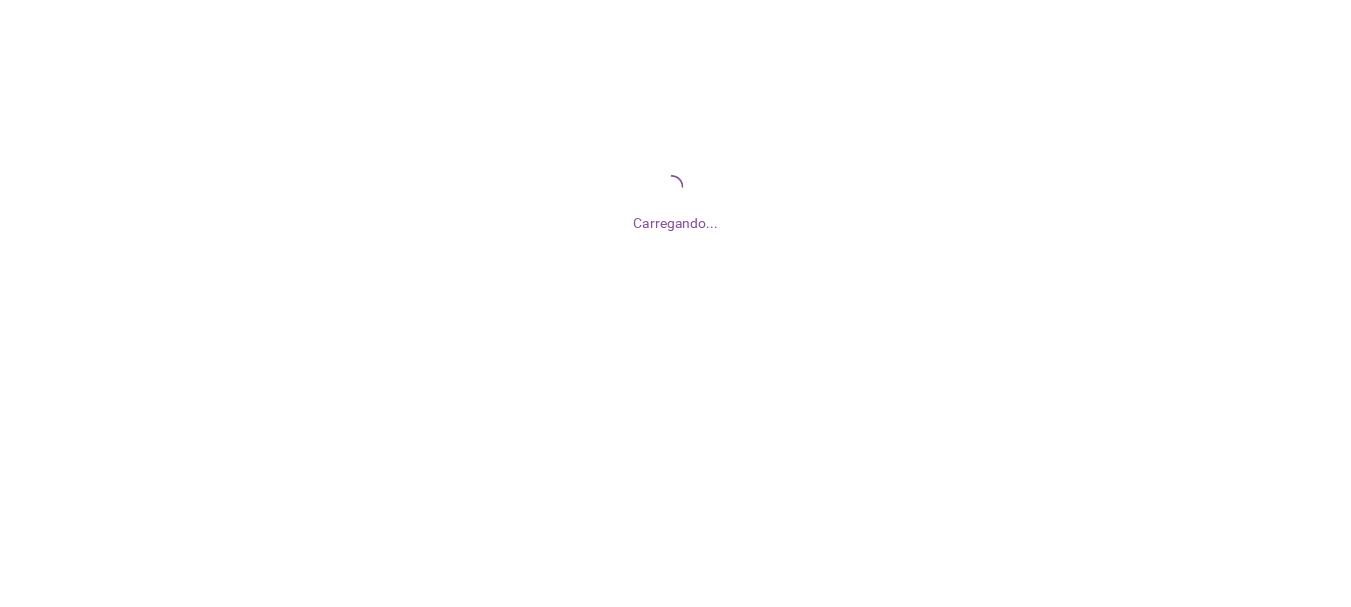 scroll, scrollTop: 0, scrollLeft: 0, axis: both 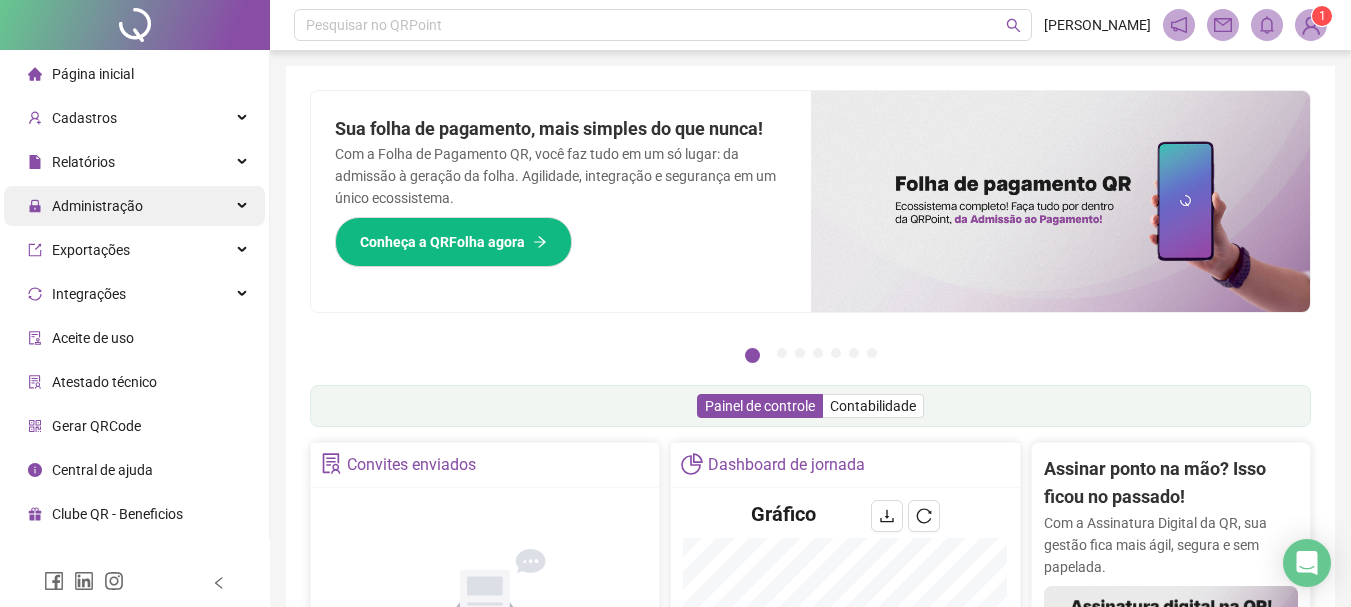 click at bounding box center (244, 206) 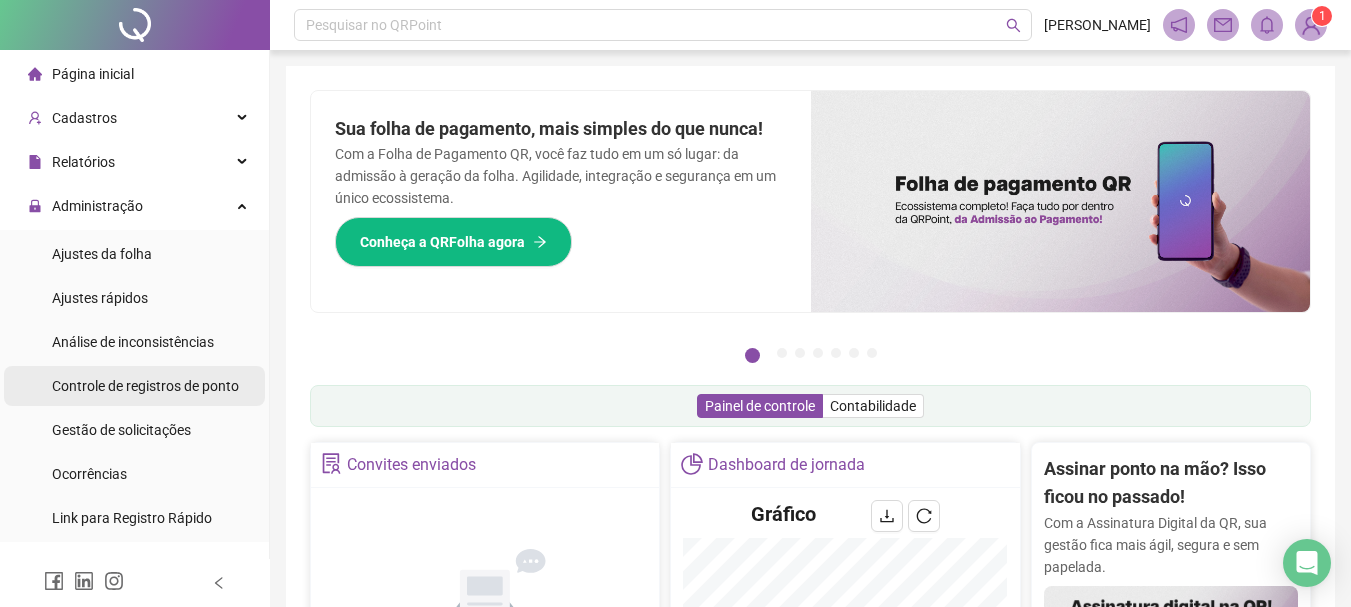 click on "Controle de registros de ponto" at bounding box center [145, 386] 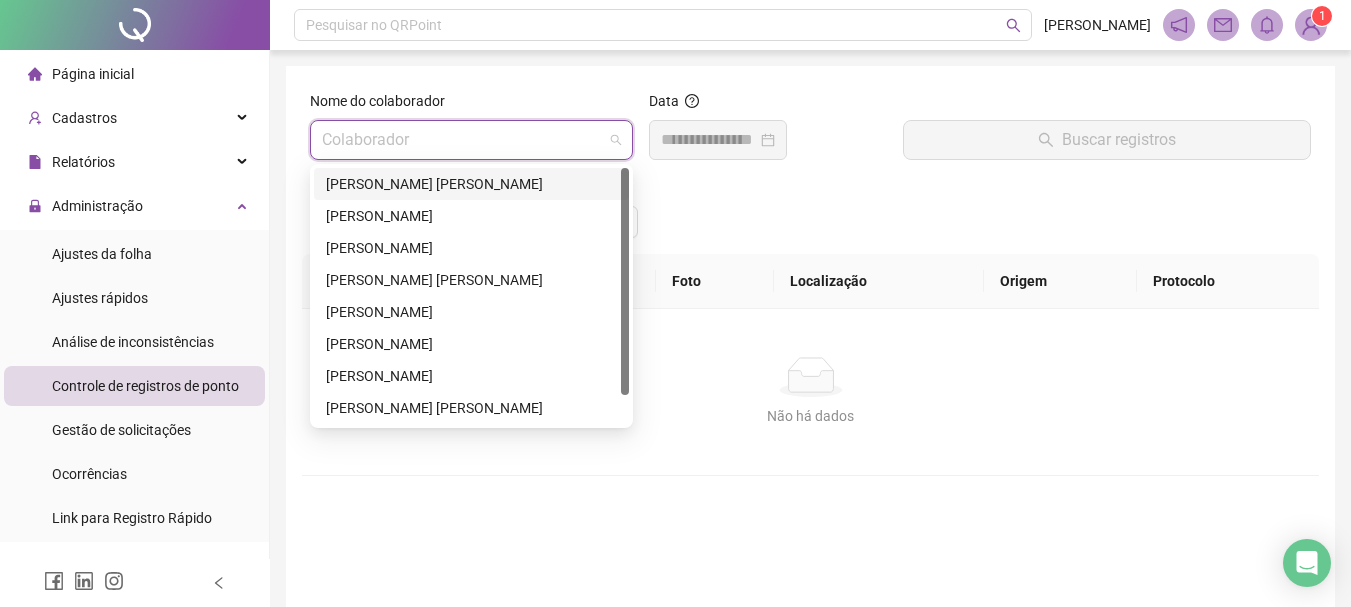 click at bounding box center [465, 140] 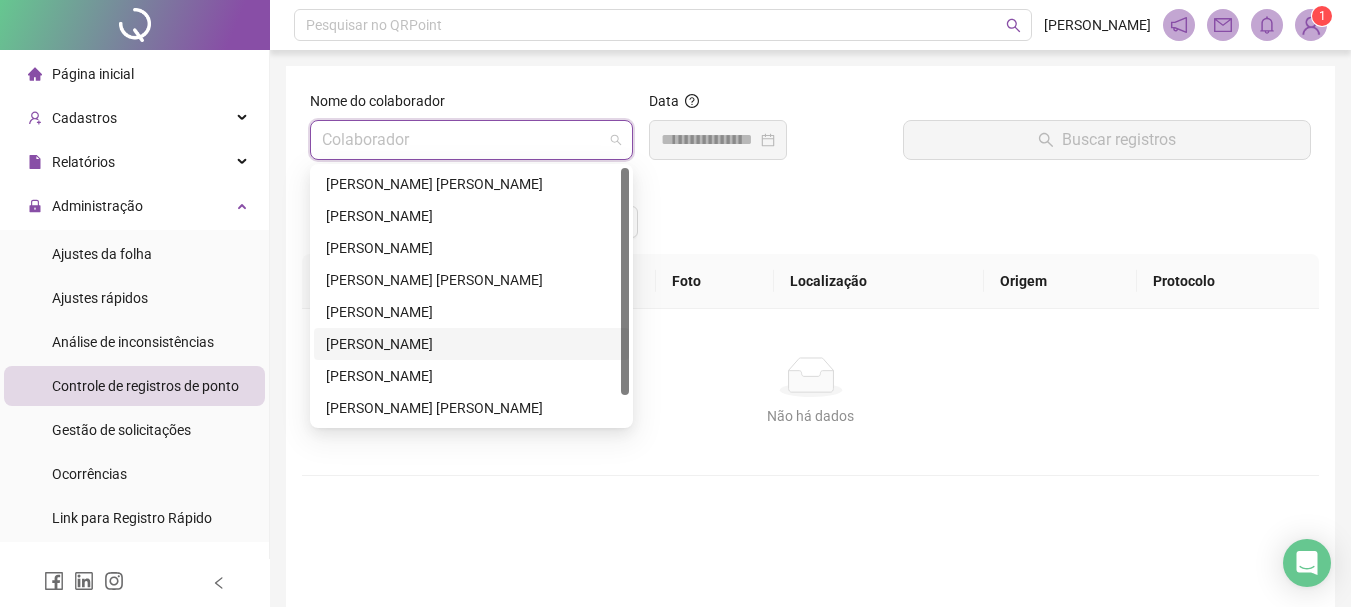 click on "[PERSON_NAME]" at bounding box center [471, 344] 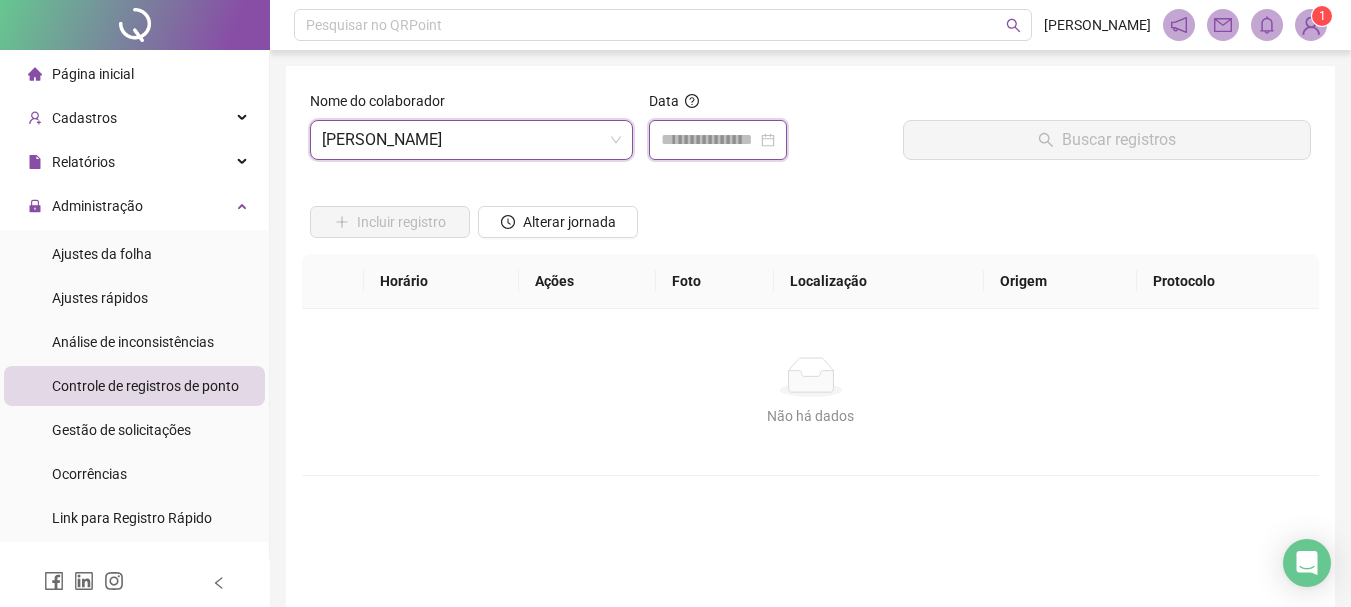 click at bounding box center [709, 140] 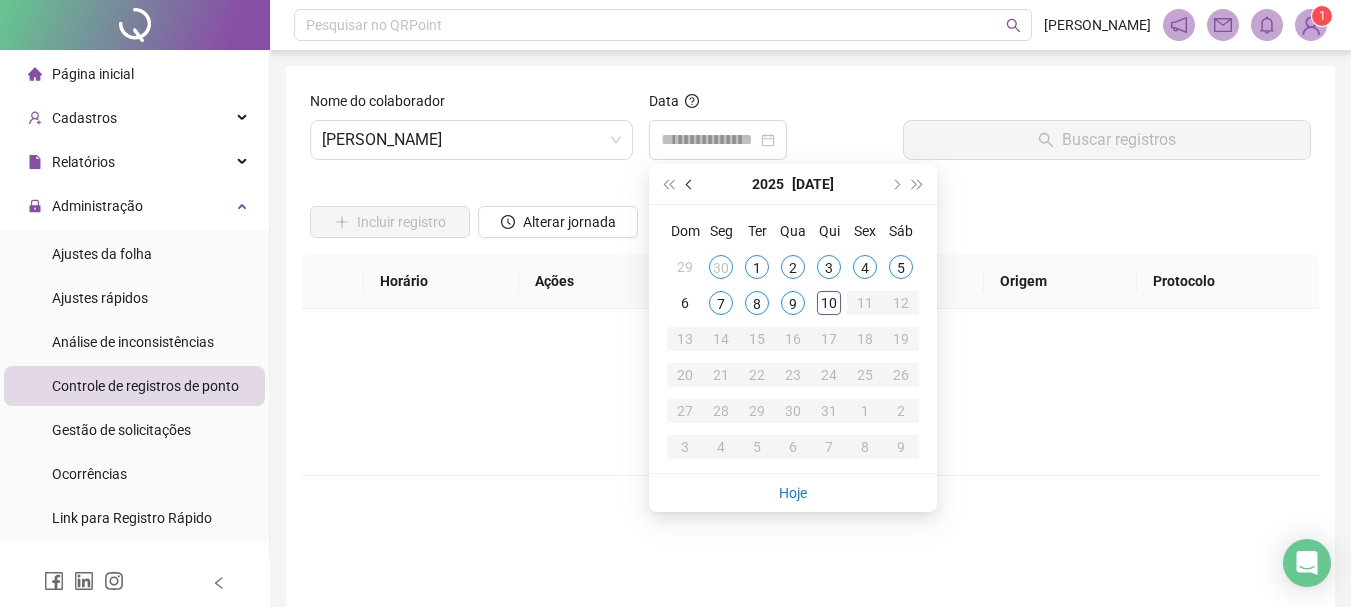 click at bounding box center (691, 184) 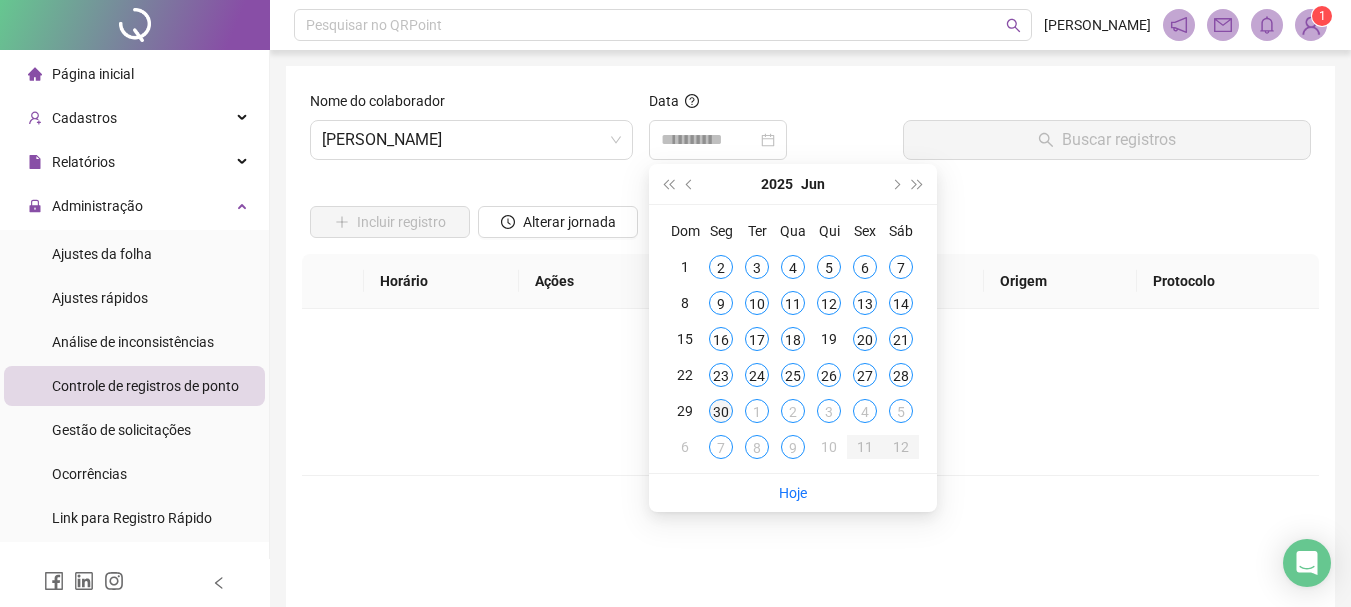 type on "**********" 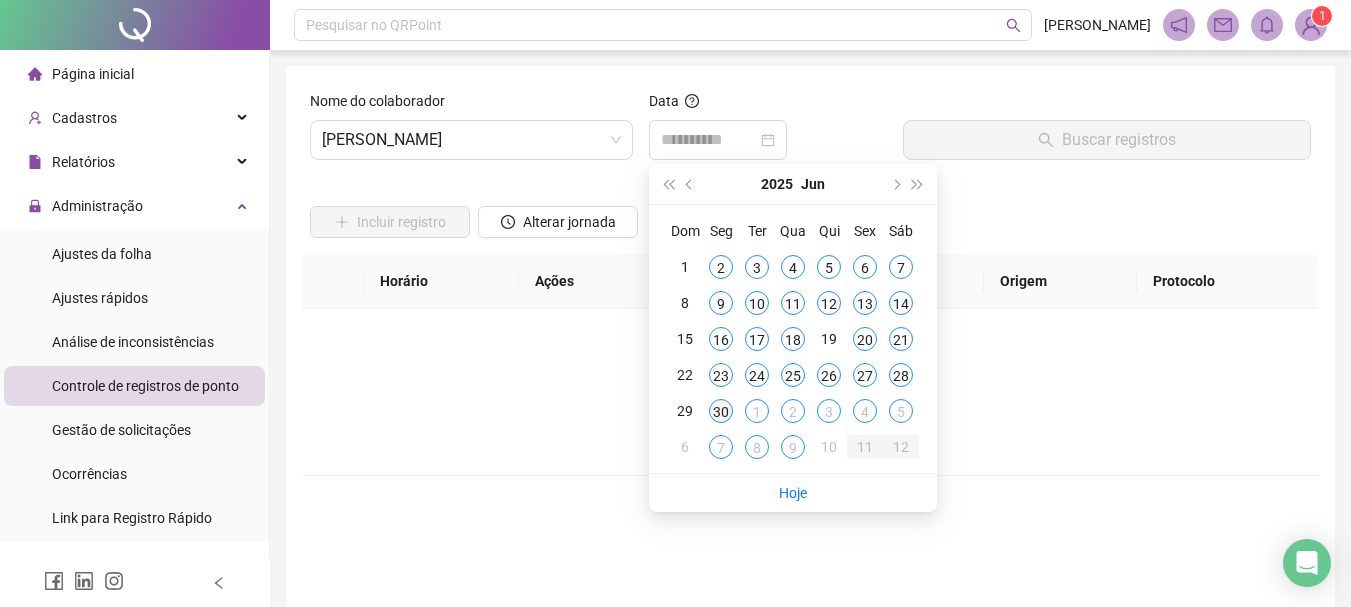 click on "30" at bounding box center [721, 411] 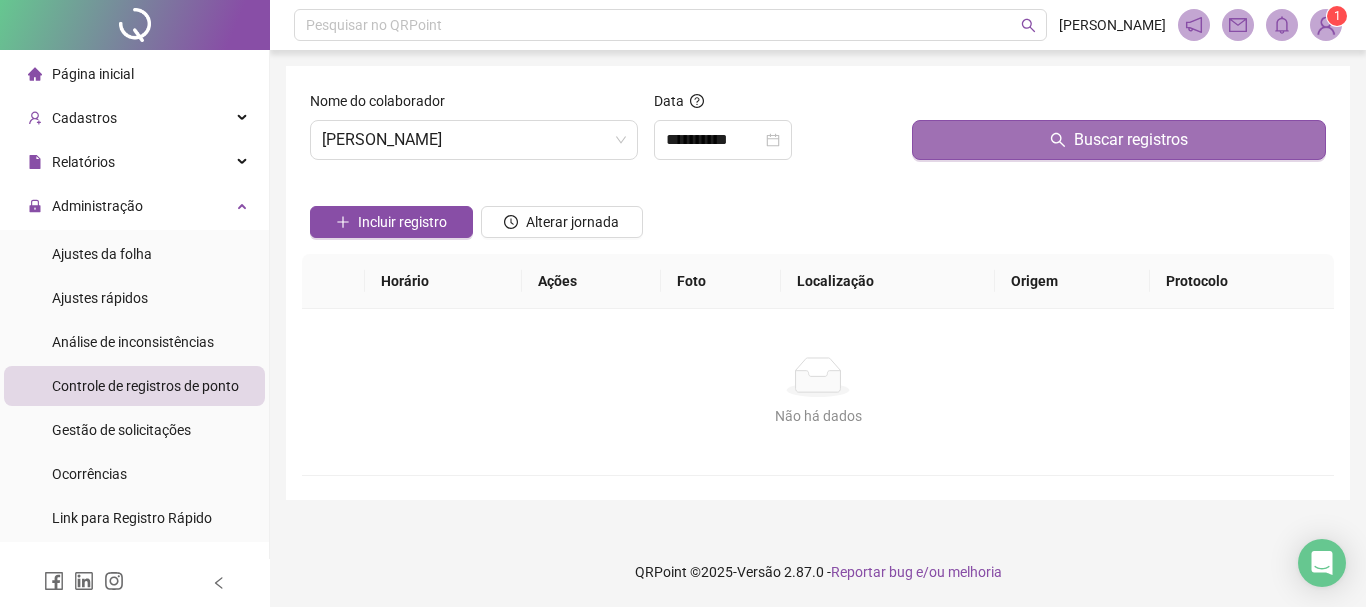 click on "Buscar registros" at bounding box center (1119, 140) 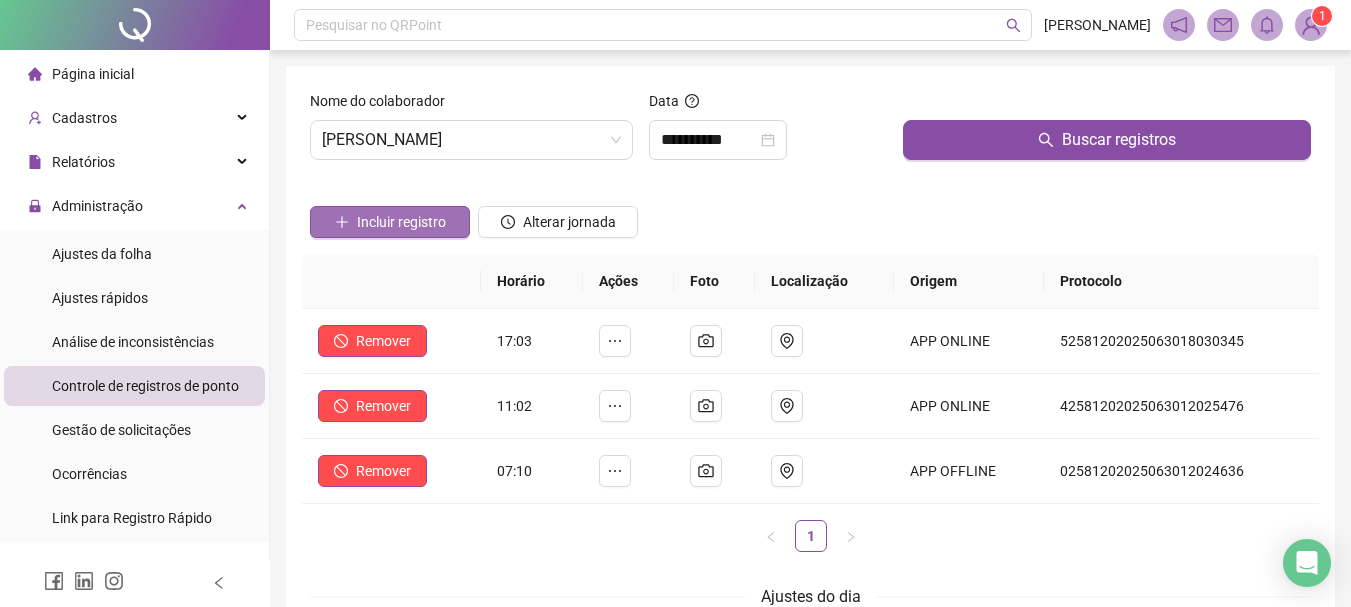 click on "Incluir registro" at bounding box center (401, 222) 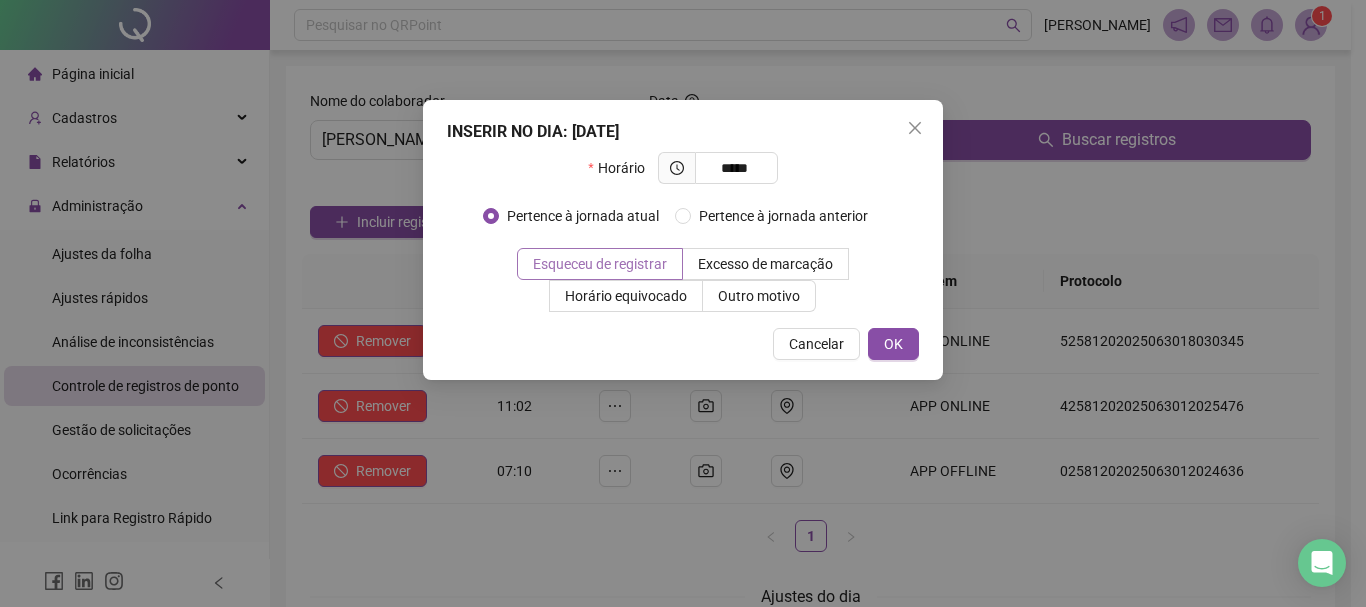 type on "*****" 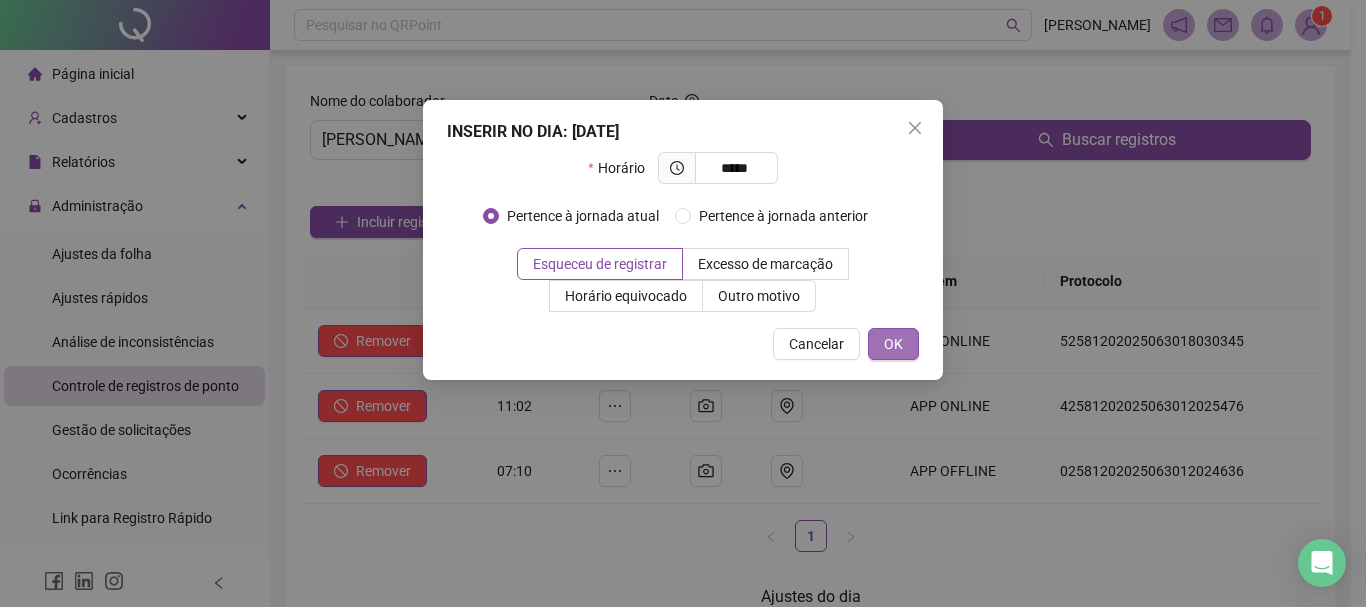 click on "OK" at bounding box center (893, 344) 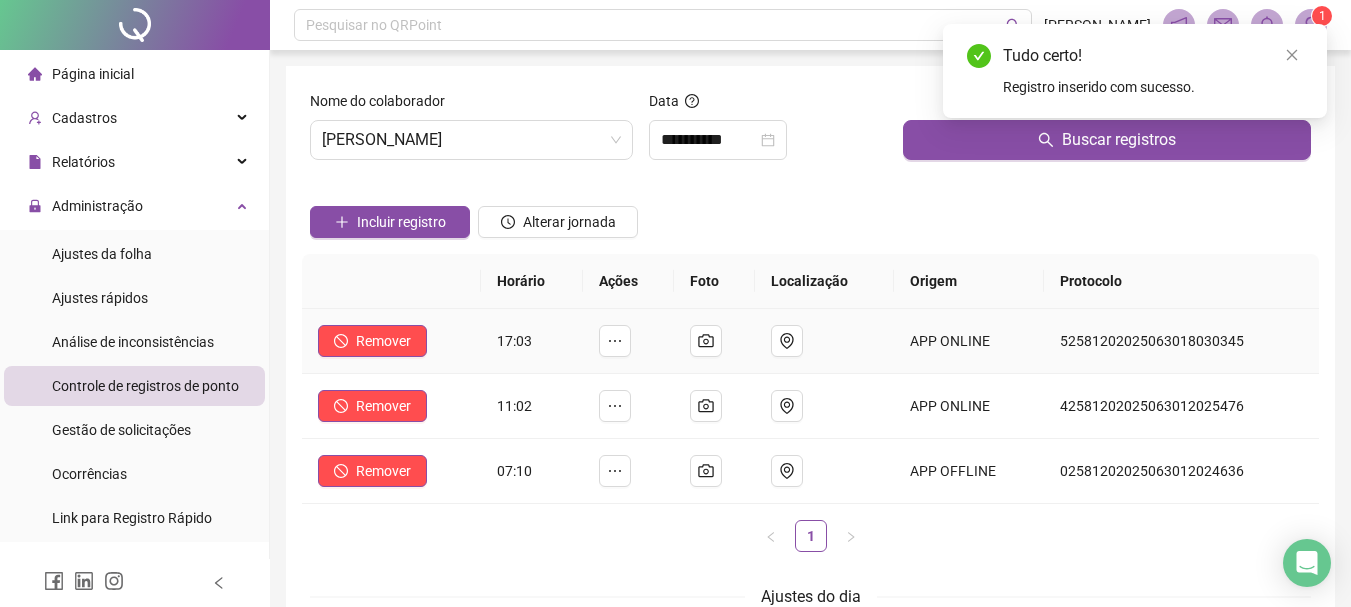 scroll, scrollTop: 260, scrollLeft: 0, axis: vertical 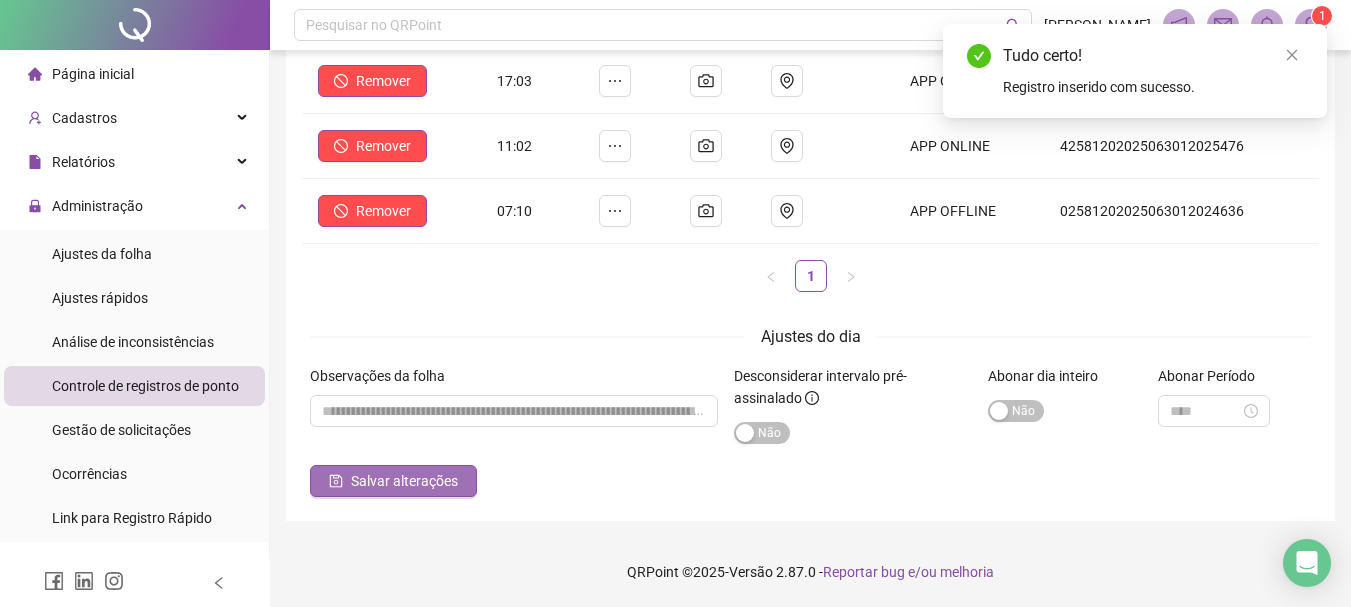click on "Salvar alterações" at bounding box center (404, 481) 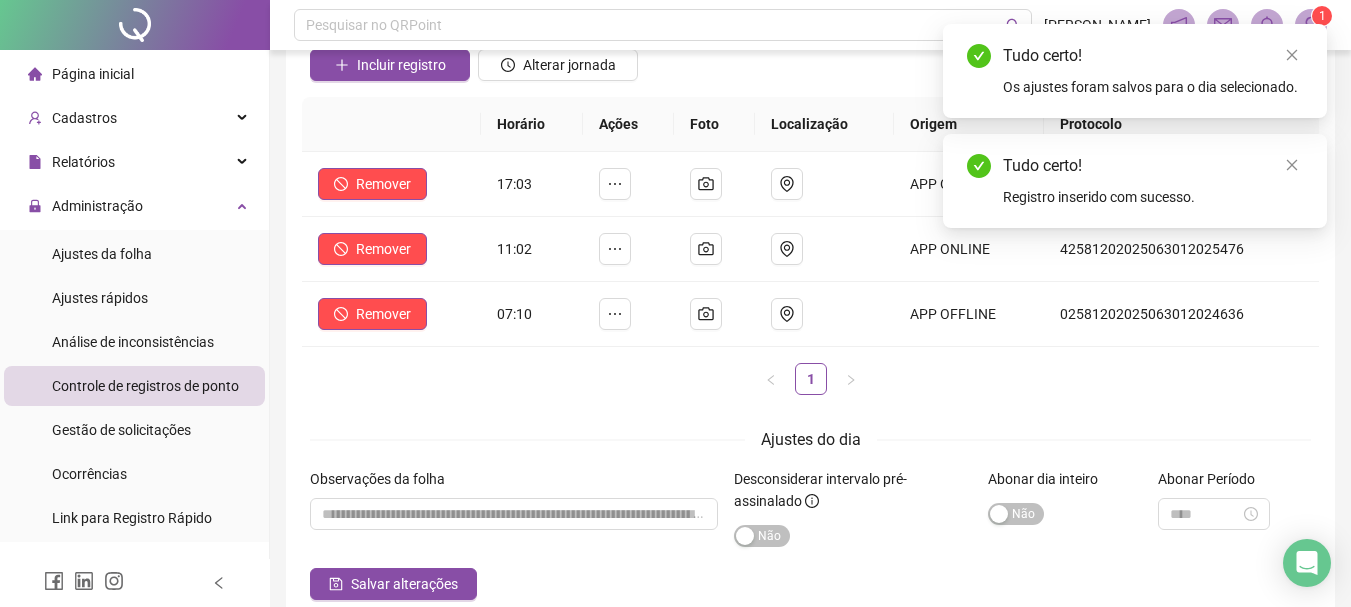 scroll, scrollTop: 0, scrollLeft: 0, axis: both 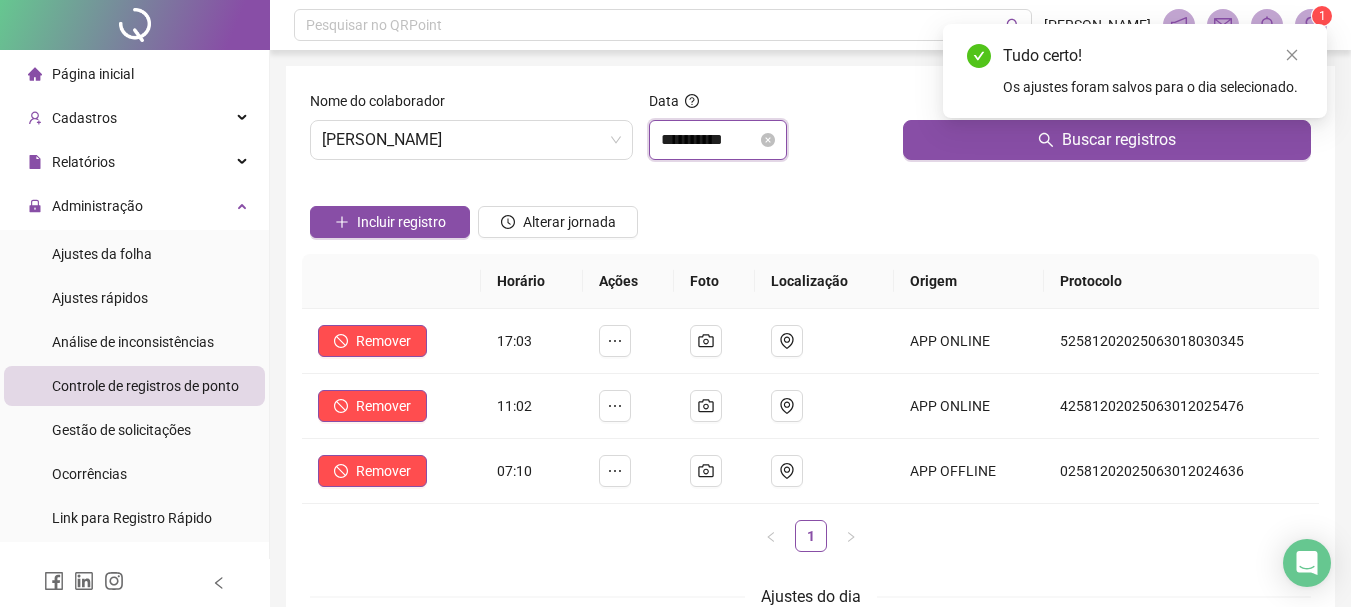 click on "**********" at bounding box center (709, 140) 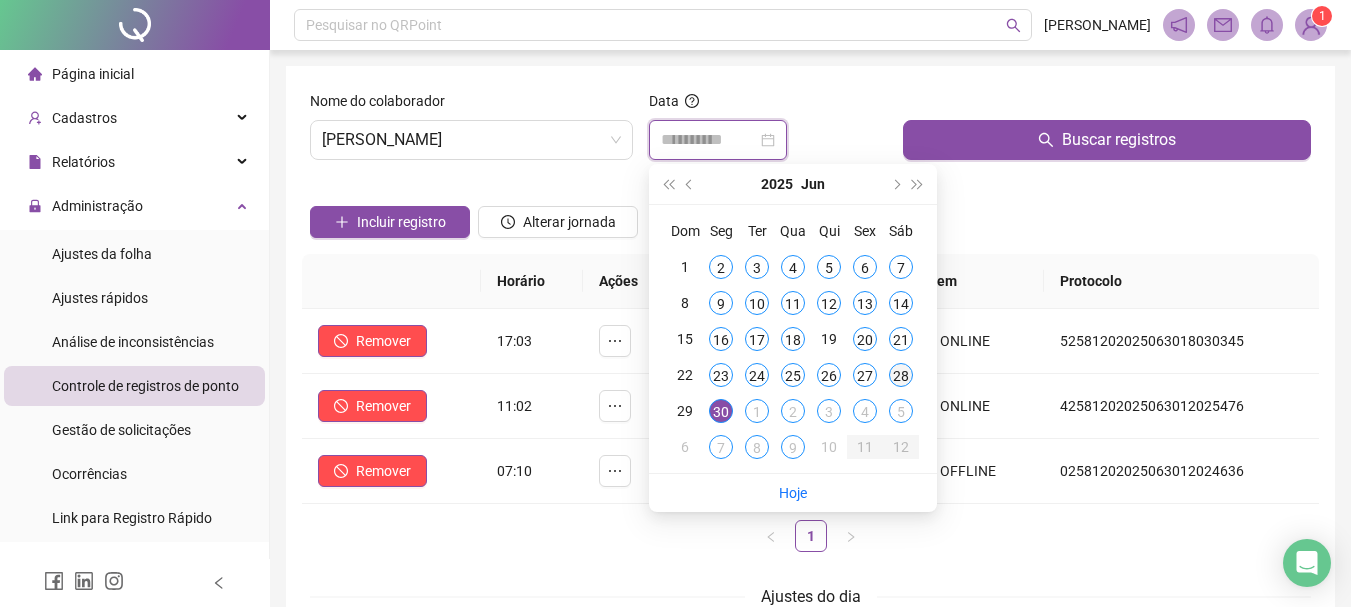 type on "**********" 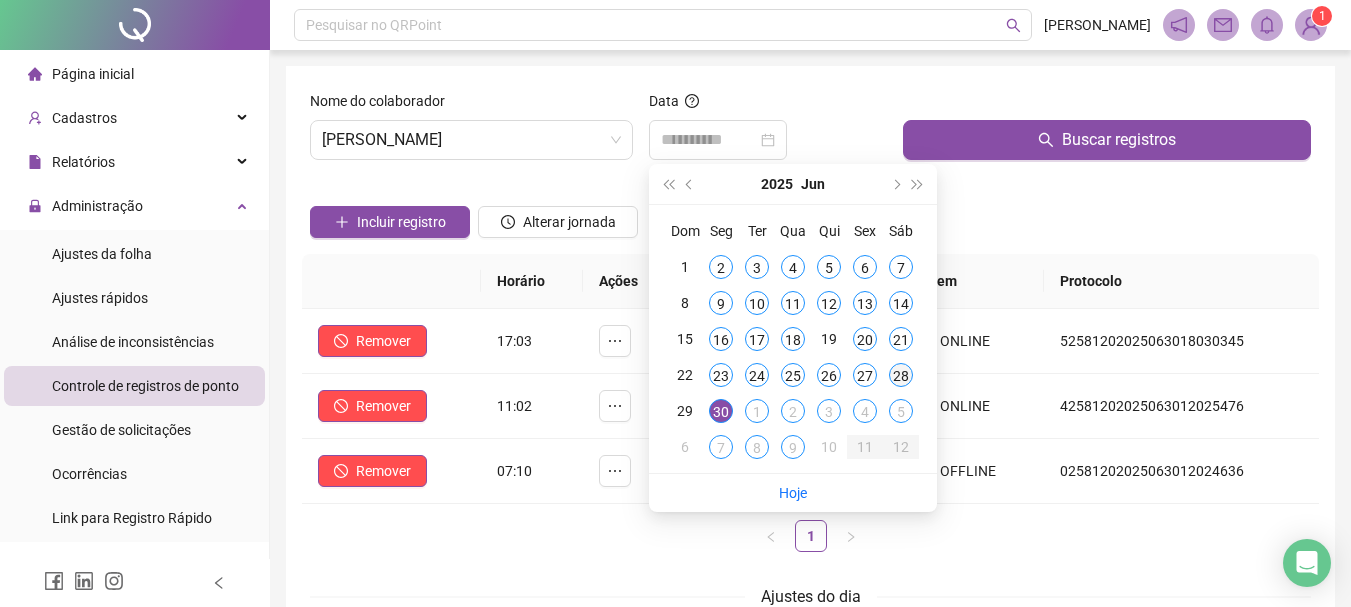 click on "28" at bounding box center [901, 375] 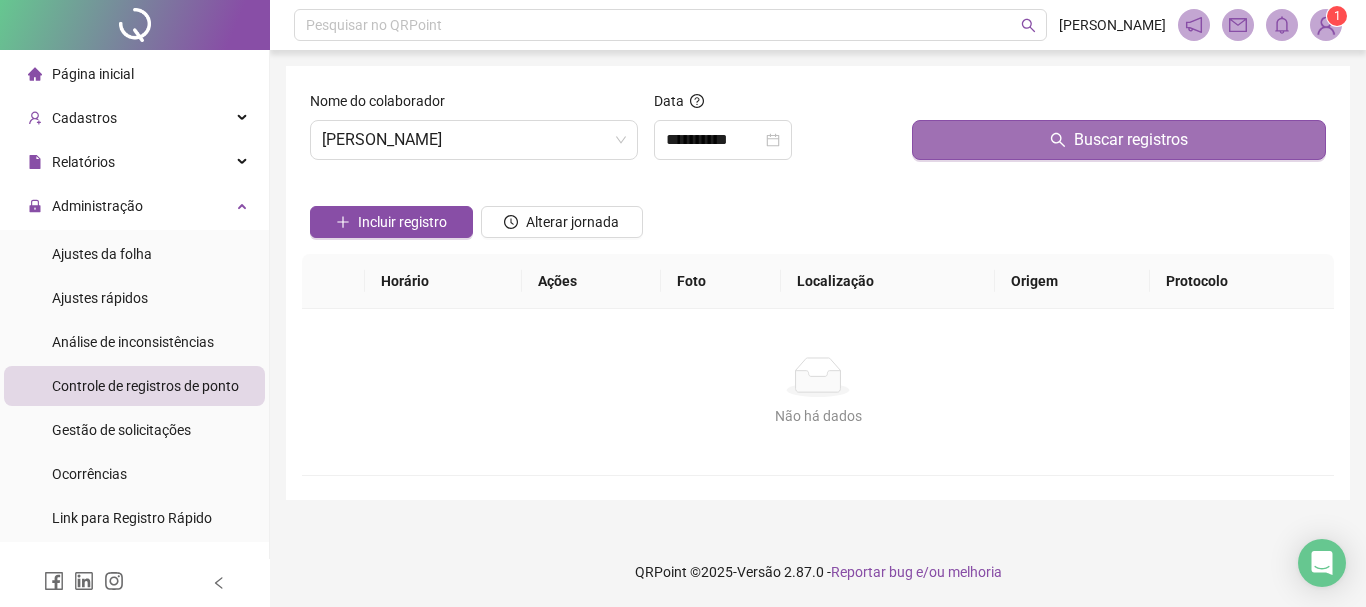 click on "Buscar registros" at bounding box center (1119, 140) 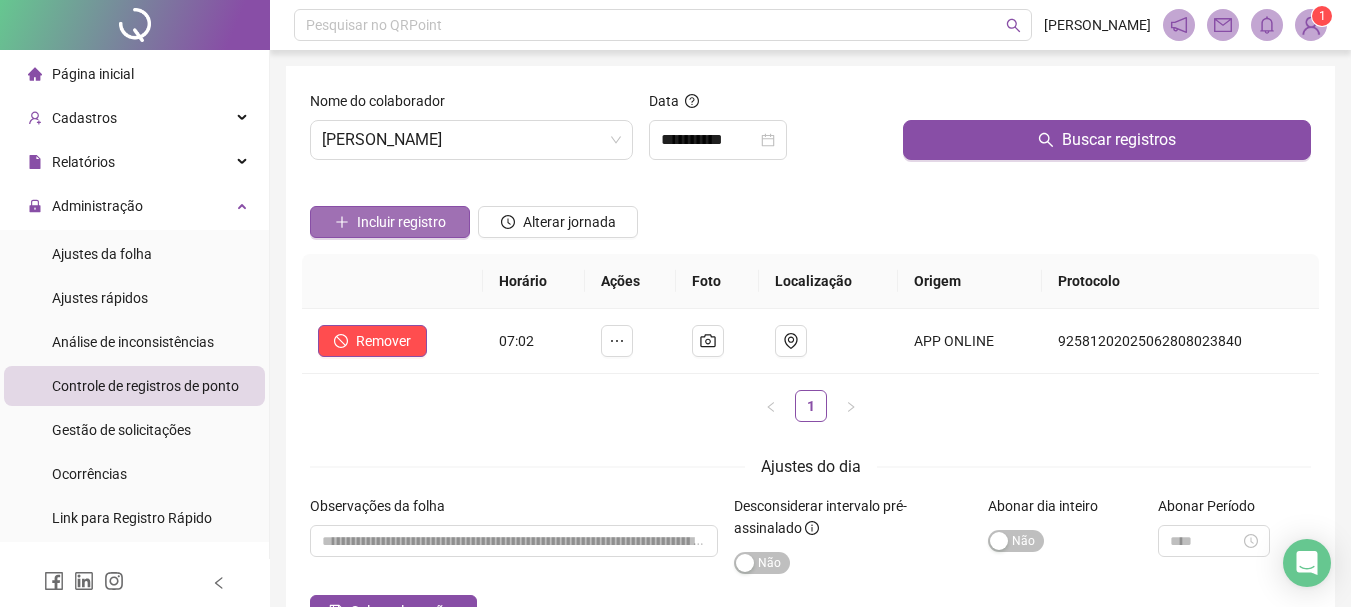 click on "Incluir registro" at bounding box center [401, 222] 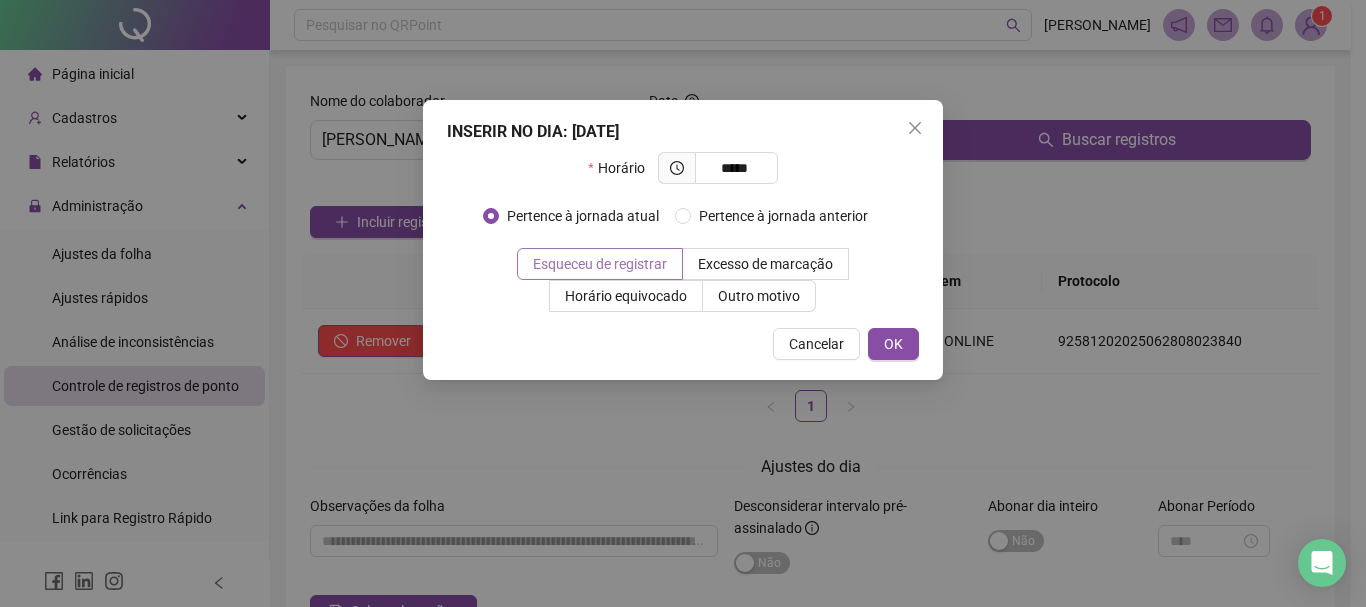 type on "*****" 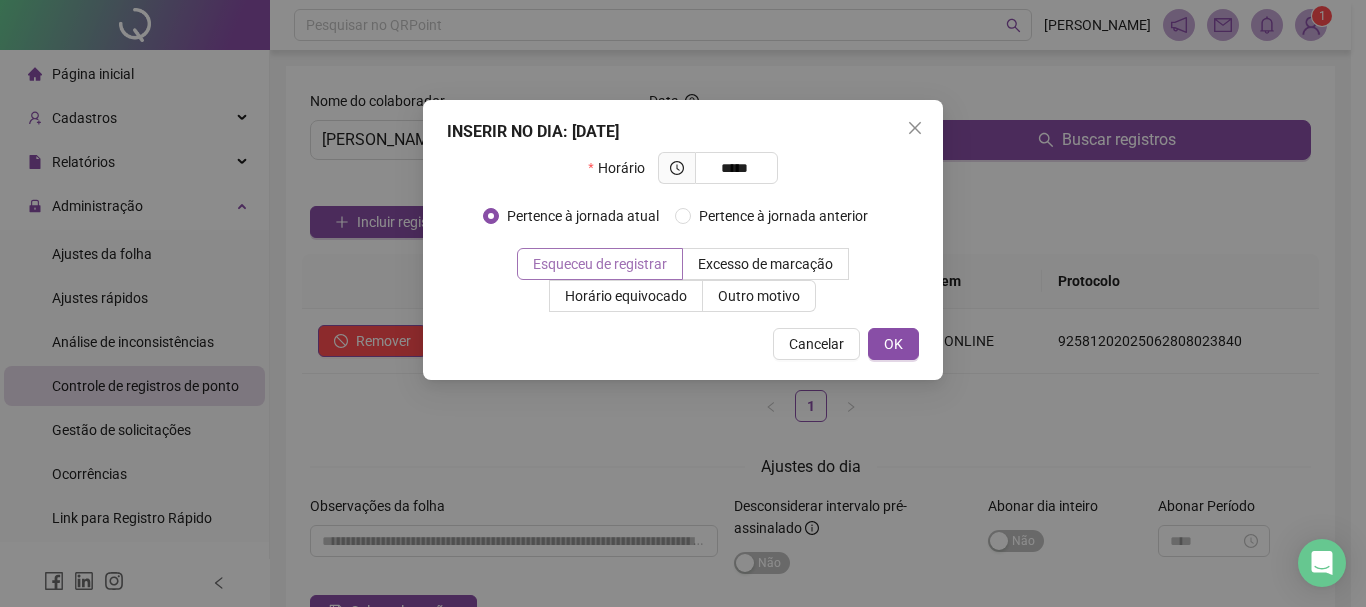 click on "Esqueceu de registrar" at bounding box center [600, 264] 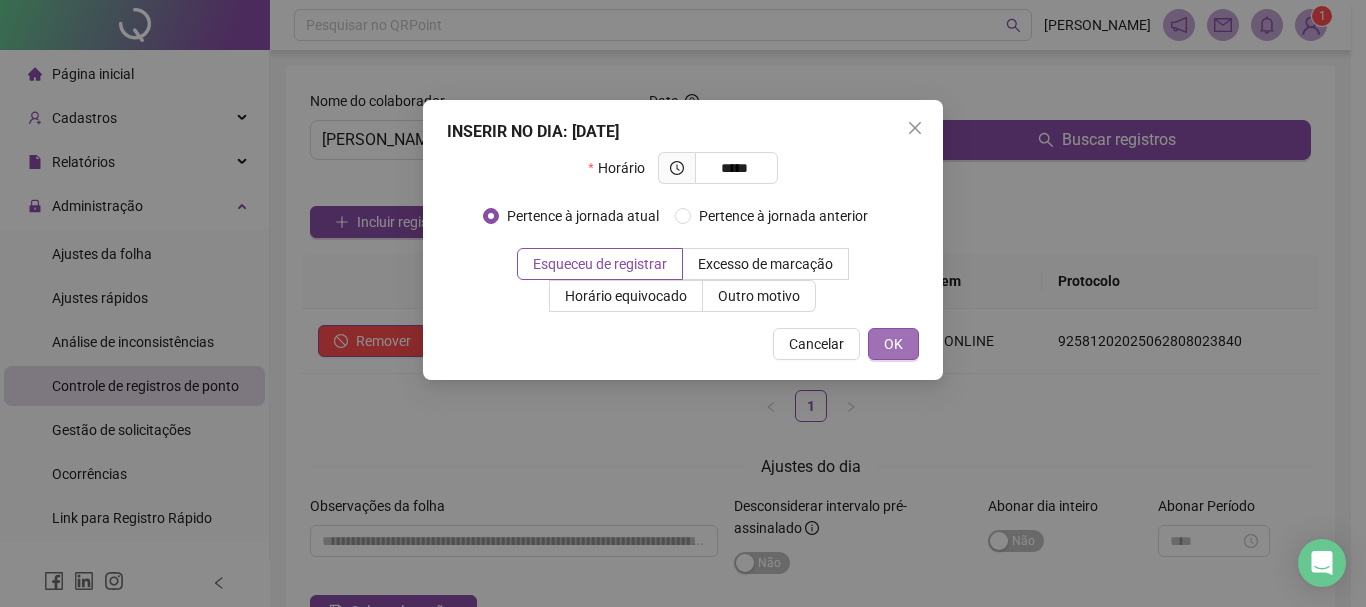 click on "OK" at bounding box center [893, 344] 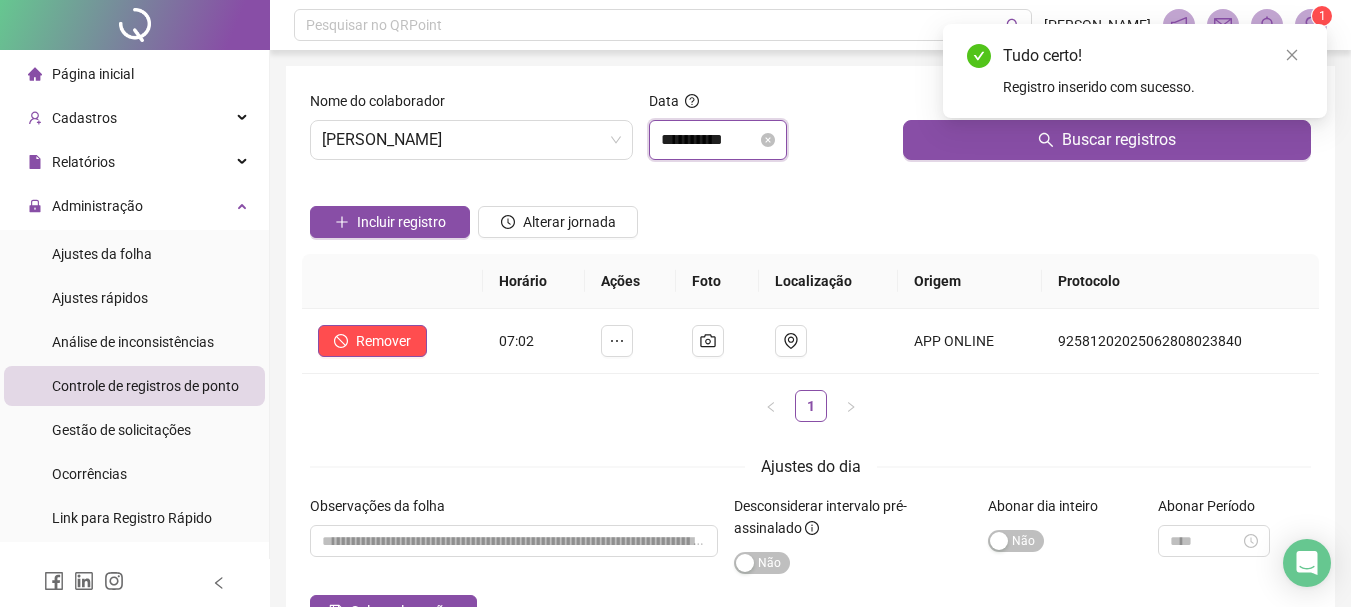 click on "**********" at bounding box center (709, 140) 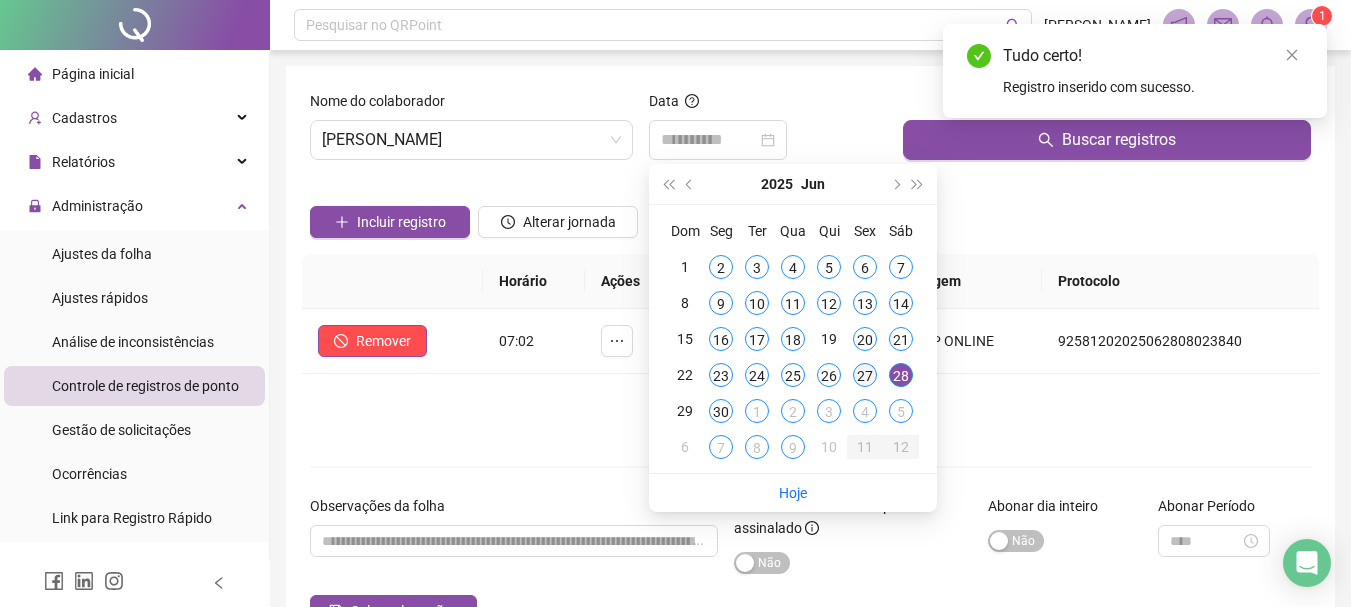 click on "27" at bounding box center [865, 375] 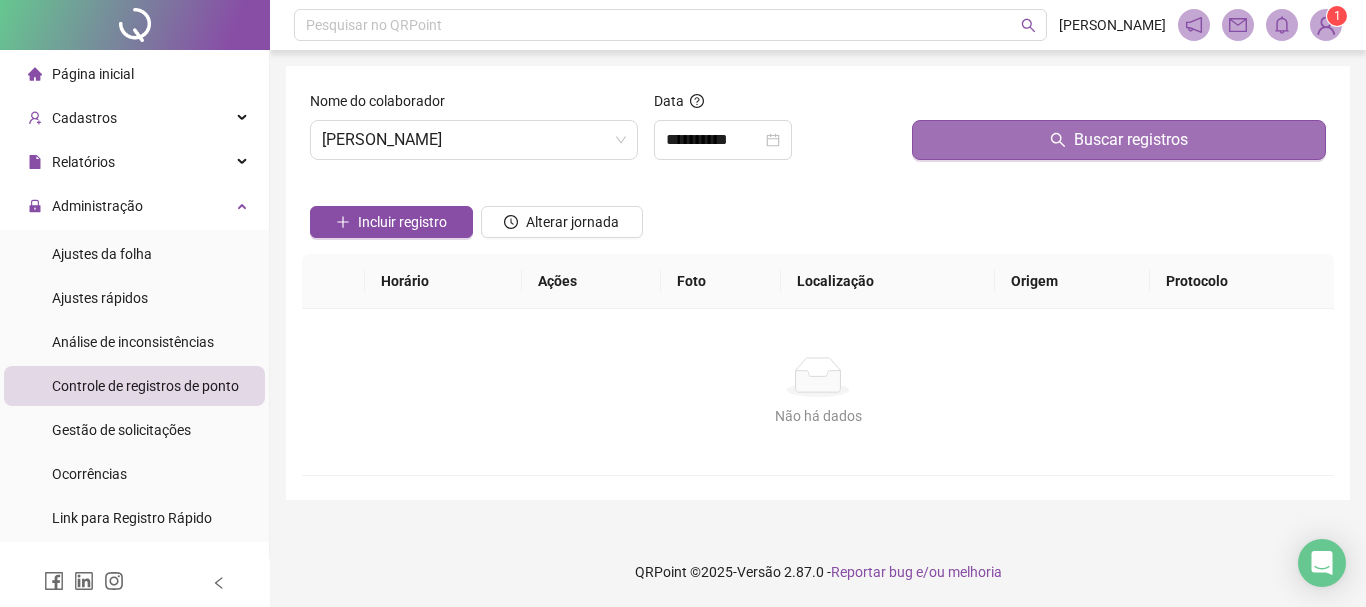 click on "Buscar registros" at bounding box center [1119, 140] 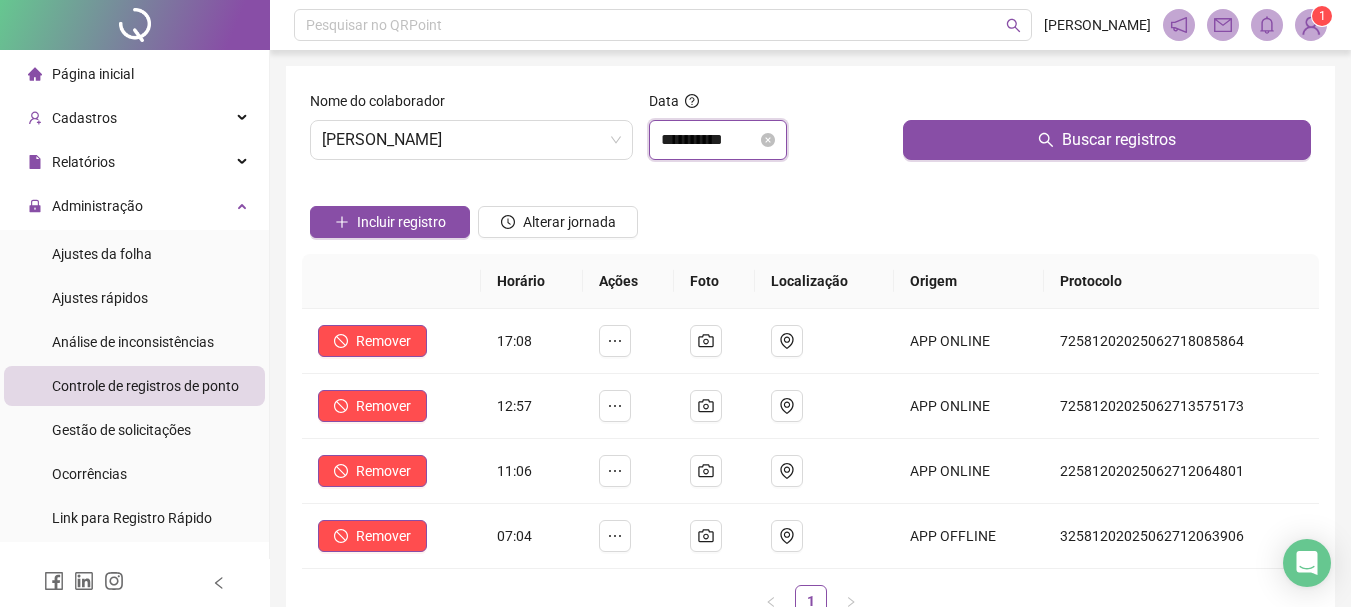 click on "**********" at bounding box center (709, 140) 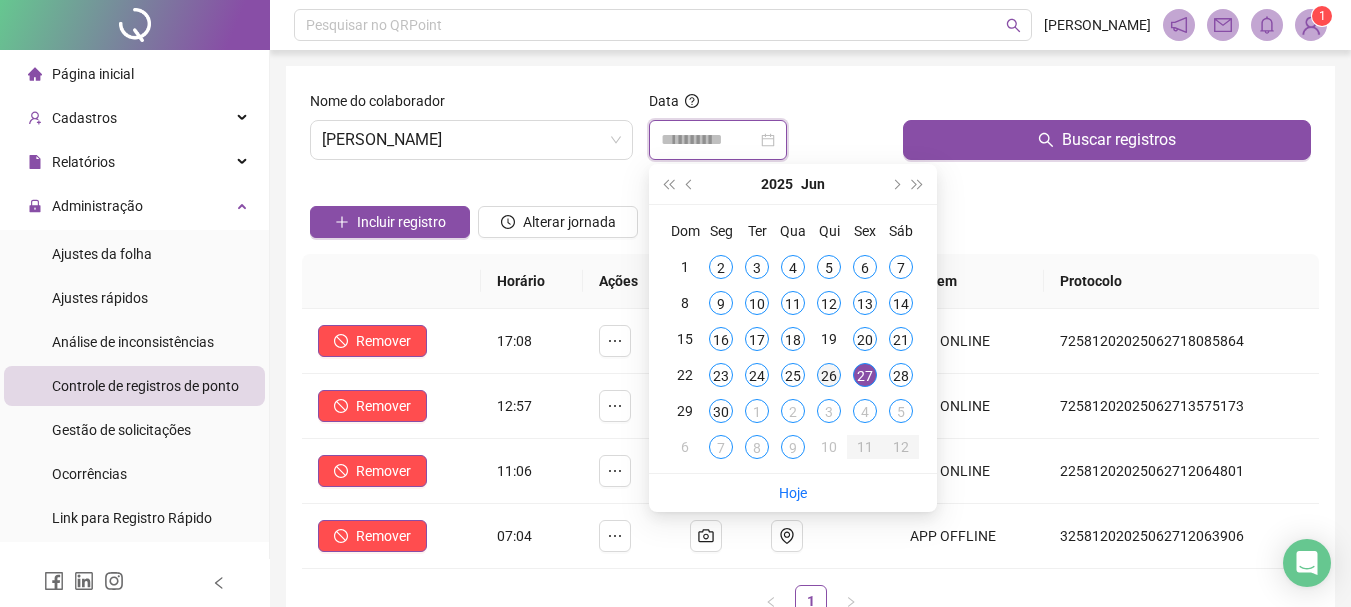 type on "**********" 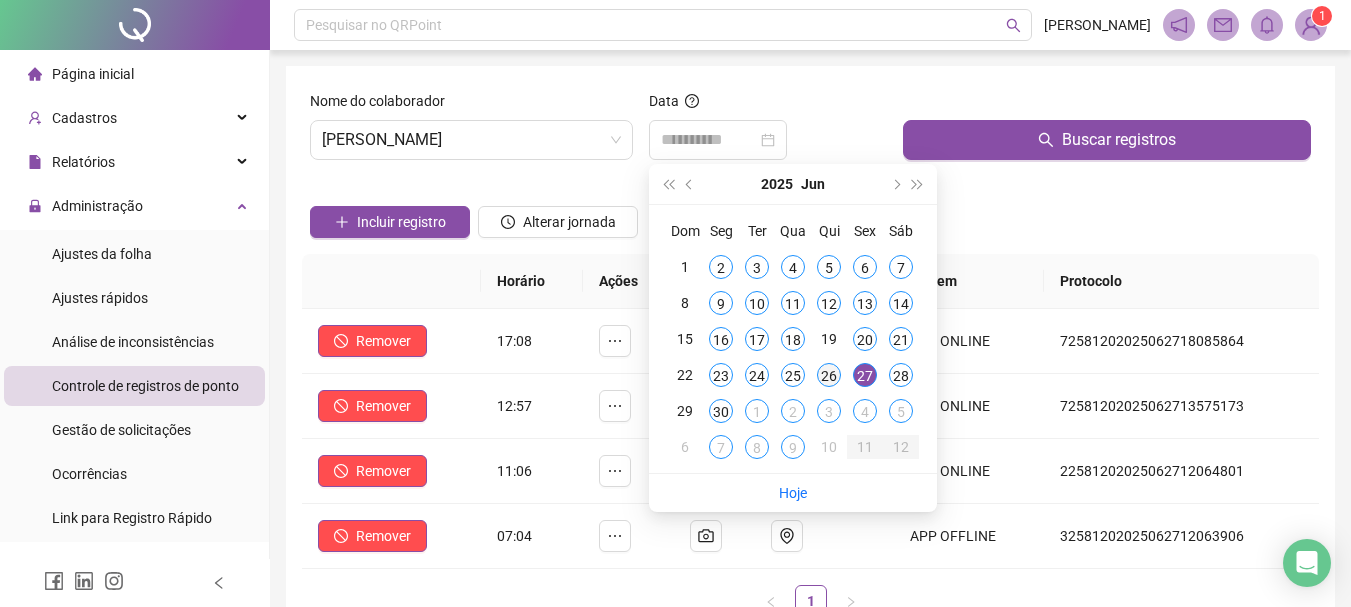 click on "26" at bounding box center [829, 375] 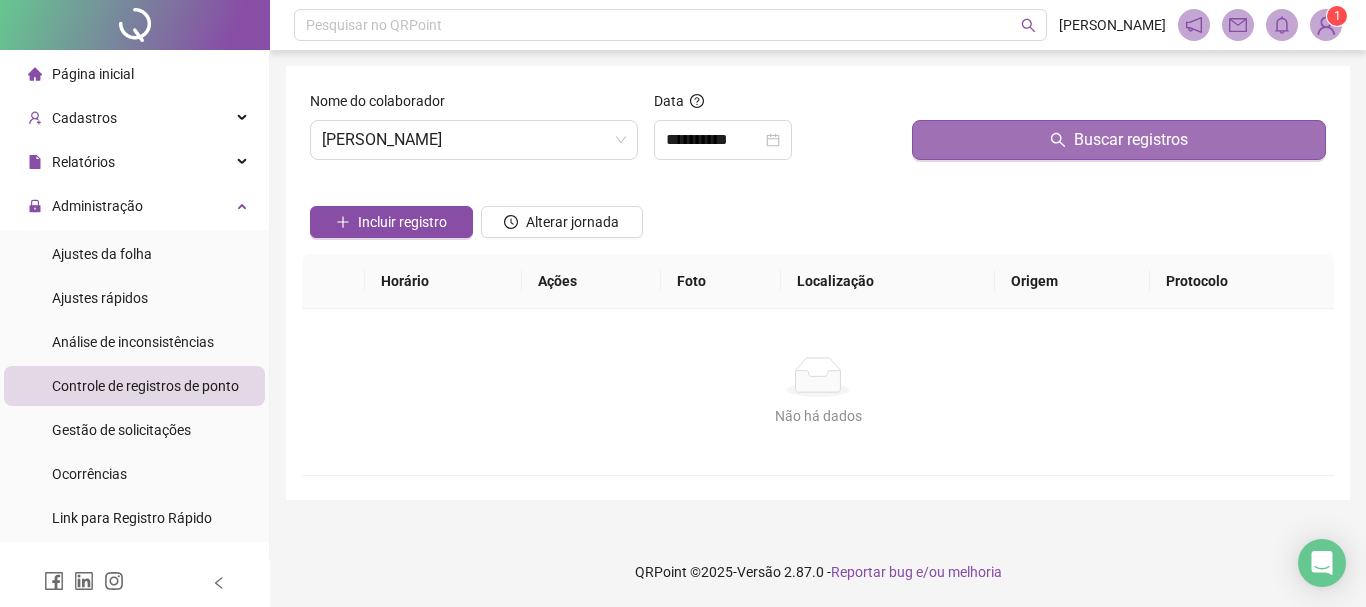 click on "Buscar registros" at bounding box center (1119, 140) 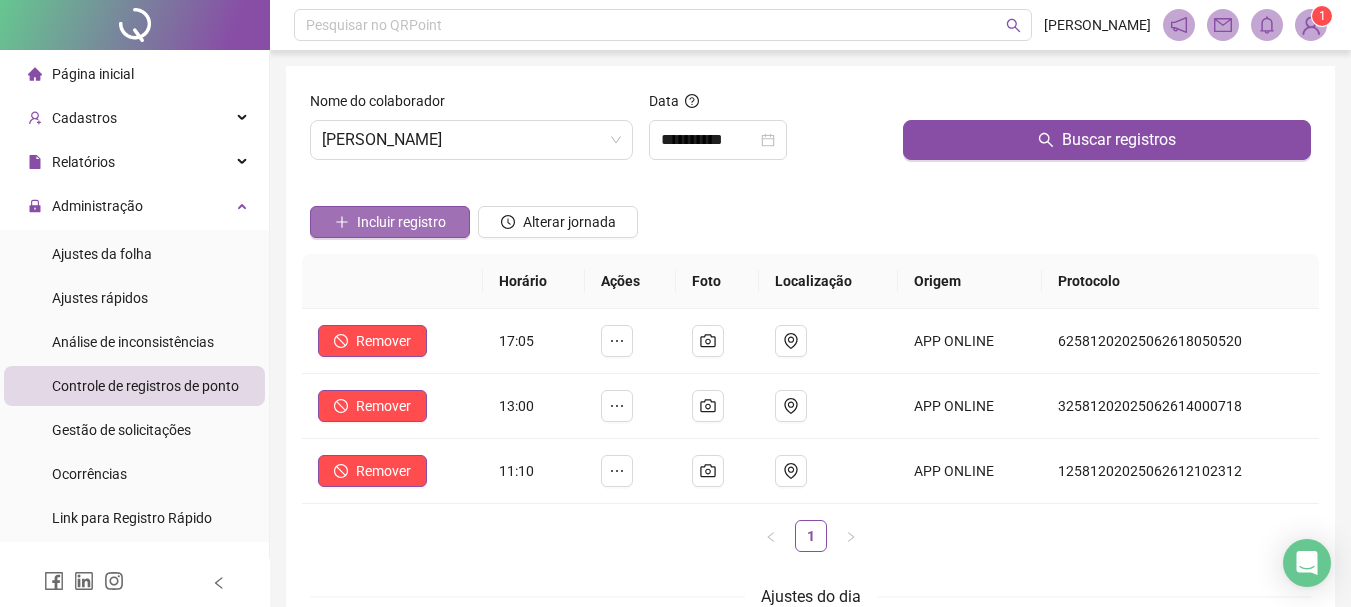 click on "Incluir registro" at bounding box center (401, 222) 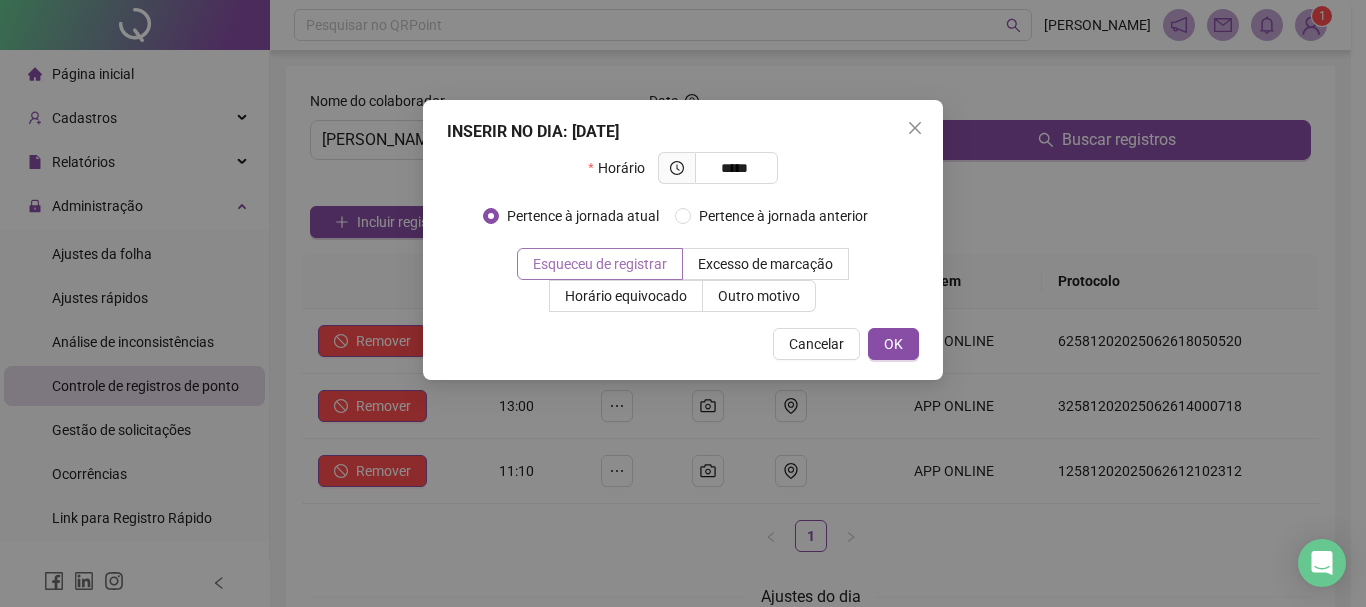 type on "*****" 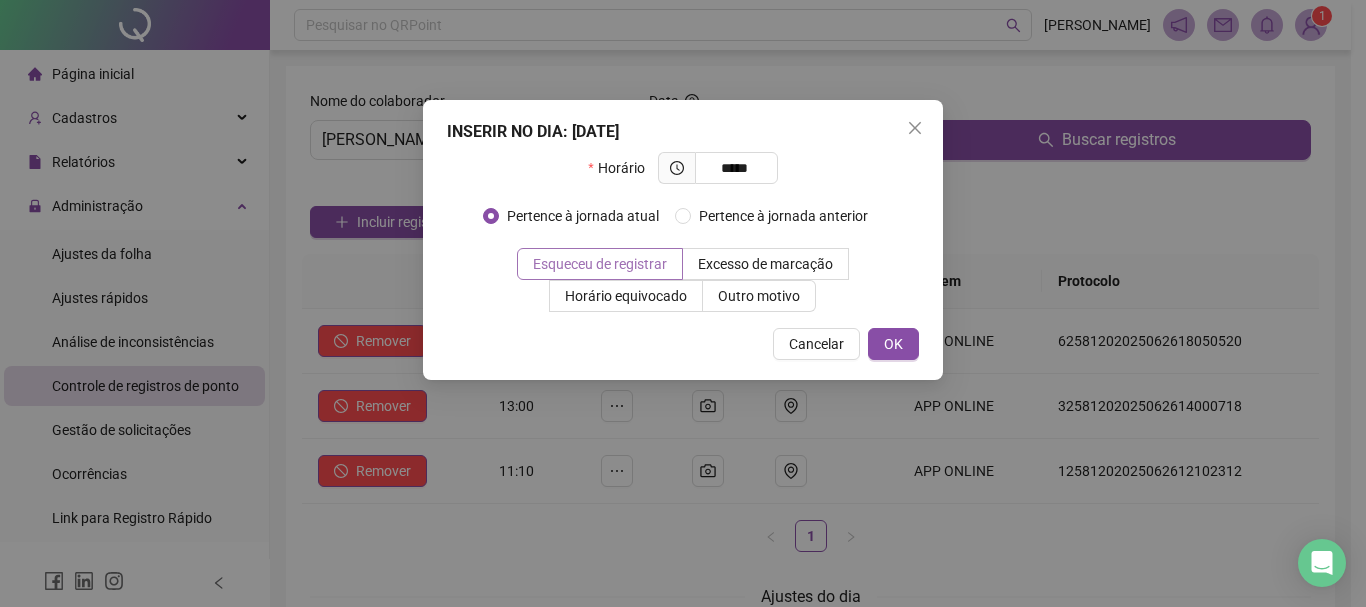click on "Esqueceu de registrar" at bounding box center (600, 264) 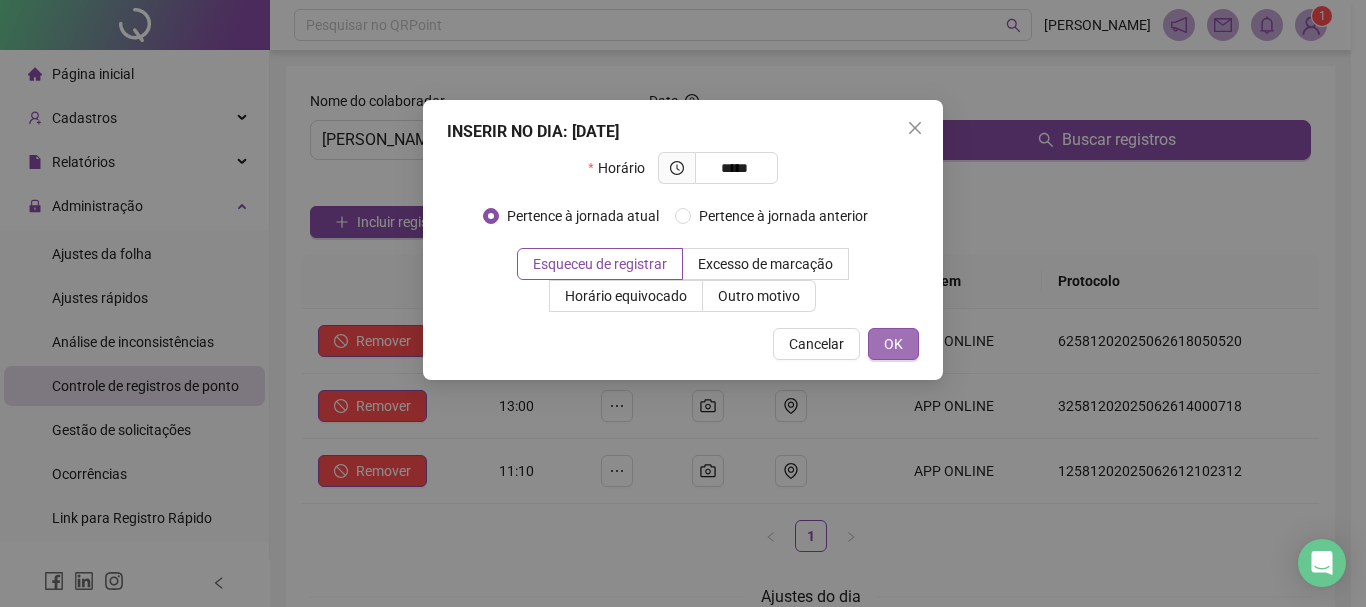 click on "OK" at bounding box center (893, 344) 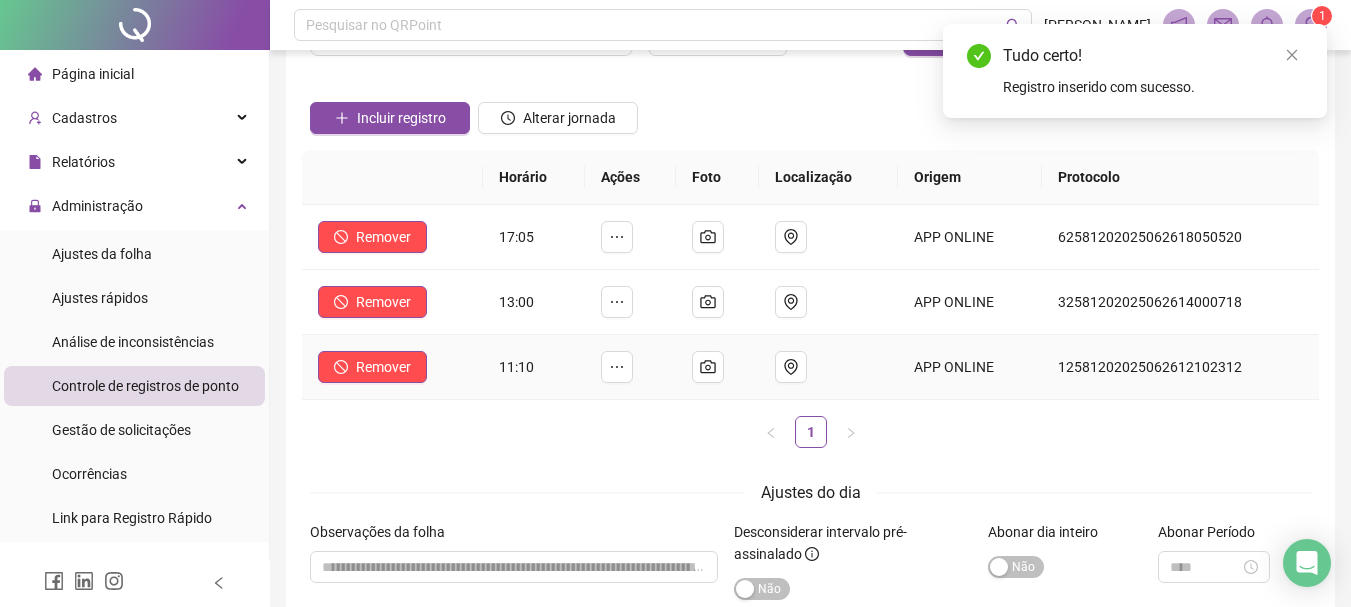 scroll, scrollTop: 260, scrollLeft: 0, axis: vertical 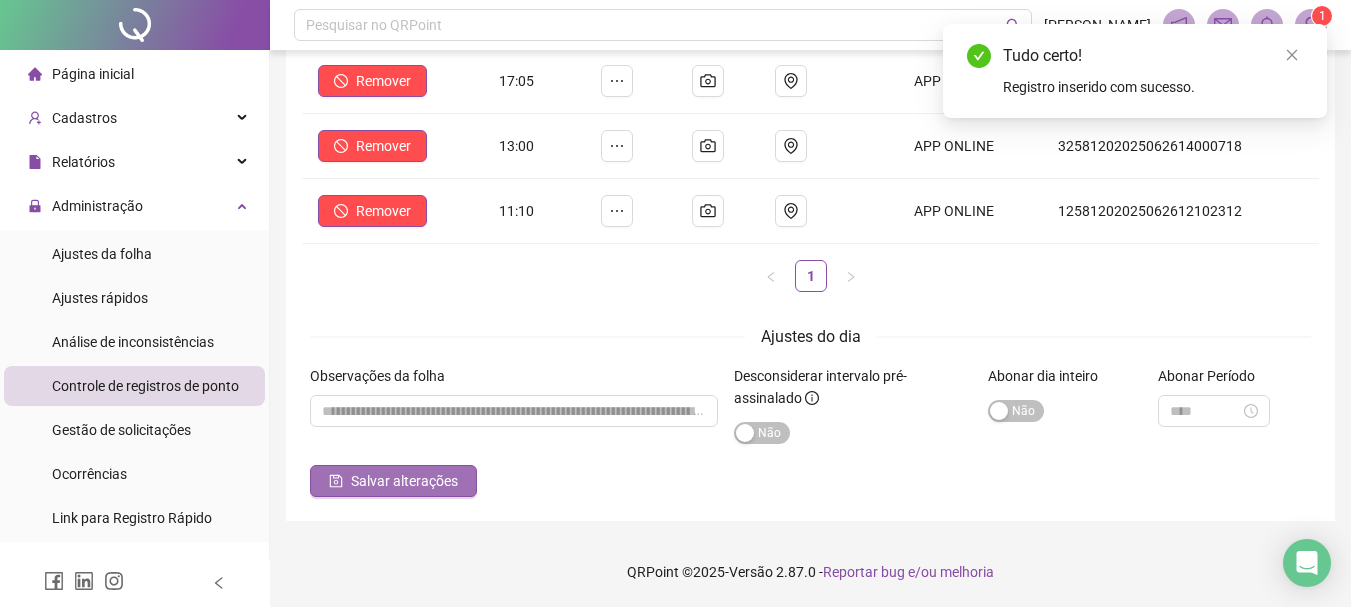 click on "Salvar alterações" at bounding box center [404, 481] 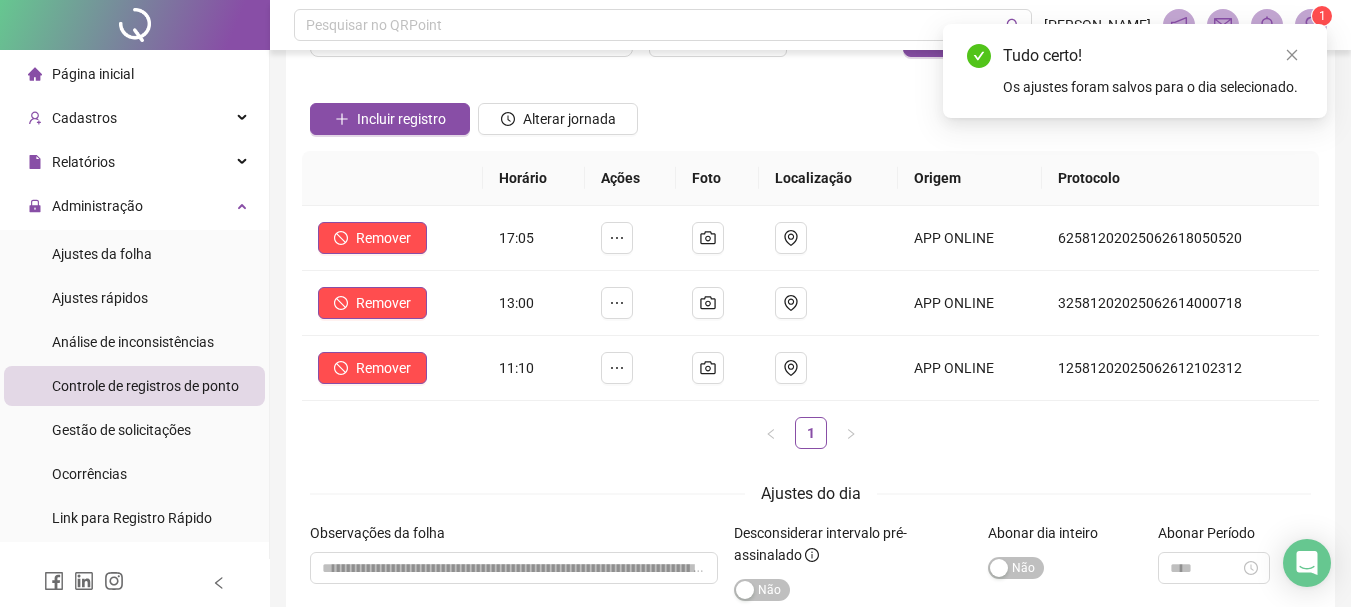 scroll, scrollTop: 60, scrollLeft: 0, axis: vertical 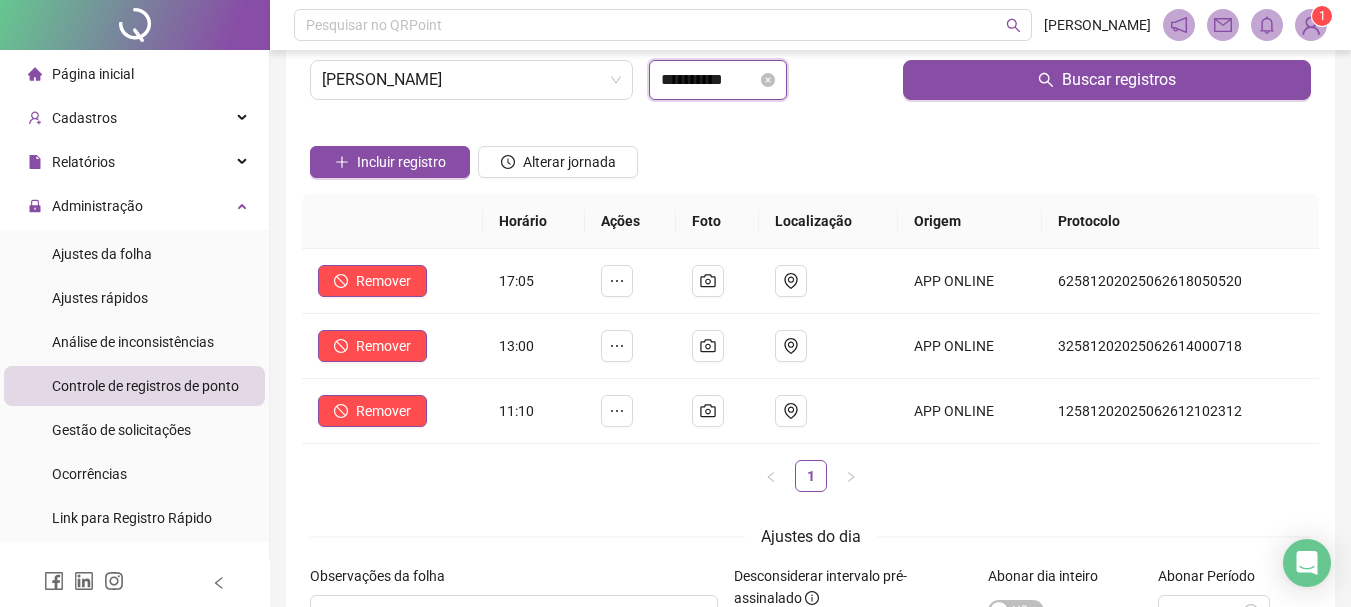 click on "**********" at bounding box center (709, 80) 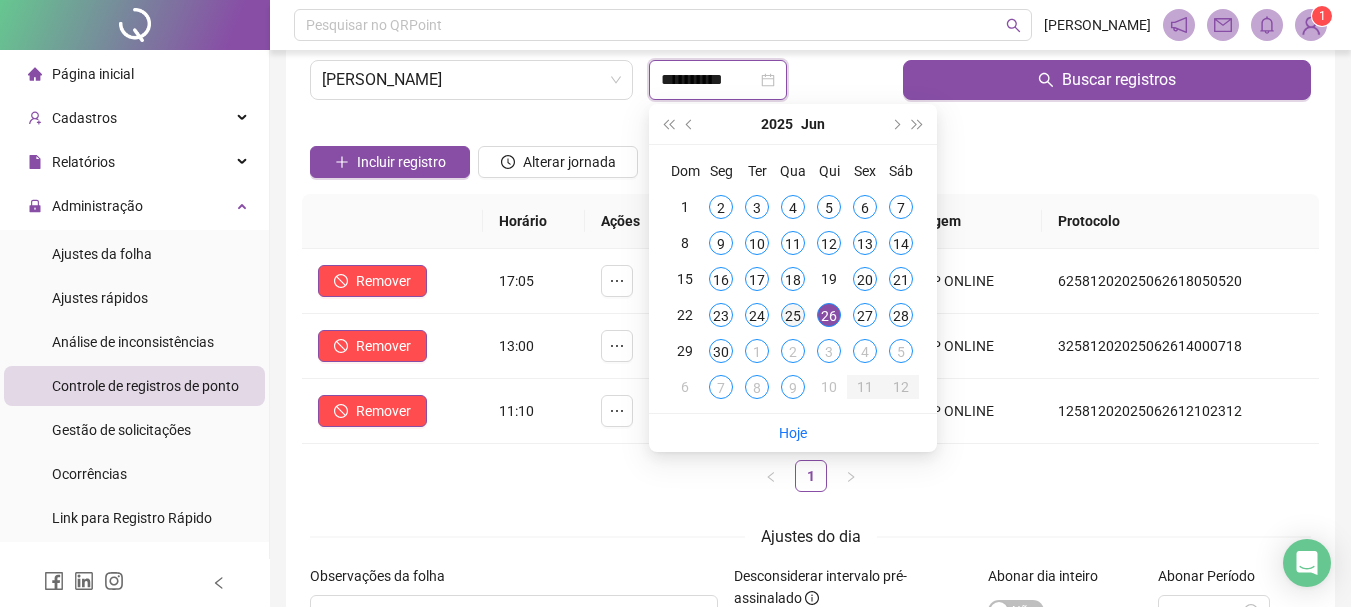 type on "**********" 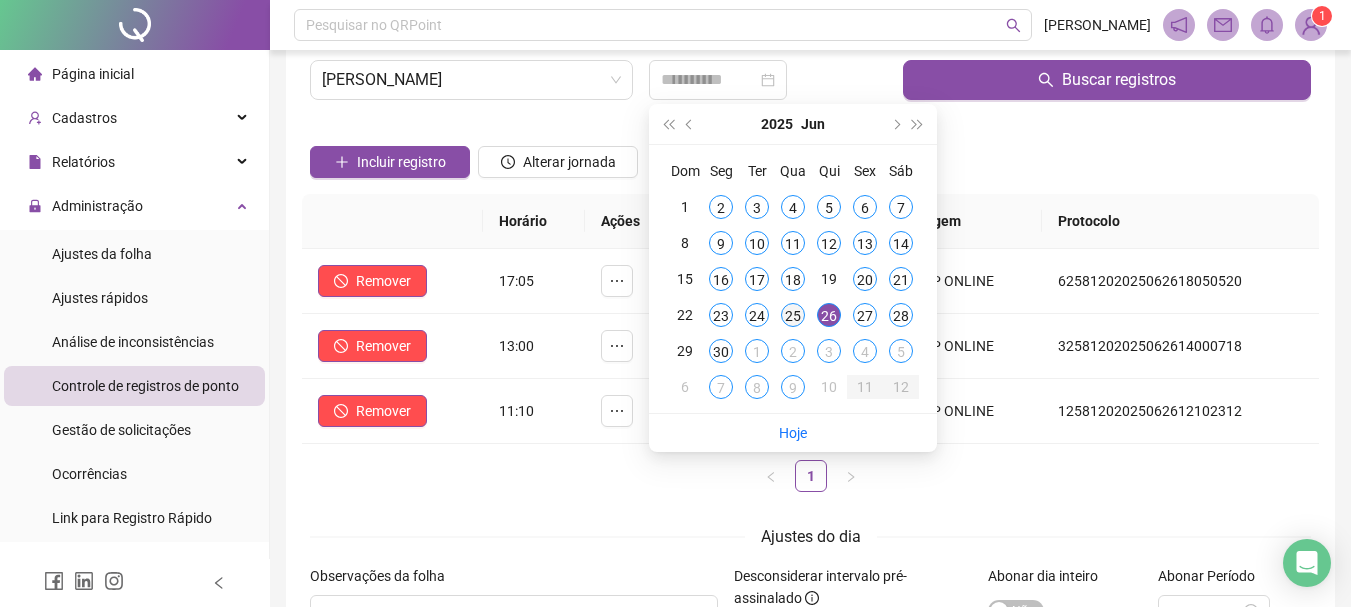 click on "25" at bounding box center [793, 315] 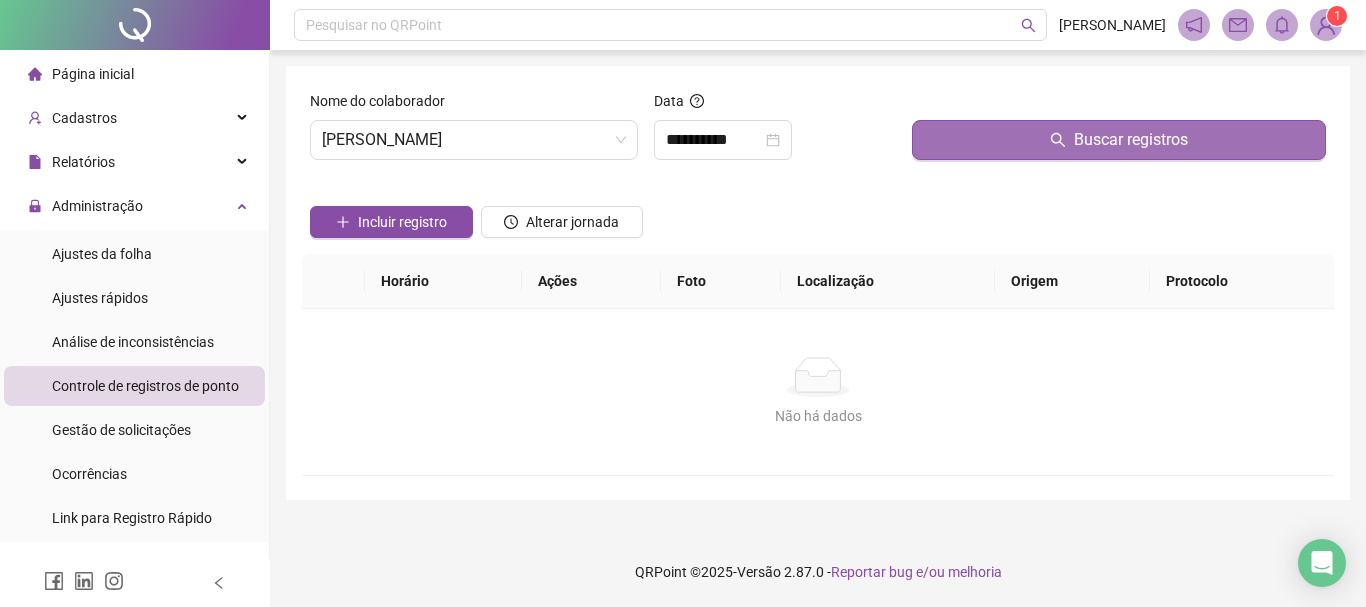 click on "Buscar registros" at bounding box center [1119, 140] 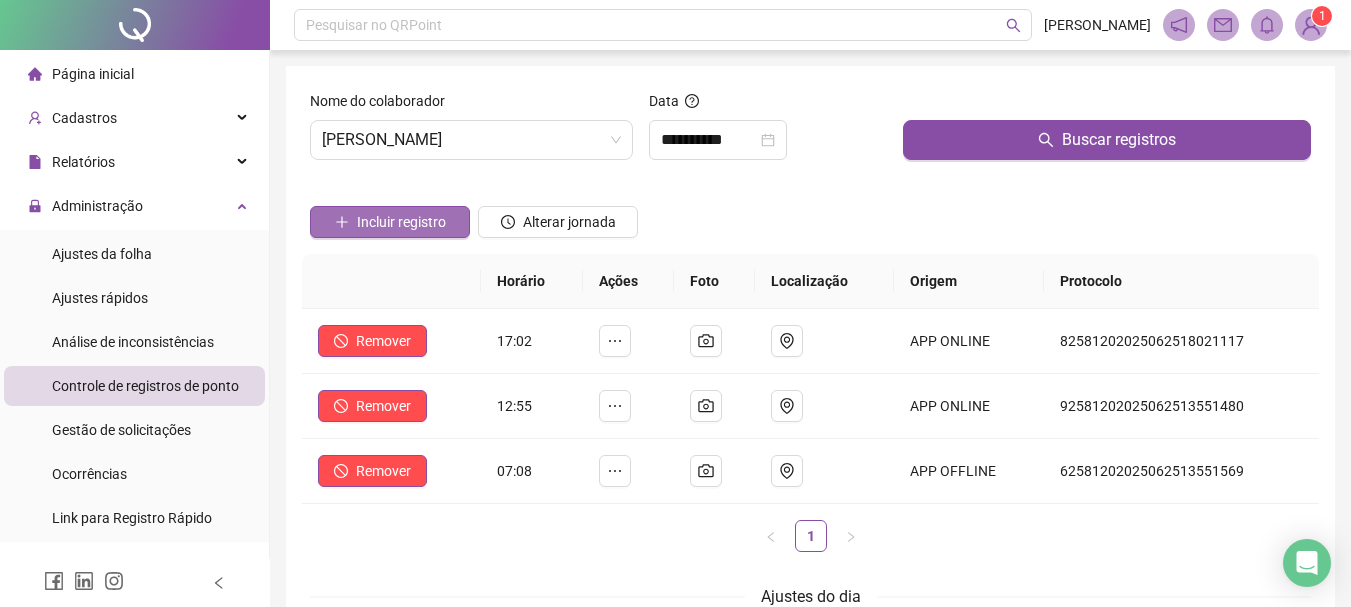 click on "Incluir registro" at bounding box center [401, 222] 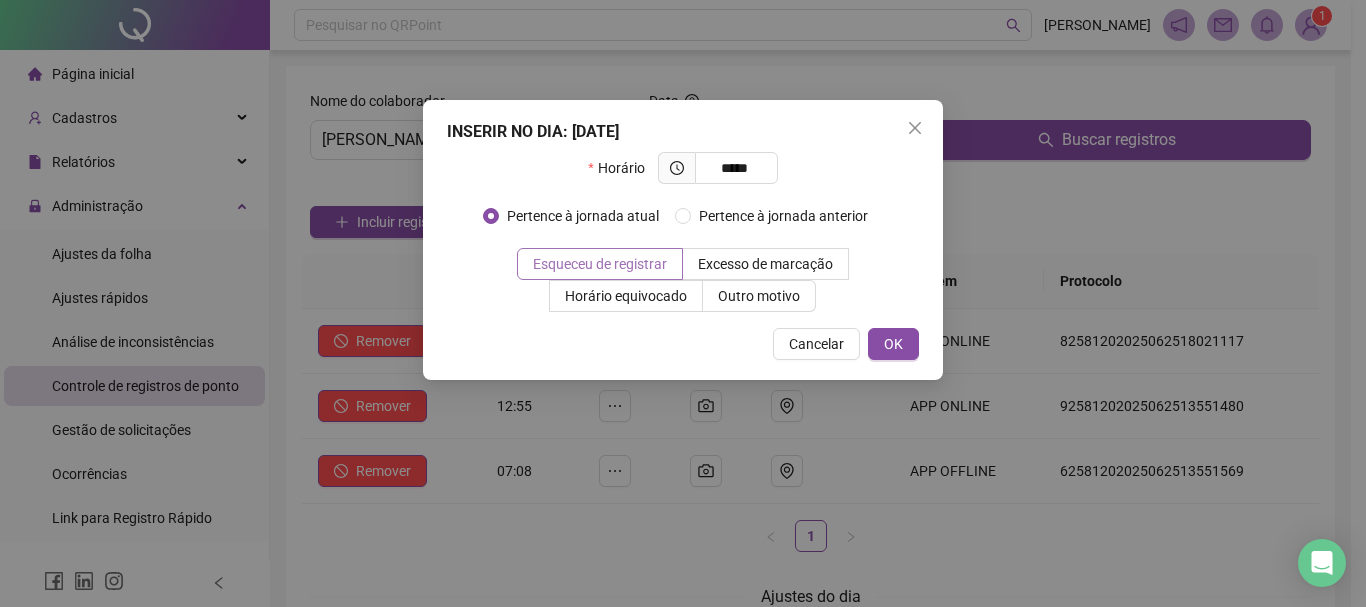 type on "*****" 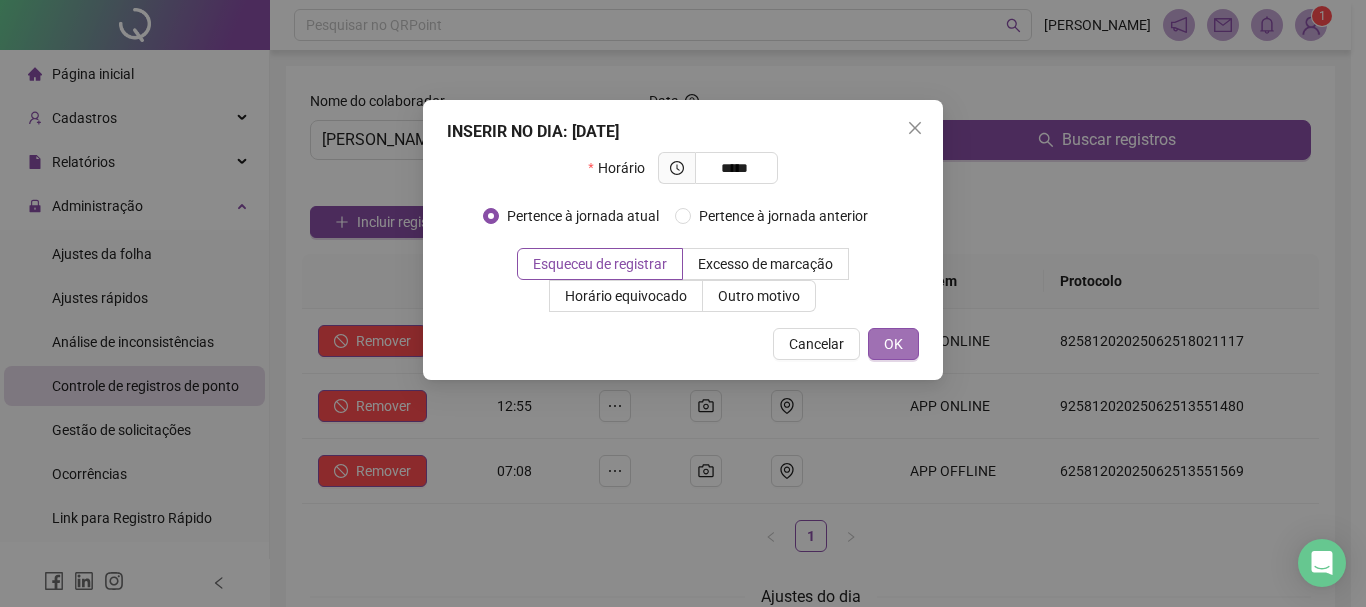 click on "OK" at bounding box center [893, 344] 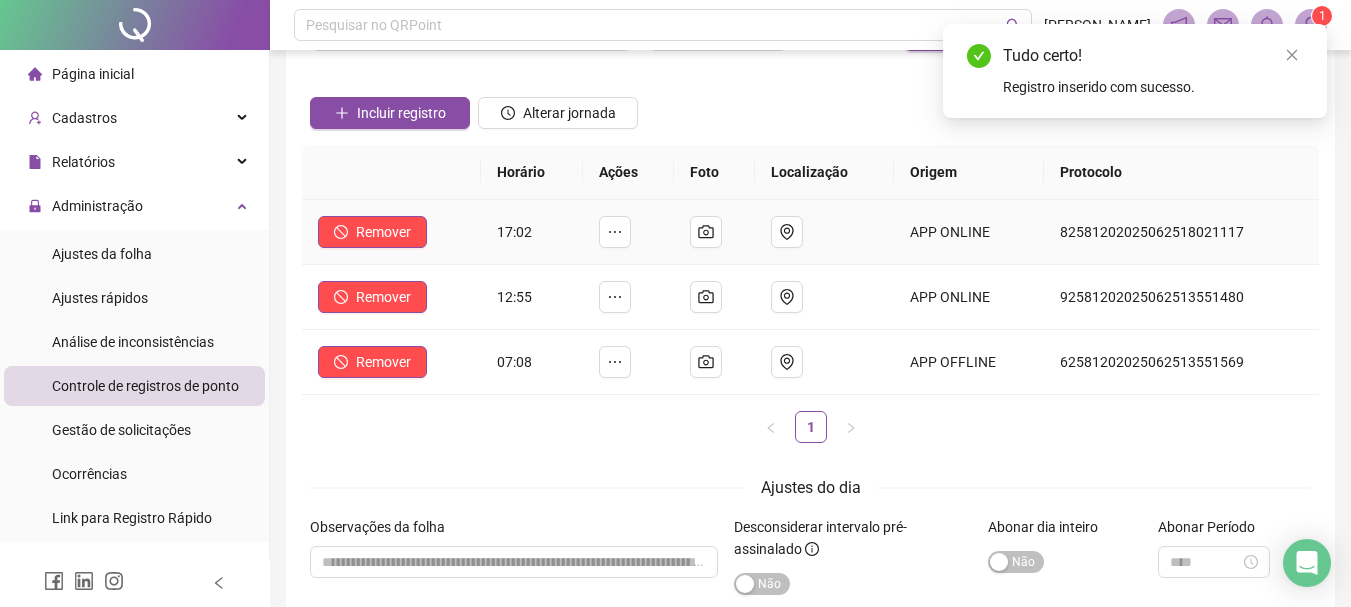 scroll, scrollTop: 260, scrollLeft: 0, axis: vertical 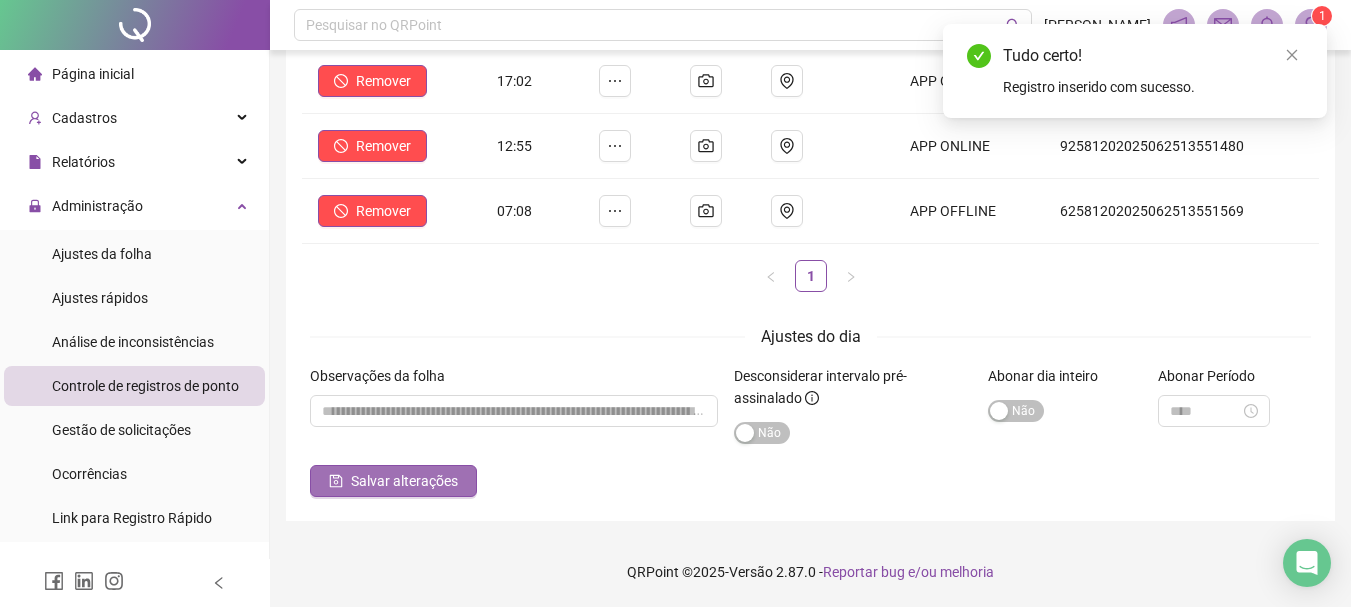click on "Salvar alterações" at bounding box center (404, 481) 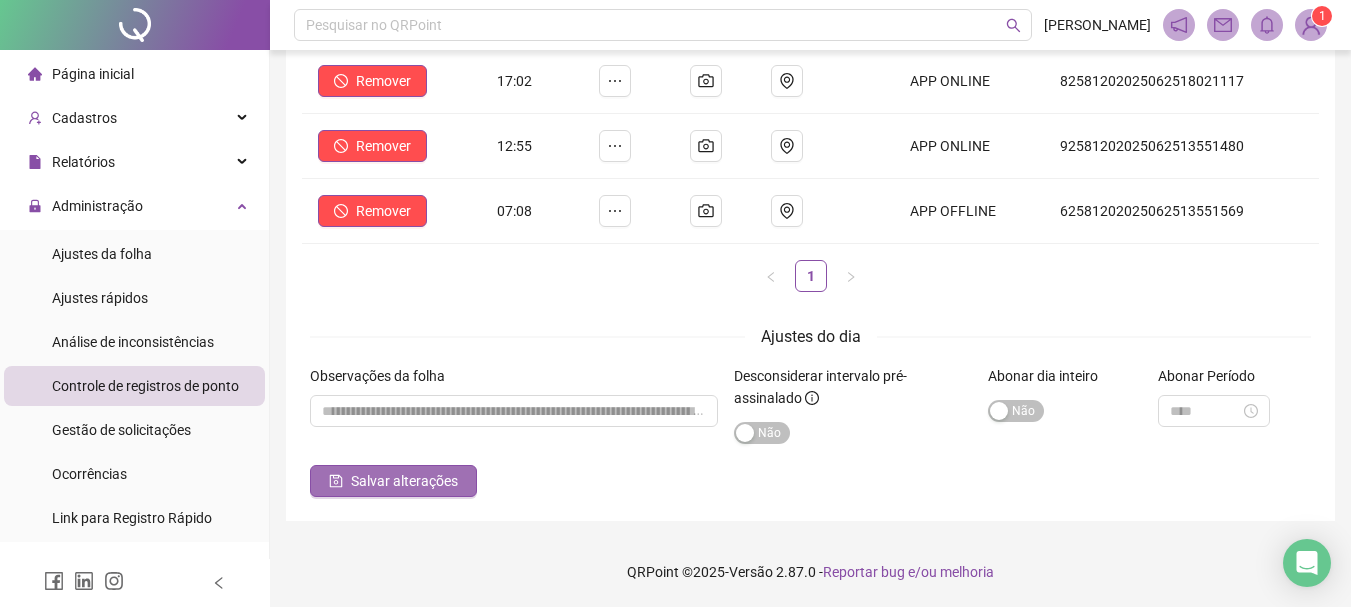 scroll, scrollTop: 60, scrollLeft: 0, axis: vertical 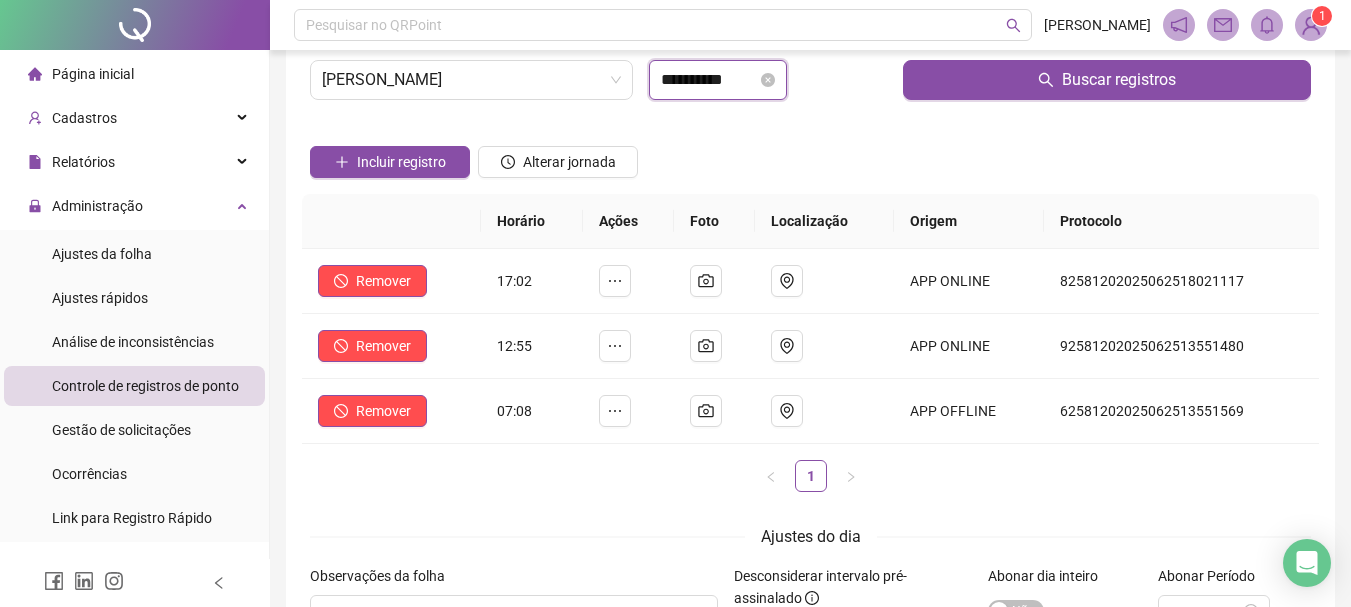 click on "**********" at bounding box center (709, 80) 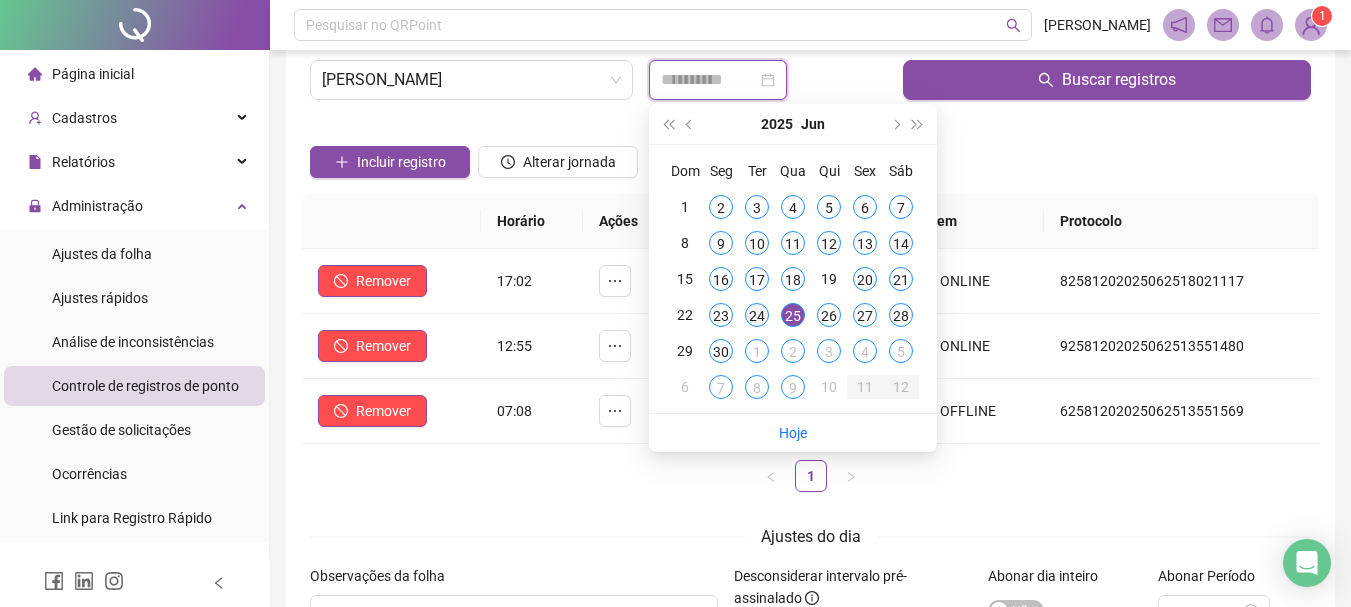 type on "**********" 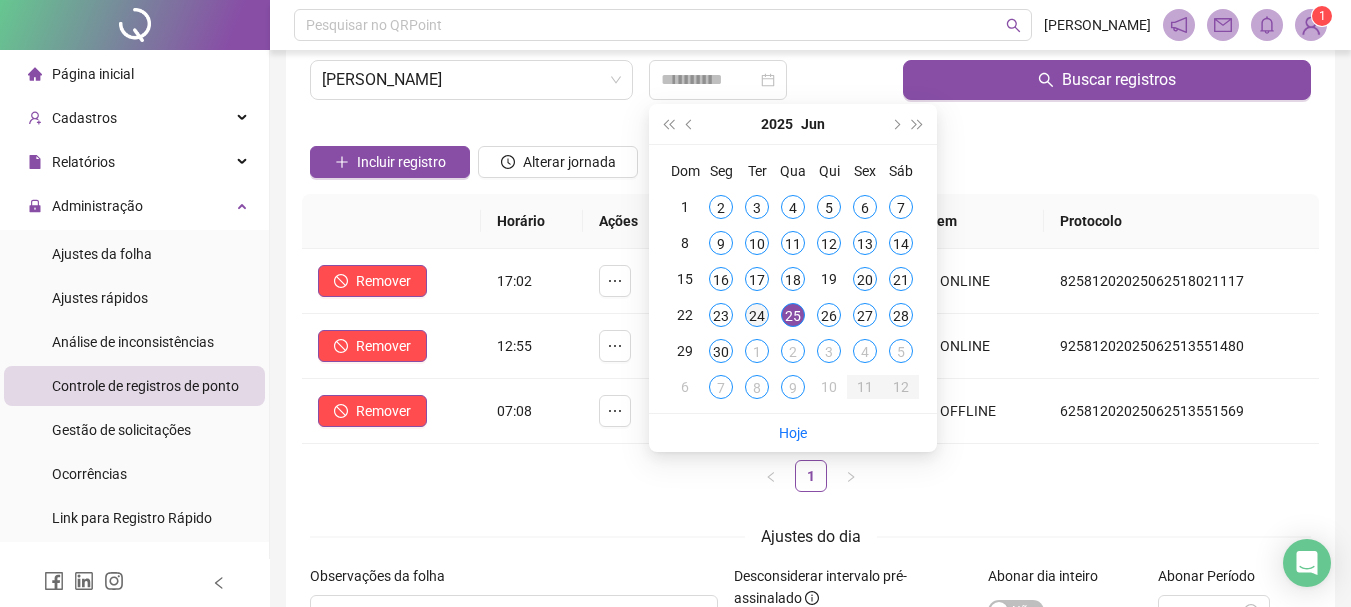 click on "24" at bounding box center (757, 315) 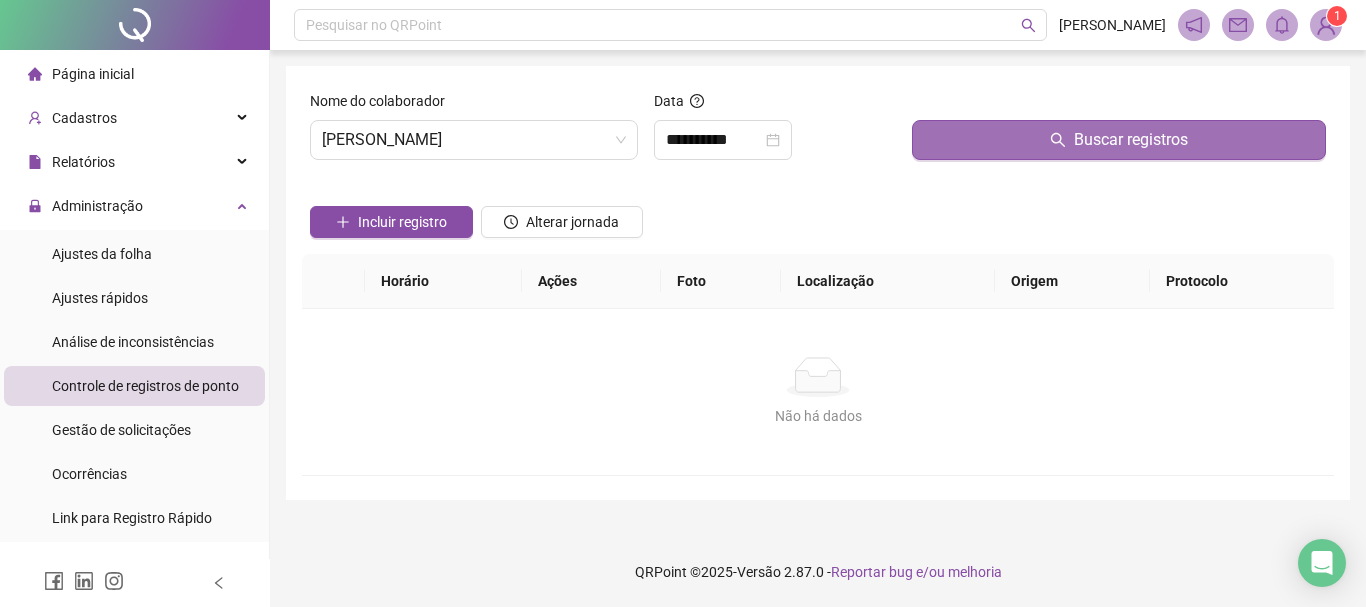 click on "Buscar registros" at bounding box center [1119, 140] 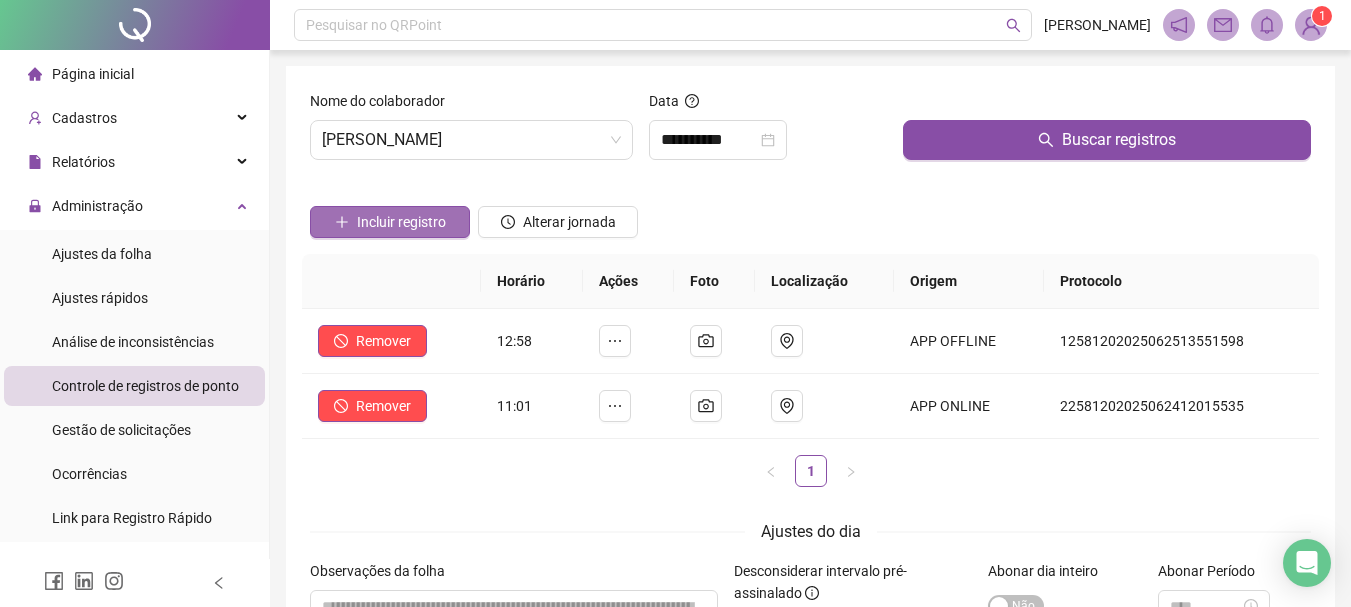 click on "Incluir registro" at bounding box center [401, 222] 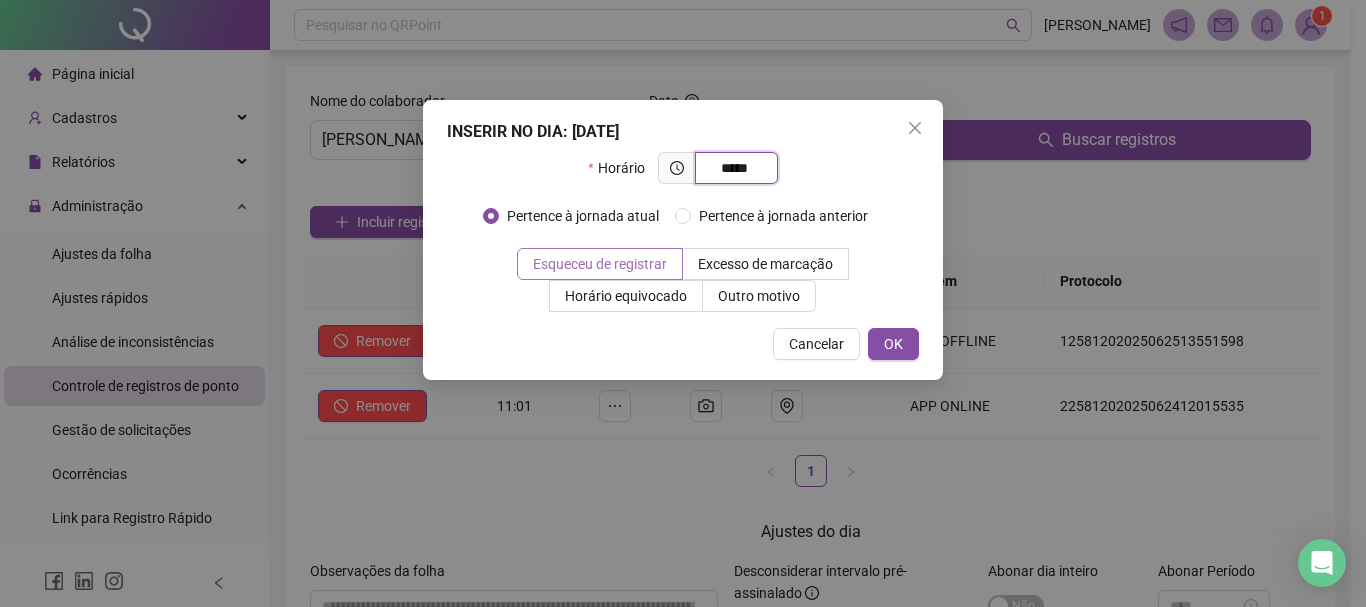 type on "*****" 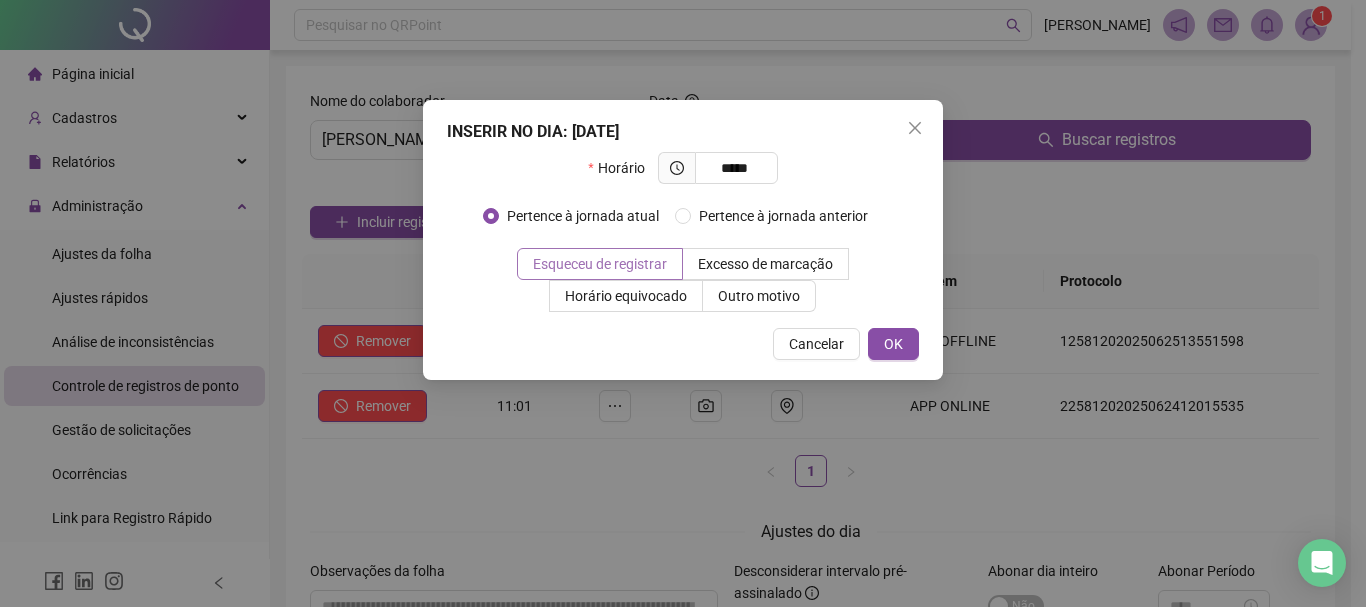 click on "Esqueceu de registrar" at bounding box center (600, 264) 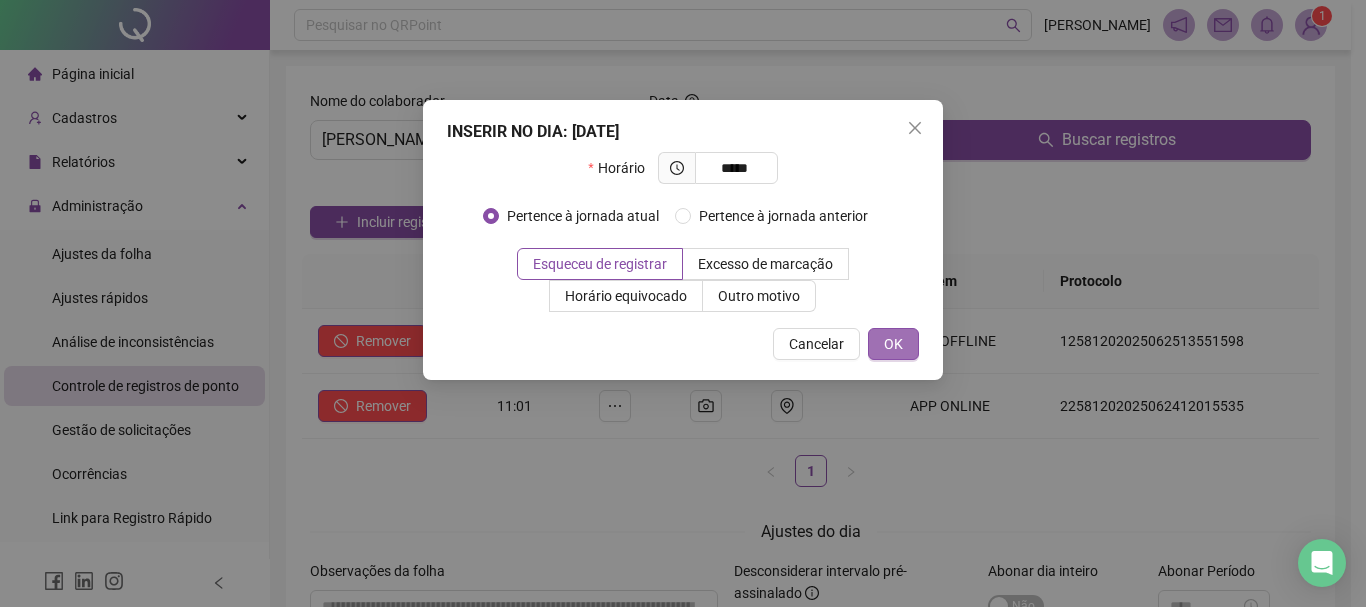 click on "OK" at bounding box center [893, 344] 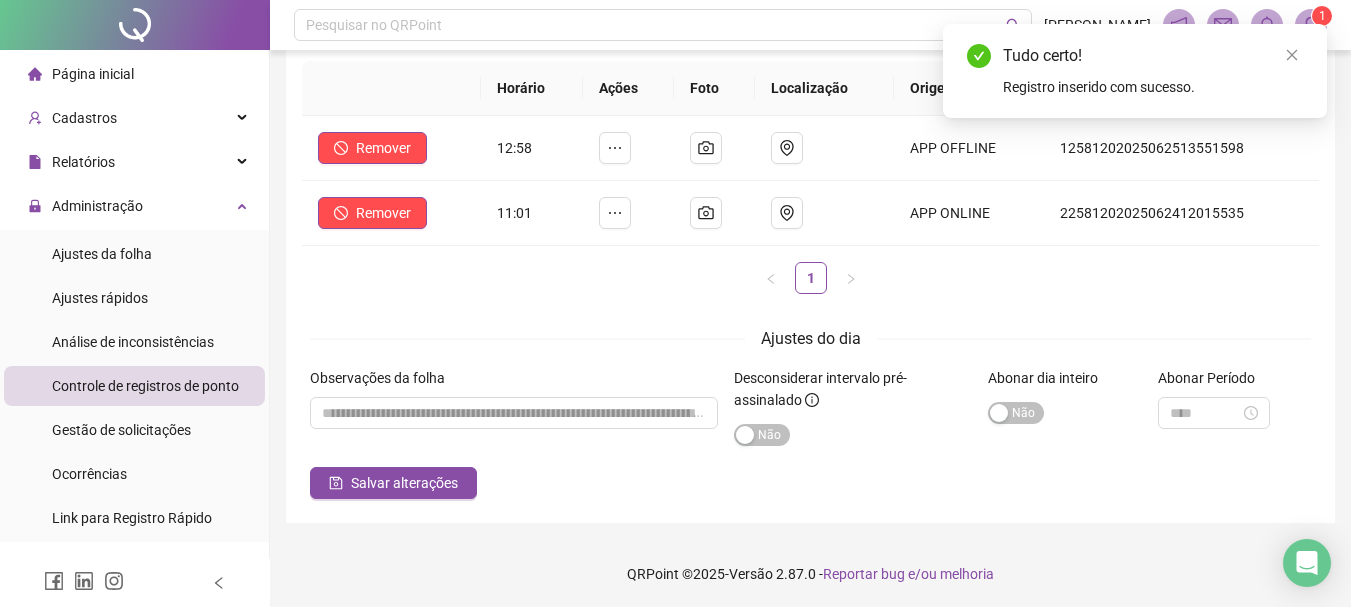 scroll, scrollTop: 195, scrollLeft: 0, axis: vertical 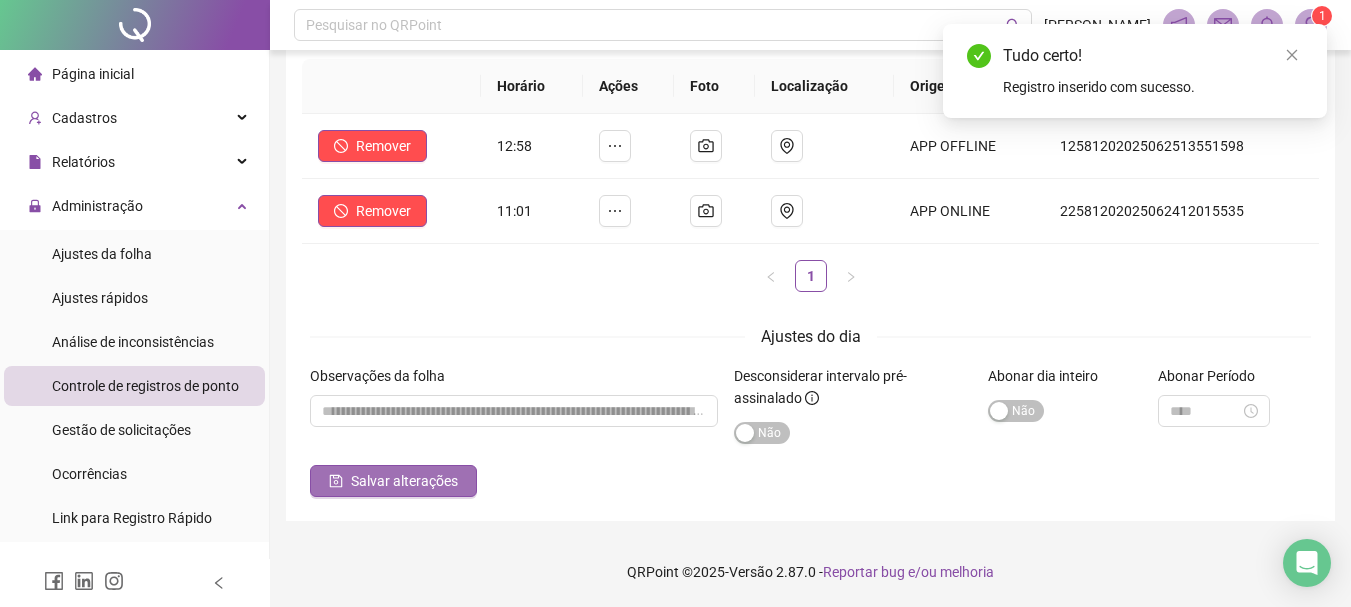 click on "Salvar alterações" at bounding box center (404, 481) 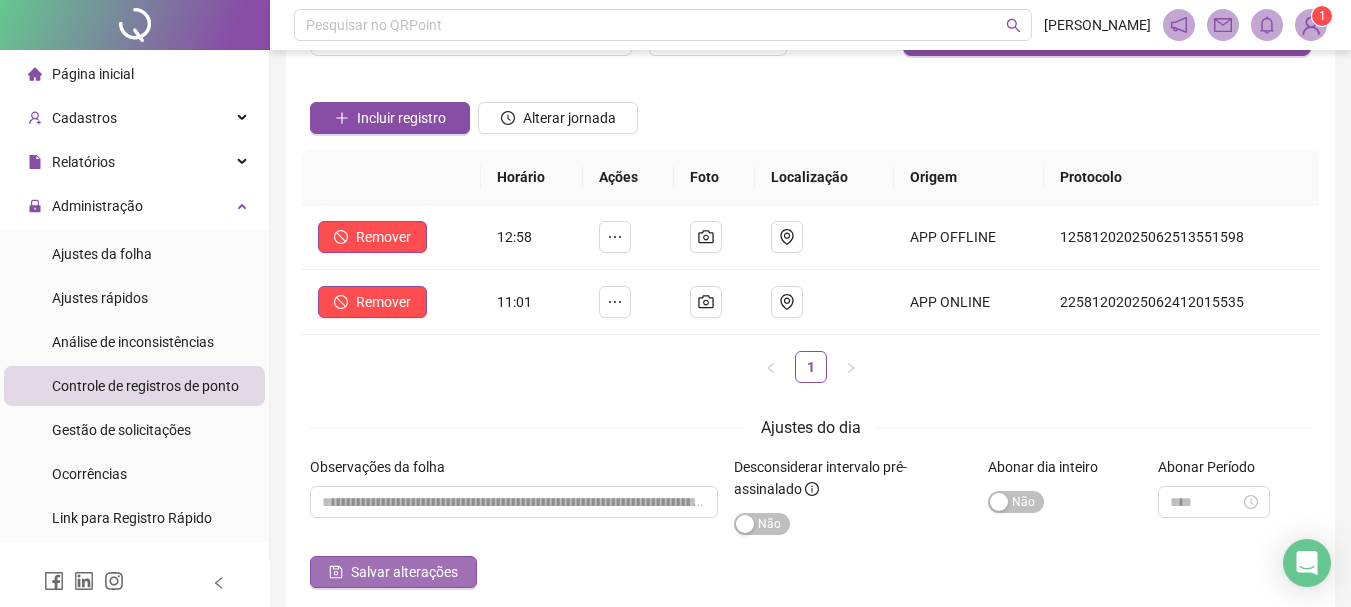 scroll, scrollTop: 0, scrollLeft: 0, axis: both 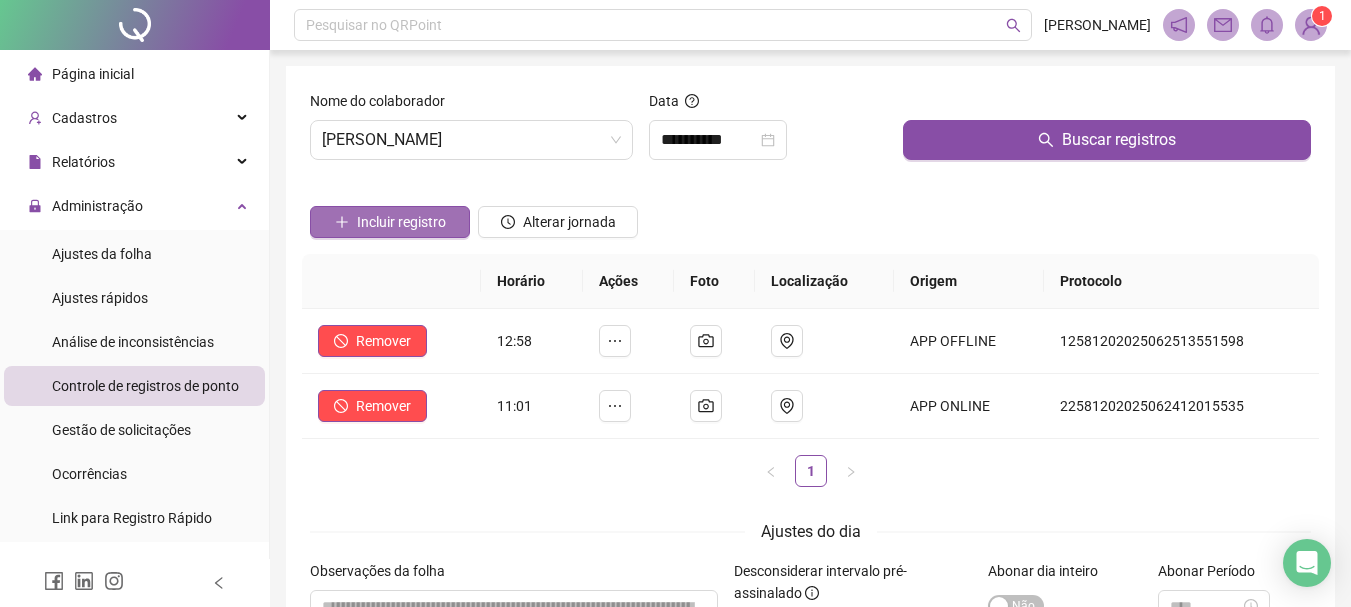 click on "Incluir registro" at bounding box center [401, 222] 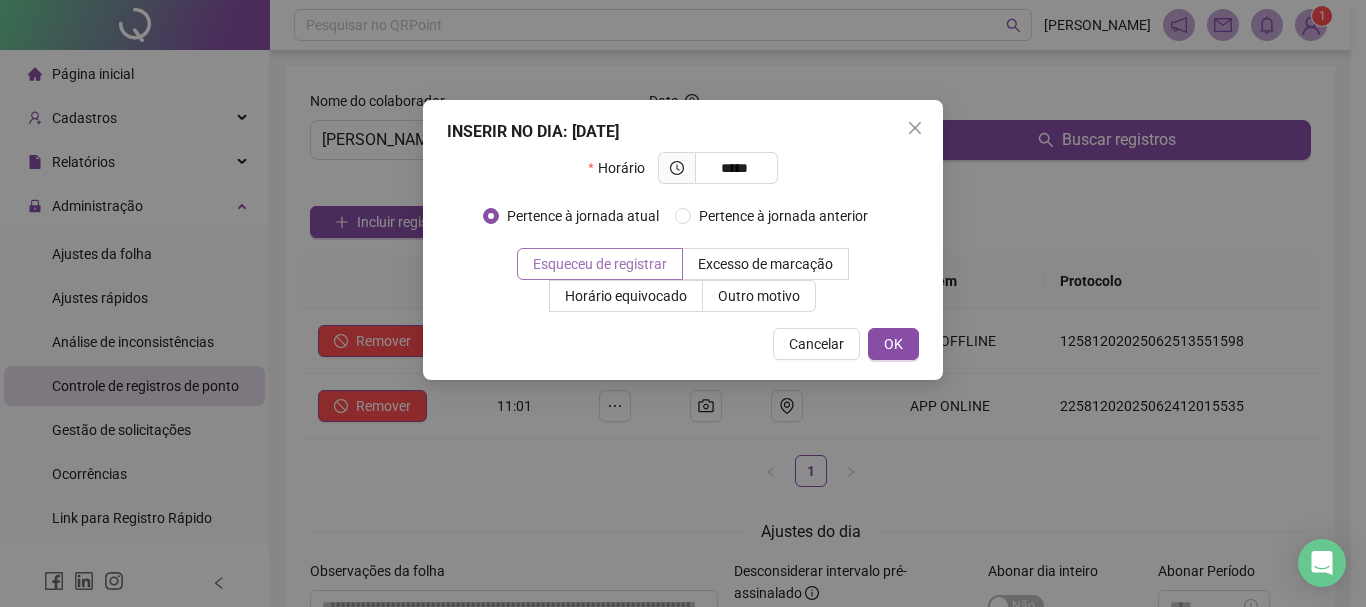 type on "*****" 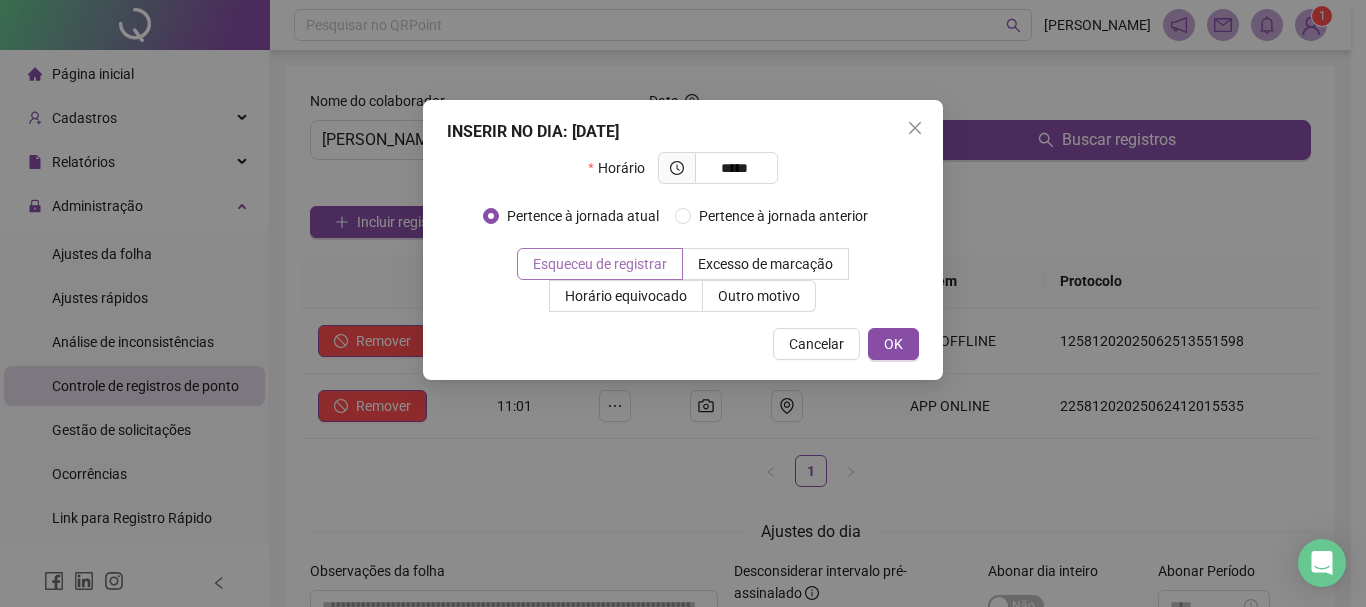 click on "Esqueceu de registrar" at bounding box center (600, 264) 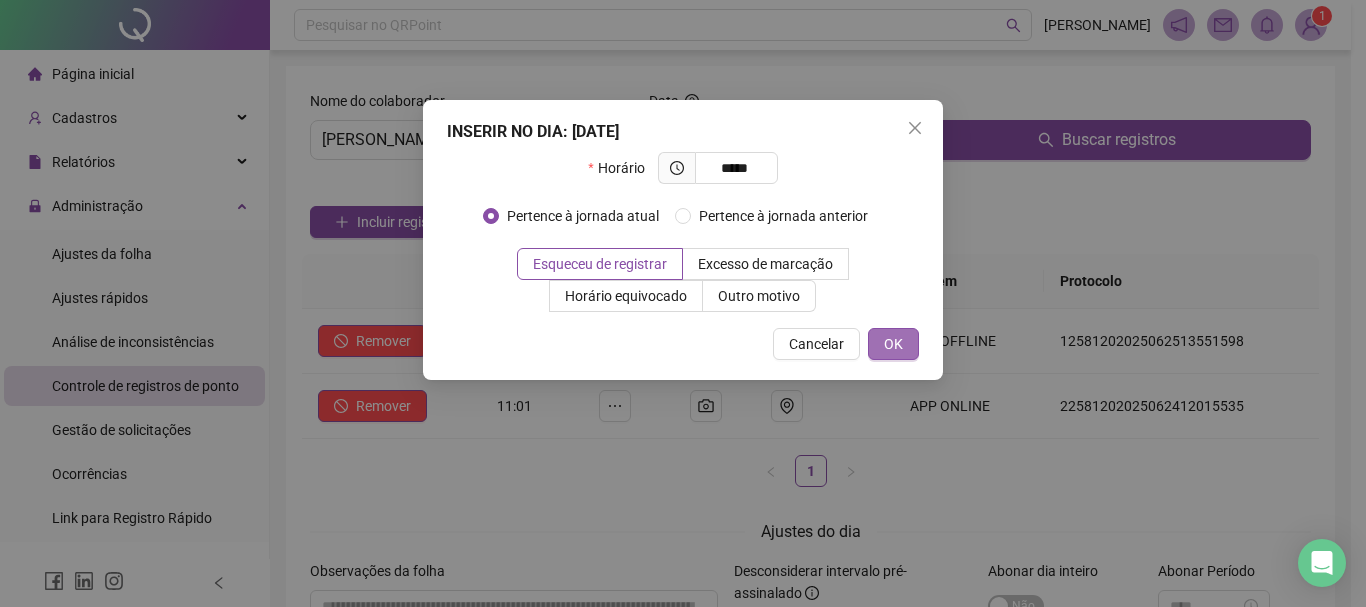 click on "OK" at bounding box center [893, 344] 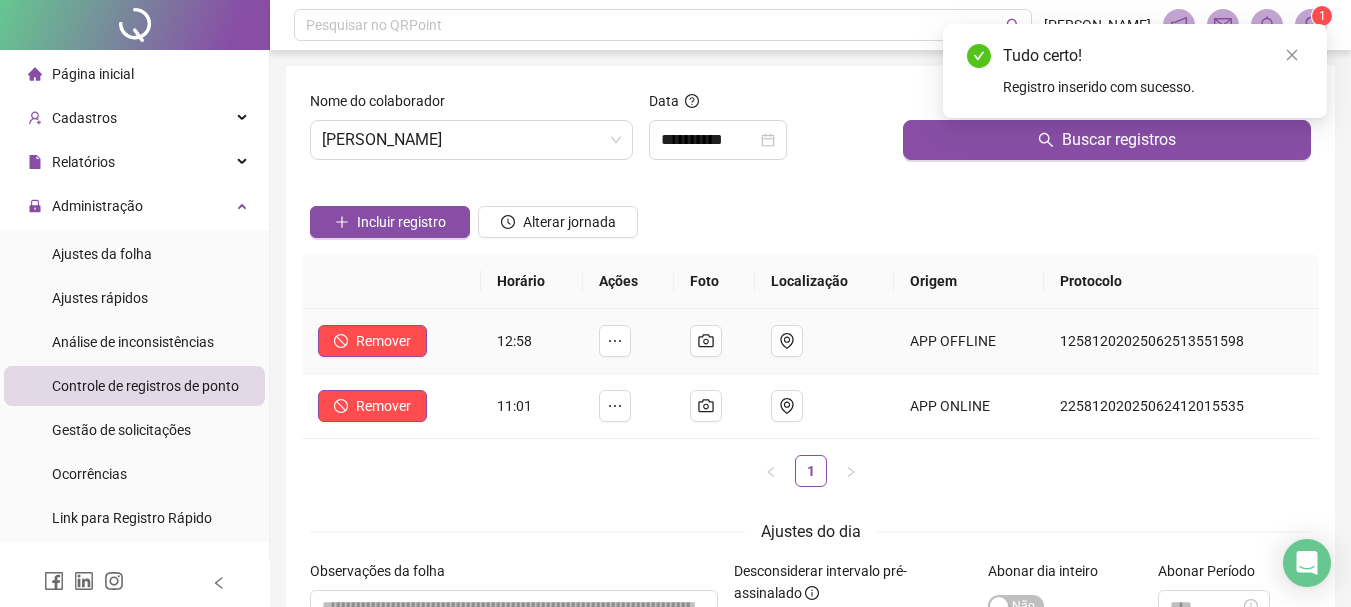 scroll, scrollTop: 195, scrollLeft: 0, axis: vertical 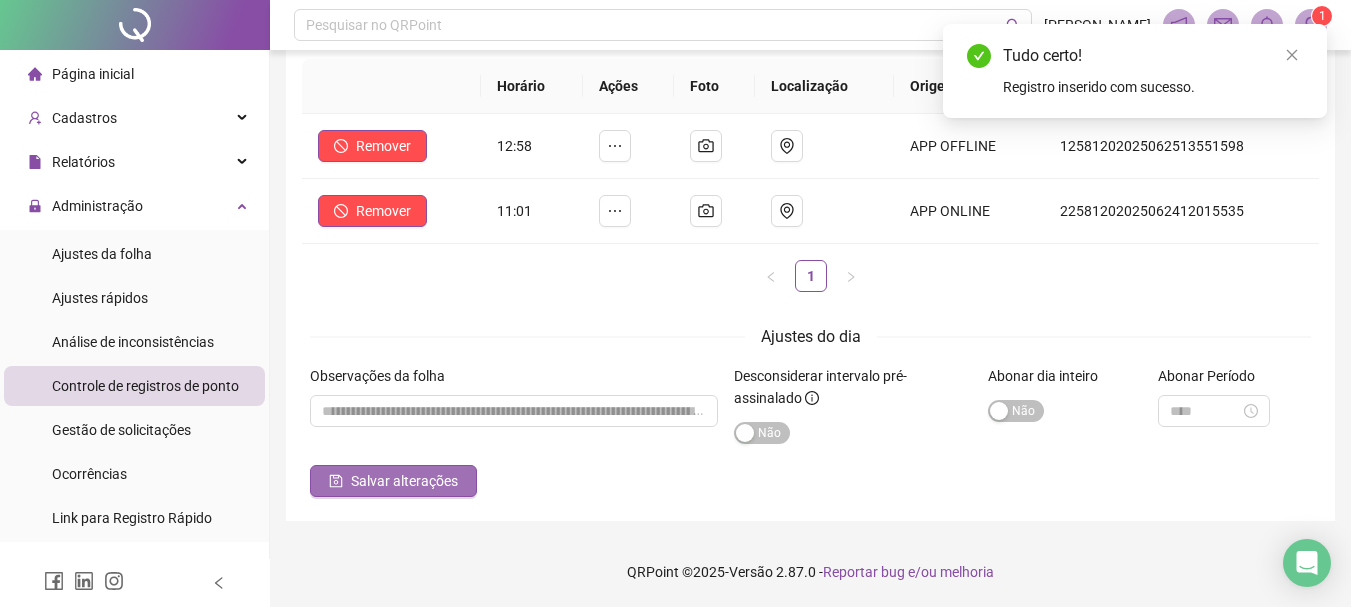 click on "Salvar alterações" at bounding box center (404, 481) 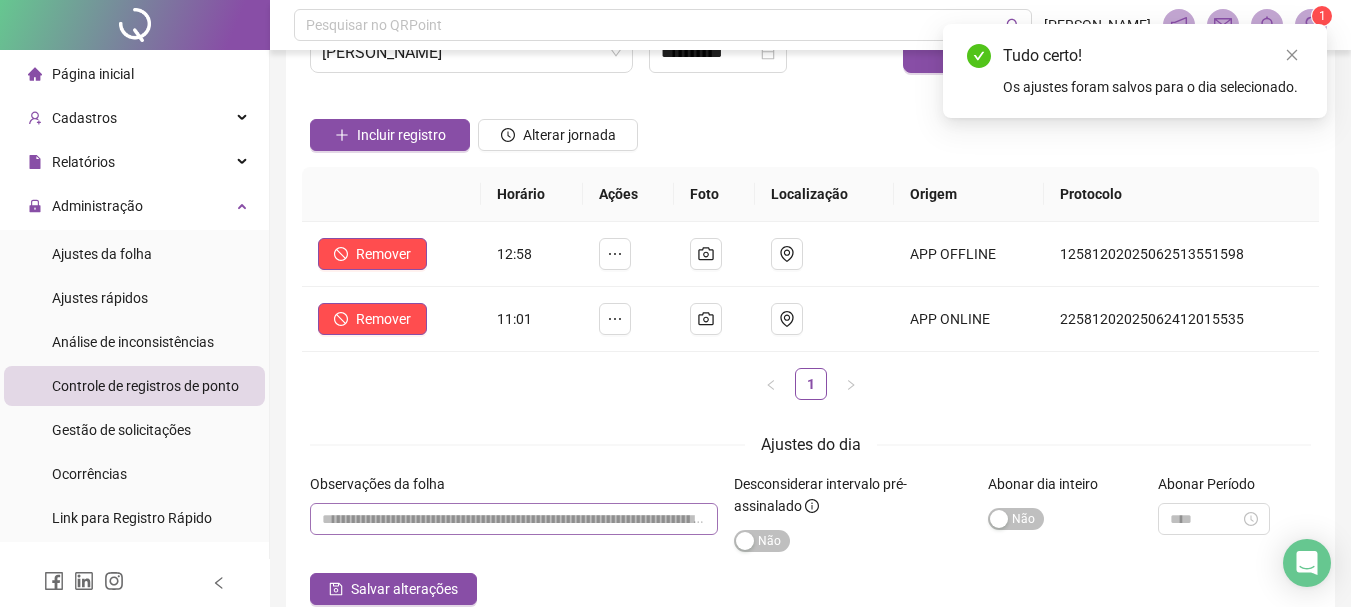 scroll, scrollTop: 0, scrollLeft: 0, axis: both 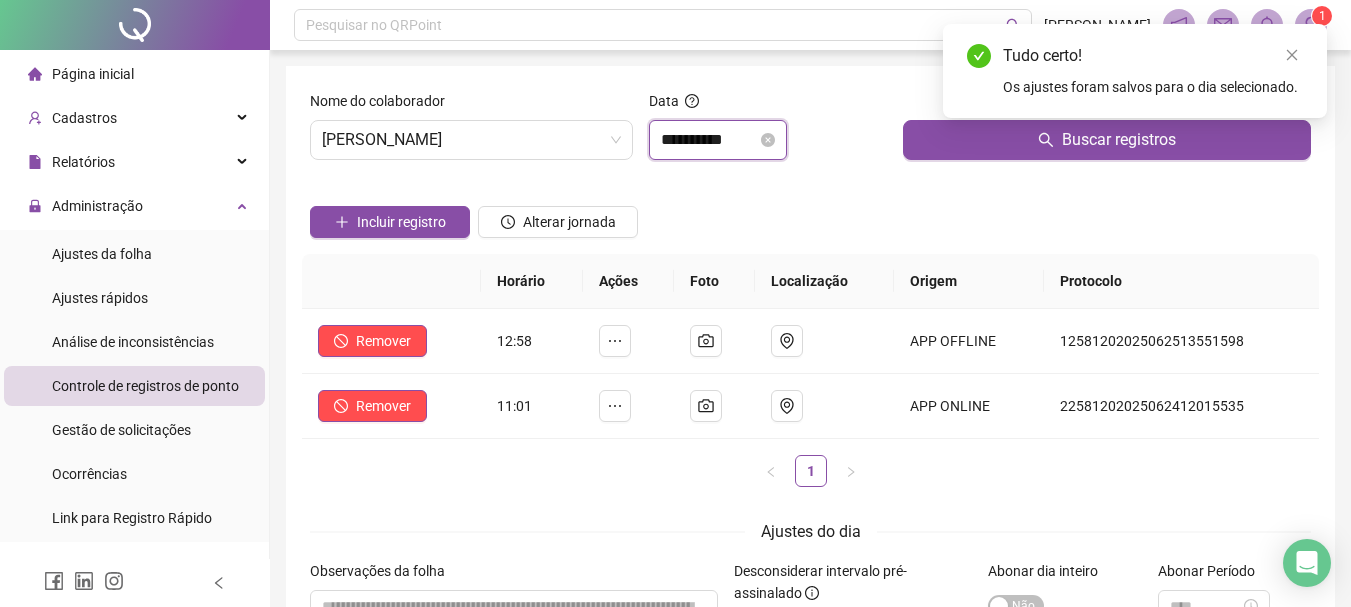 click on "**********" at bounding box center (709, 140) 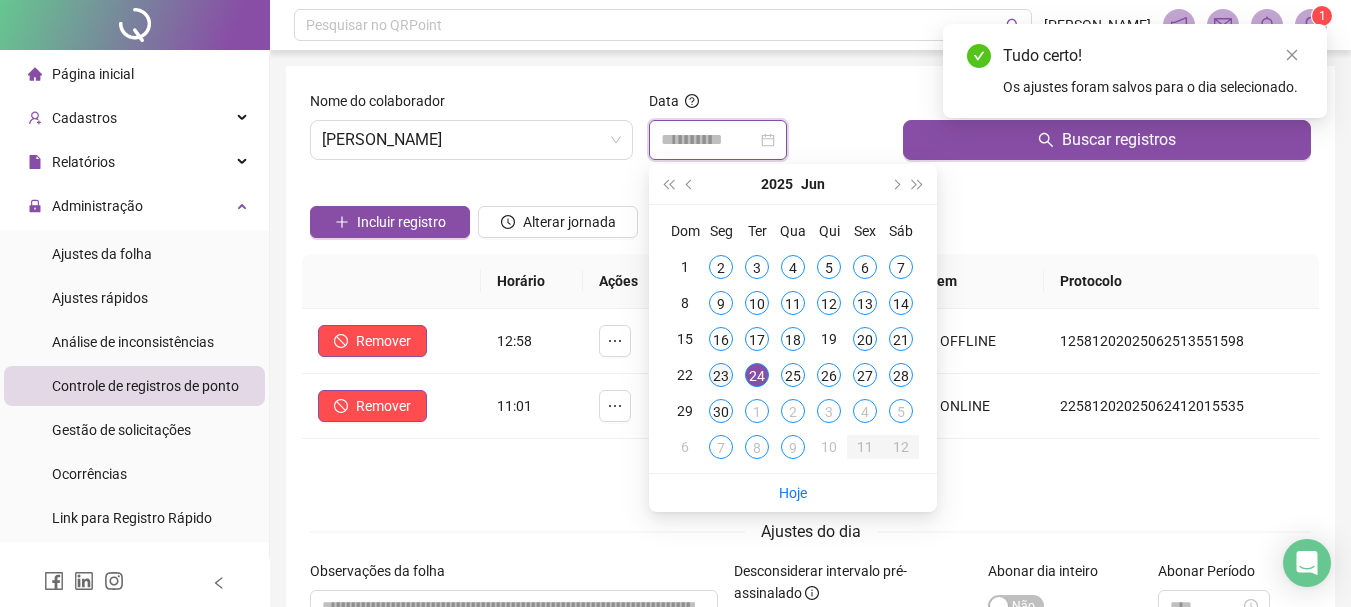 type on "**********" 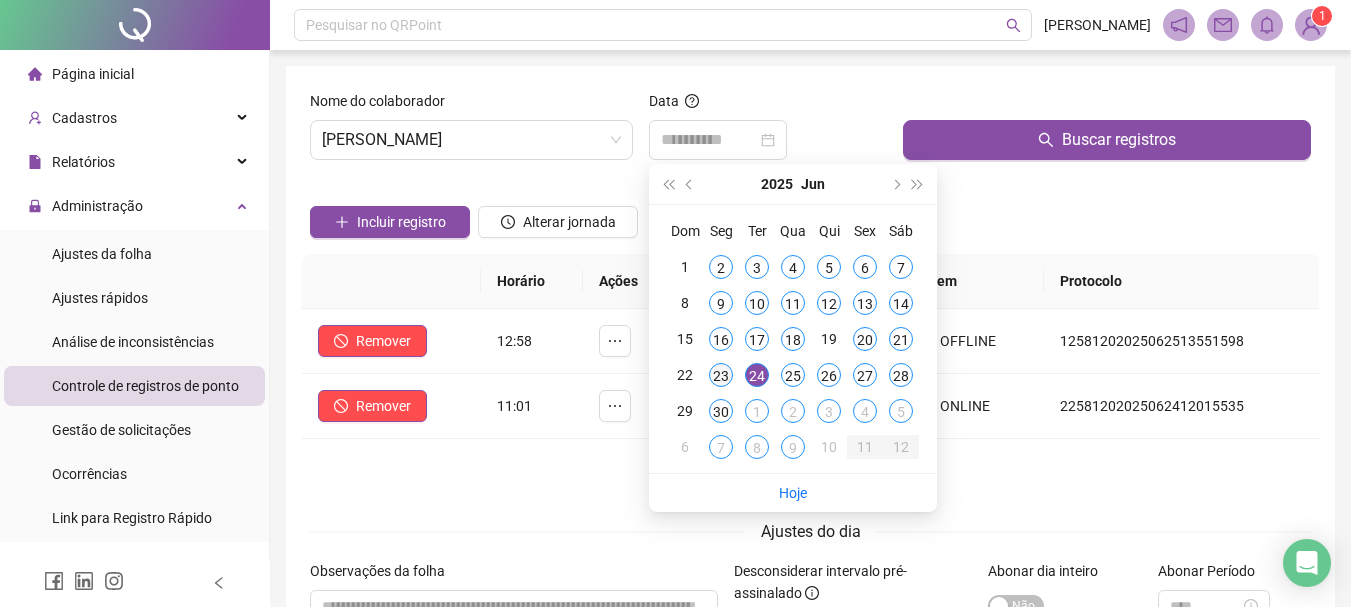 click on "23" at bounding box center [721, 375] 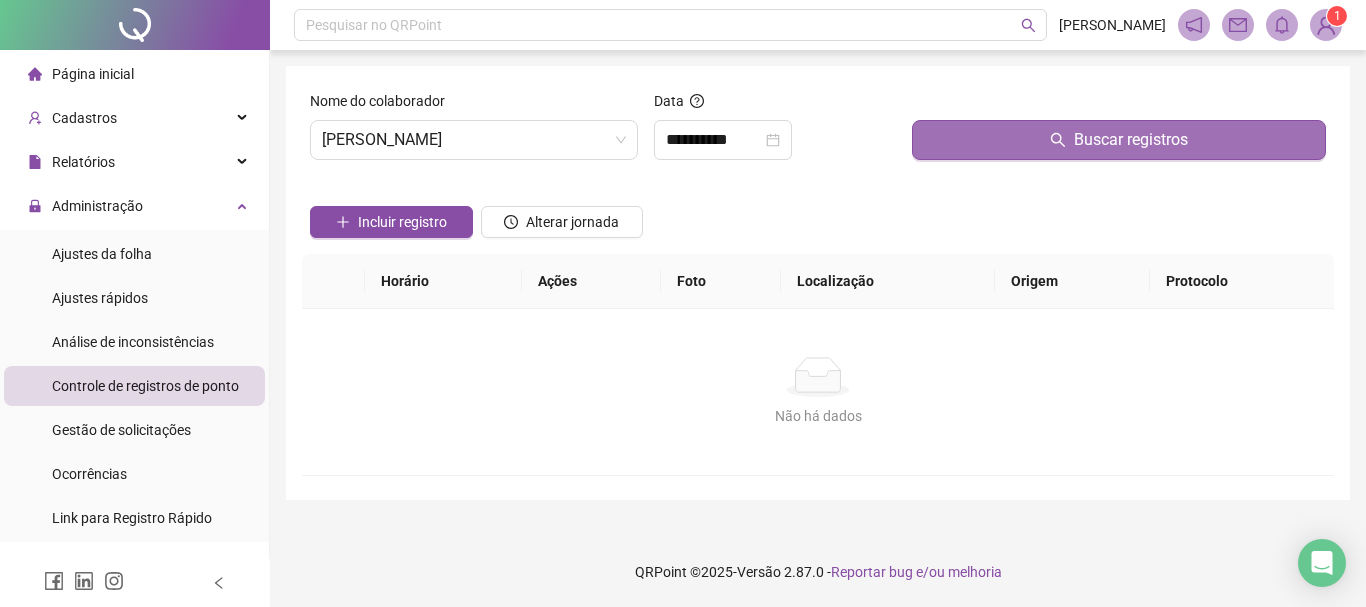 click on "Buscar registros" at bounding box center [1119, 140] 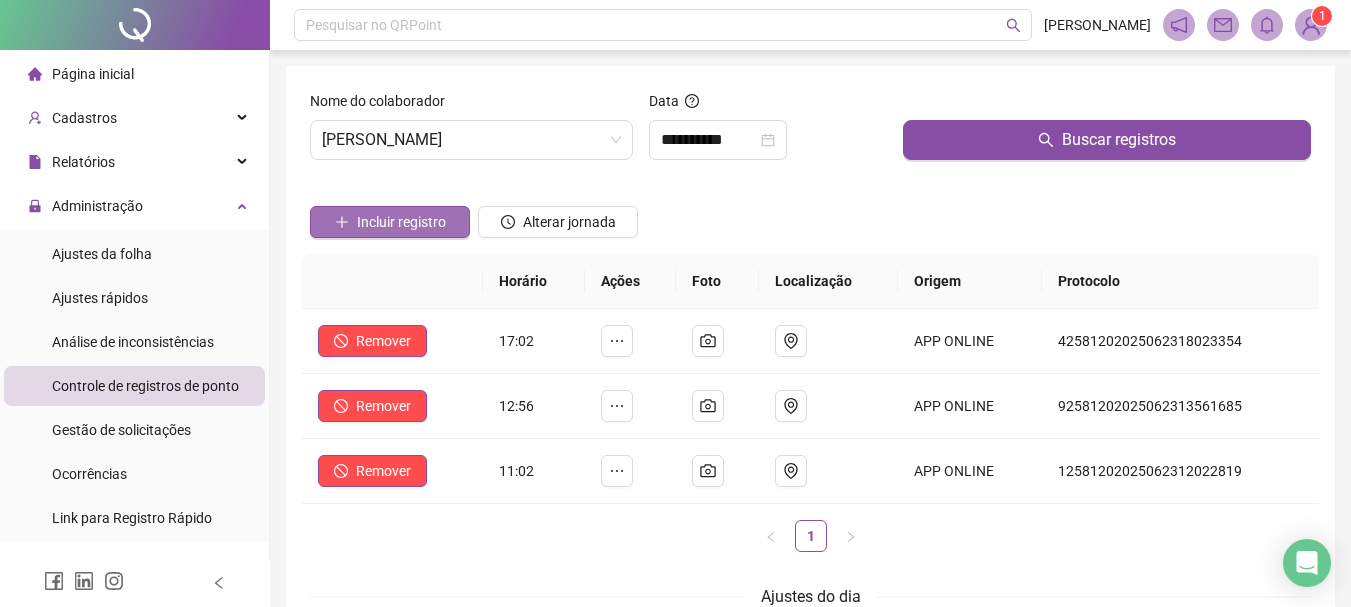 click on "Incluir registro" at bounding box center [401, 222] 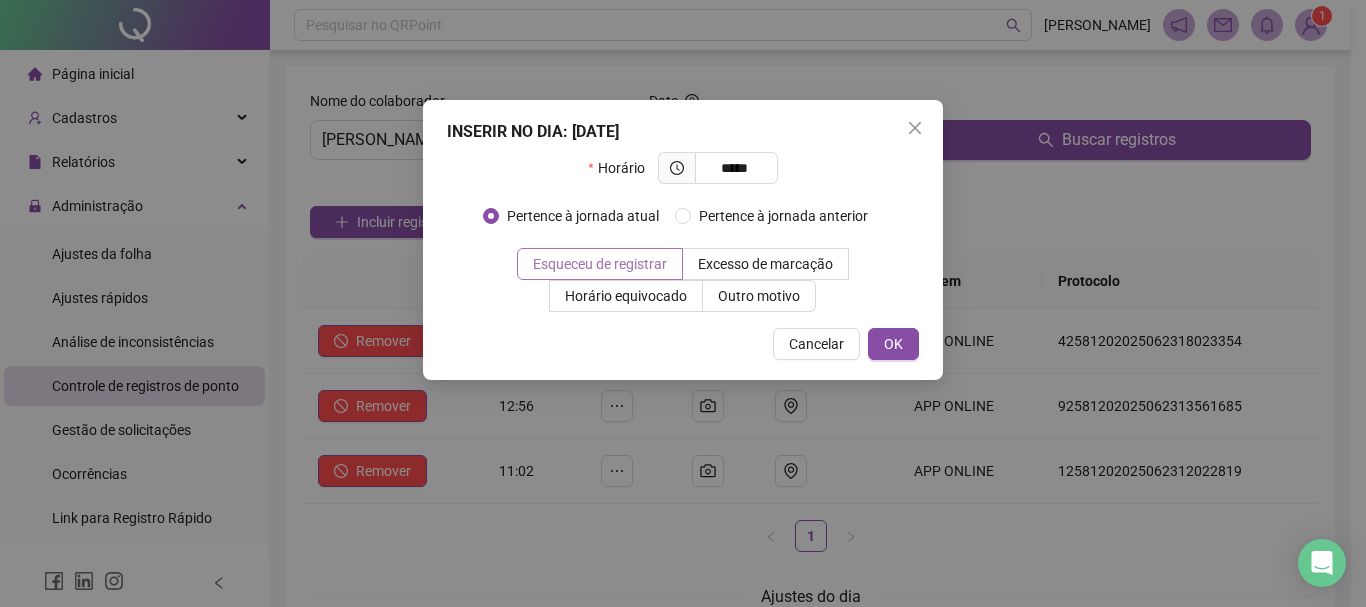 type on "*****" 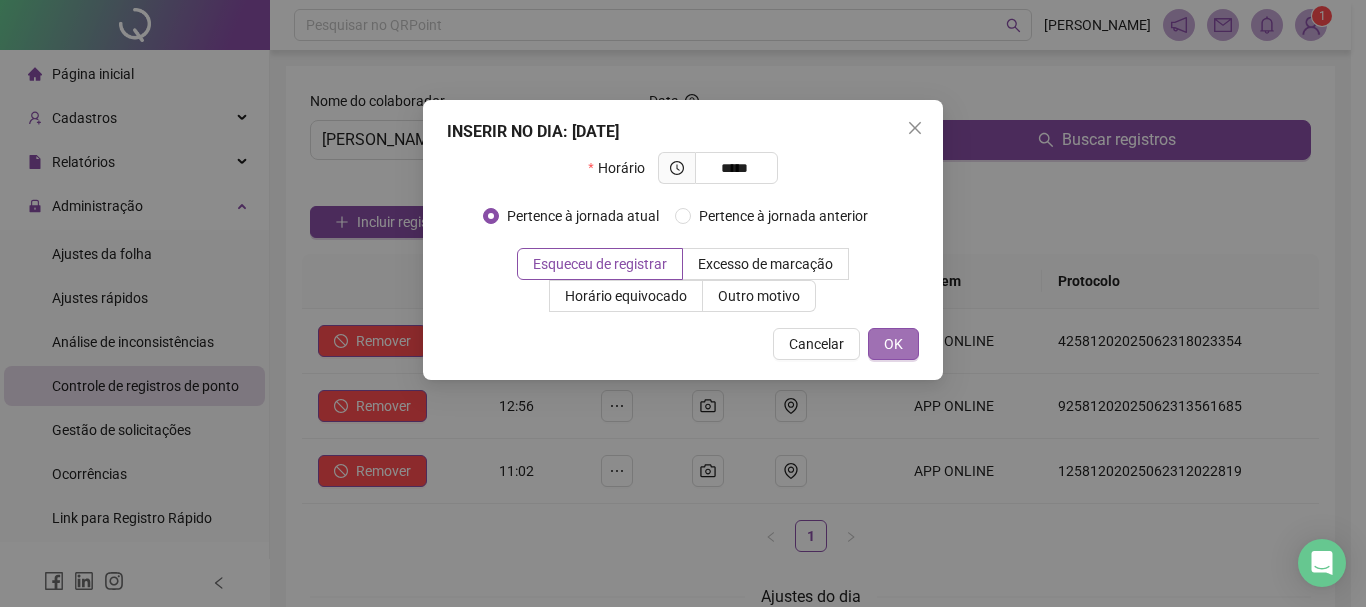 click on "OK" at bounding box center (893, 344) 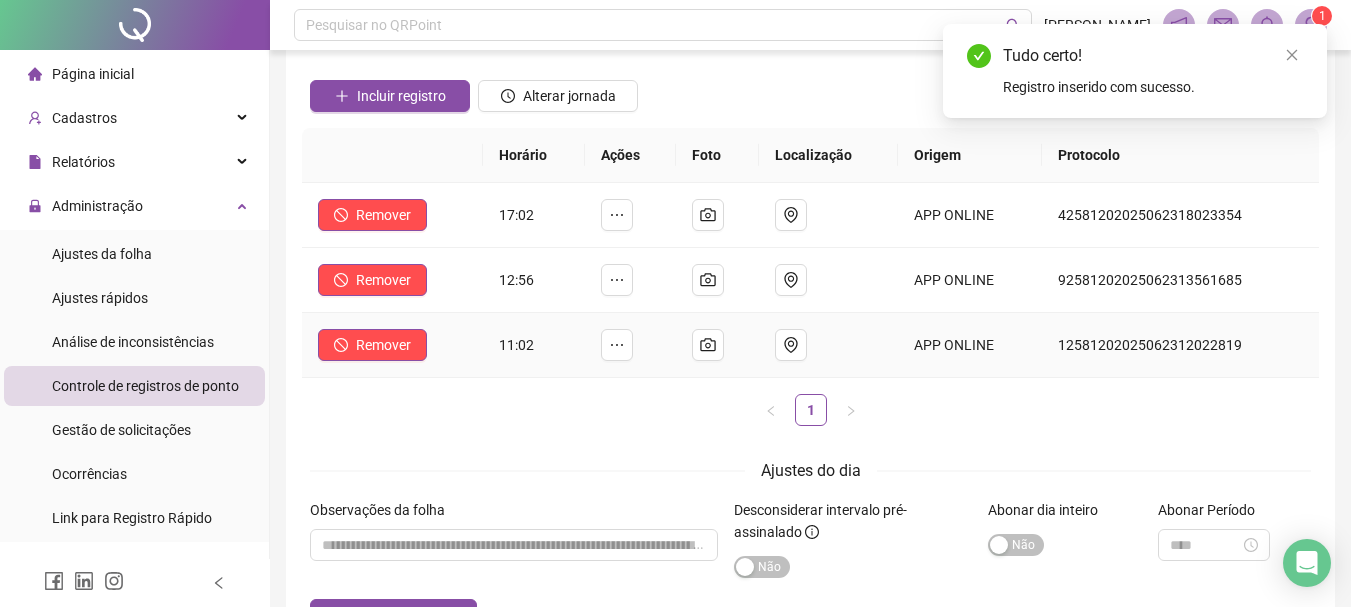 scroll, scrollTop: 260, scrollLeft: 0, axis: vertical 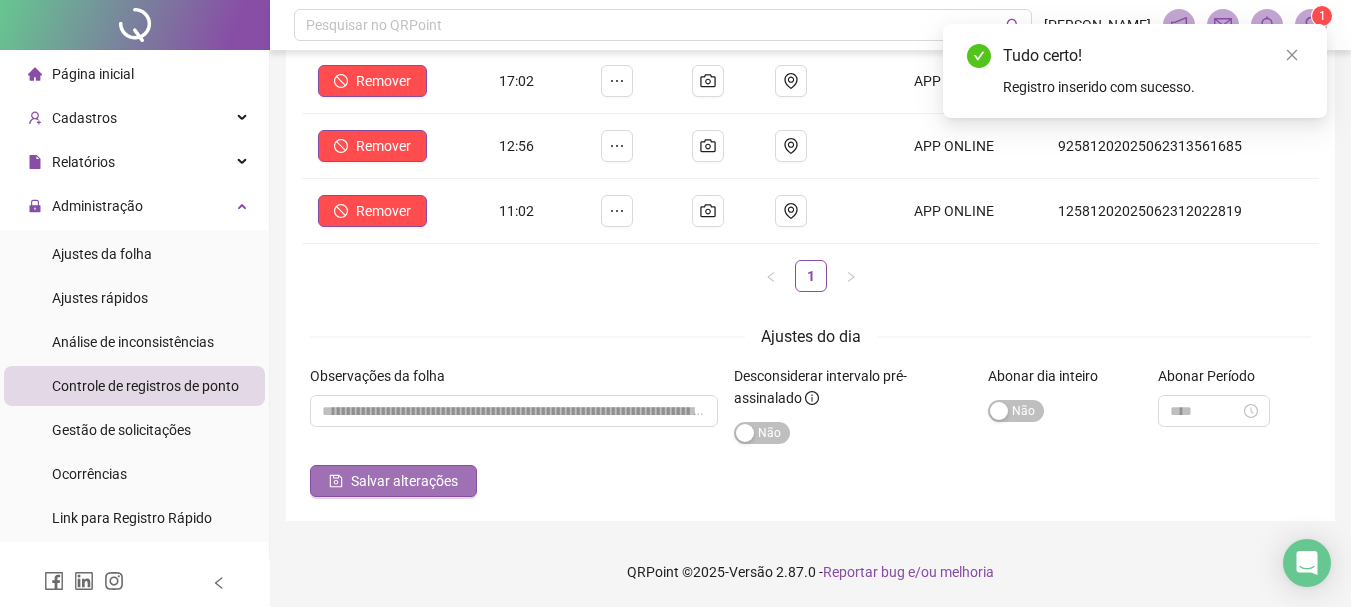 click on "Salvar alterações" at bounding box center (404, 481) 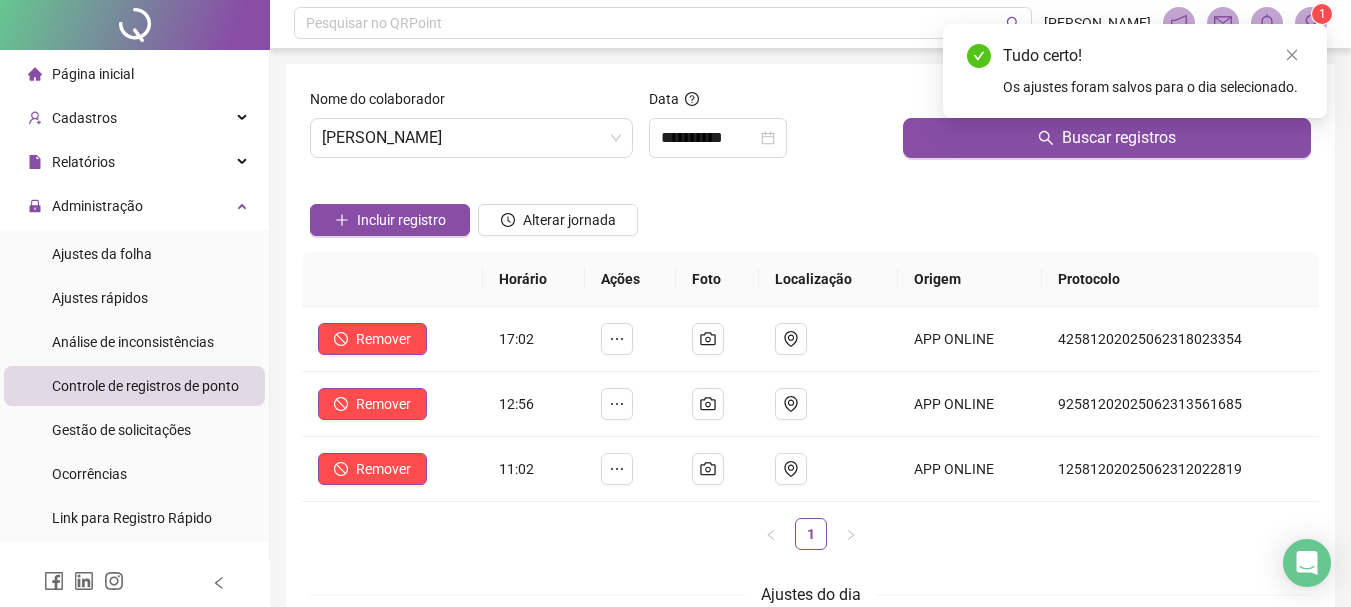 scroll, scrollTop: 0, scrollLeft: 0, axis: both 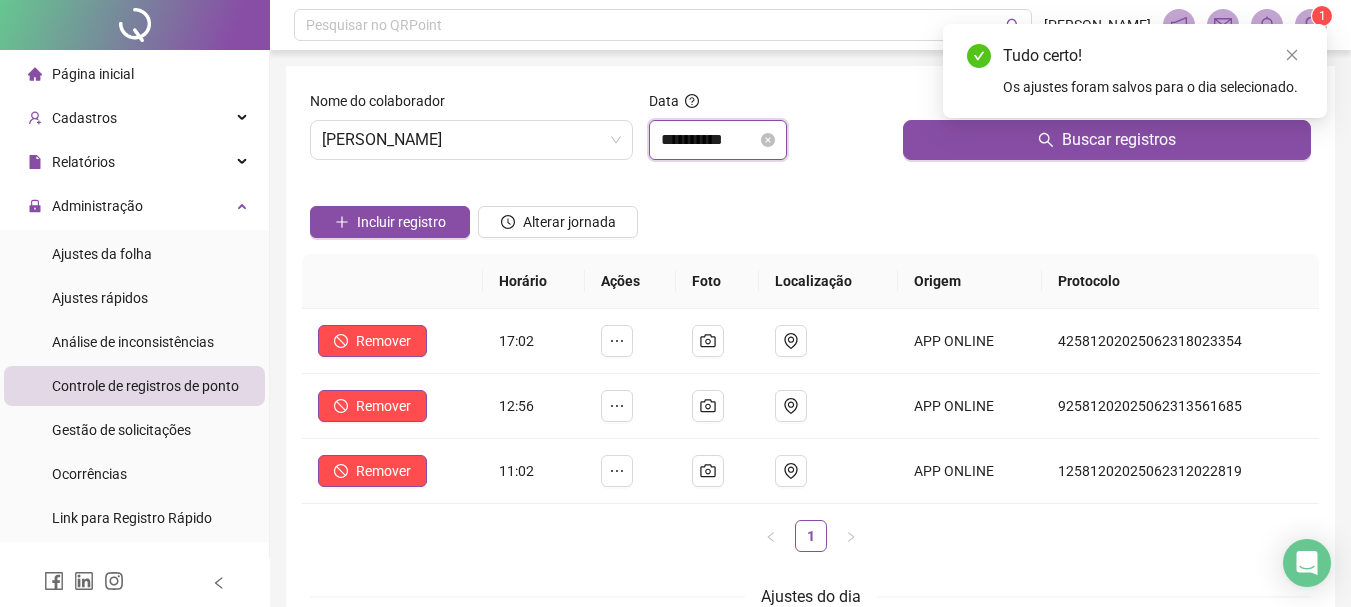 click on "**********" at bounding box center (709, 140) 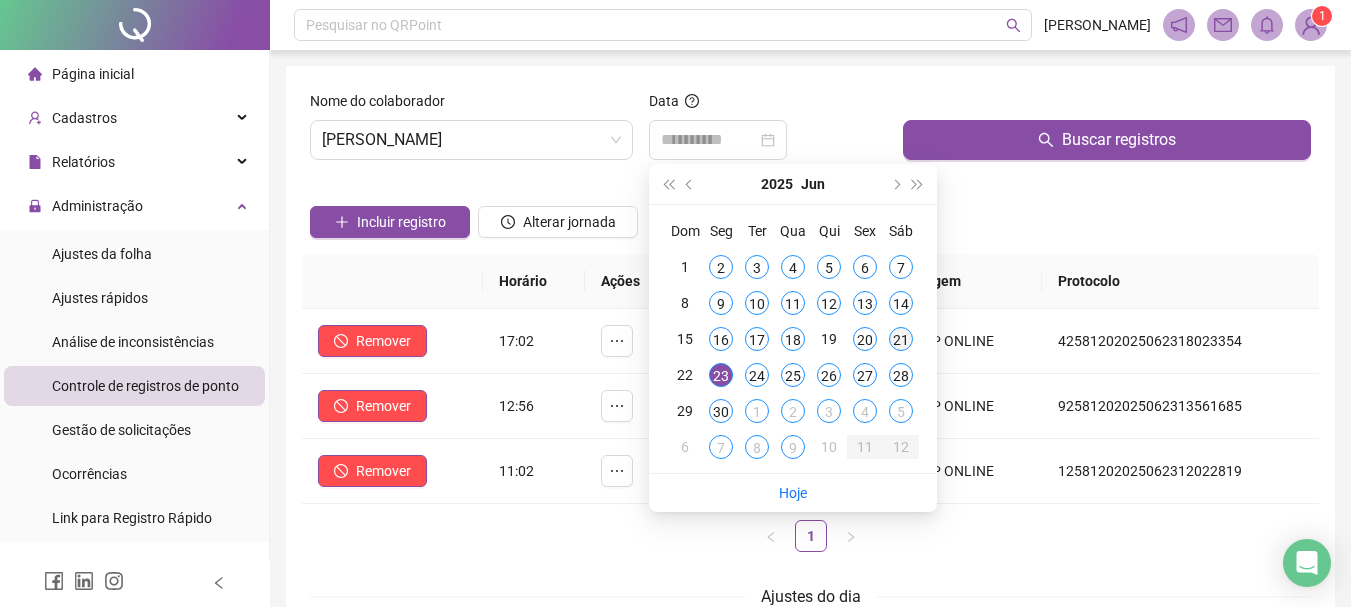 click on "21" at bounding box center [901, 339] 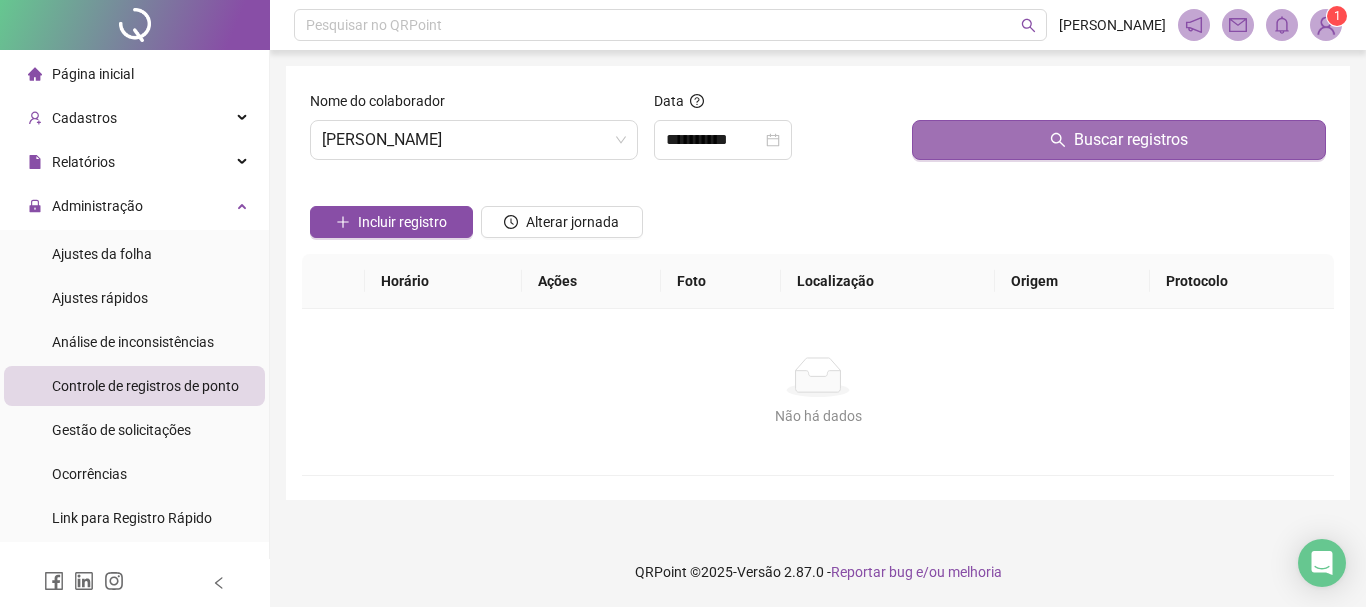 click on "Buscar registros" at bounding box center (1119, 140) 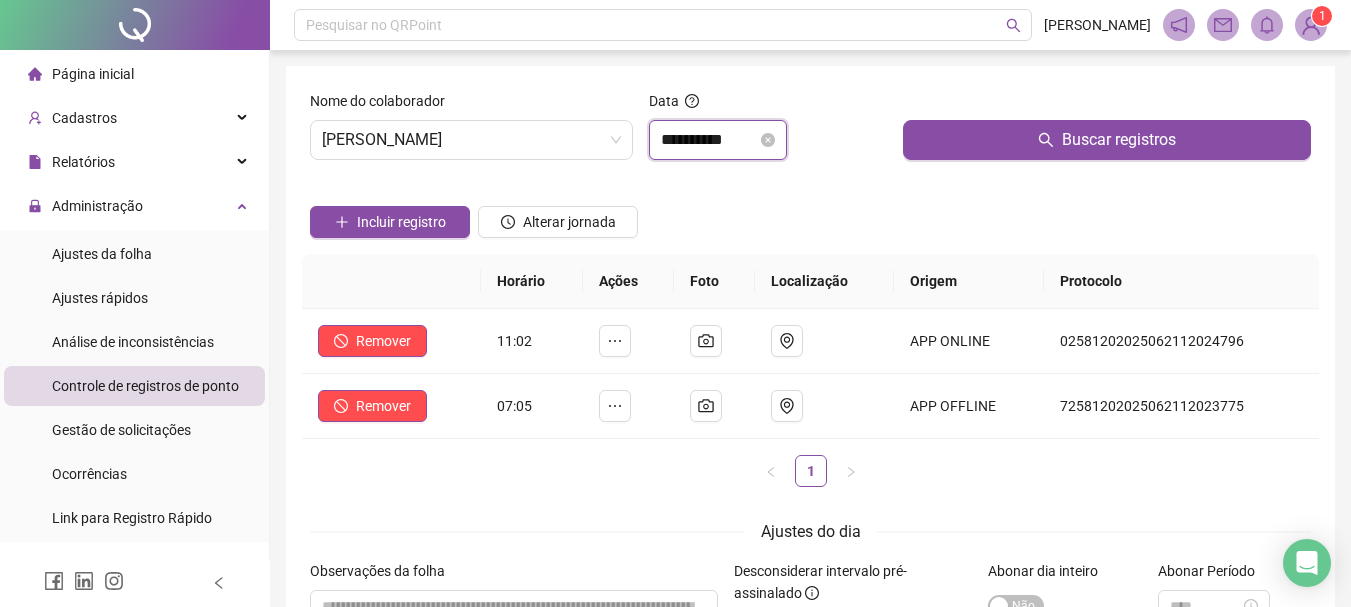click on "**********" at bounding box center (709, 140) 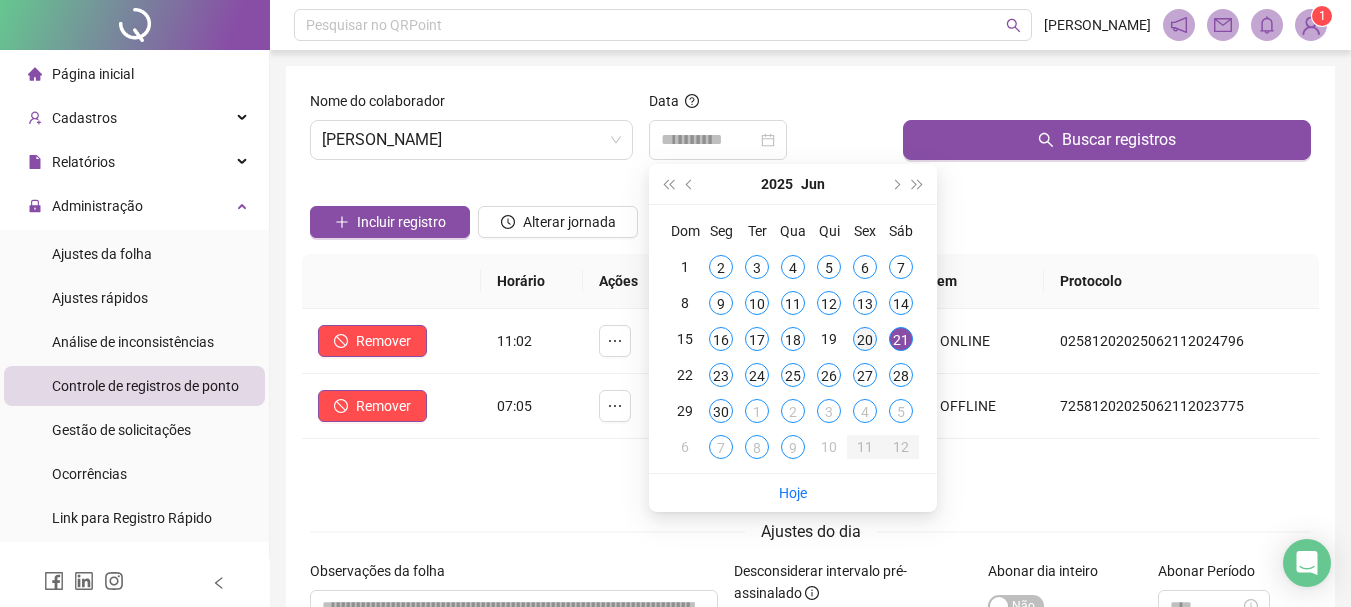 click on "20" at bounding box center (865, 339) 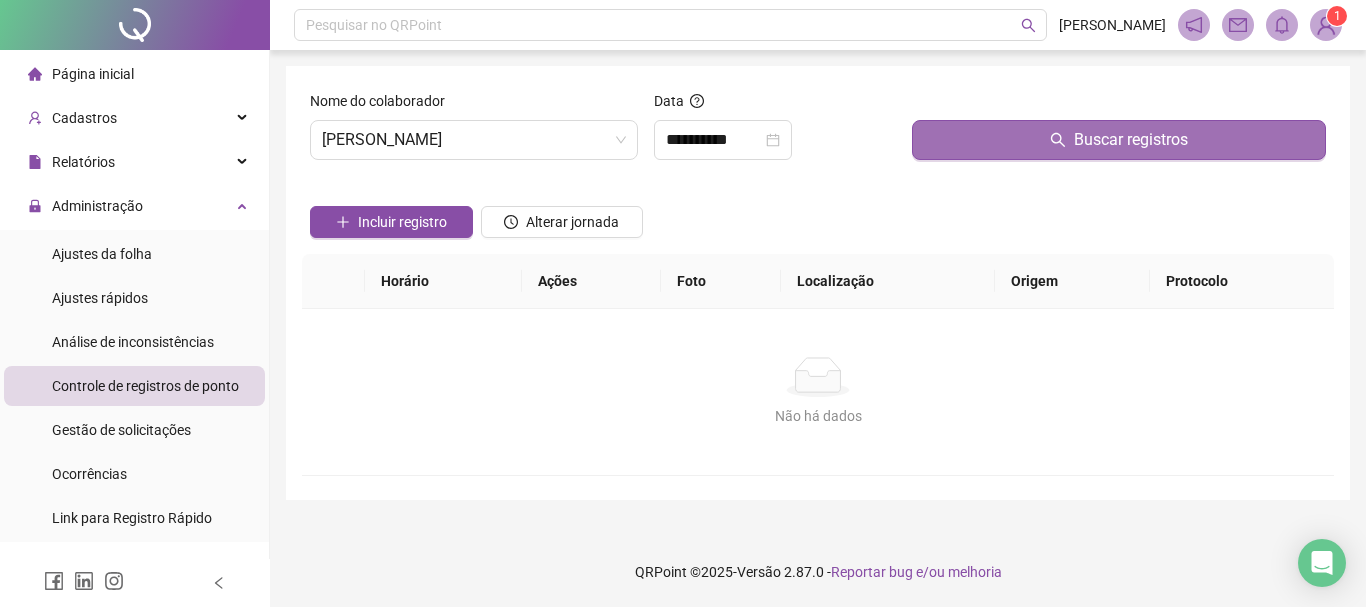 click on "Buscar registros" at bounding box center [1119, 140] 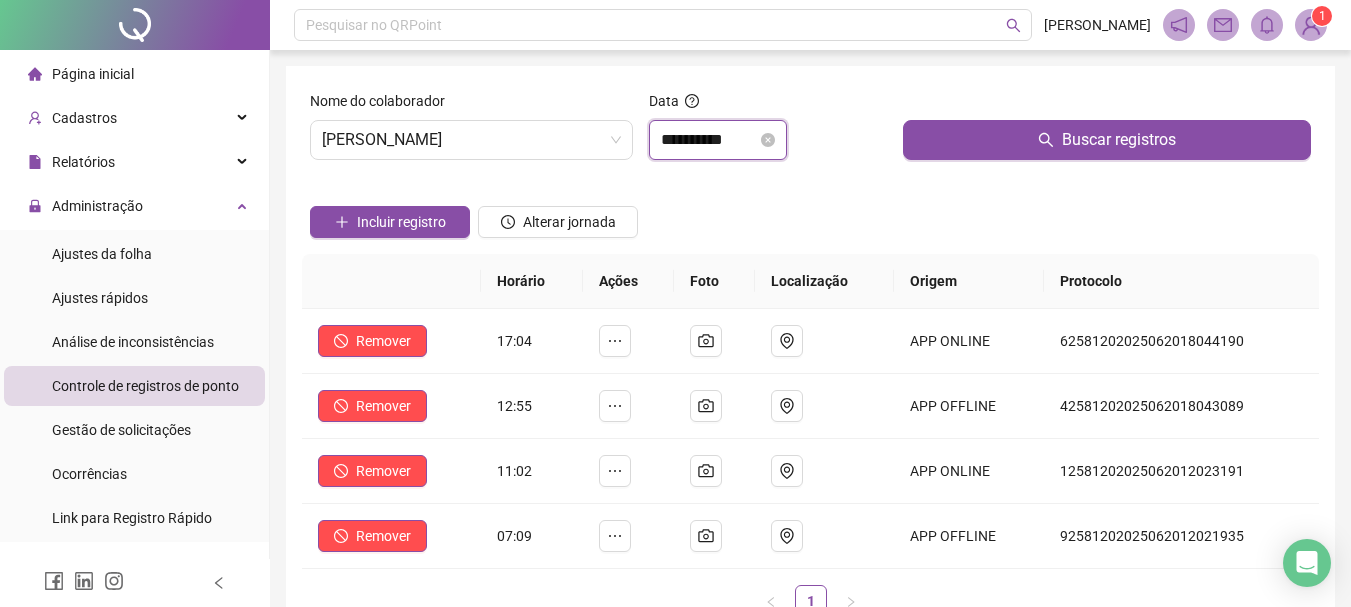 click on "**********" at bounding box center [709, 140] 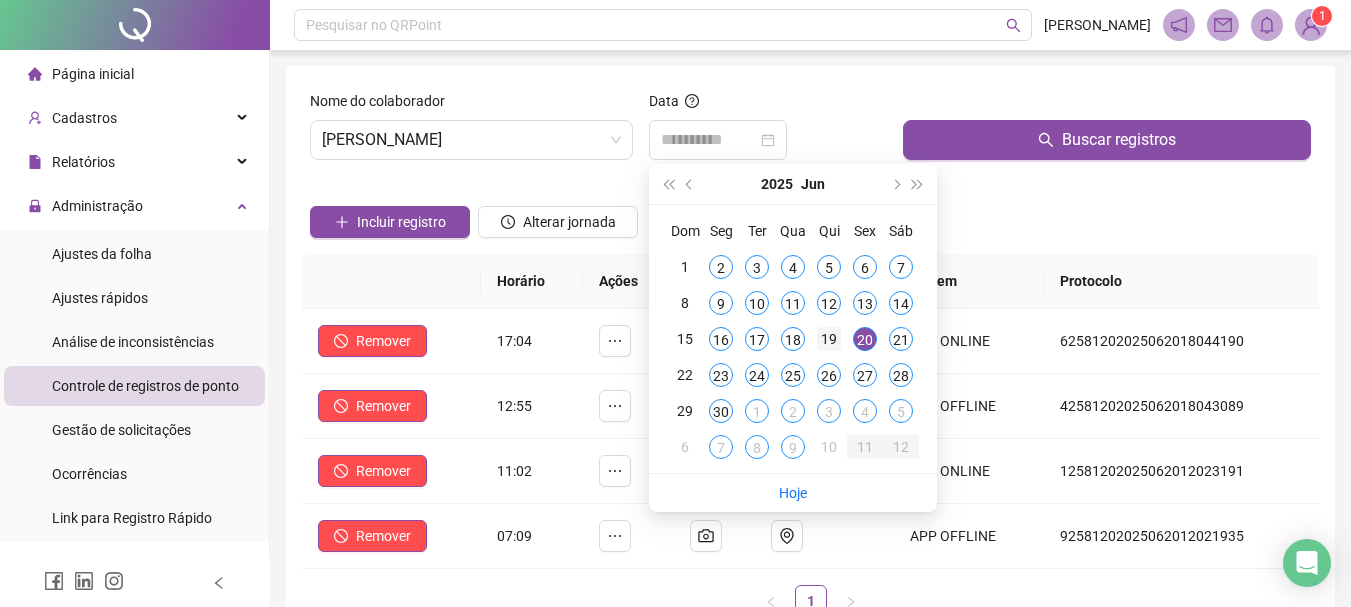 click on "19" at bounding box center (829, 339) 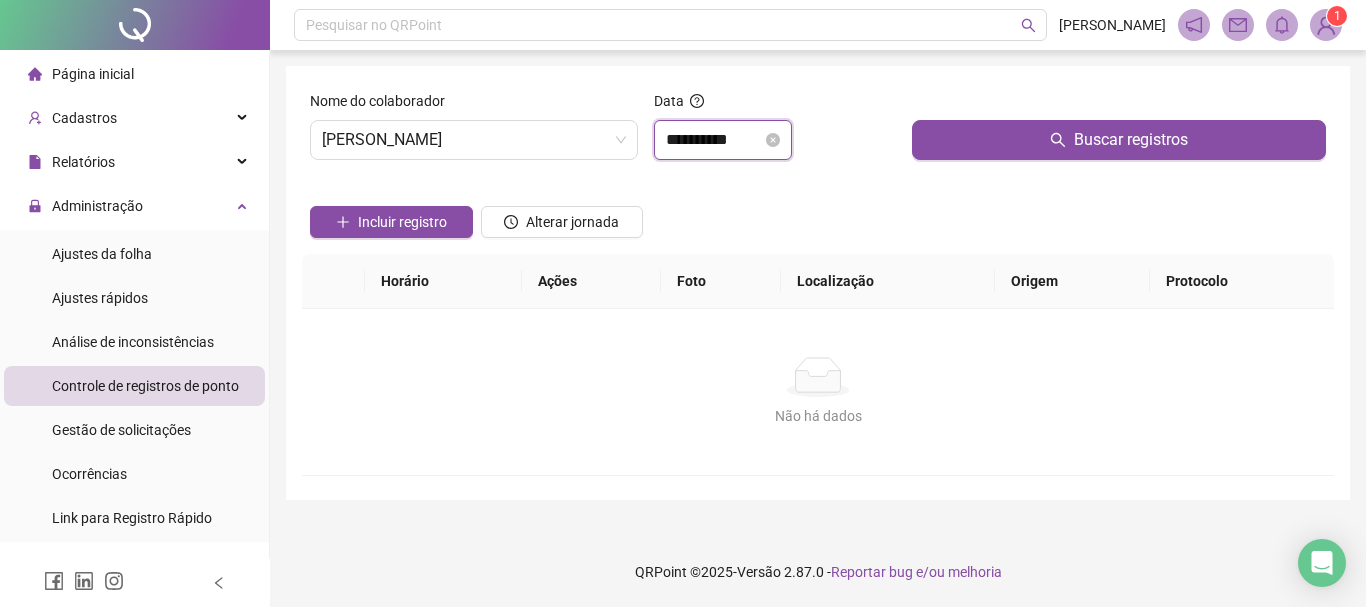 click on "**********" at bounding box center (714, 140) 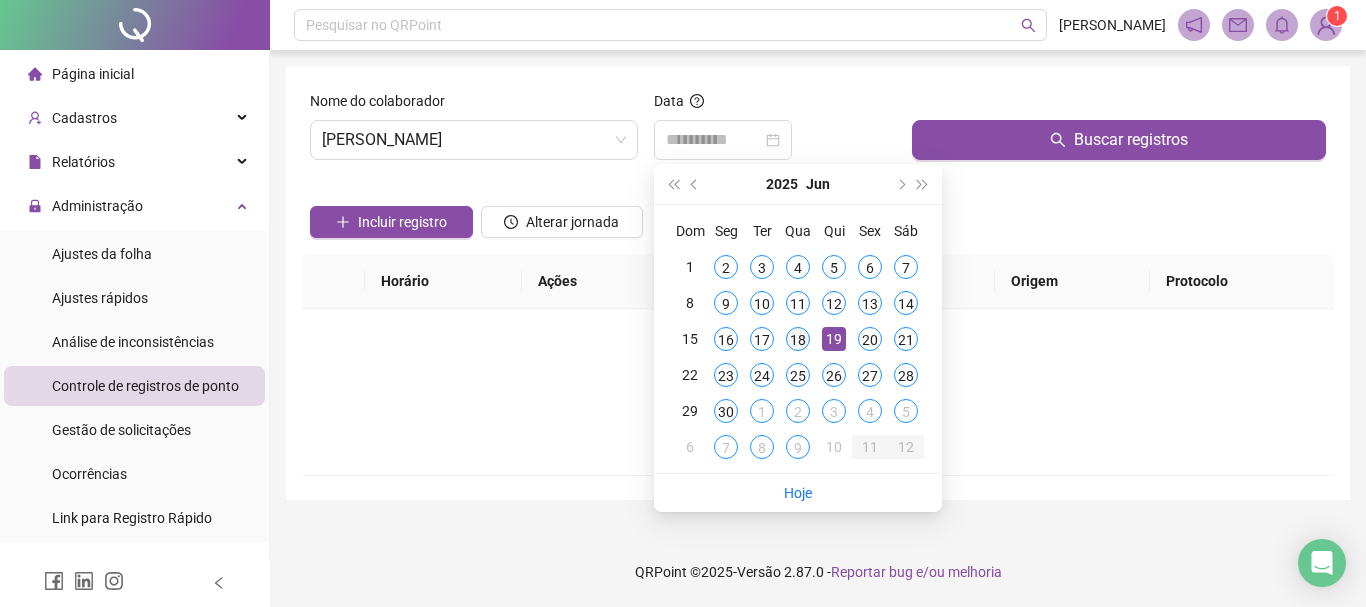 click on "18" at bounding box center (798, 339) 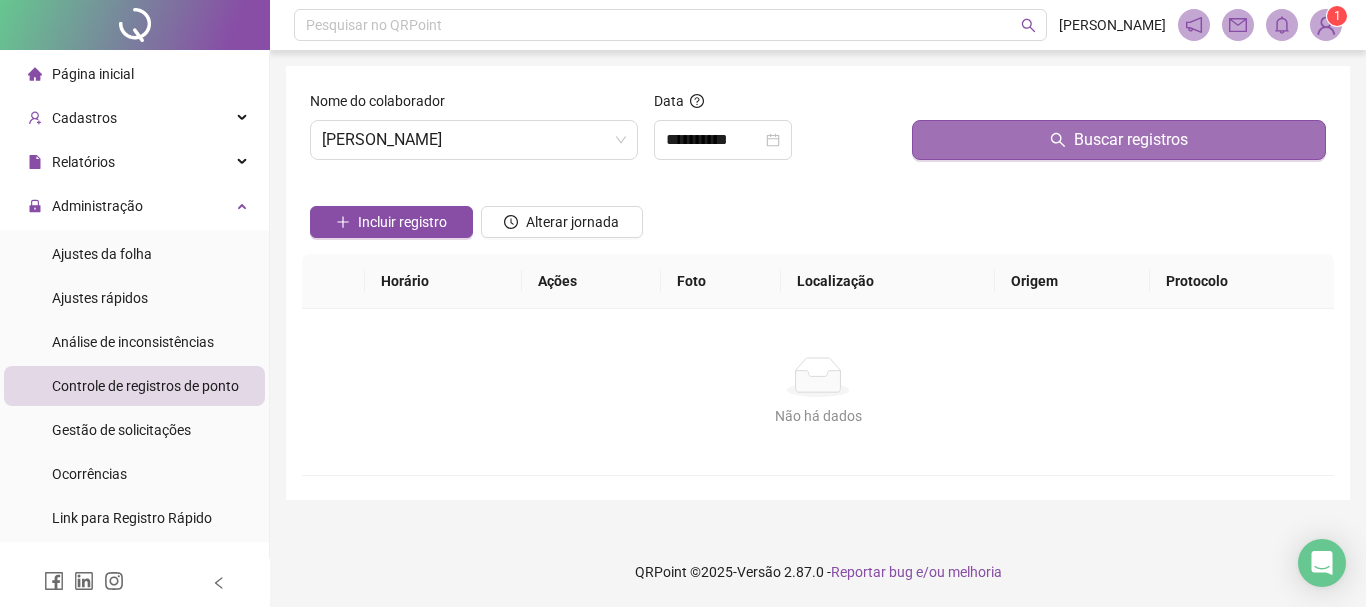click on "Buscar registros" at bounding box center (1119, 140) 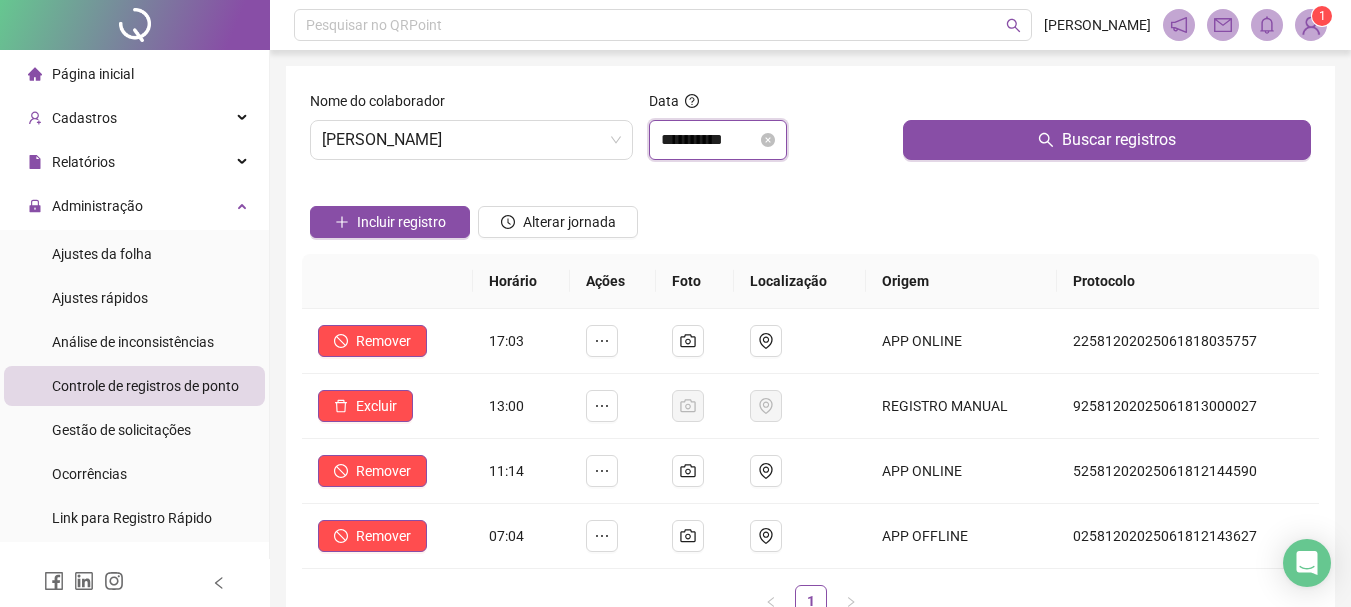 click on "**********" at bounding box center [709, 140] 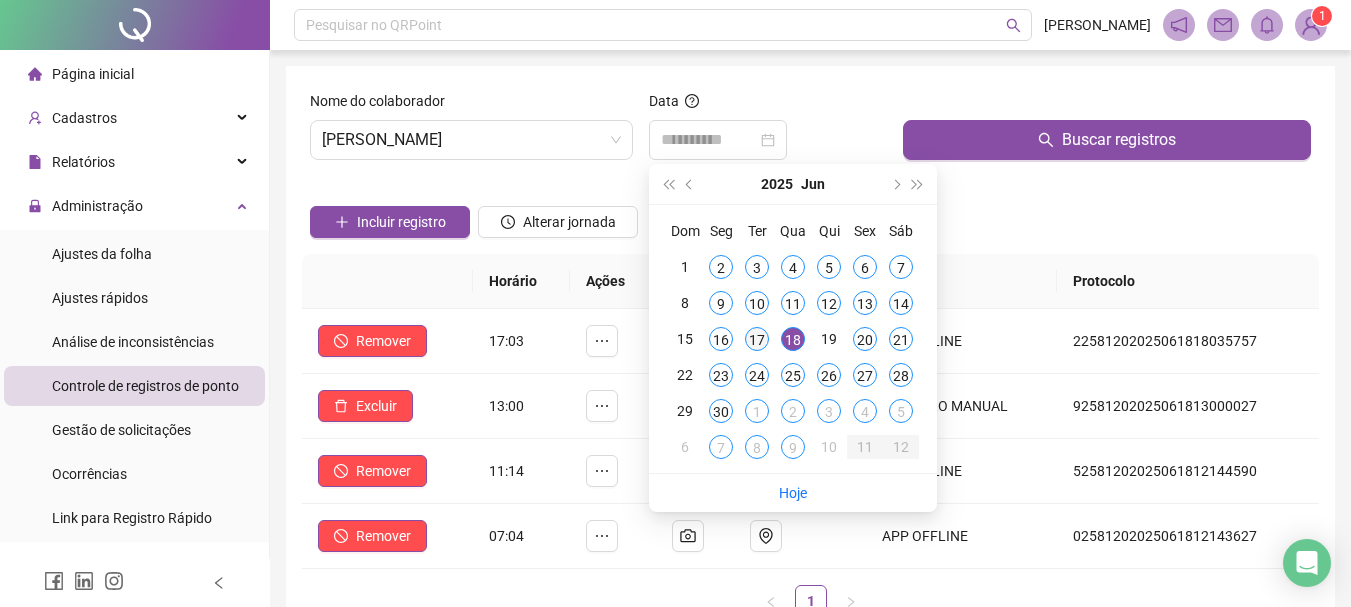 click on "17" at bounding box center [757, 339] 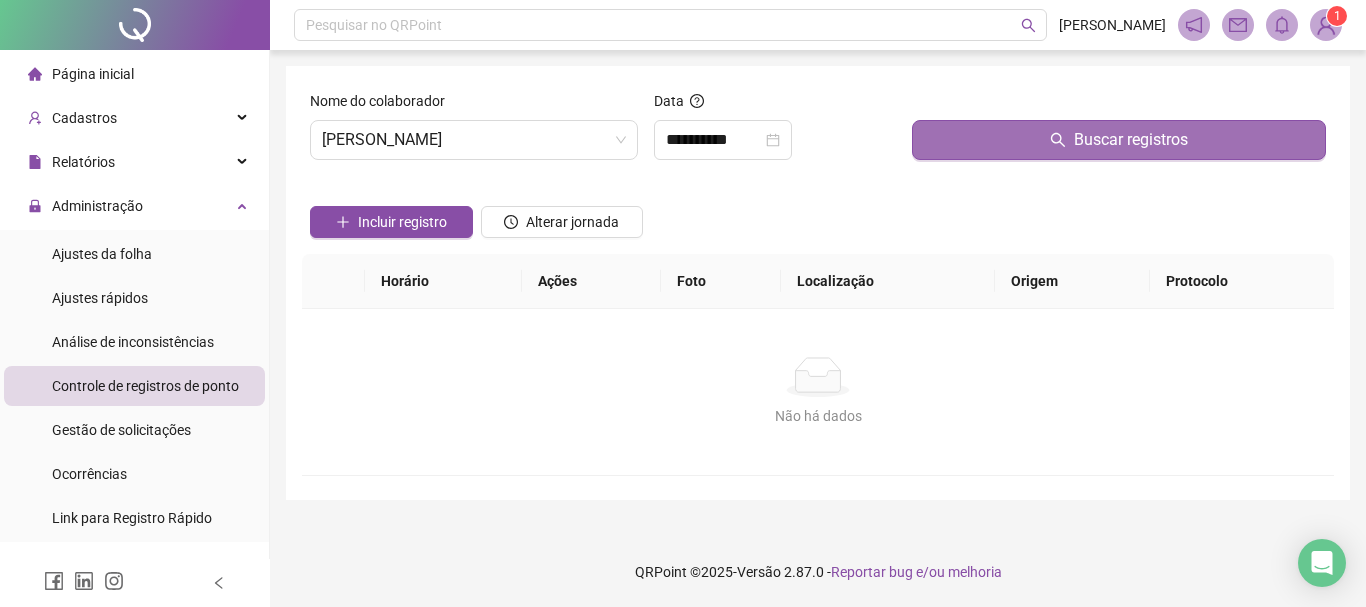 click on "Buscar registros" at bounding box center [1119, 140] 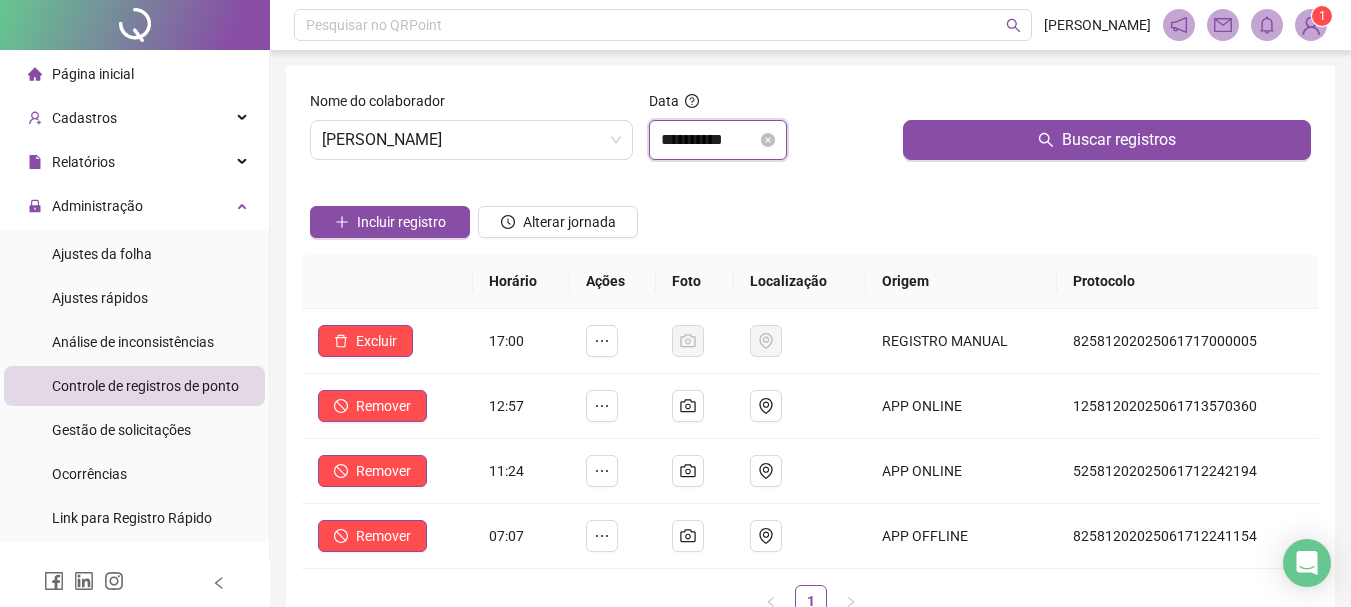 click on "**********" at bounding box center (709, 140) 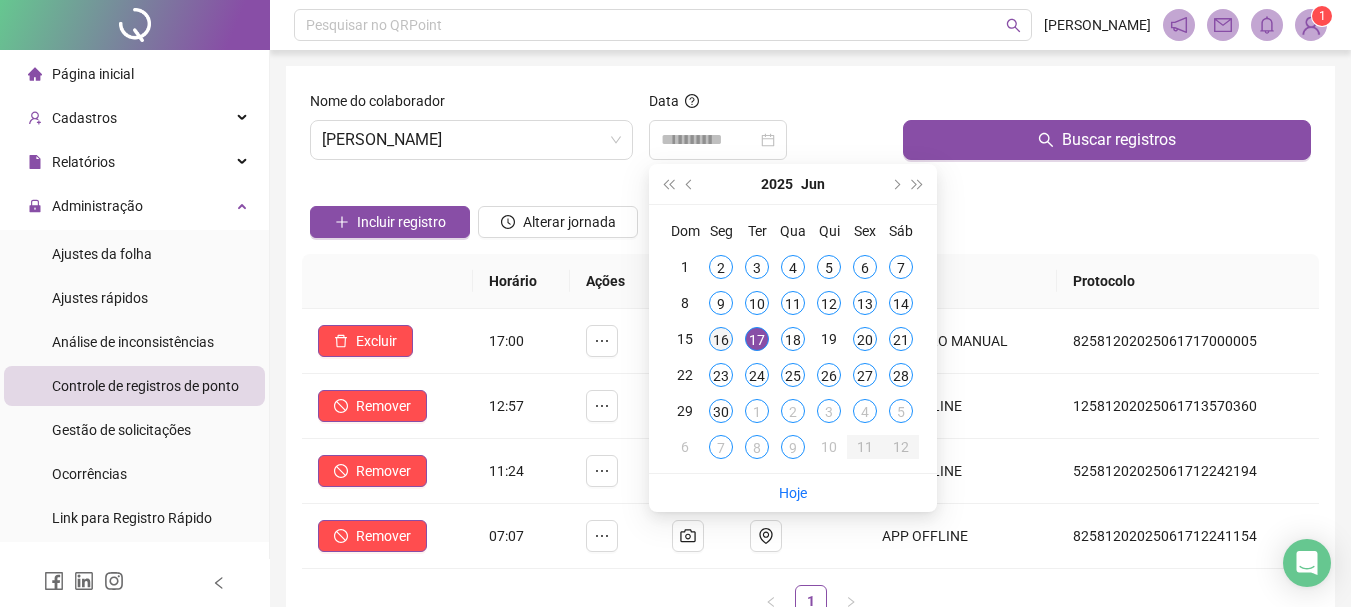 click on "16" at bounding box center [721, 339] 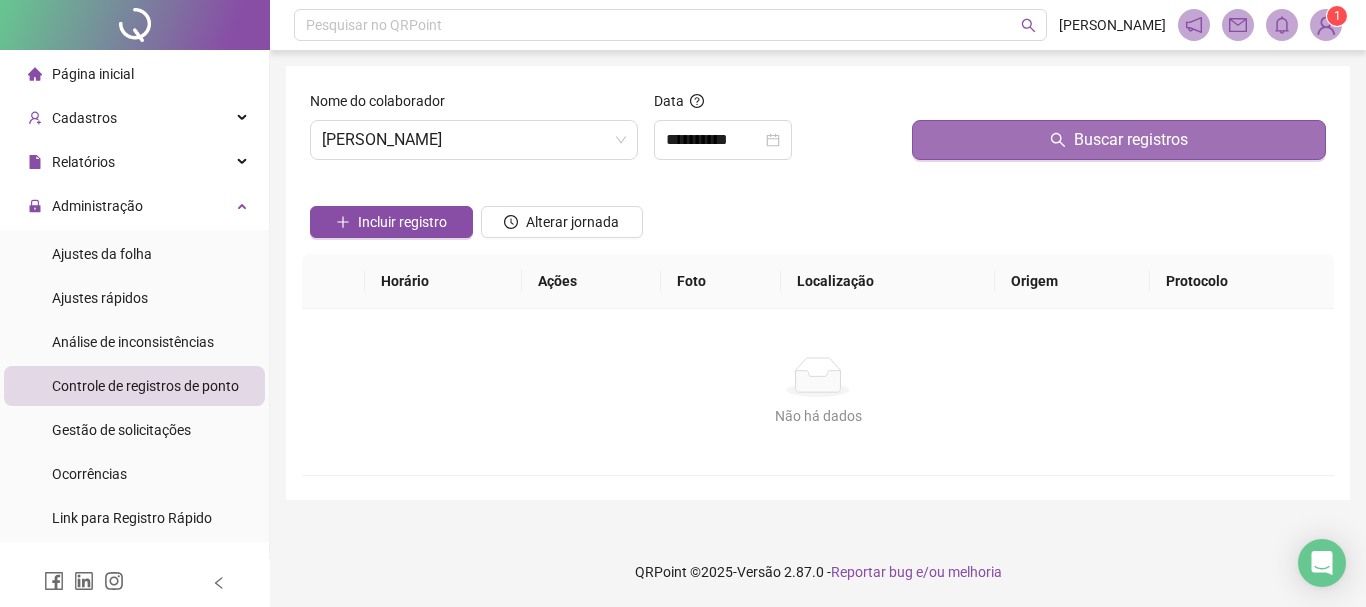 click on "Buscar registros" at bounding box center [1119, 140] 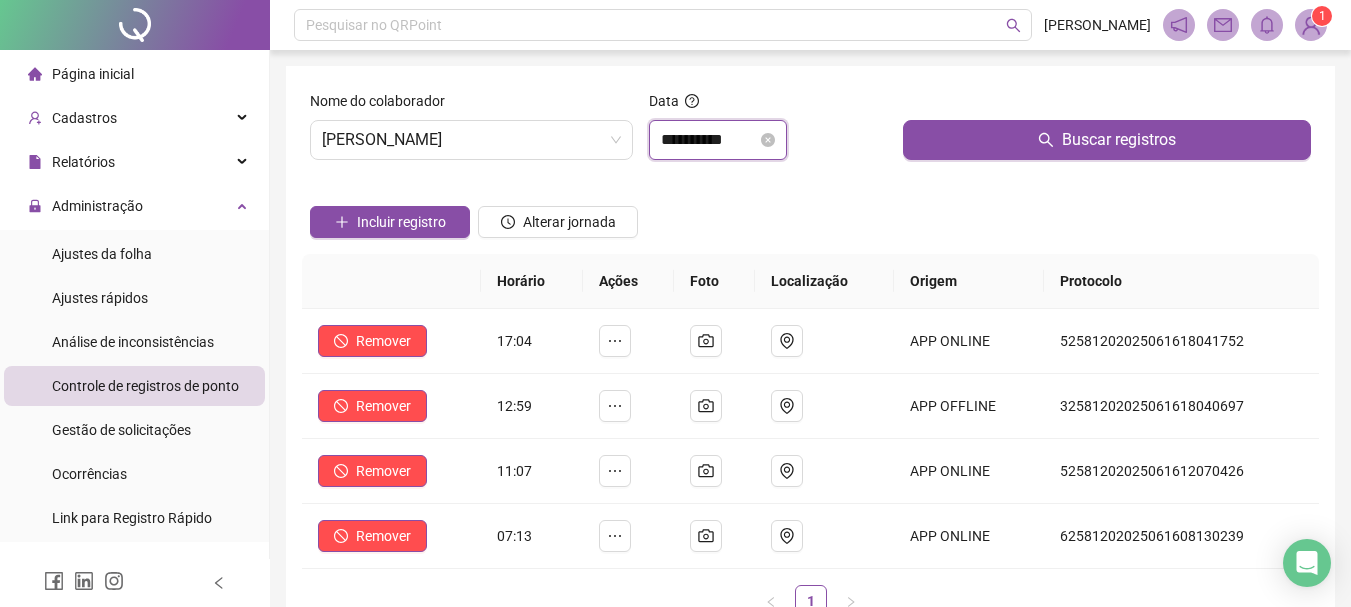 click on "**********" at bounding box center [709, 140] 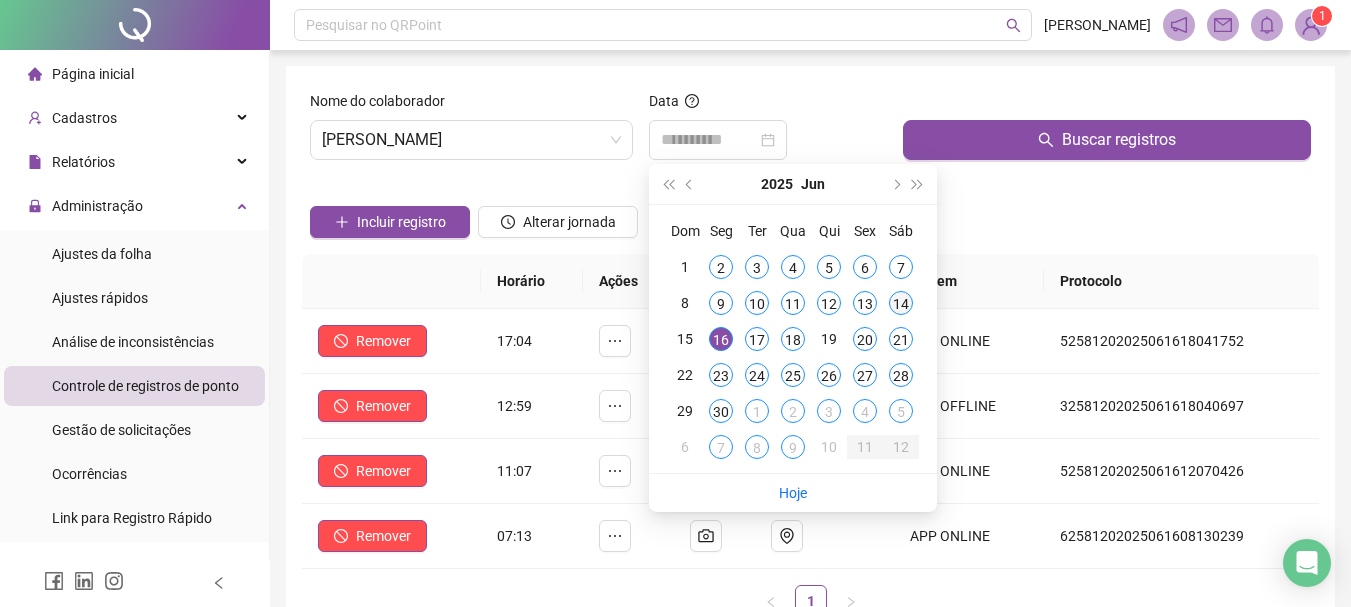 click on "14" at bounding box center (901, 303) 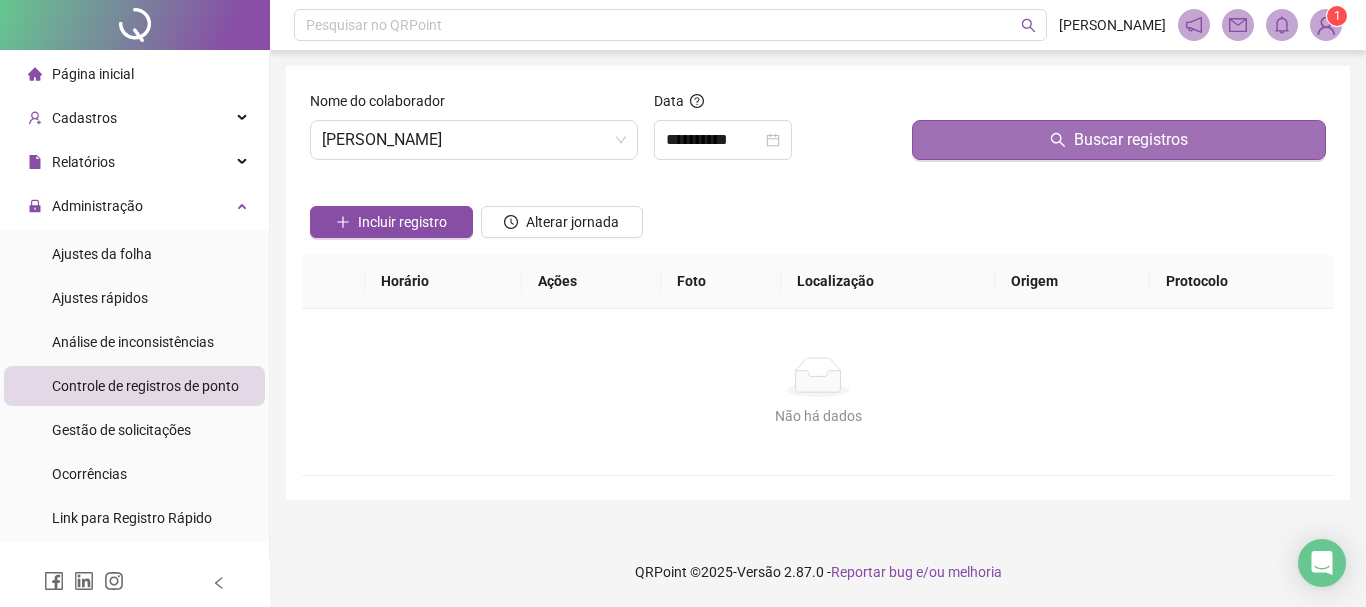 click on "Buscar registros" at bounding box center [1119, 140] 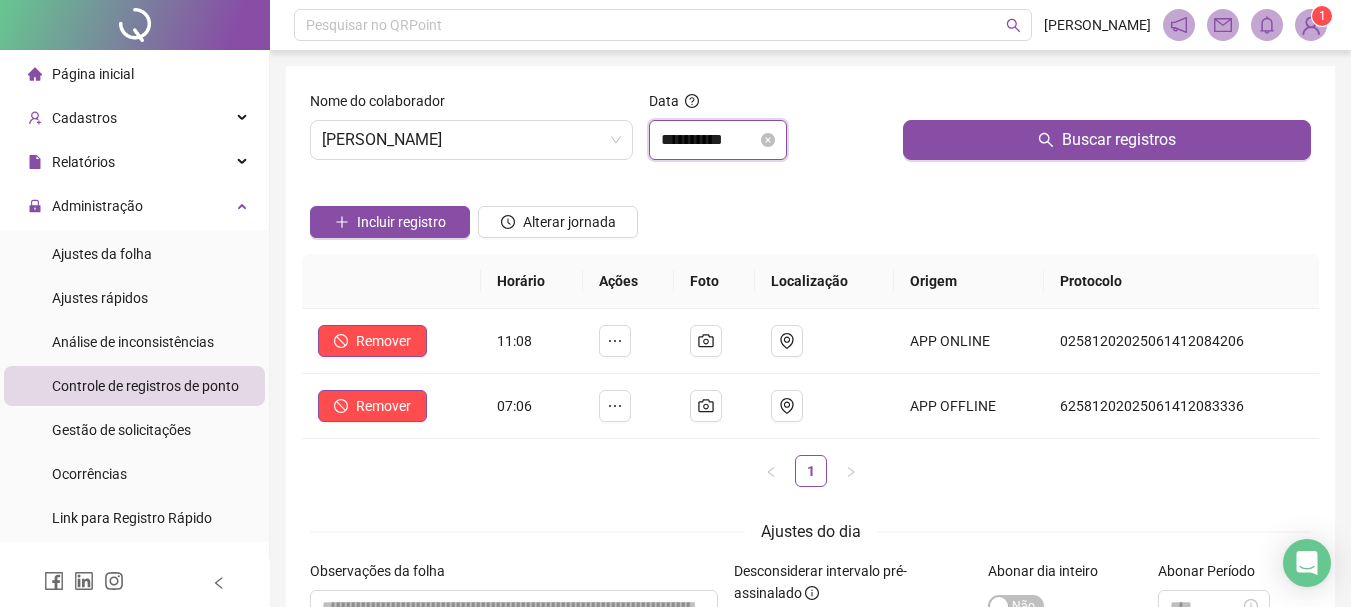 click on "**********" at bounding box center (709, 140) 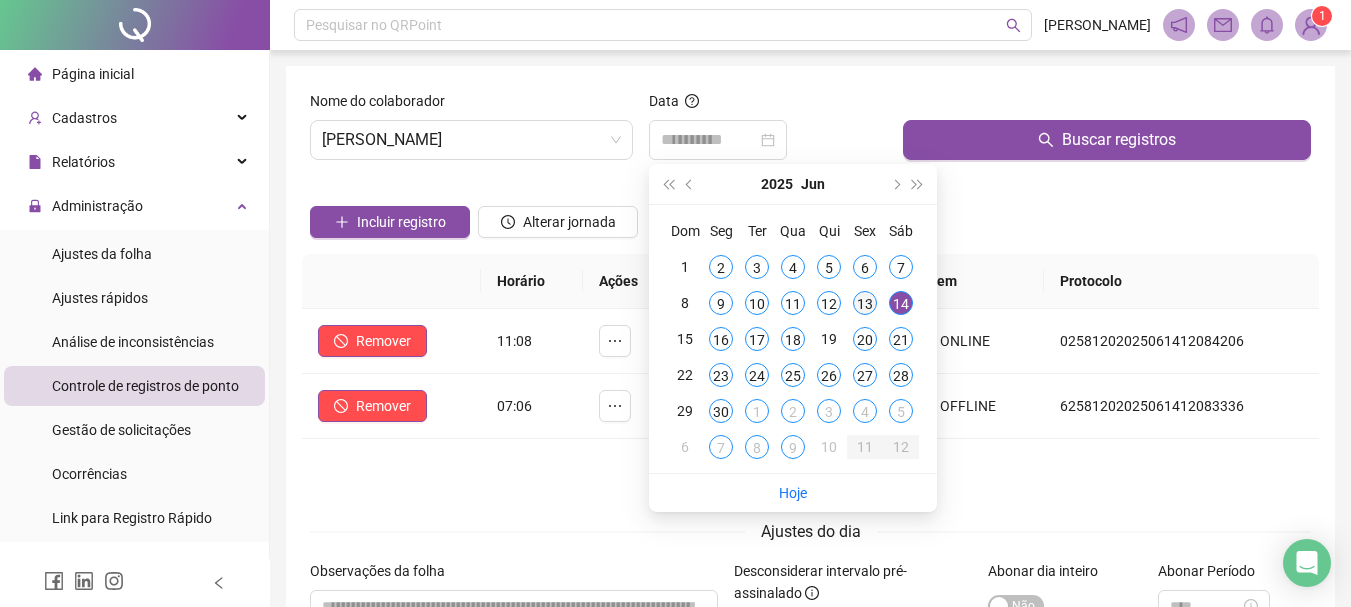 click on "13" at bounding box center (865, 303) 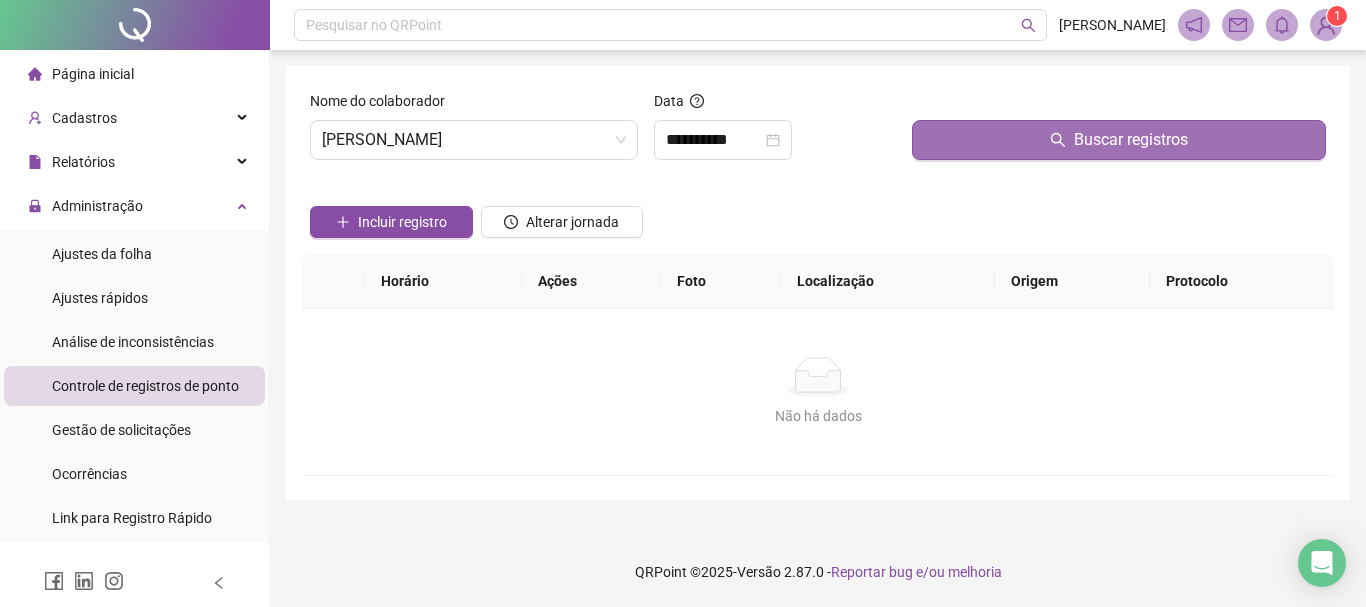 click on "Buscar registros" at bounding box center [1119, 140] 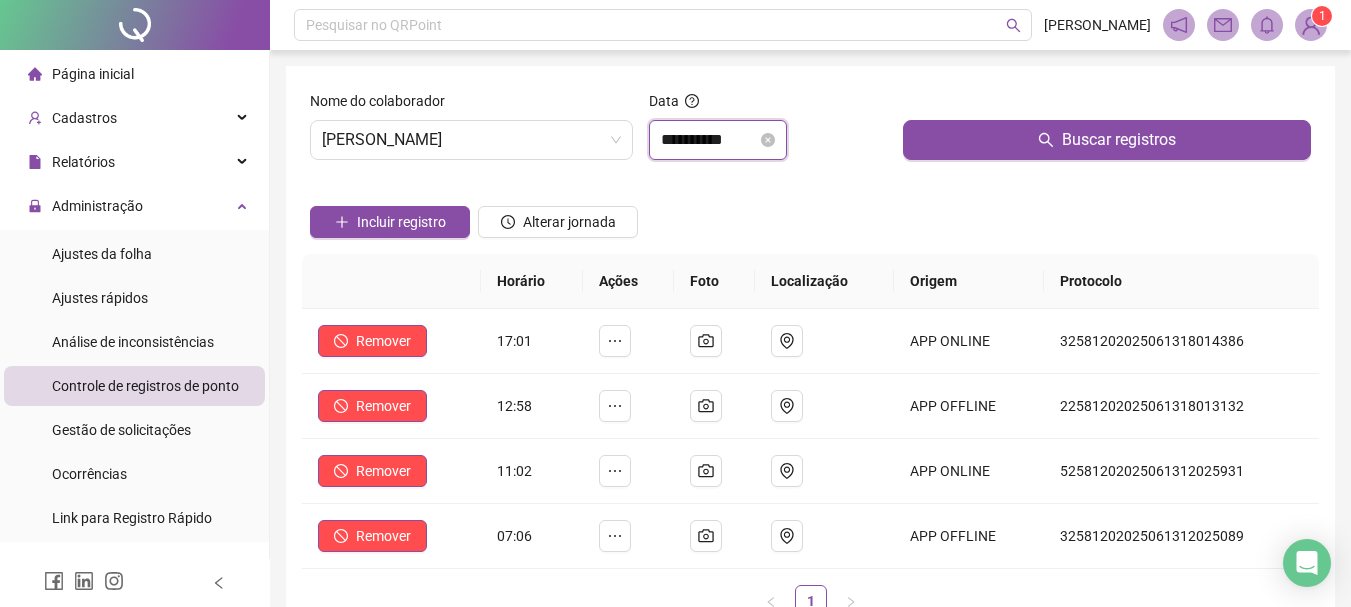 click on "**********" at bounding box center (709, 140) 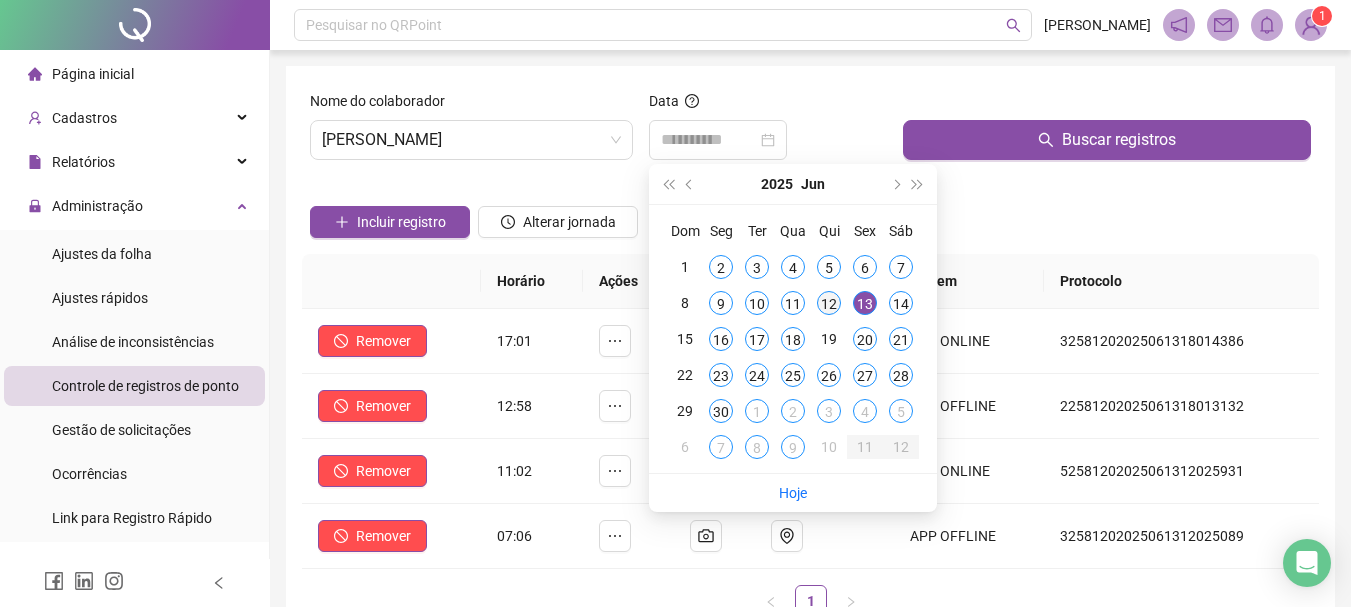 click on "12" at bounding box center [829, 303] 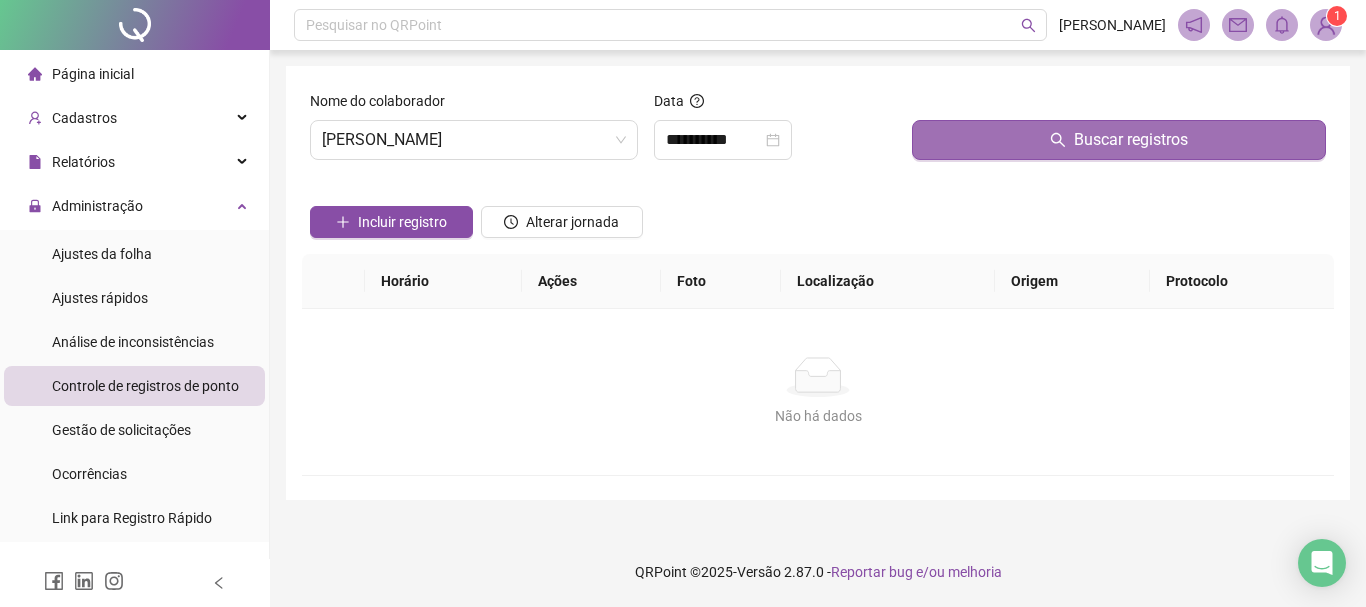 click on "Buscar registros" at bounding box center [1119, 140] 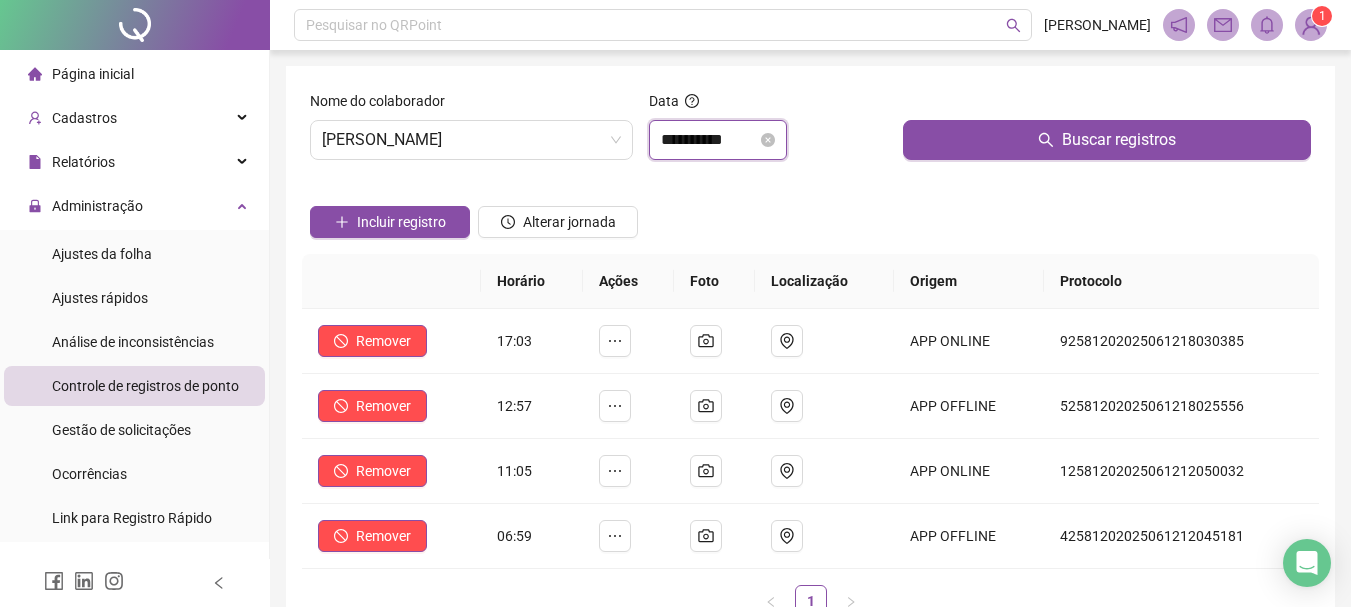 click on "**********" at bounding box center [709, 140] 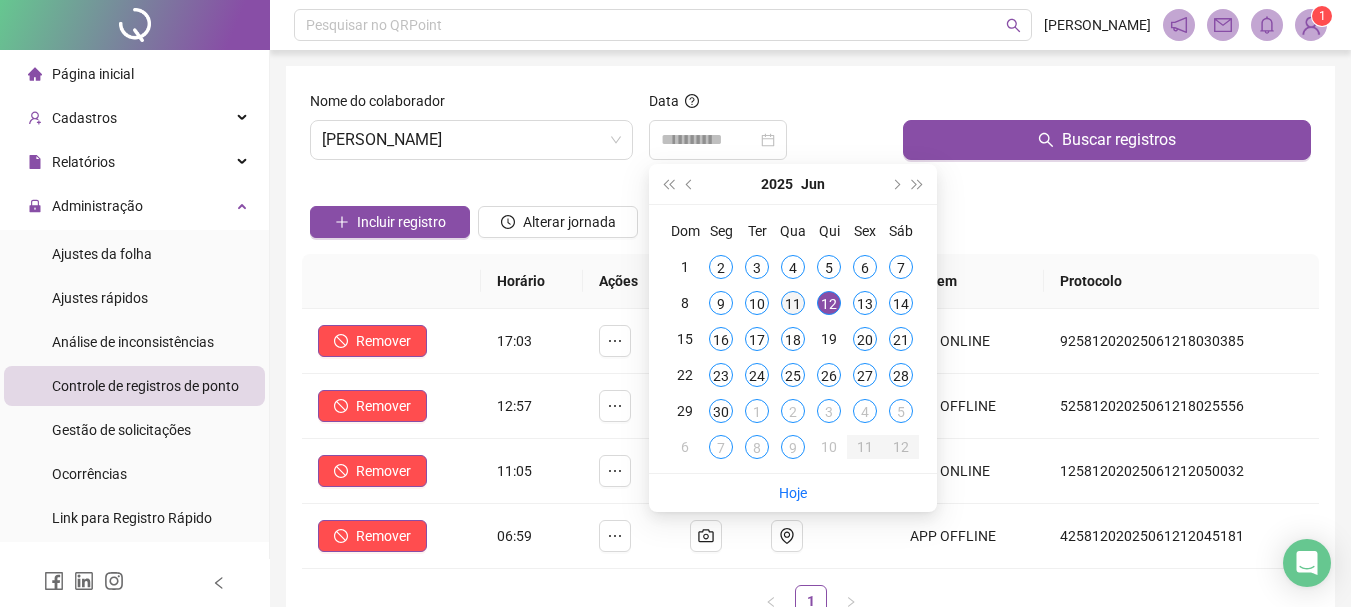click on "11" at bounding box center (793, 303) 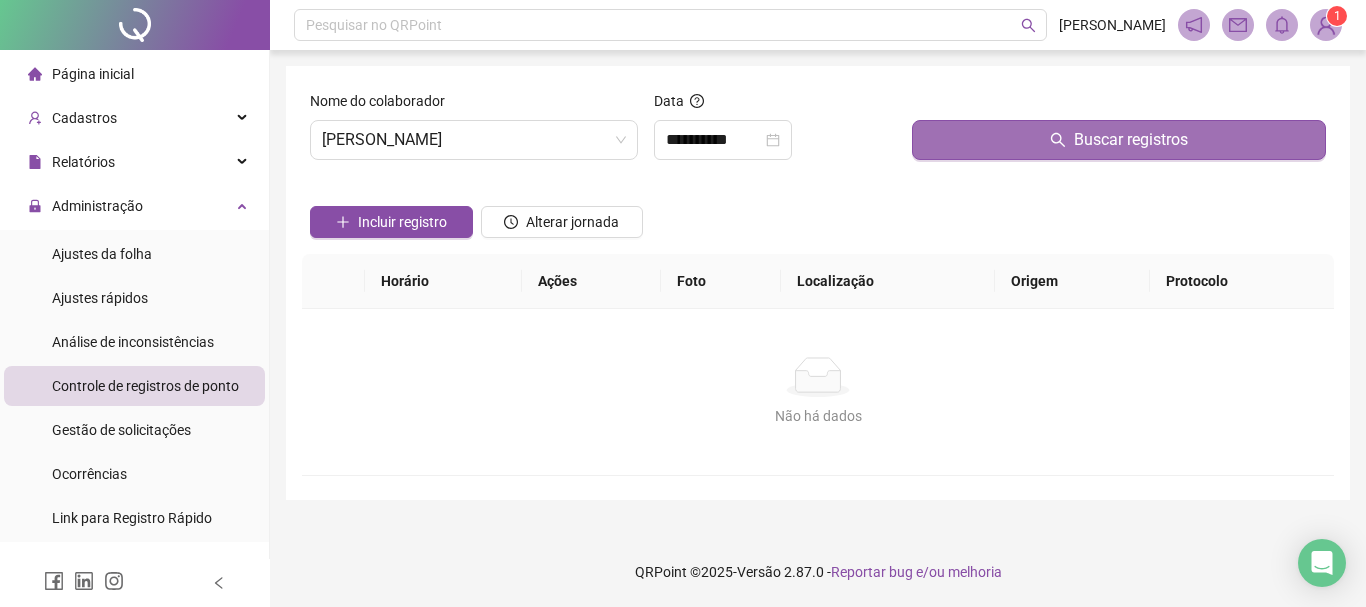 click on "Buscar registros" at bounding box center (1119, 140) 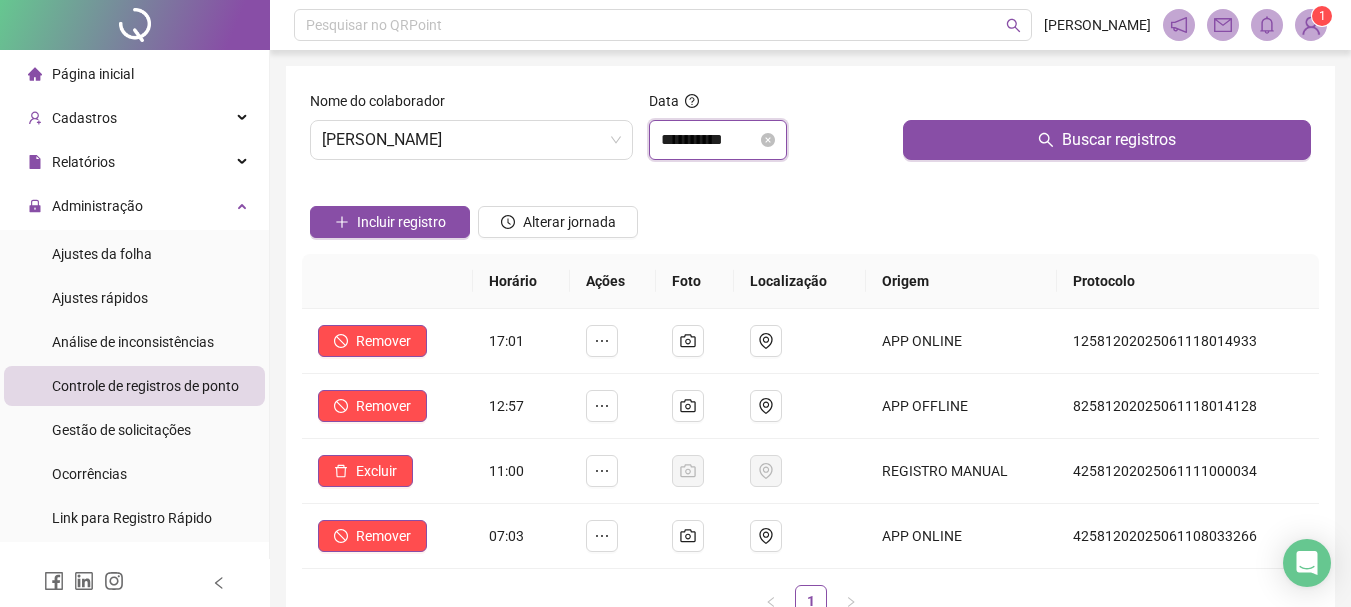click on "**********" at bounding box center [709, 140] 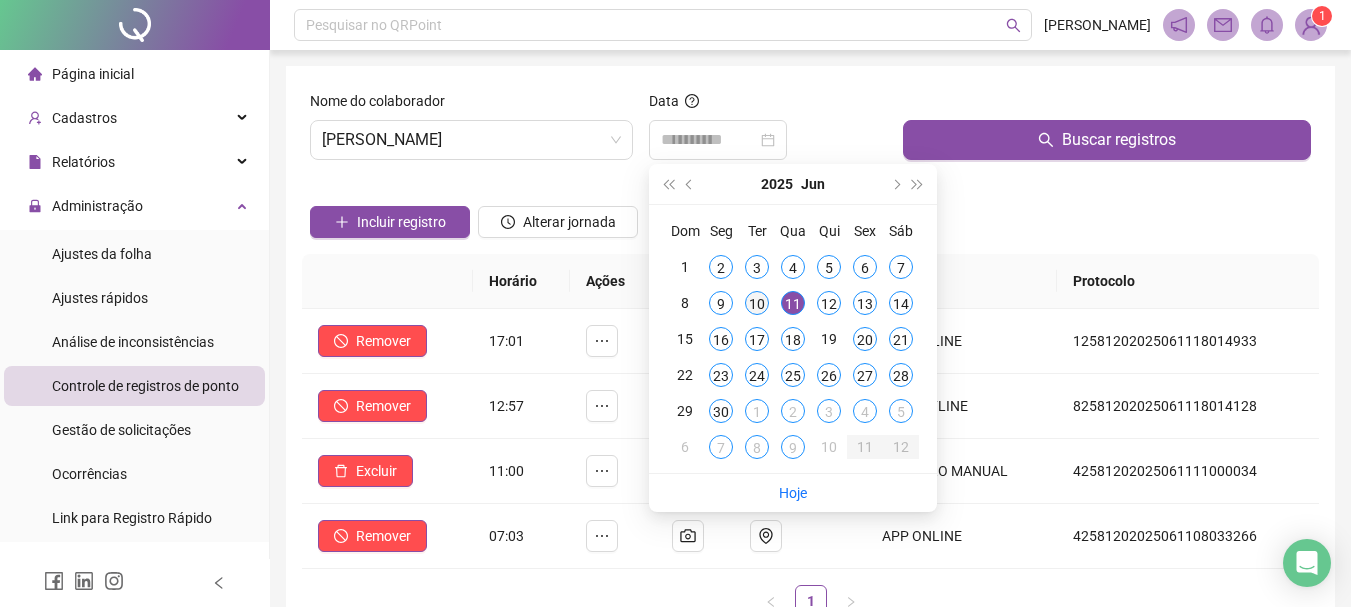 click on "10" at bounding box center [757, 303] 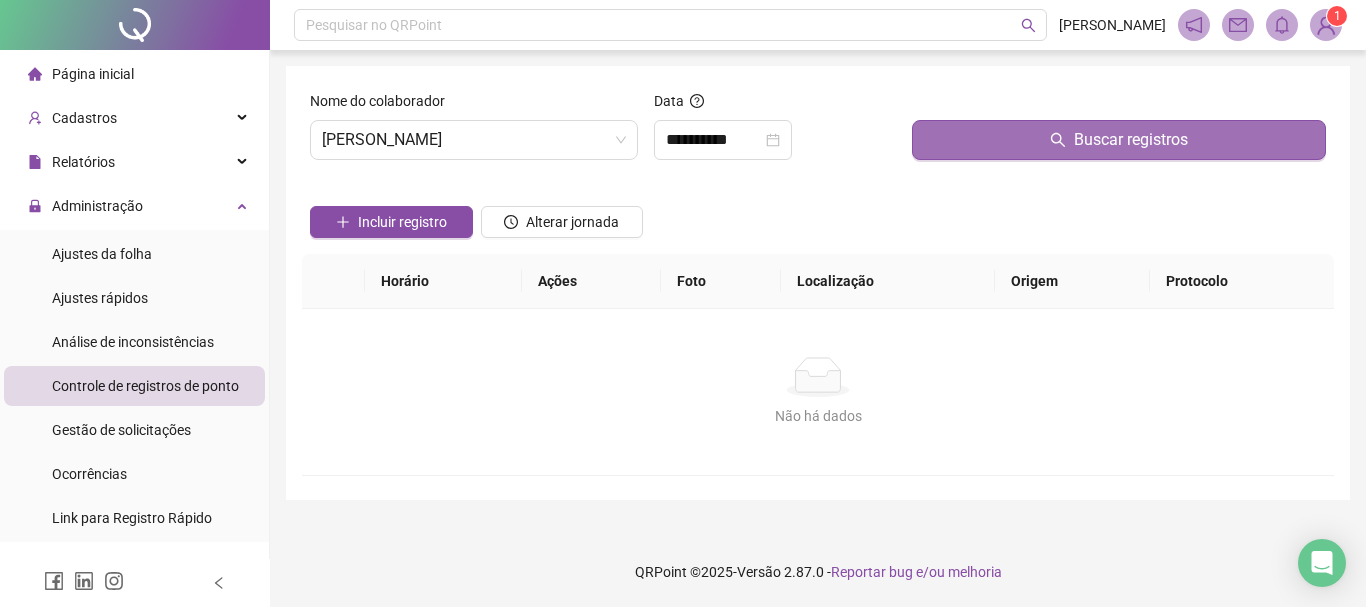 click on "Buscar registros" at bounding box center (1119, 140) 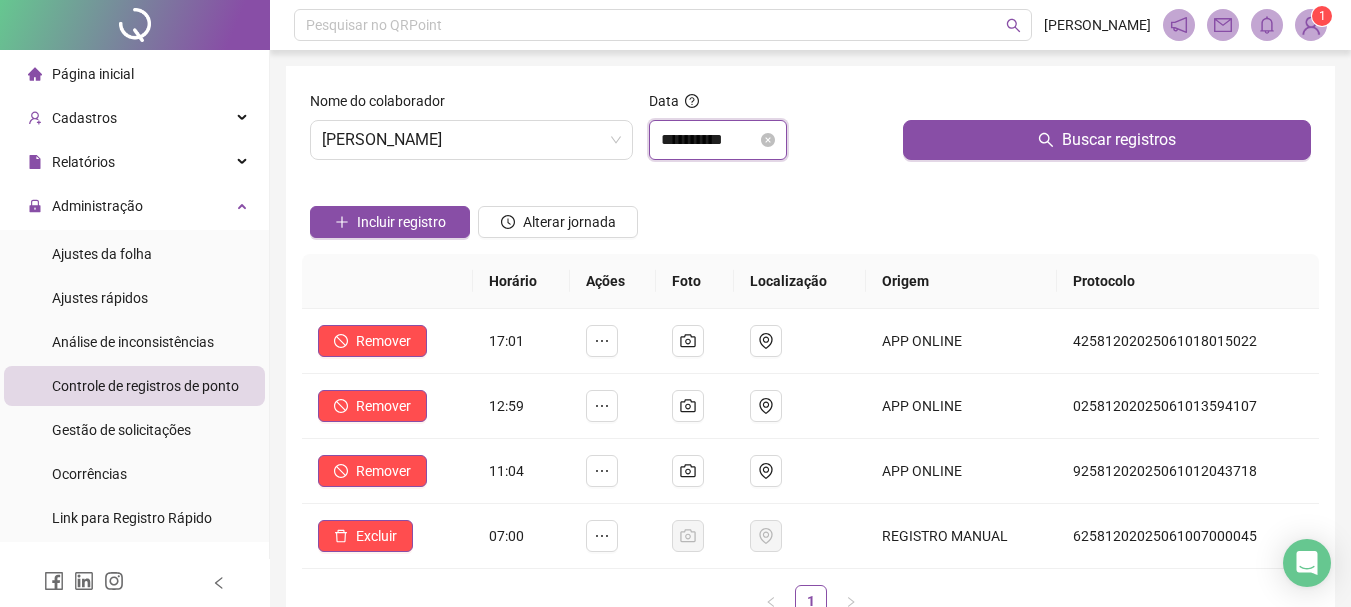click on "**********" at bounding box center [709, 140] 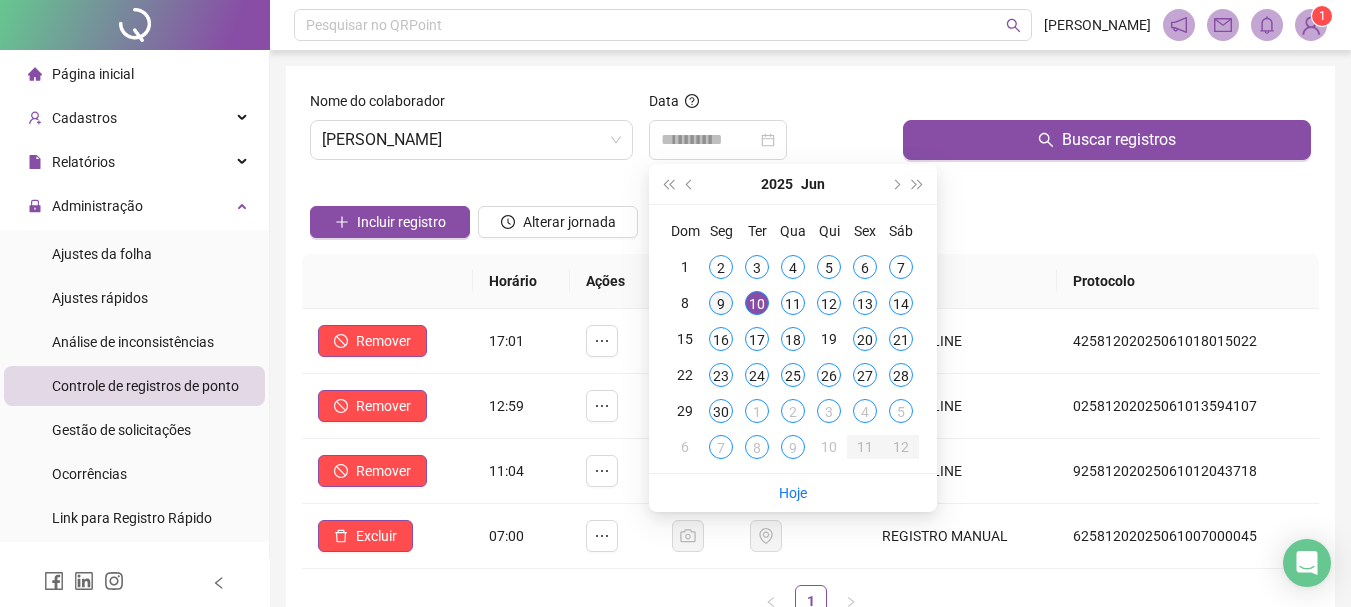 click on "9" at bounding box center [721, 303] 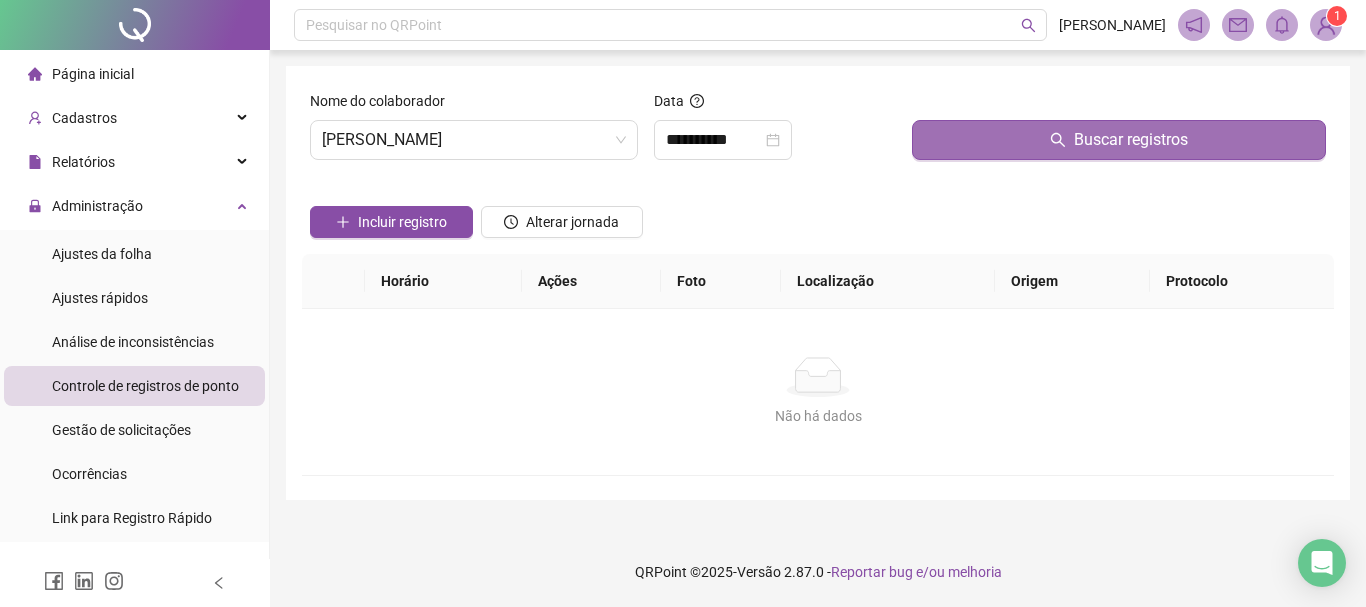 click on "Buscar registros" at bounding box center [1119, 140] 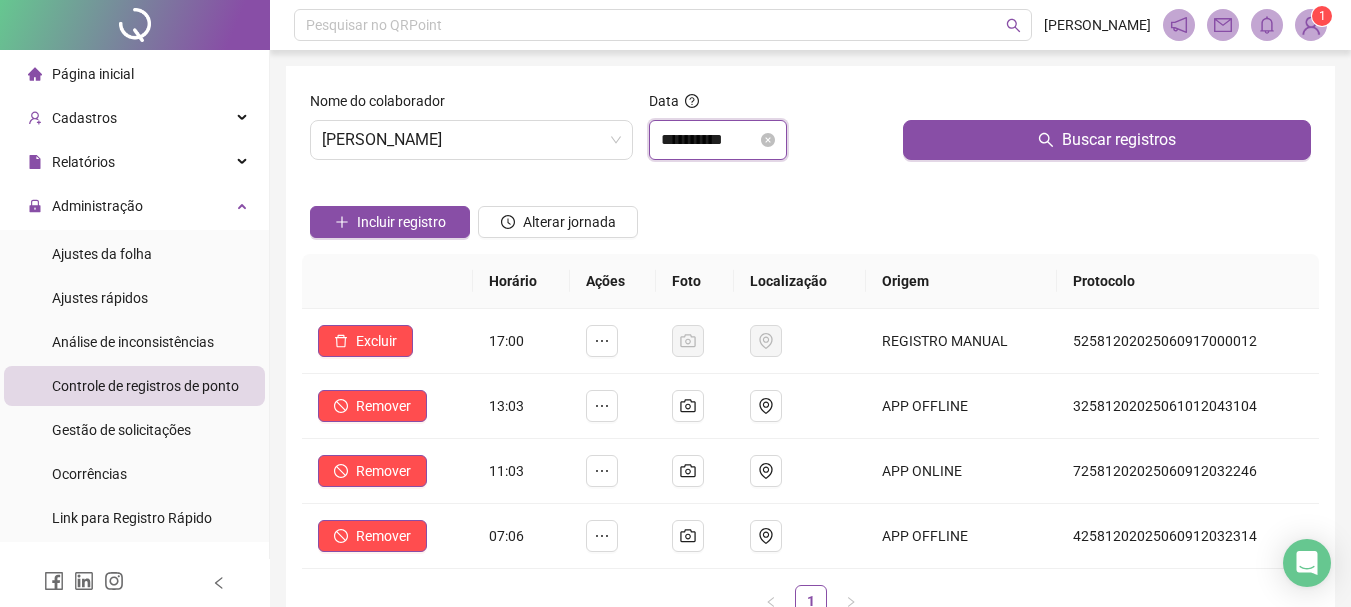 click on "**********" at bounding box center [709, 140] 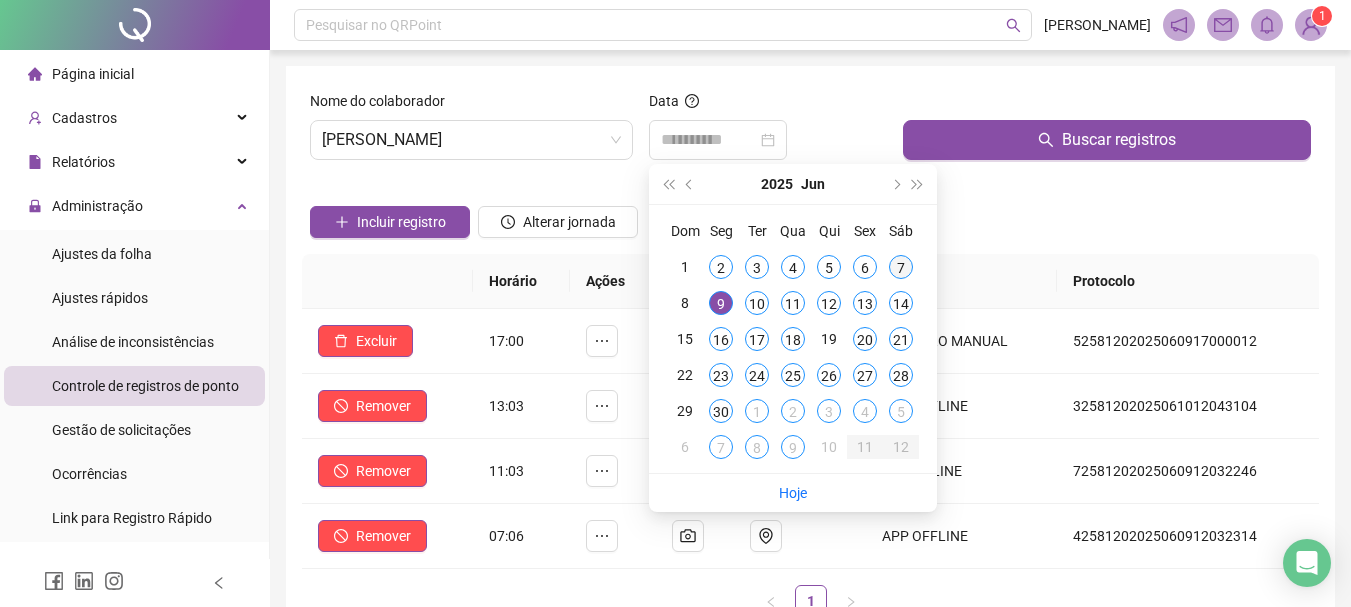 click on "7" at bounding box center (901, 267) 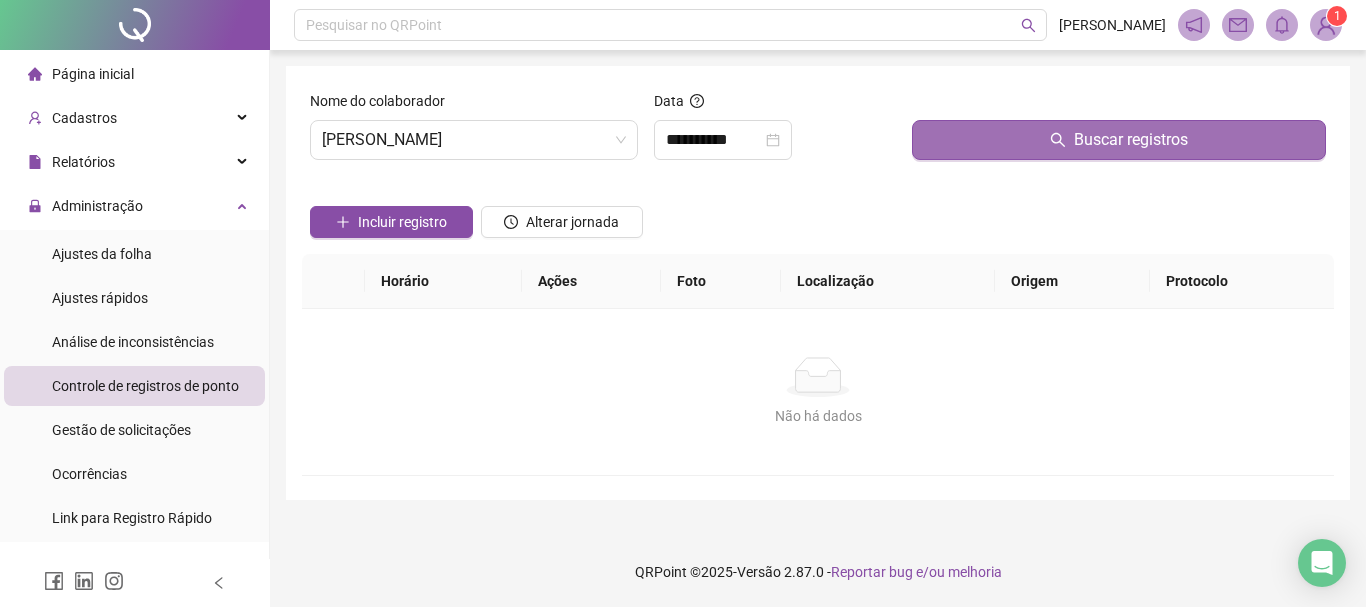 click on "Buscar registros" at bounding box center [1119, 140] 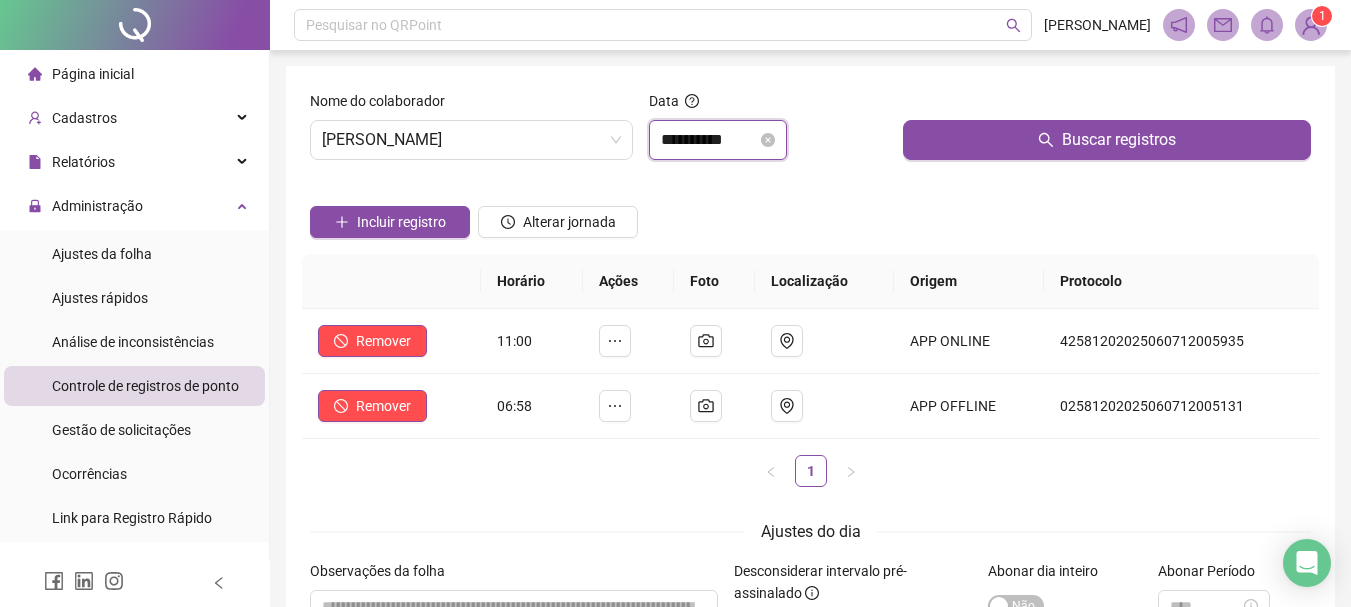 click on "**********" at bounding box center (709, 140) 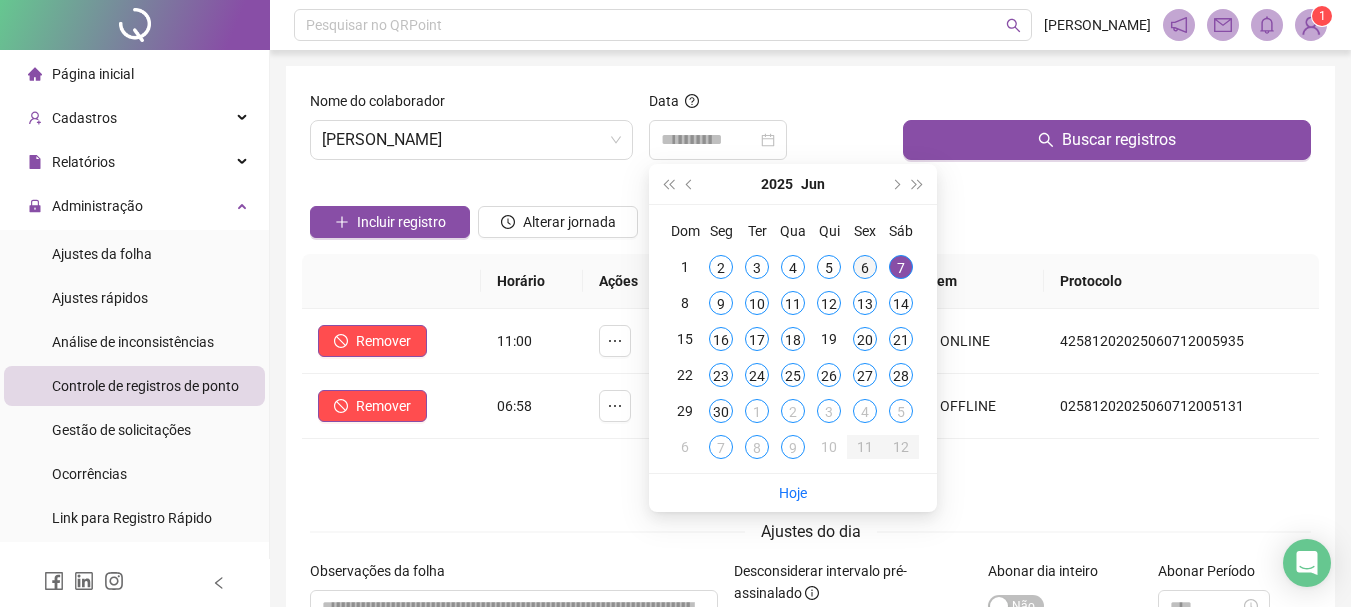 click on "6" at bounding box center (865, 267) 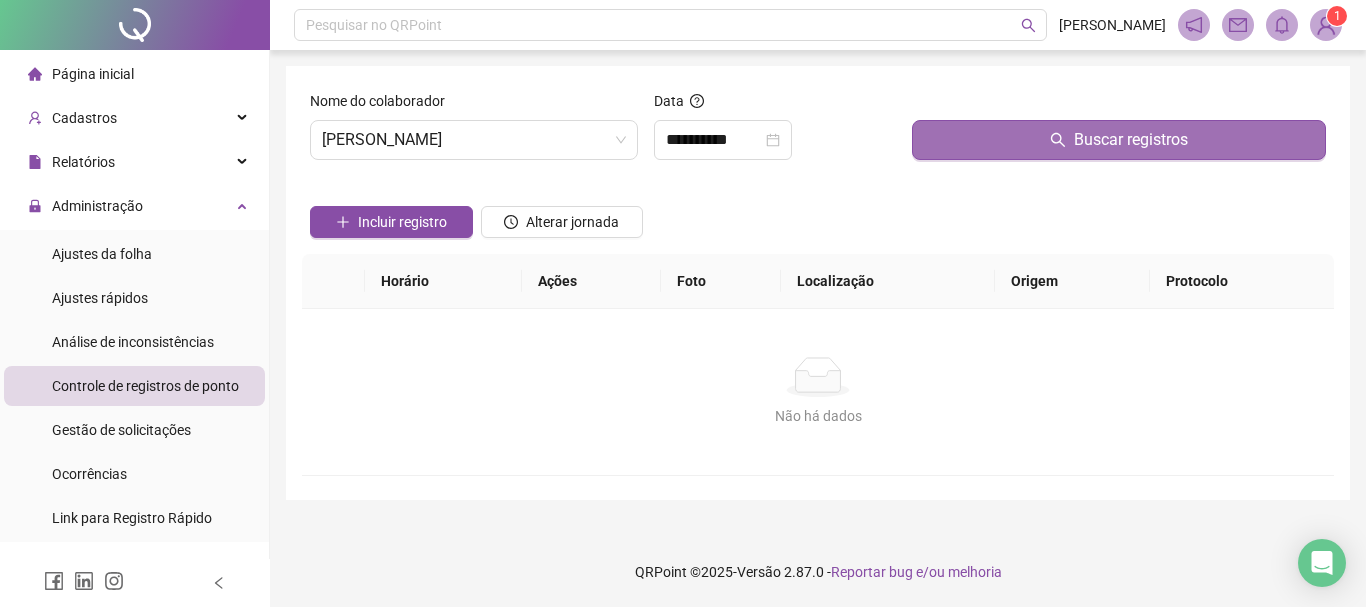 click on "Buscar registros" at bounding box center [1119, 140] 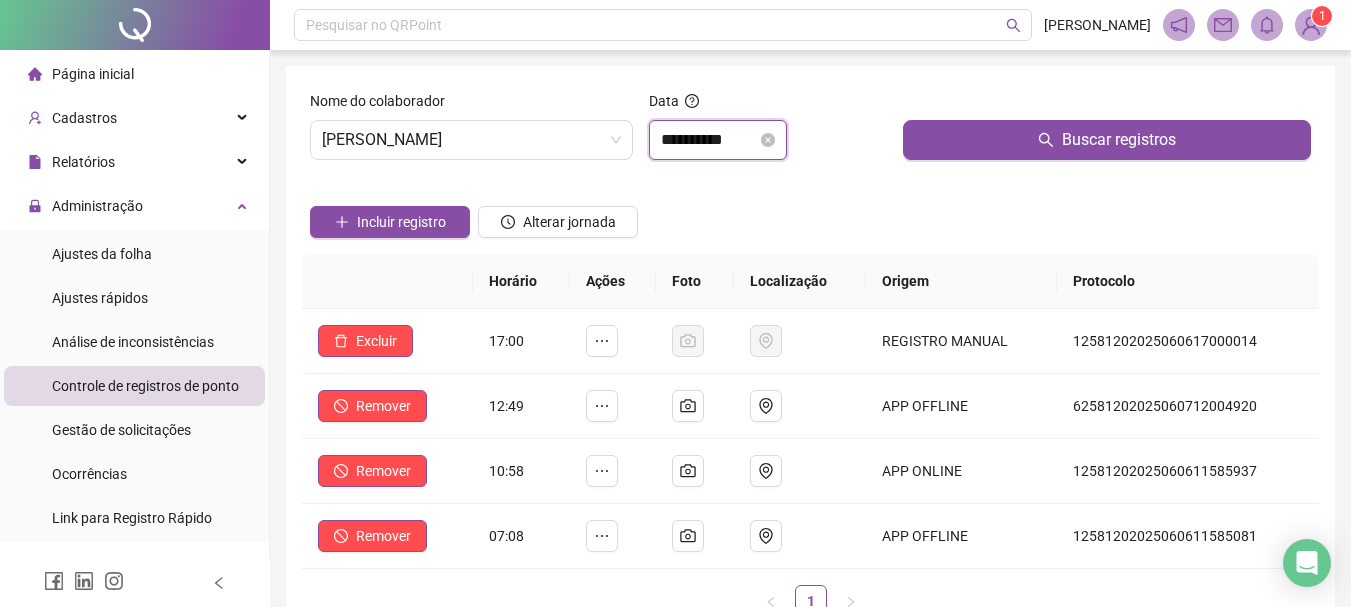 click on "**********" at bounding box center (709, 140) 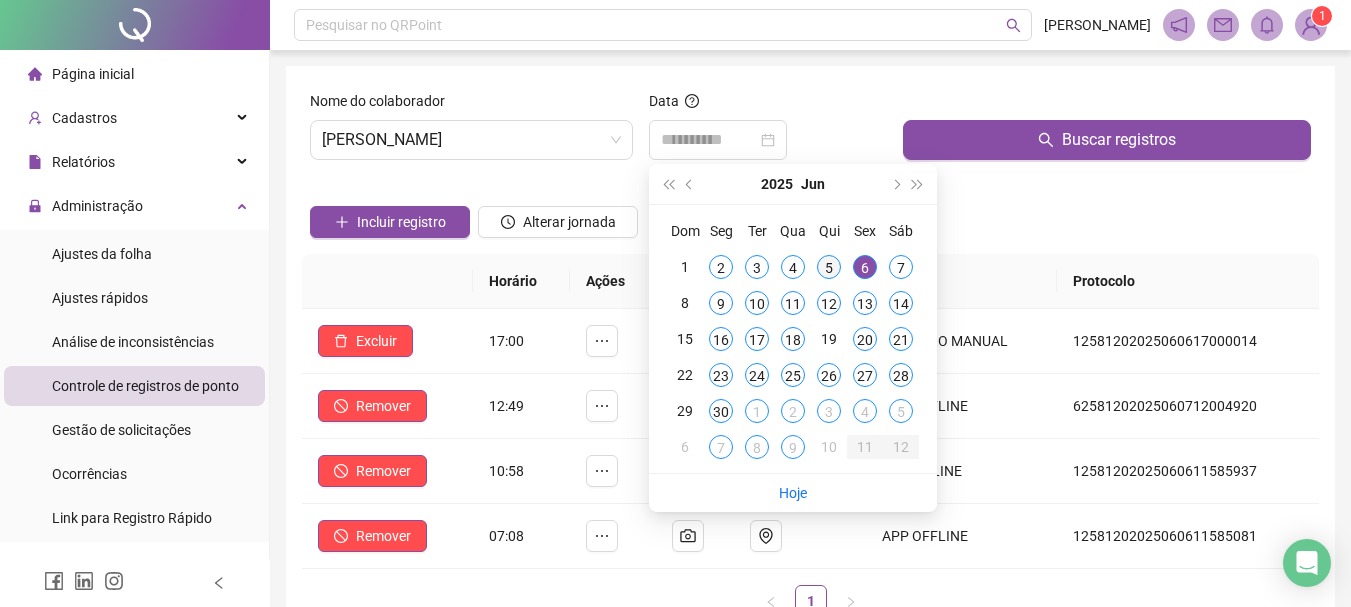 click on "5" at bounding box center [829, 267] 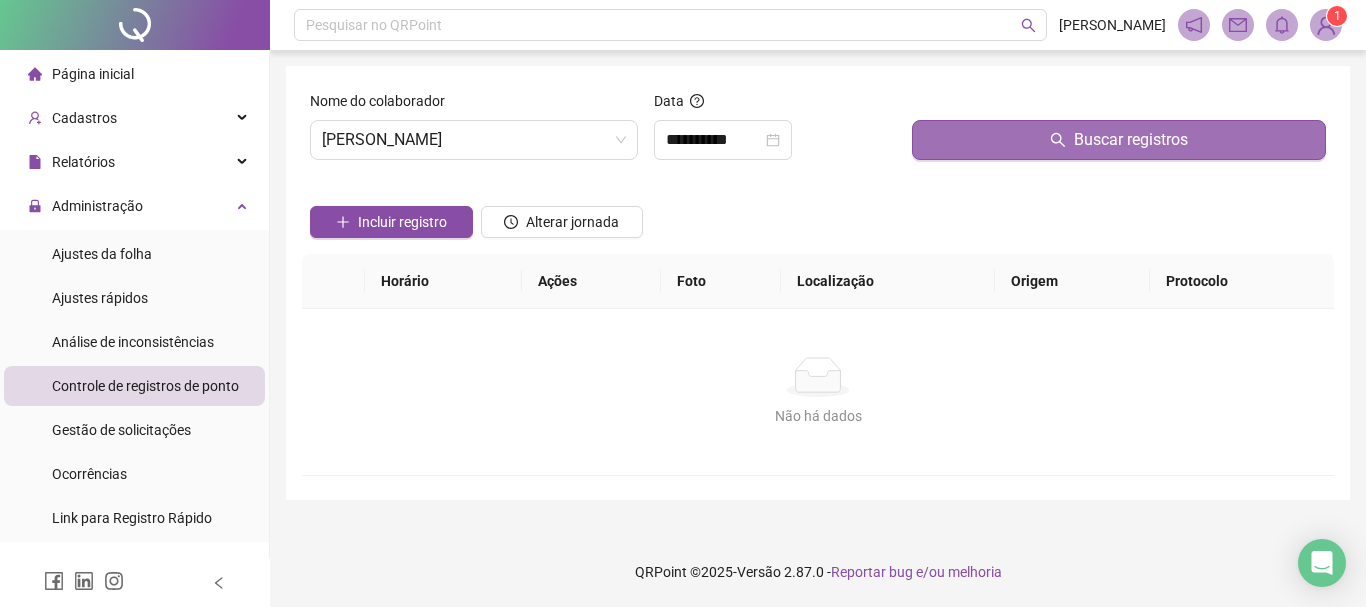 click on "Buscar registros" at bounding box center [1119, 140] 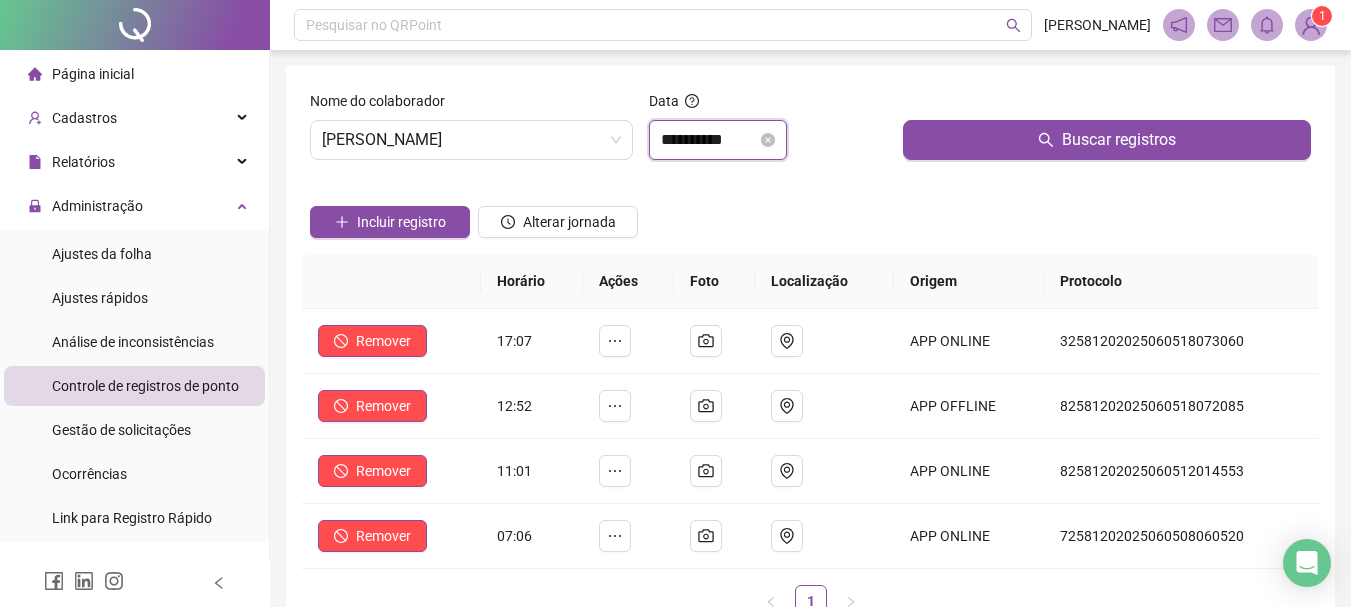 click on "**********" at bounding box center (709, 140) 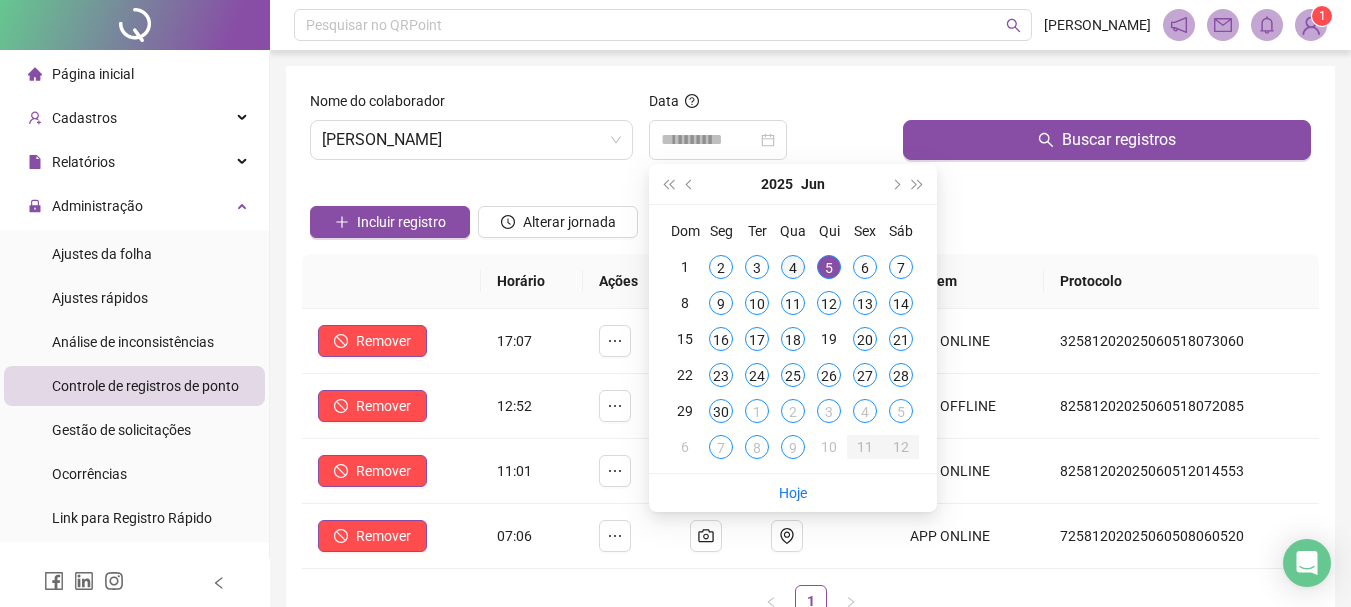 click on "4" at bounding box center (793, 267) 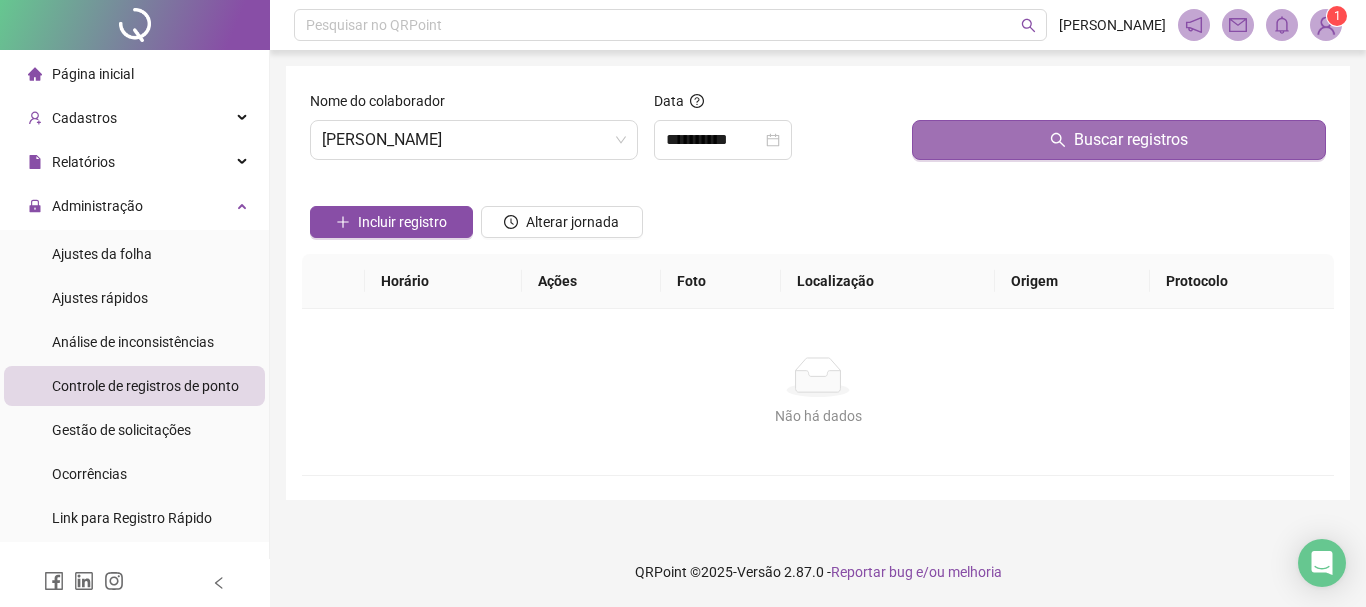 click on "Buscar registros" at bounding box center (1119, 140) 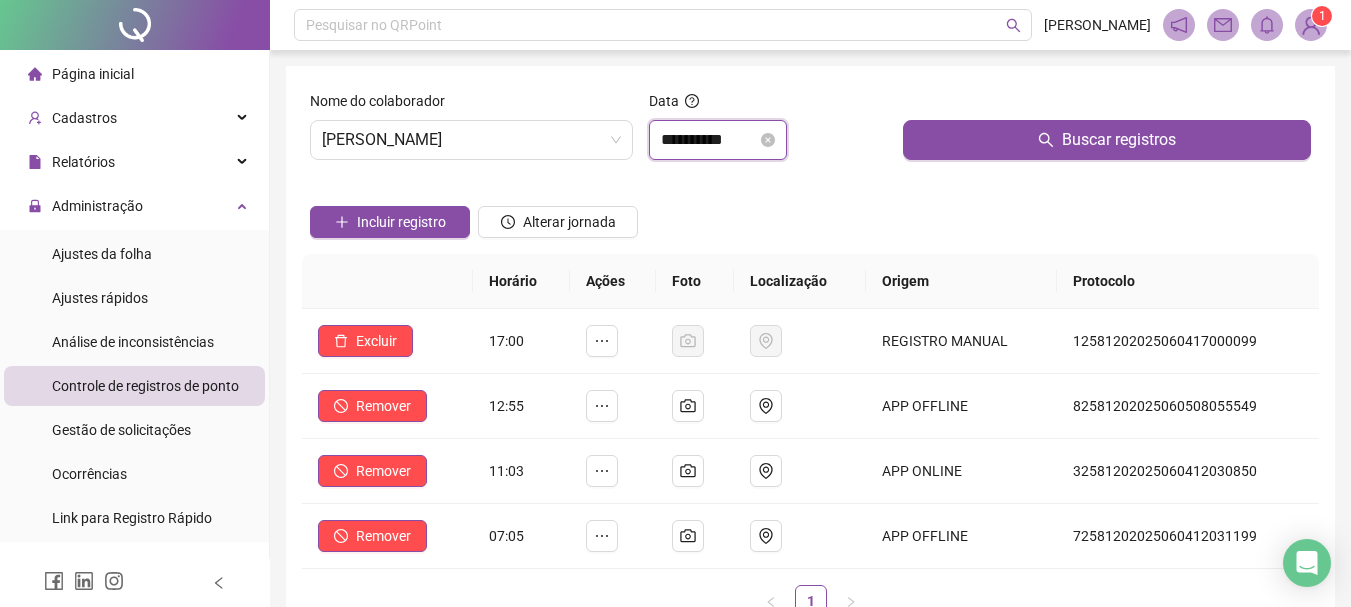 click on "**********" at bounding box center (709, 140) 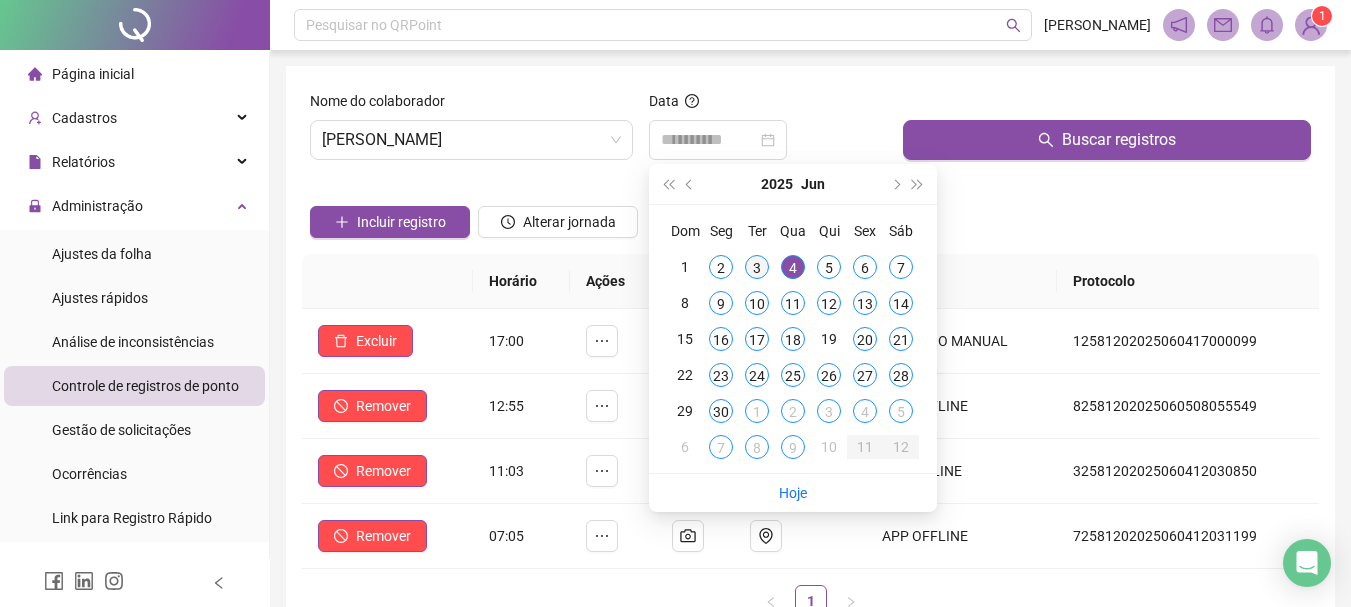click on "3" at bounding box center (757, 267) 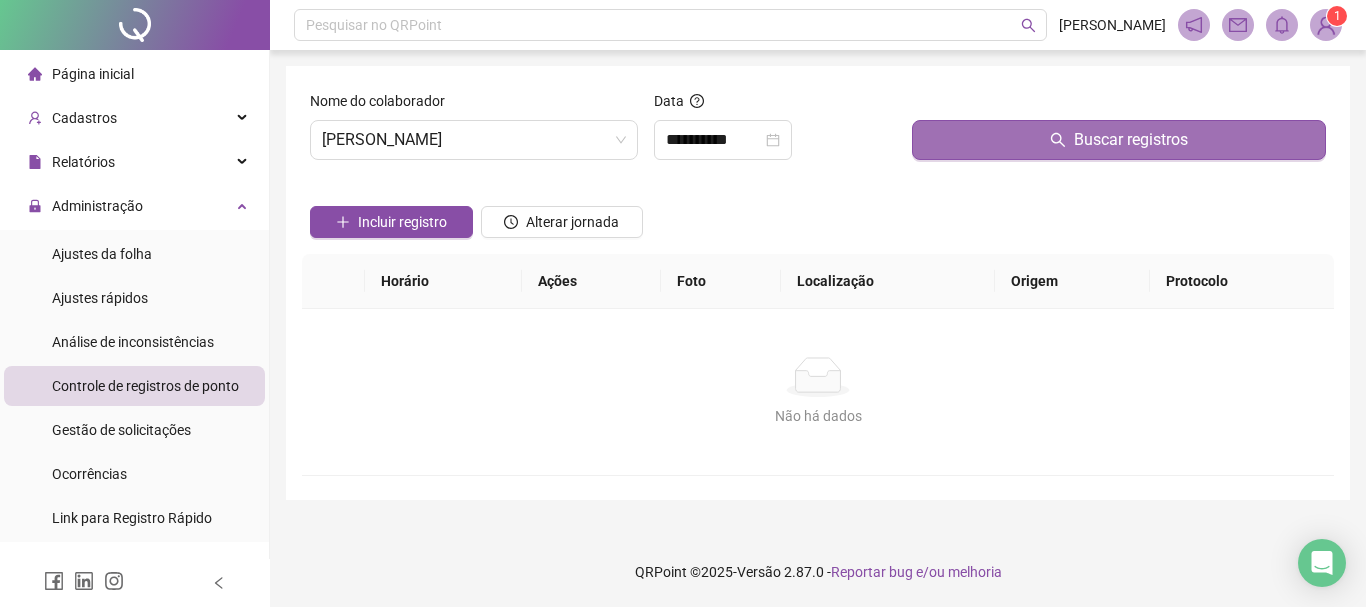 click on "Buscar registros" at bounding box center [1119, 140] 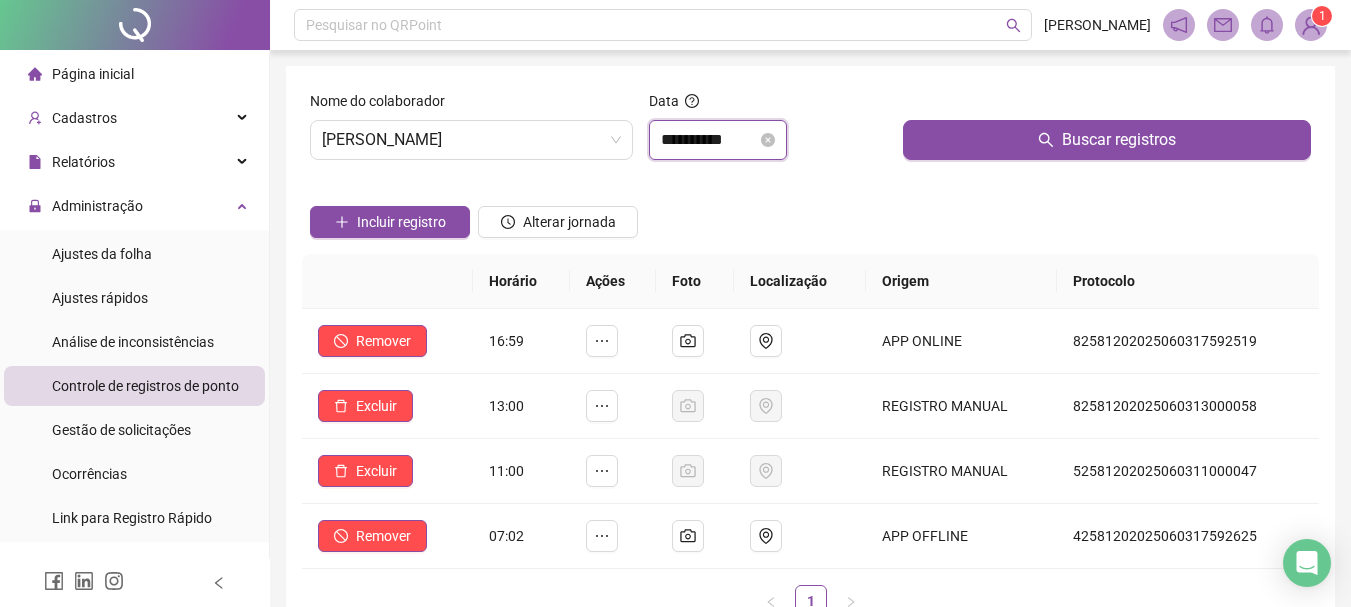 click on "**********" at bounding box center (709, 140) 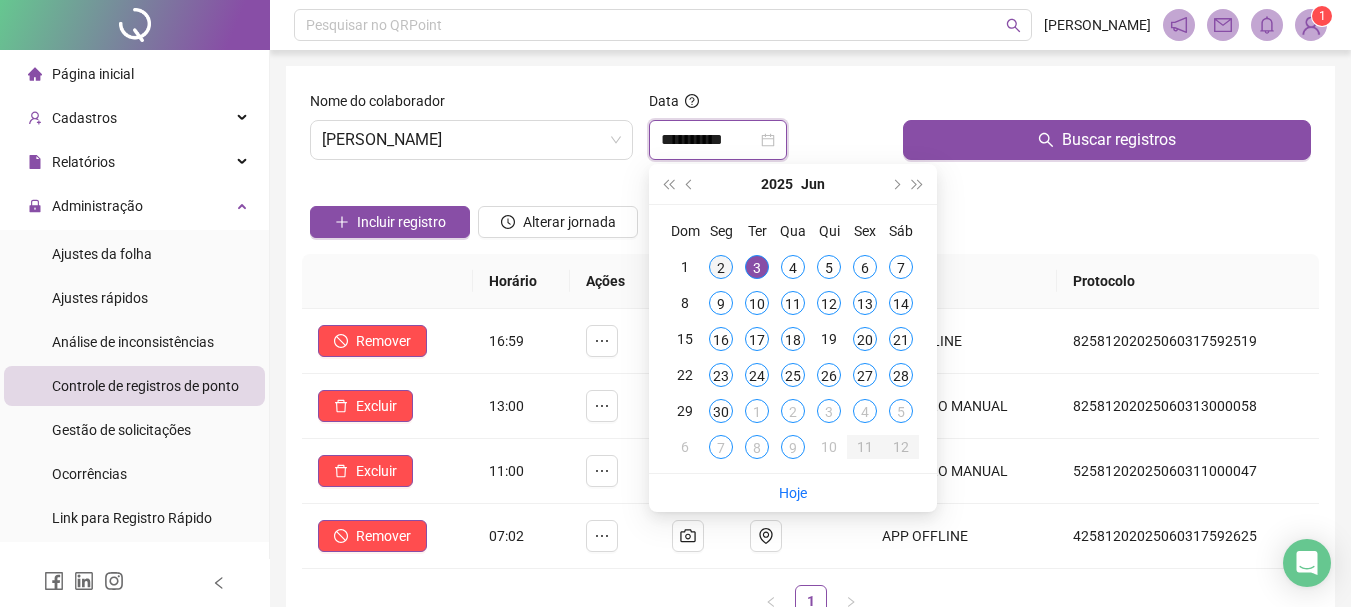 type on "**********" 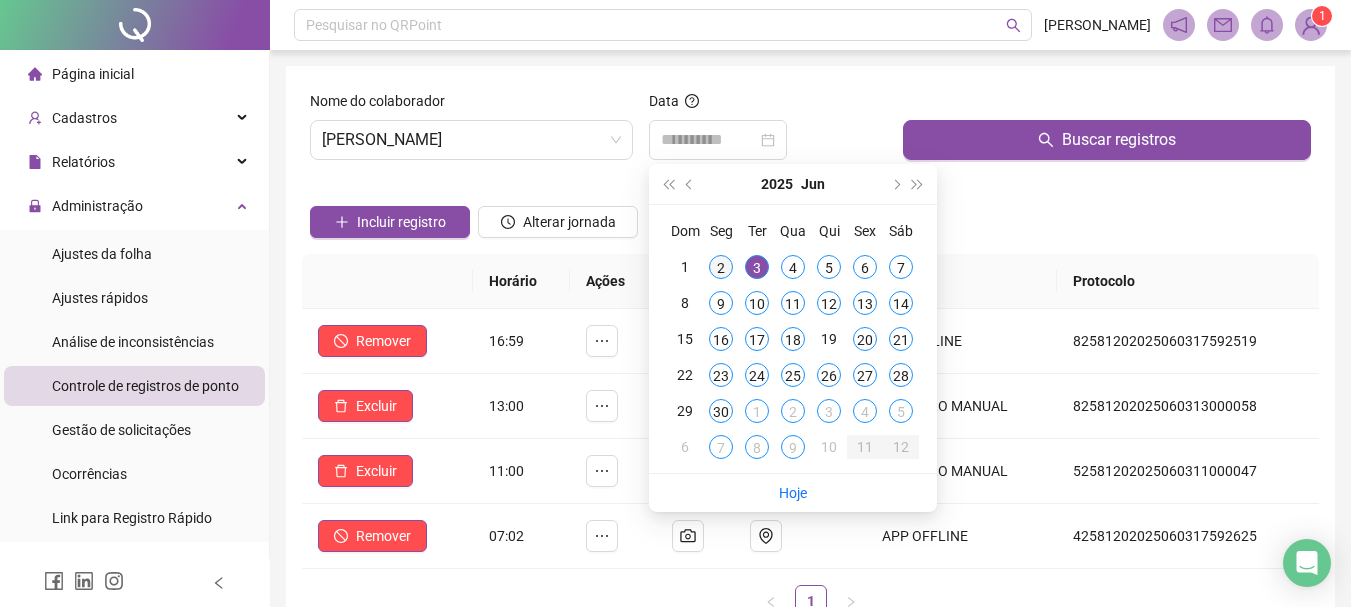 click on "2" at bounding box center [721, 267] 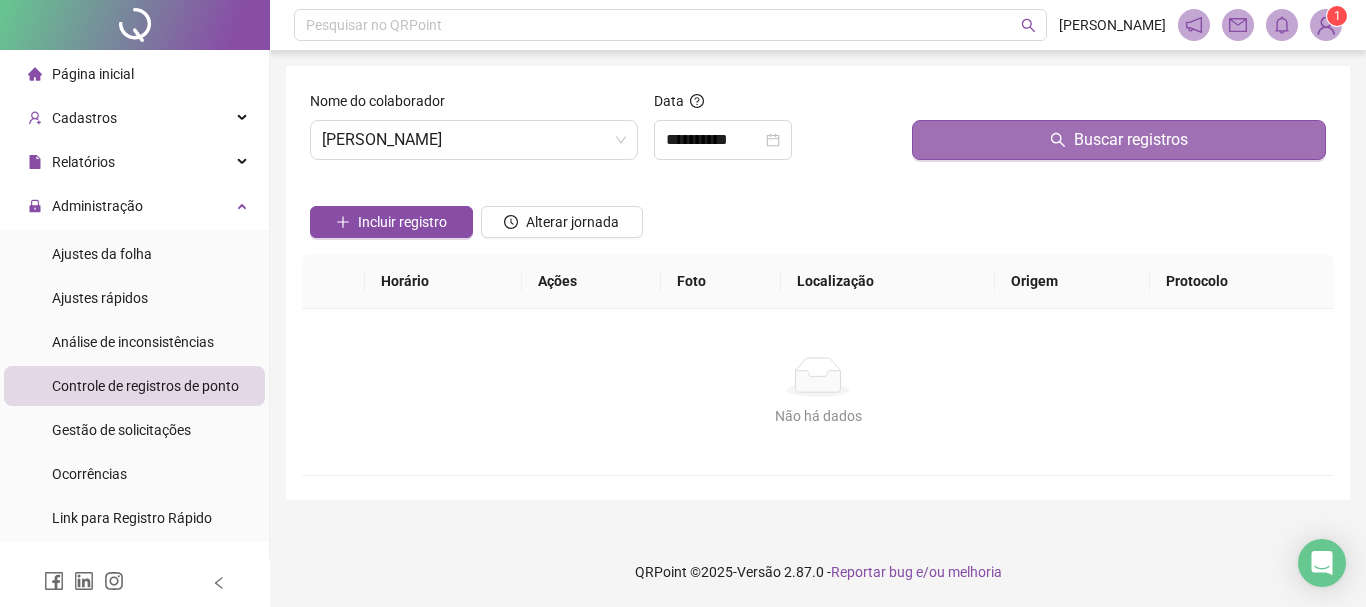 click on "Buscar registros" at bounding box center (1119, 140) 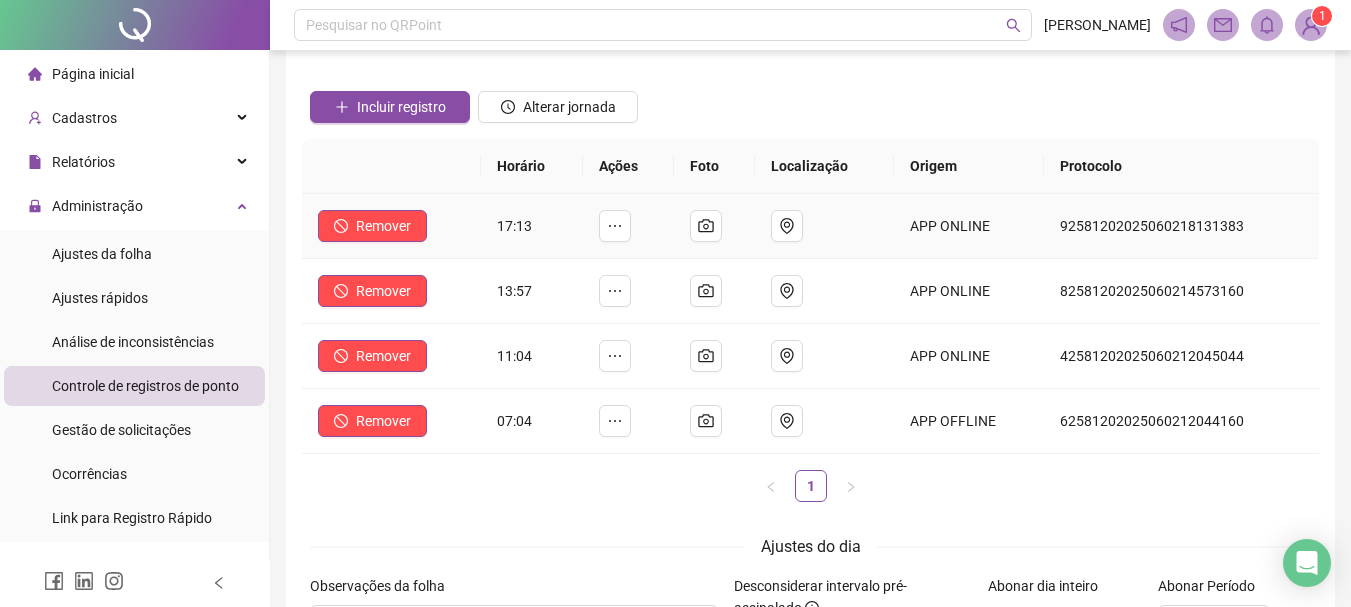 scroll, scrollTop: 325, scrollLeft: 0, axis: vertical 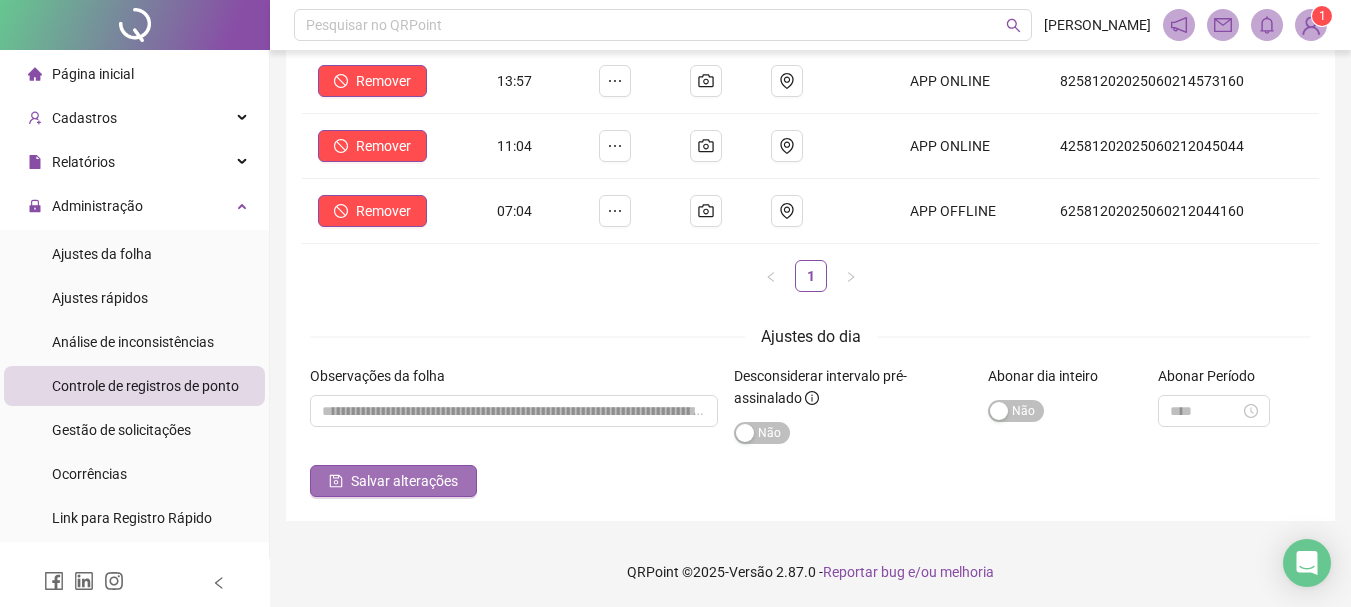 click on "Salvar alterações" at bounding box center [404, 481] 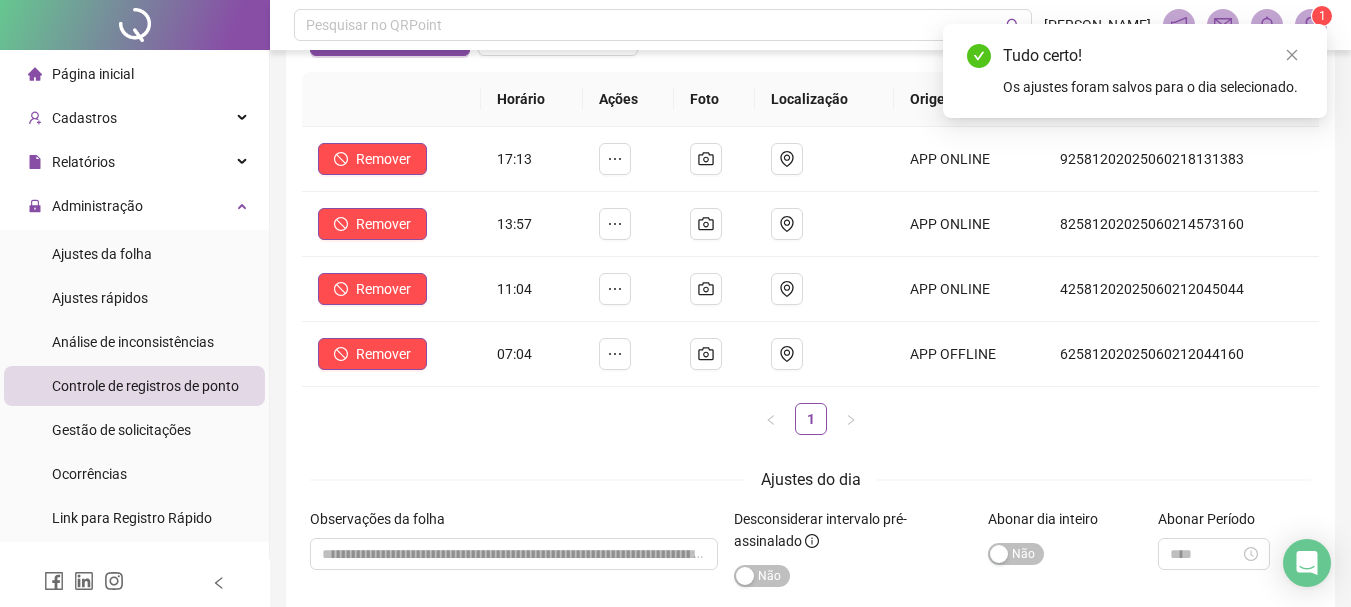 scroll, scrollTop: 0, scrollLeft: 0, axis: both 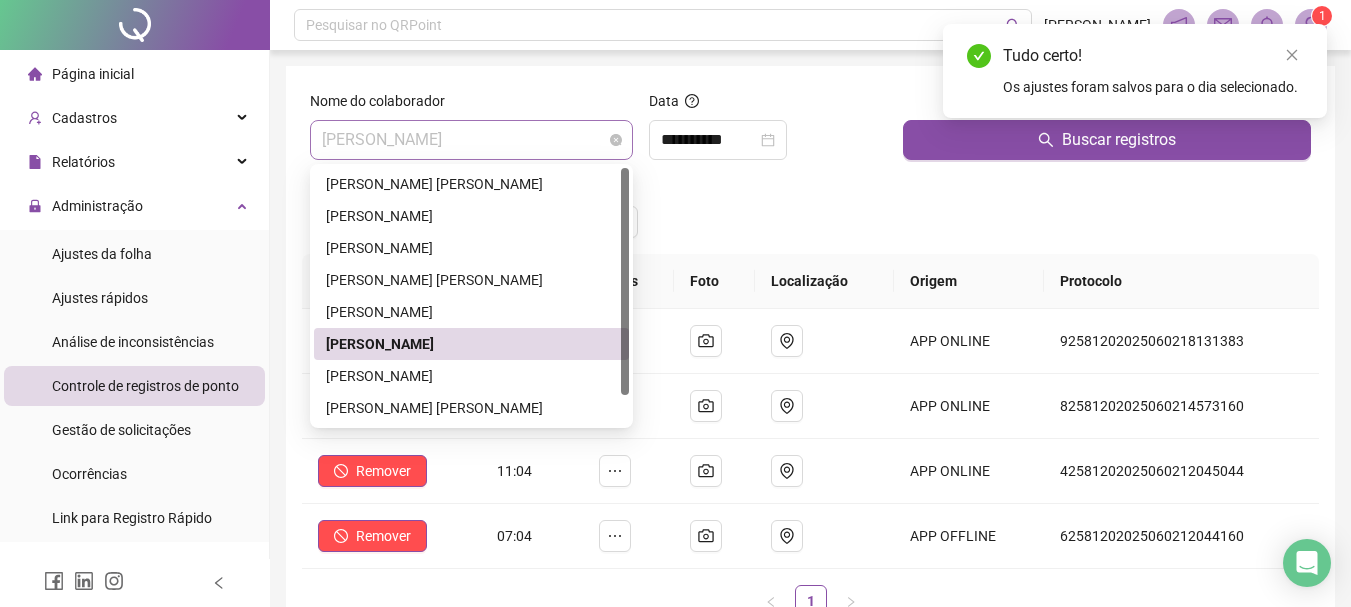 click on "[PERSON_NAME]" at bounding box center (471, 140) 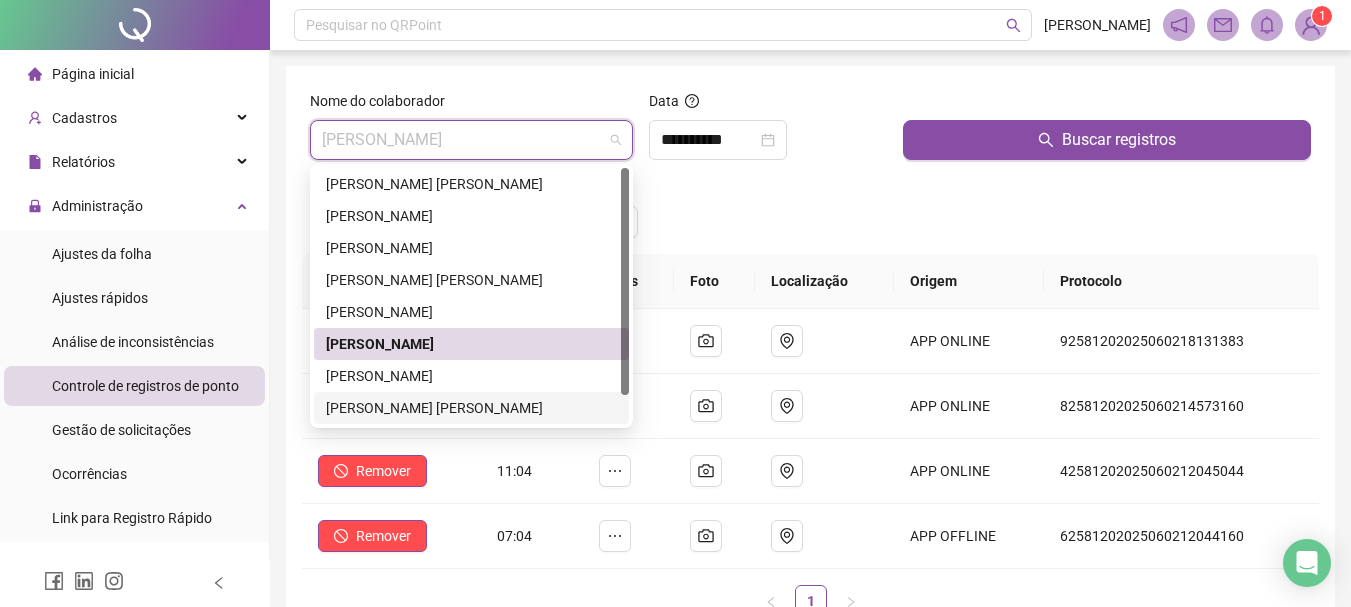 click on "[PERSON_NAME] [PERSON_NAME]" at bounding box center (471, 408) 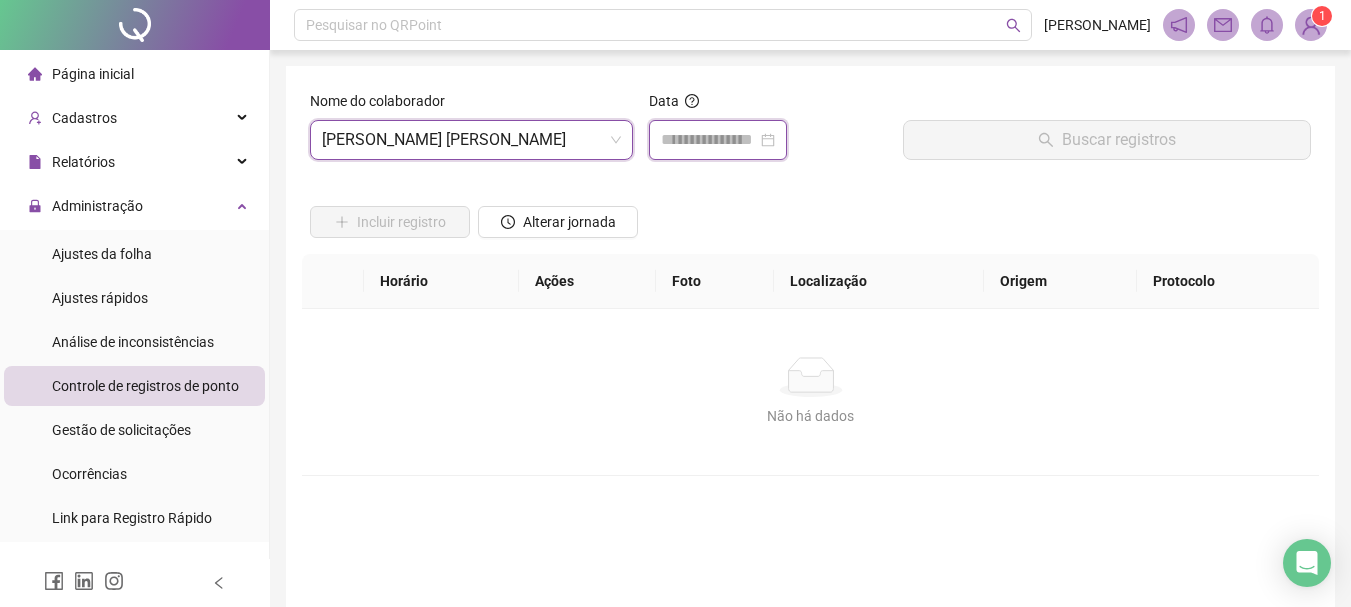 click at bounding box center (709, 140) 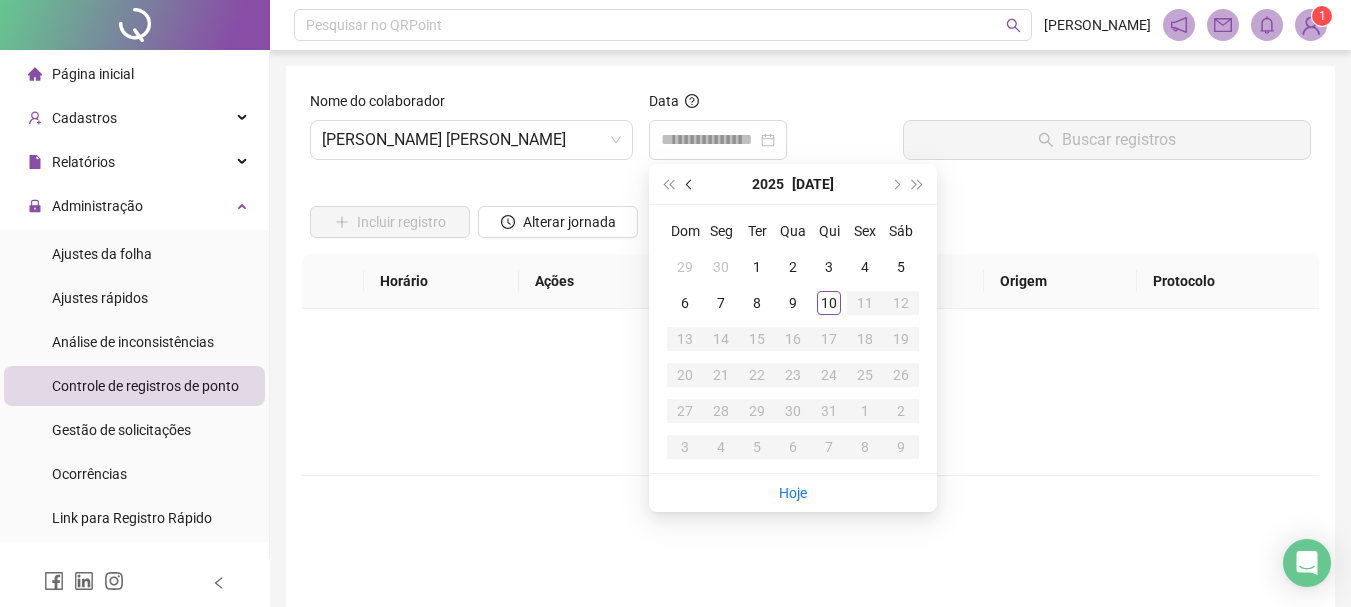 click at bounding box center (690, 184) 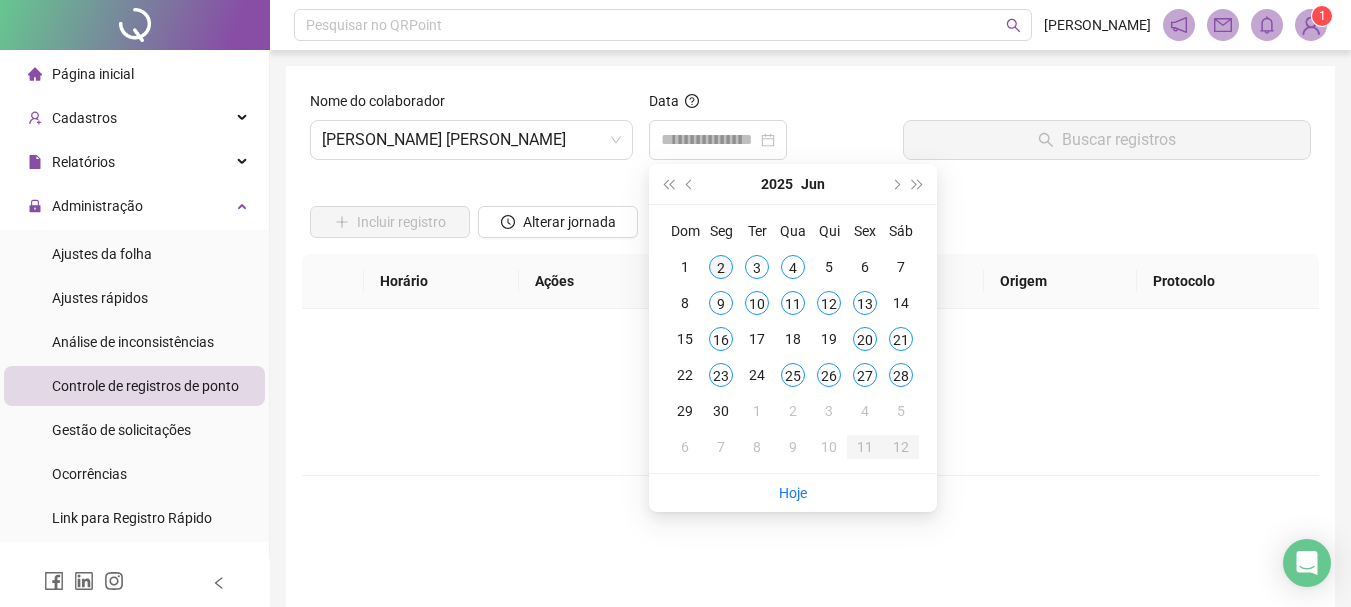 type on "**********" 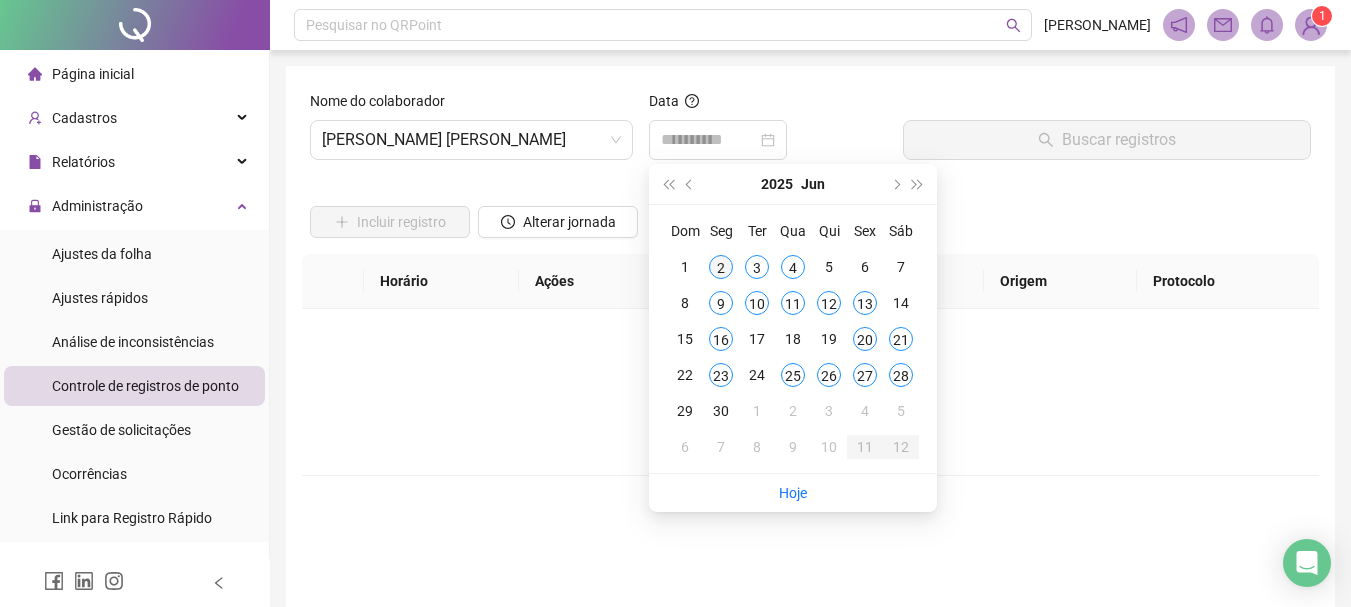 click on "2" at bounding box center (721, 267) 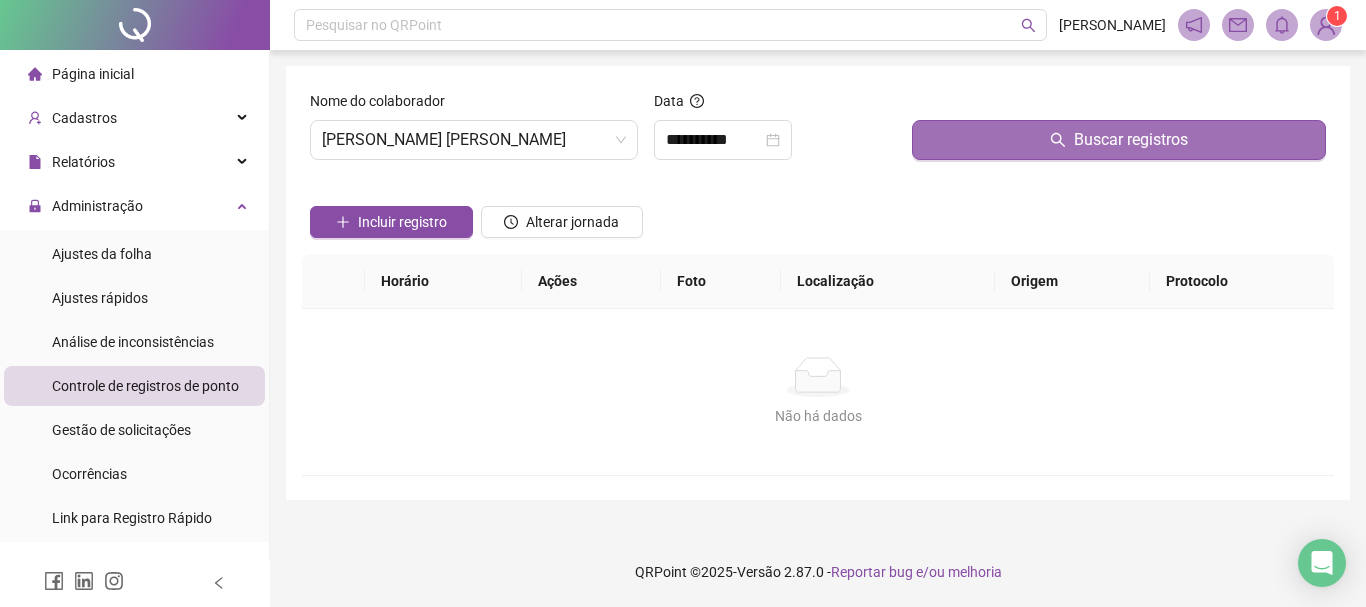click on "Buscar registros" at bounding box center [1119, 140] 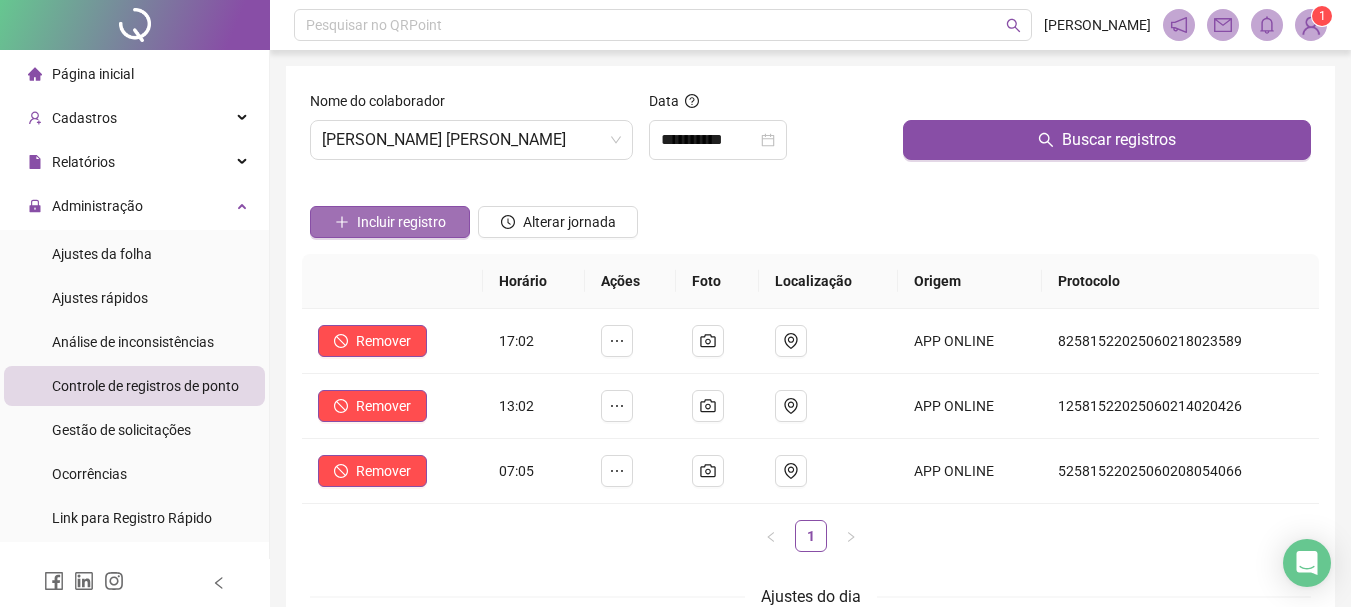 click on "Incluir registro" at bounding box center [401, 222] 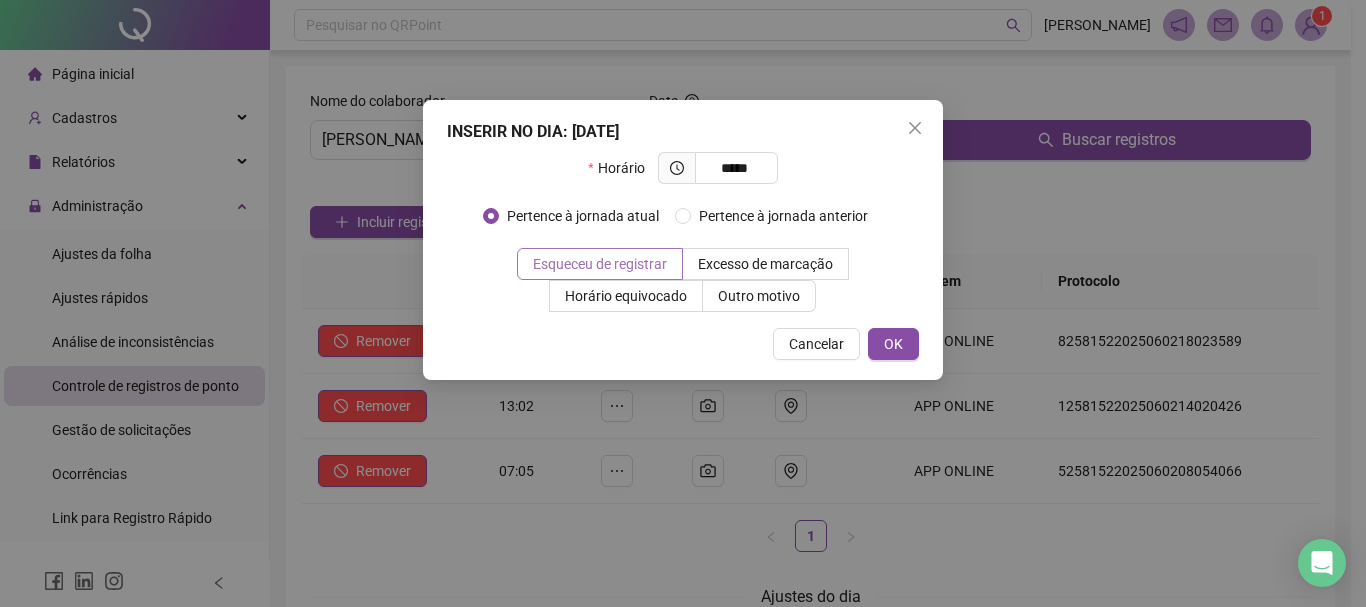 type on "*****" 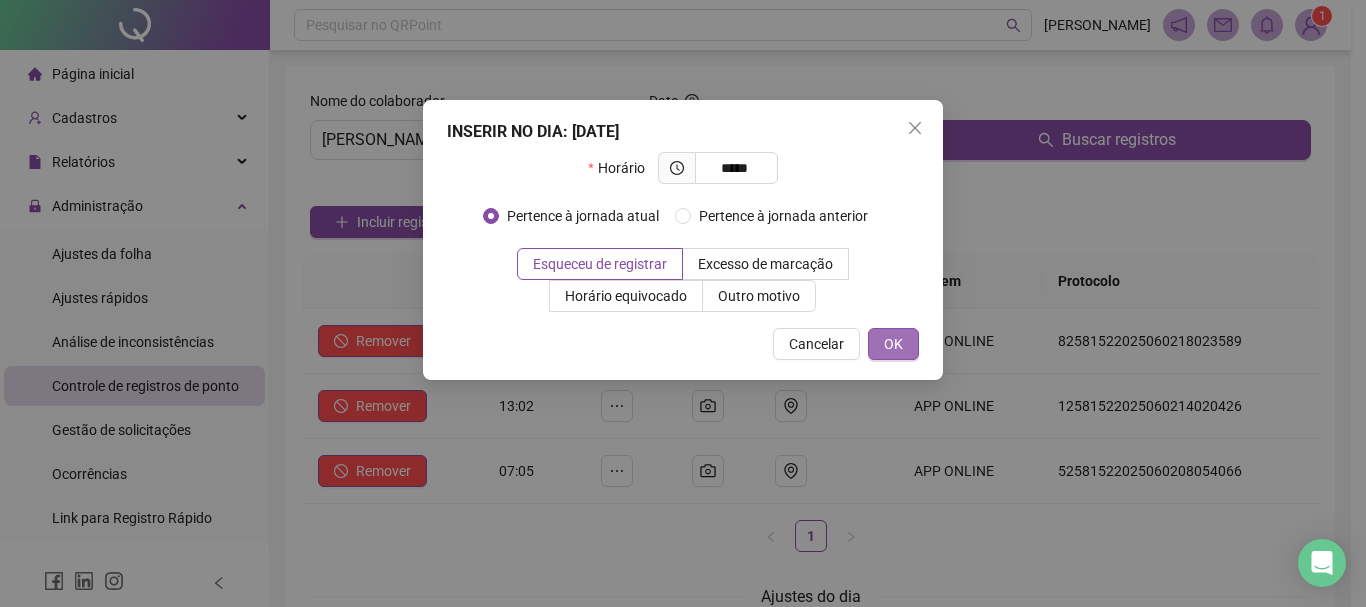 click on "OK" at bounding box center [893, 344] 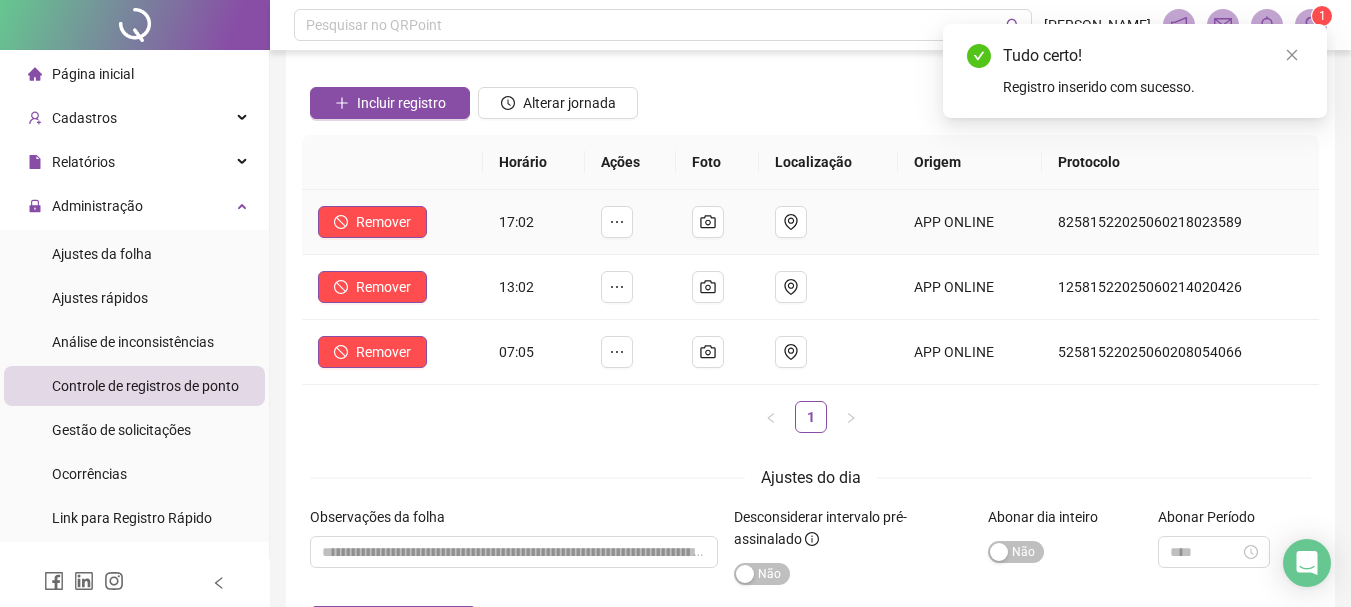 scroll, scrollTop: 260, scrollLeft: 0, axis: vertical 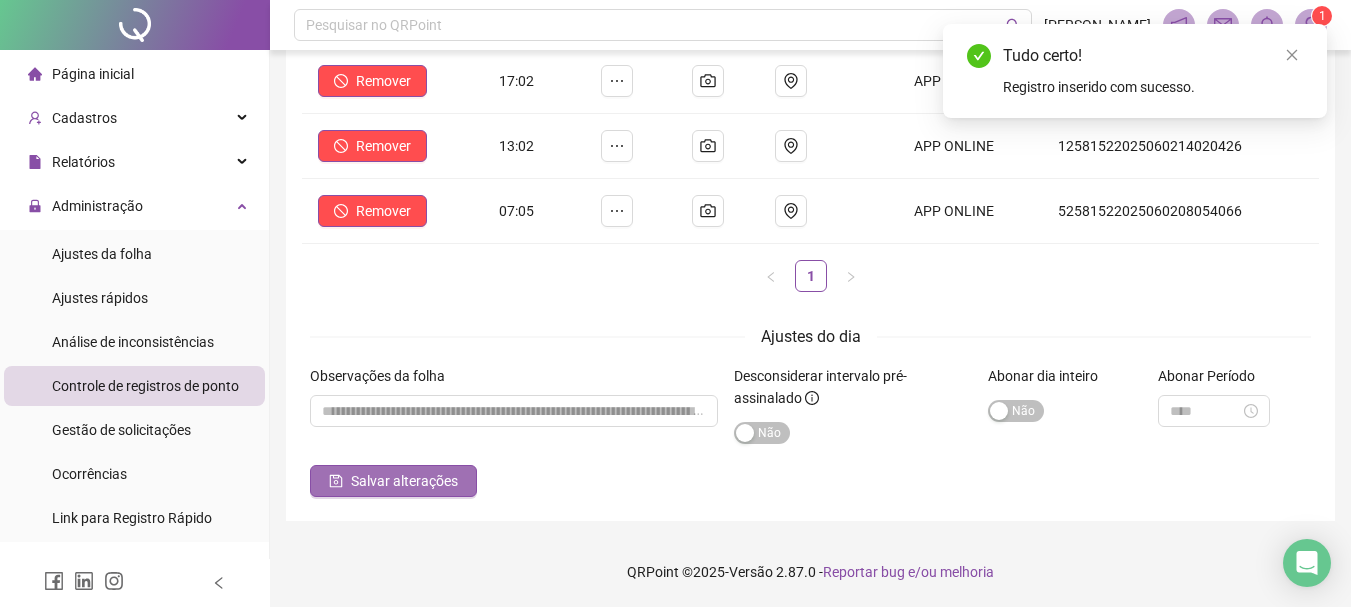 click on "Salvar alterações" at bounding box center [404, 481] 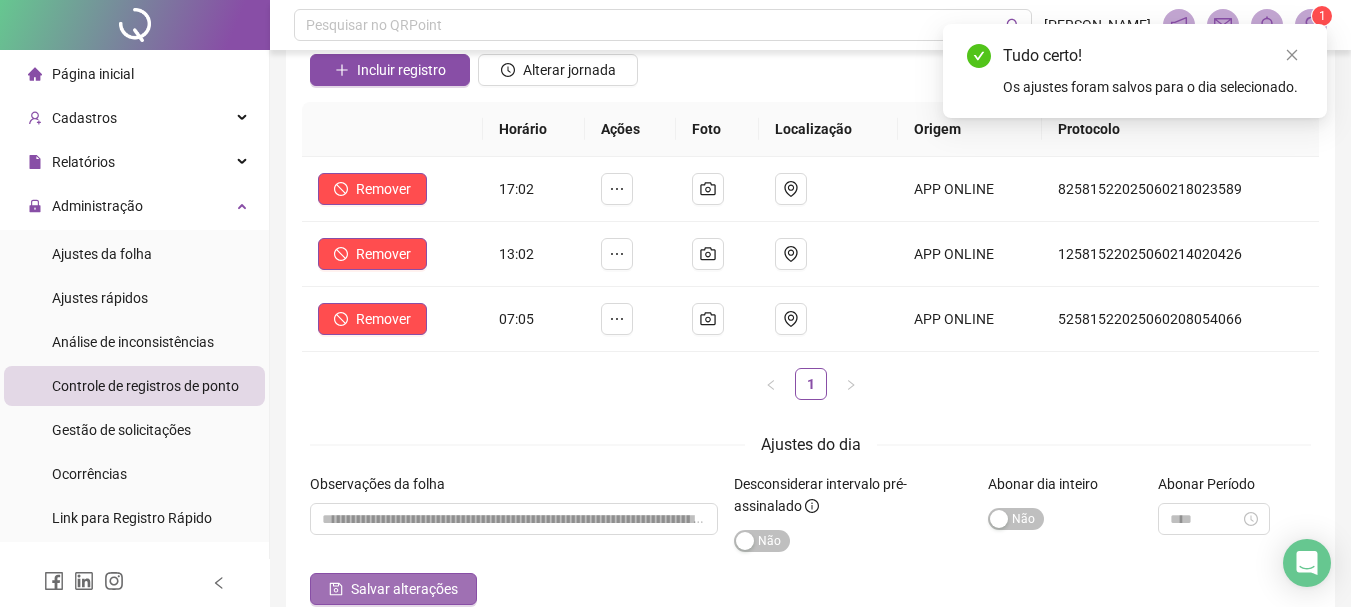scroll, scrollTop: 0, scrollLeft: 0, axis: both 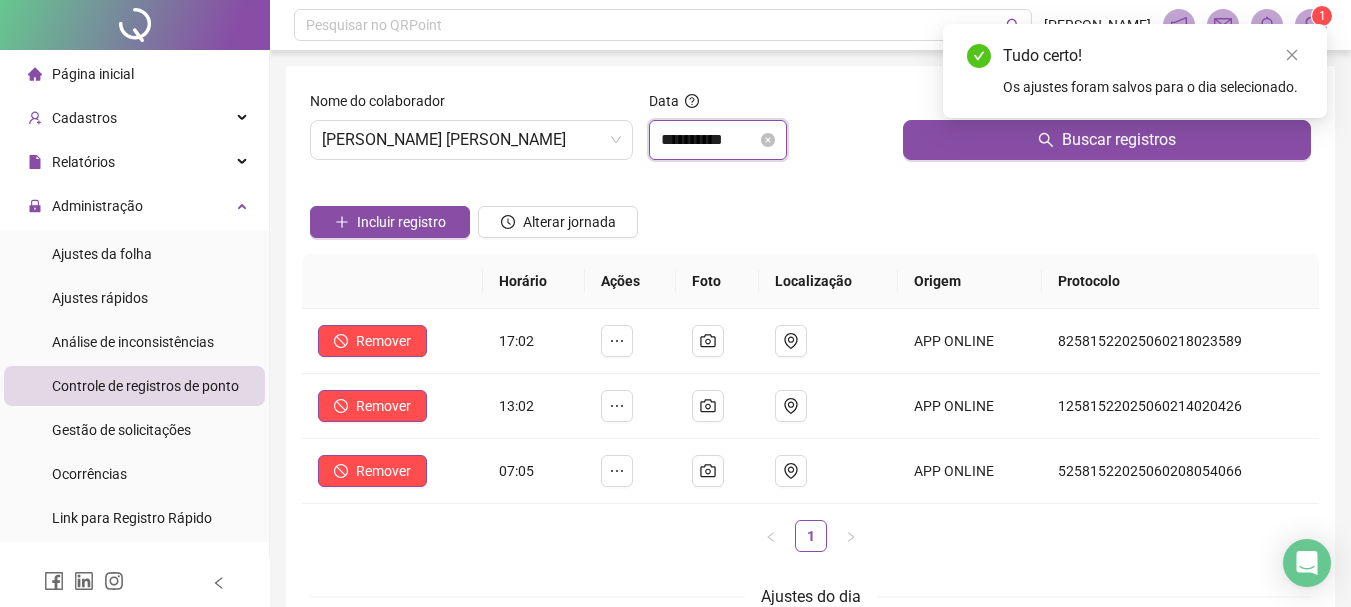 click on "**********" at bounding box center [709, 140] 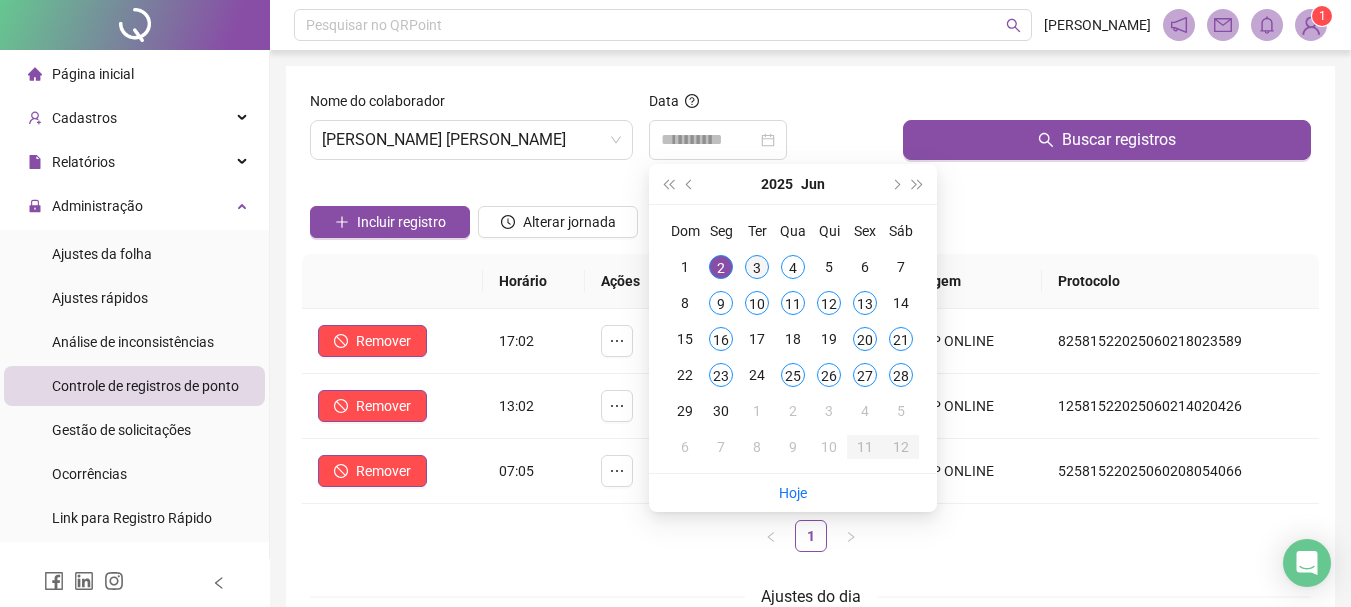 click on "3" at bounding box center [757, 267] 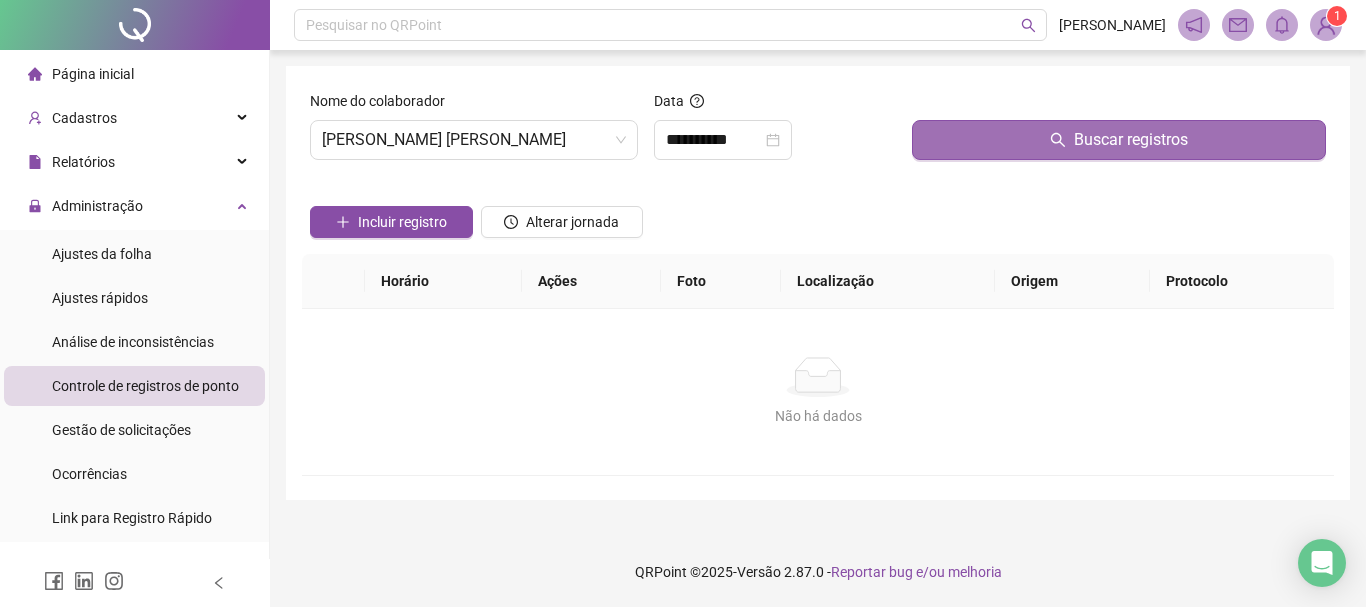 click on "Buscar registros" at bounding box center (1119, 140) 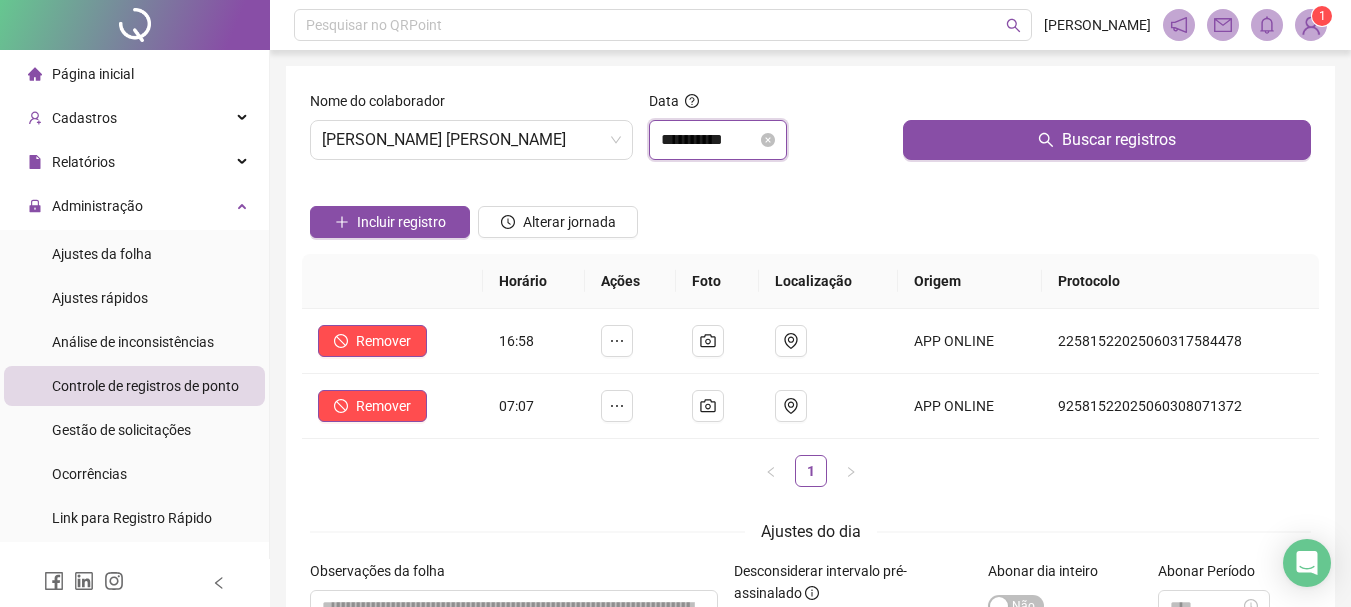 click on "**********" at bounding box center (709, 140) 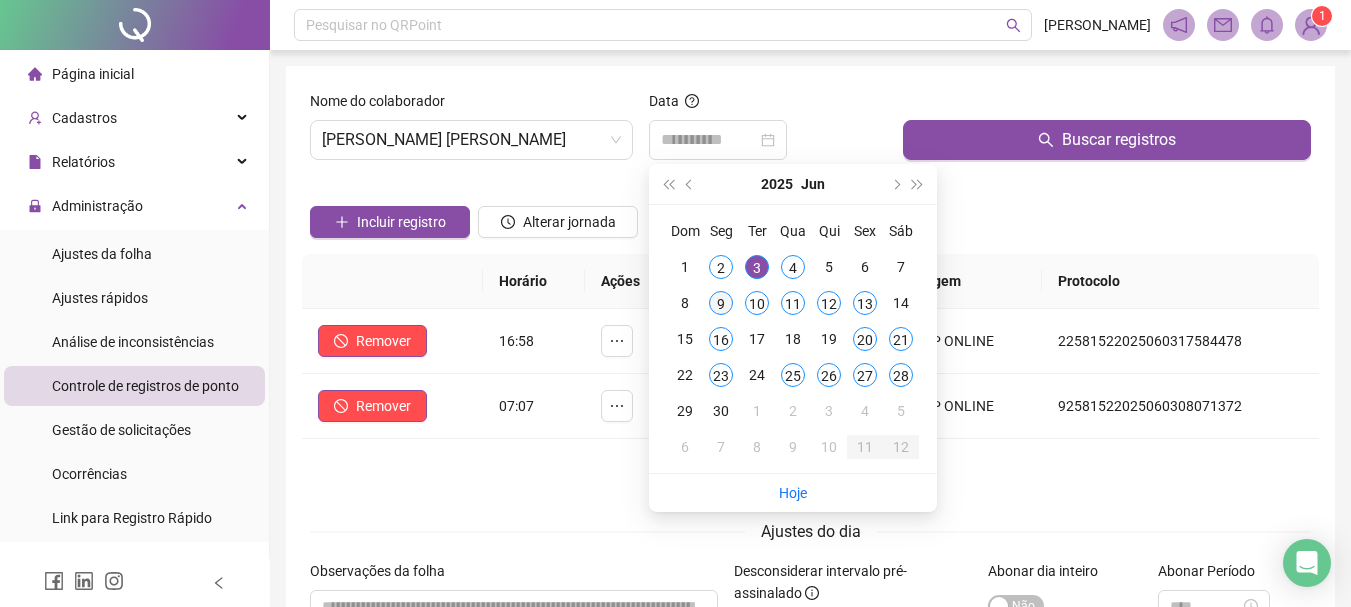 click on "9" at bounding box center [721, 303] 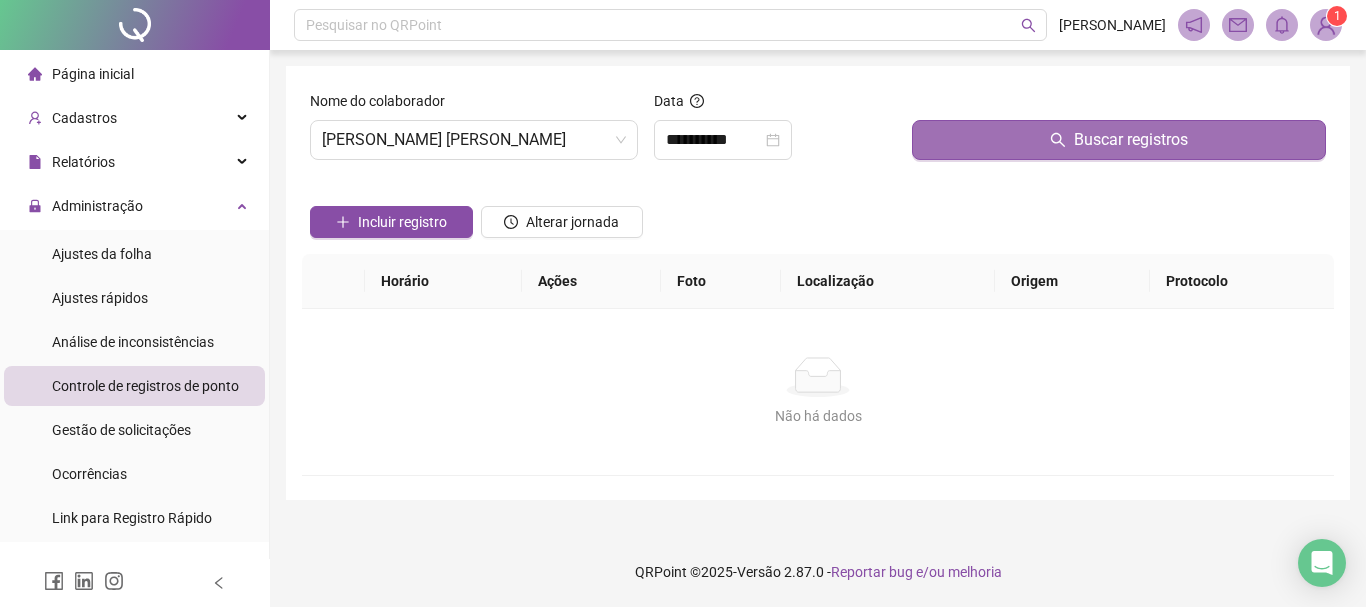 click on "Buscar registros" at bounding box center [1119, 140] 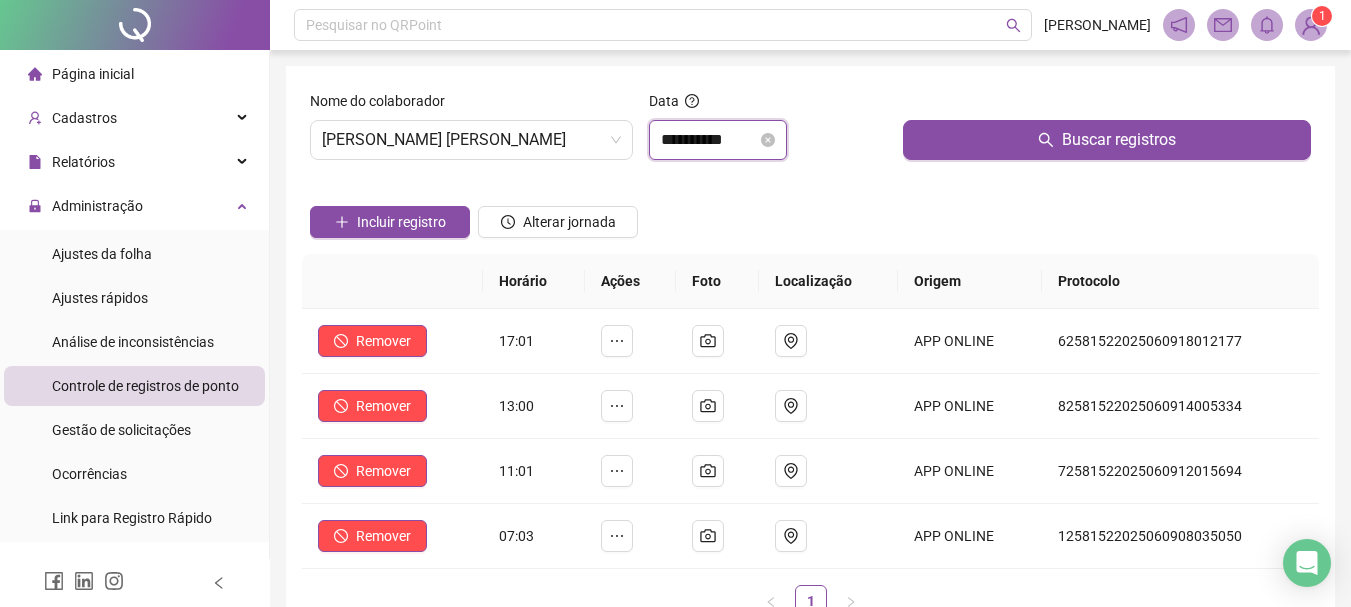 click on "**********" at bounding box center (709, 140) 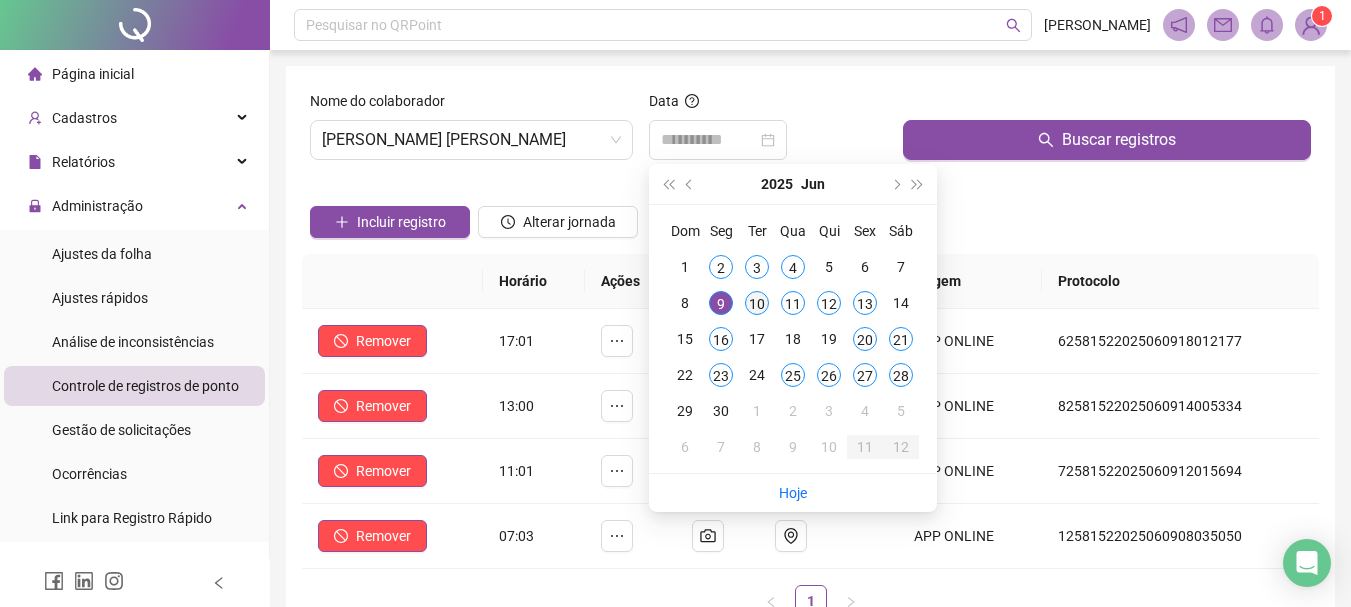 click on "10" at bounding box center (757, 303) 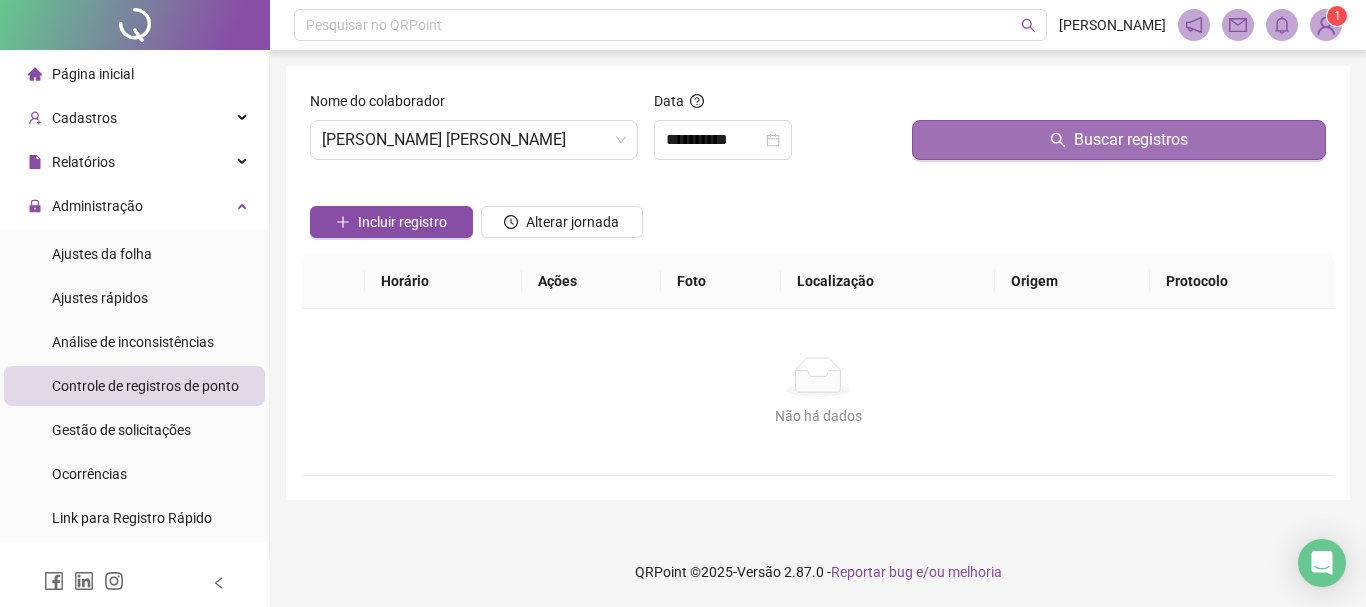 click on "Buscar registros" at bounding box center (1119, 140) 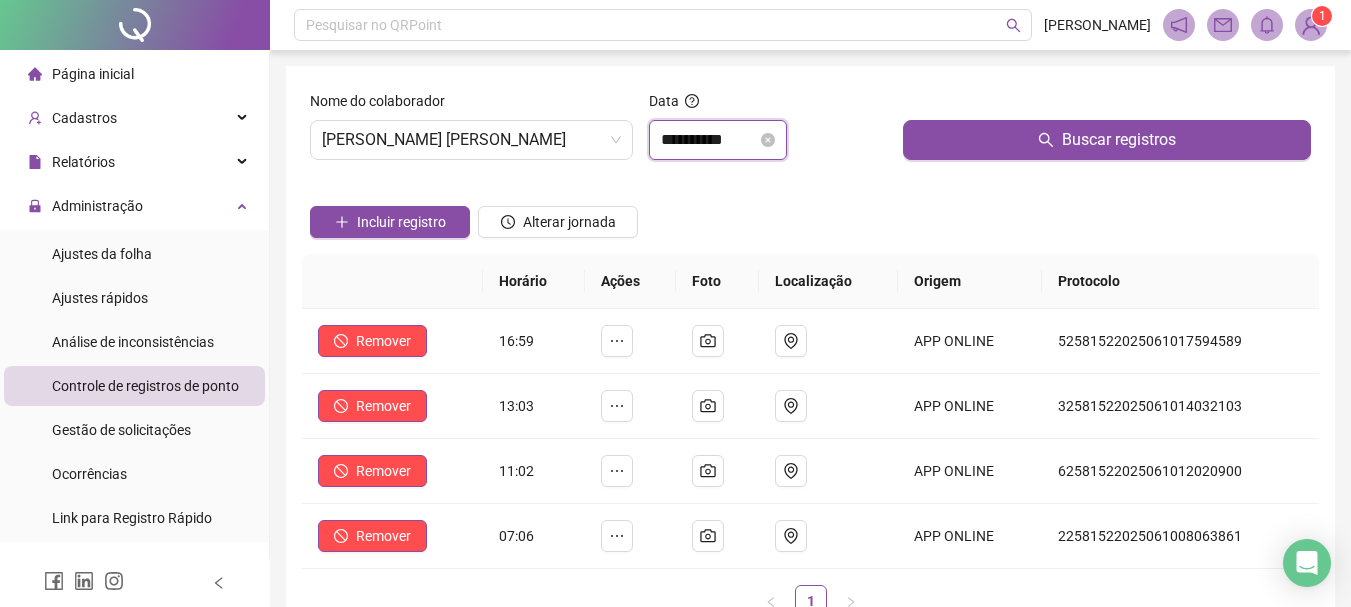 click on "**********" at bounding box center (709, 140) 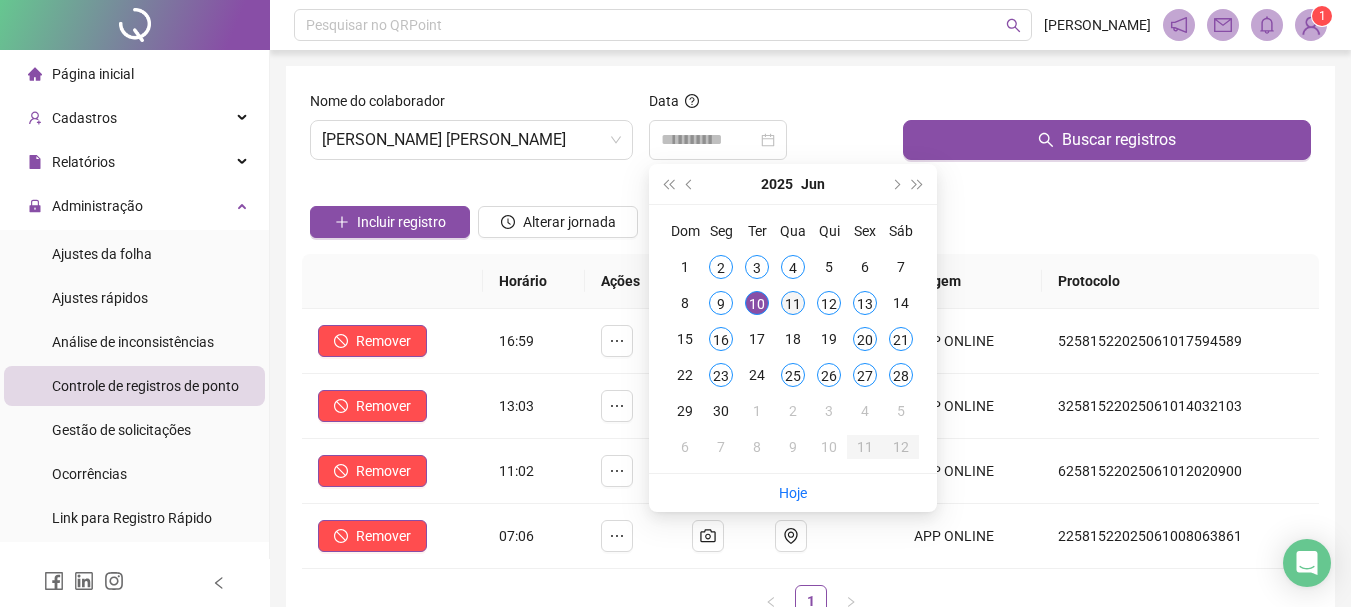 click on "11" at bounding box center (793, 303) 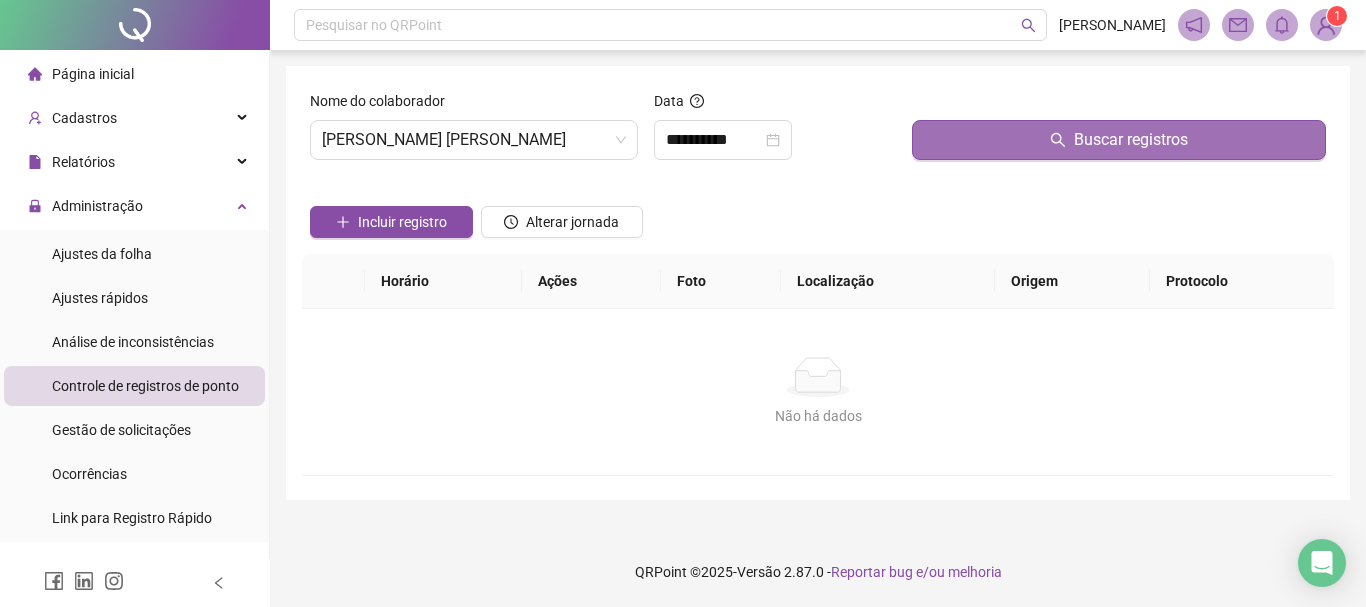 click on "Buscar registros" at bounding box center [1119, 140] 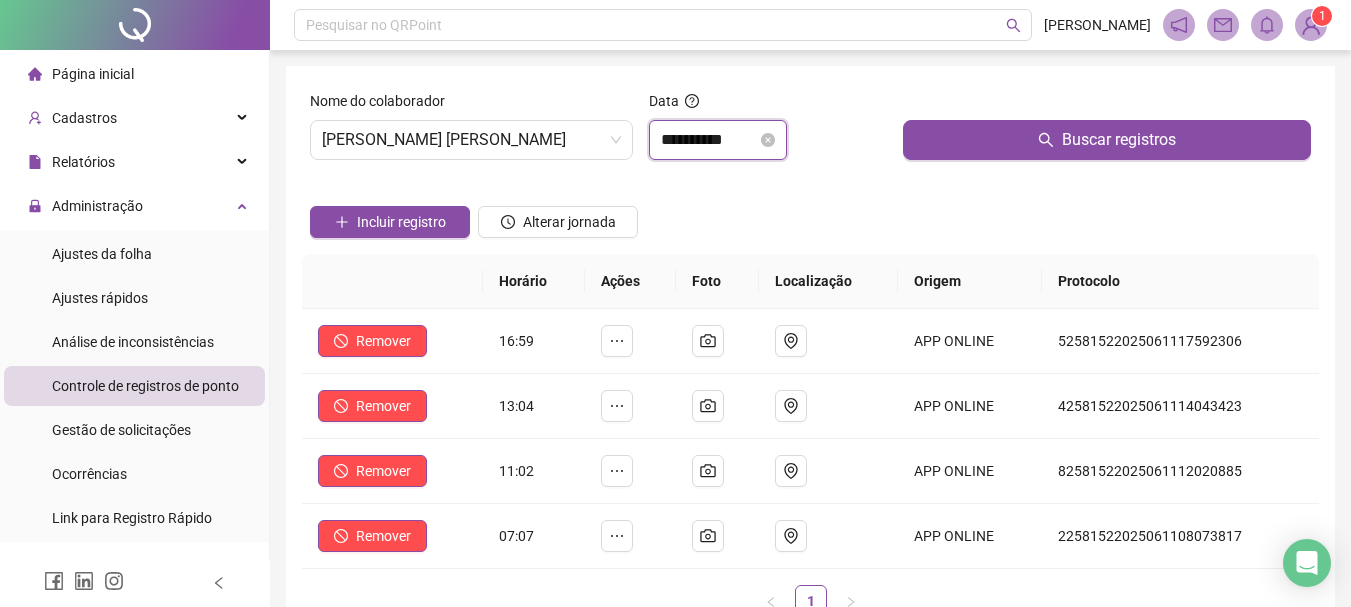 click on "**********" at bounding box center (709, 140) 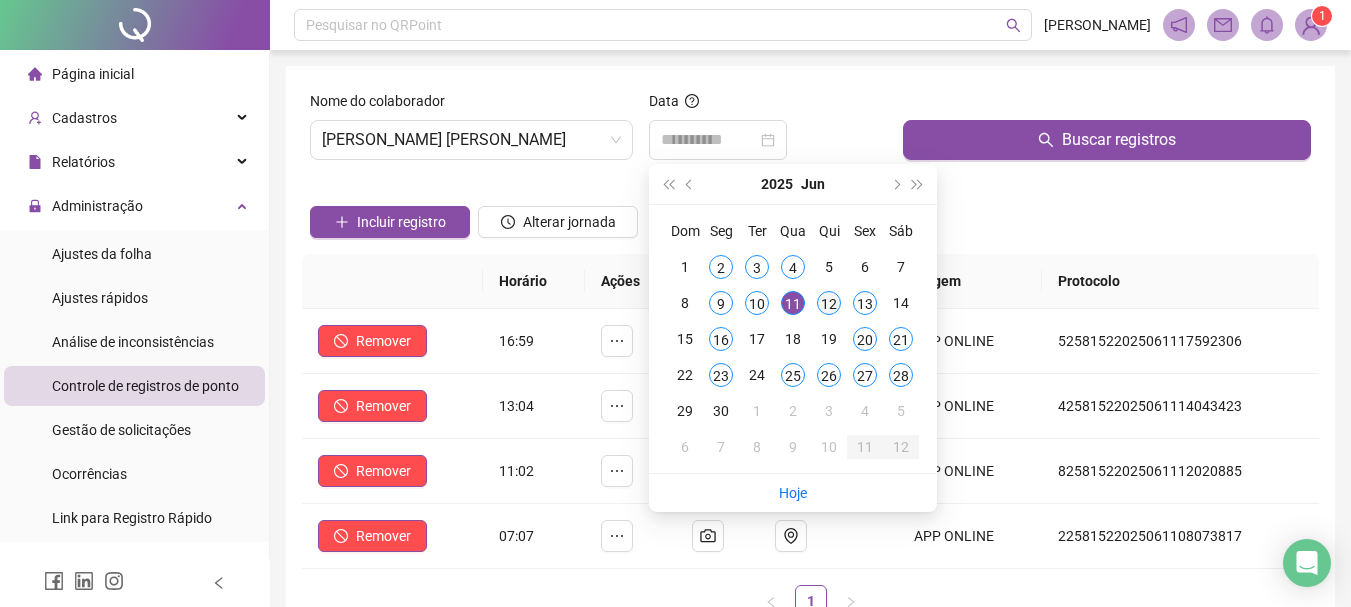 click on "12" at bounding box center [829, 303] 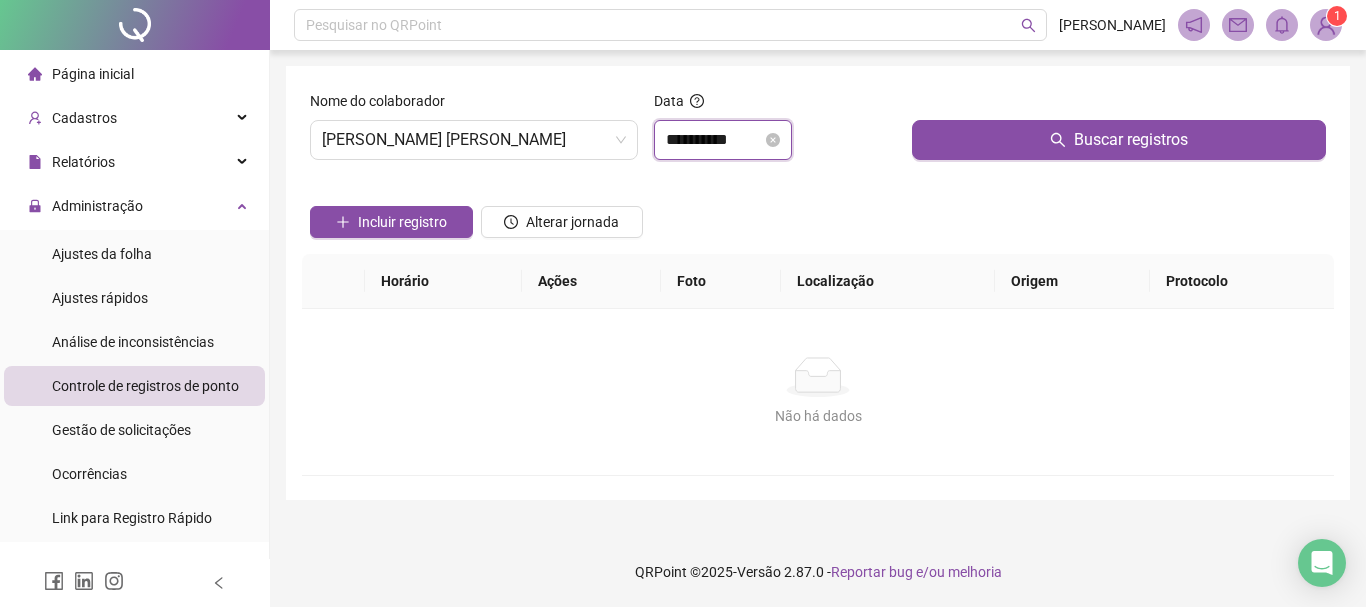 click on "**********" at bounding box center [714, 140] 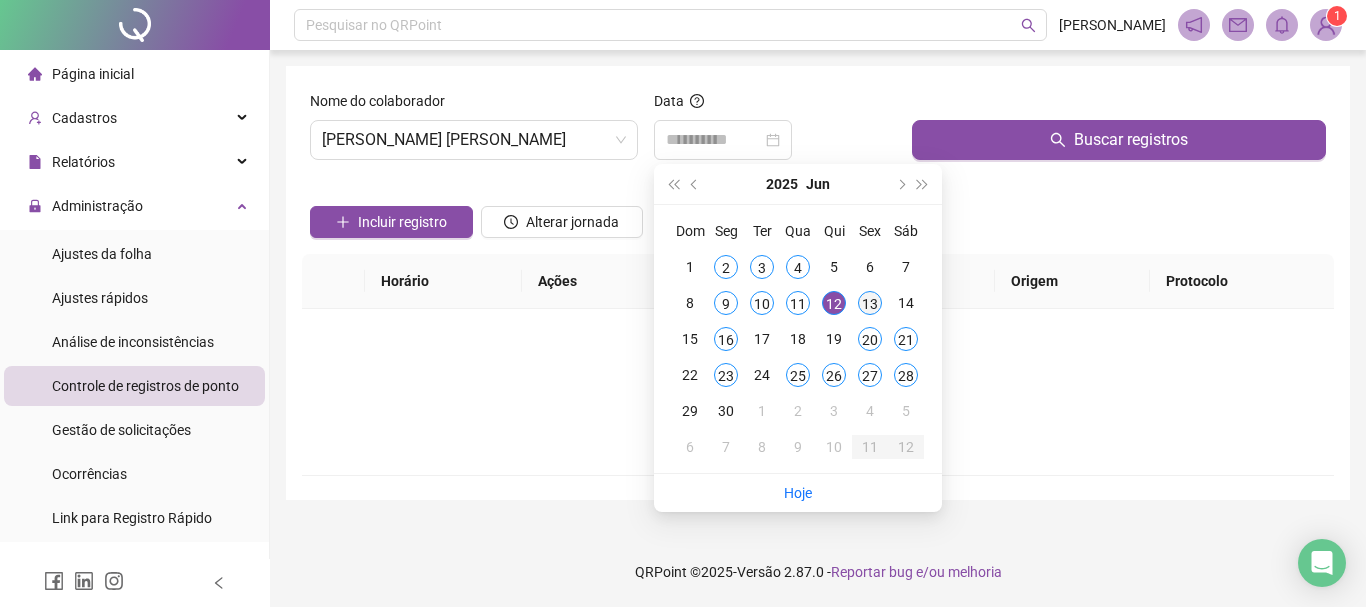click on "13" at bounding box center (870, 303) 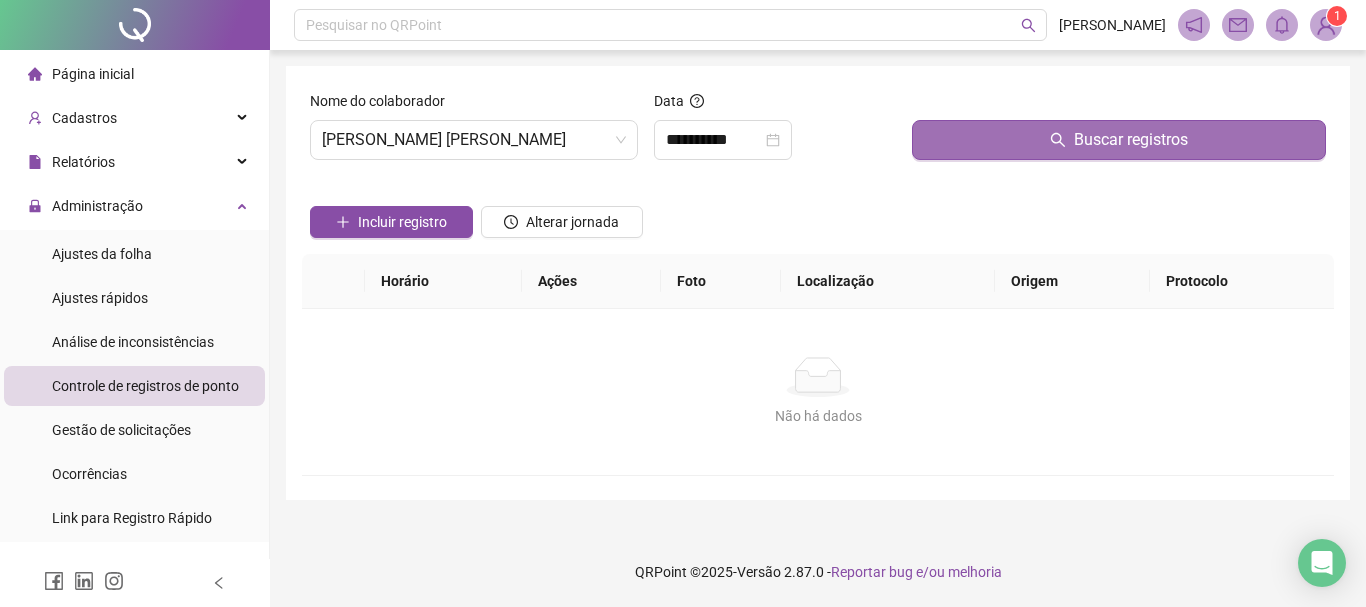 click on "Buscar registros" at bounding box center (1119, 140) 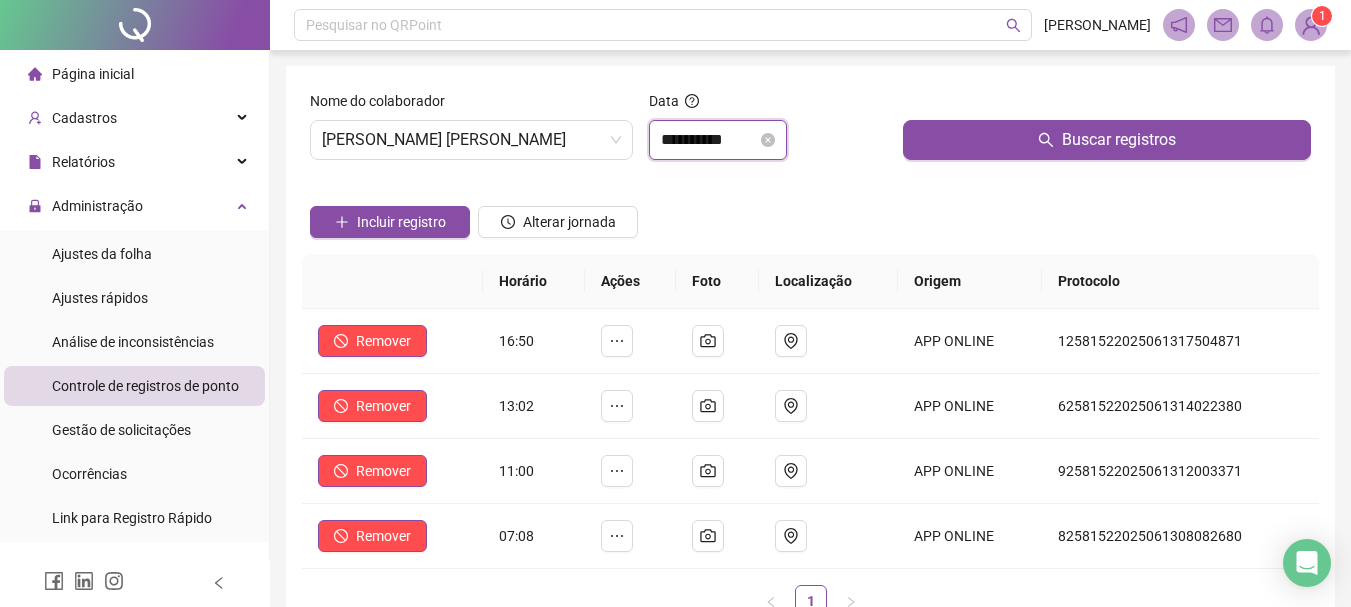 click on "**********" at bounding box center [709, 140] 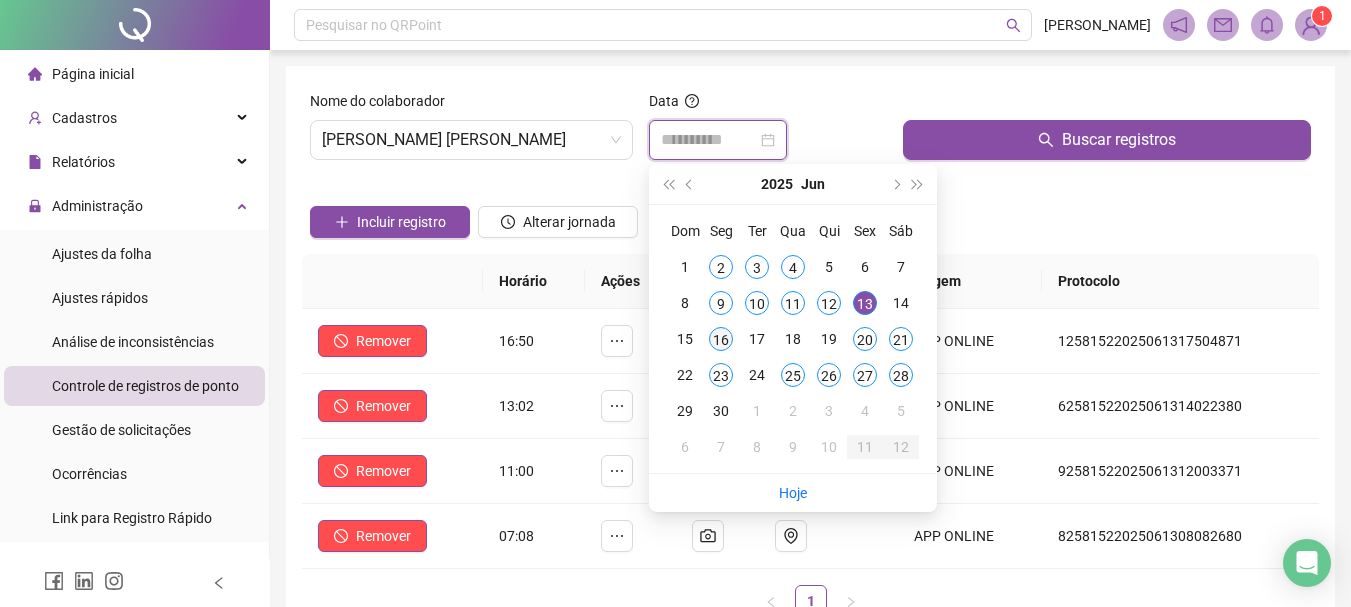 type on "**********" 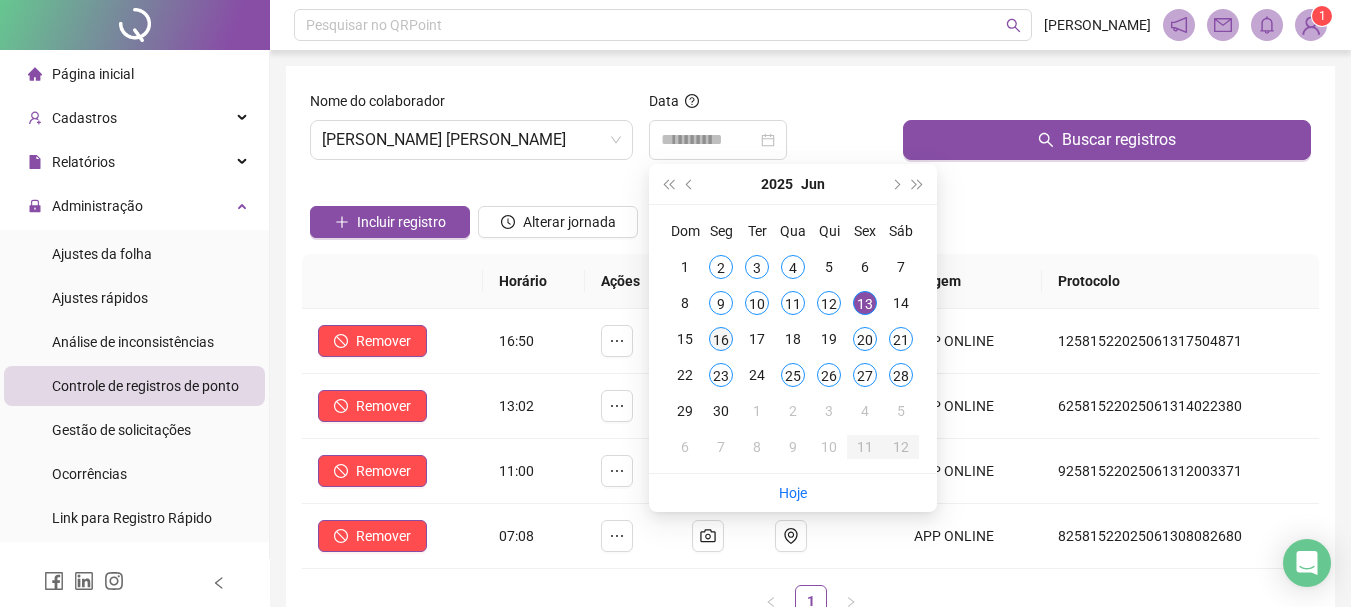 click on "16" at bounding box center [721, 339] 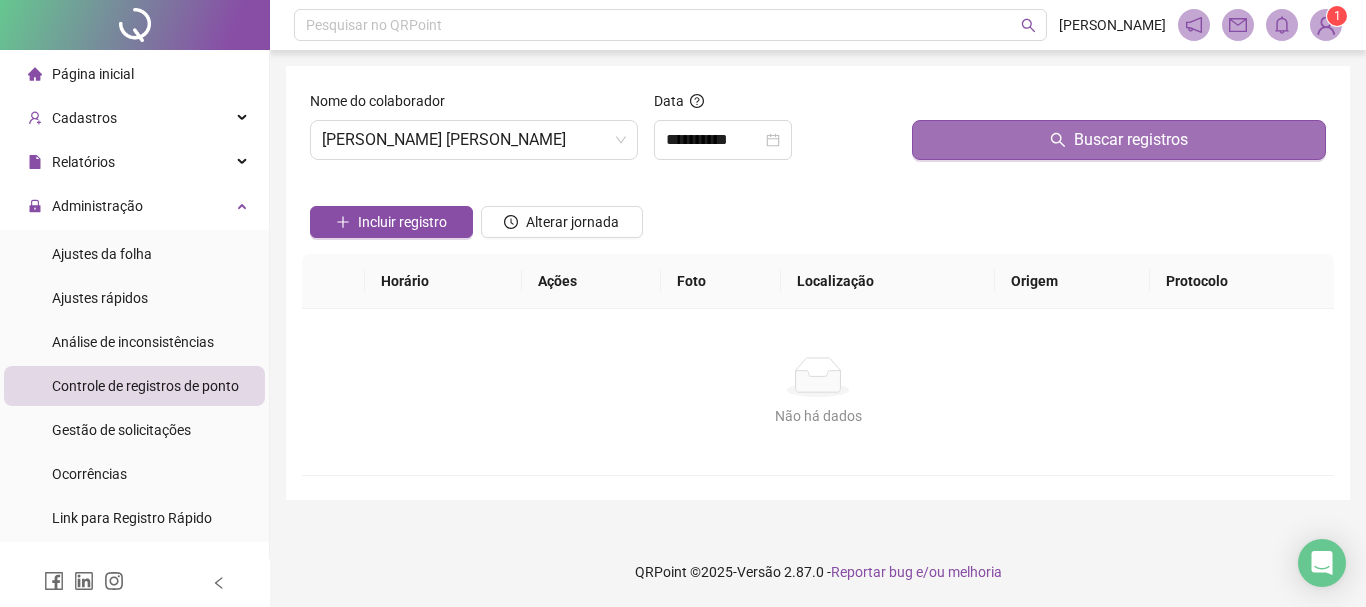 click on "Buscar registros" at bounding box center (1119, 140) 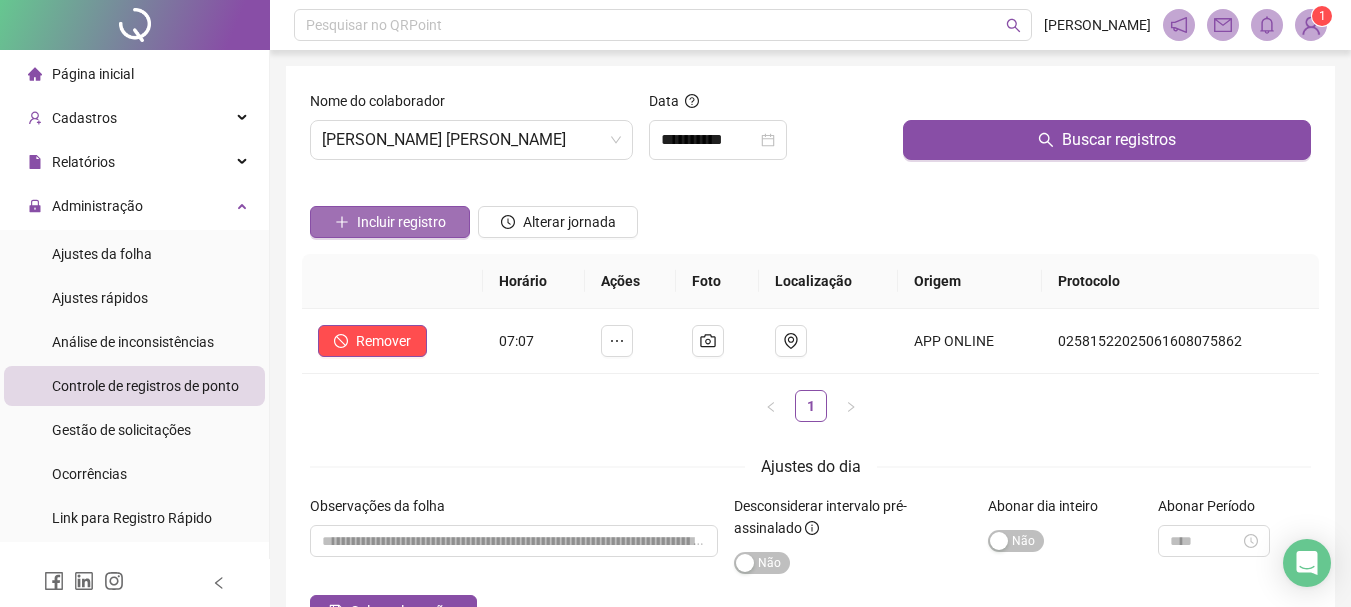 click on "Incluir registro" at bounding box center [401, 222] 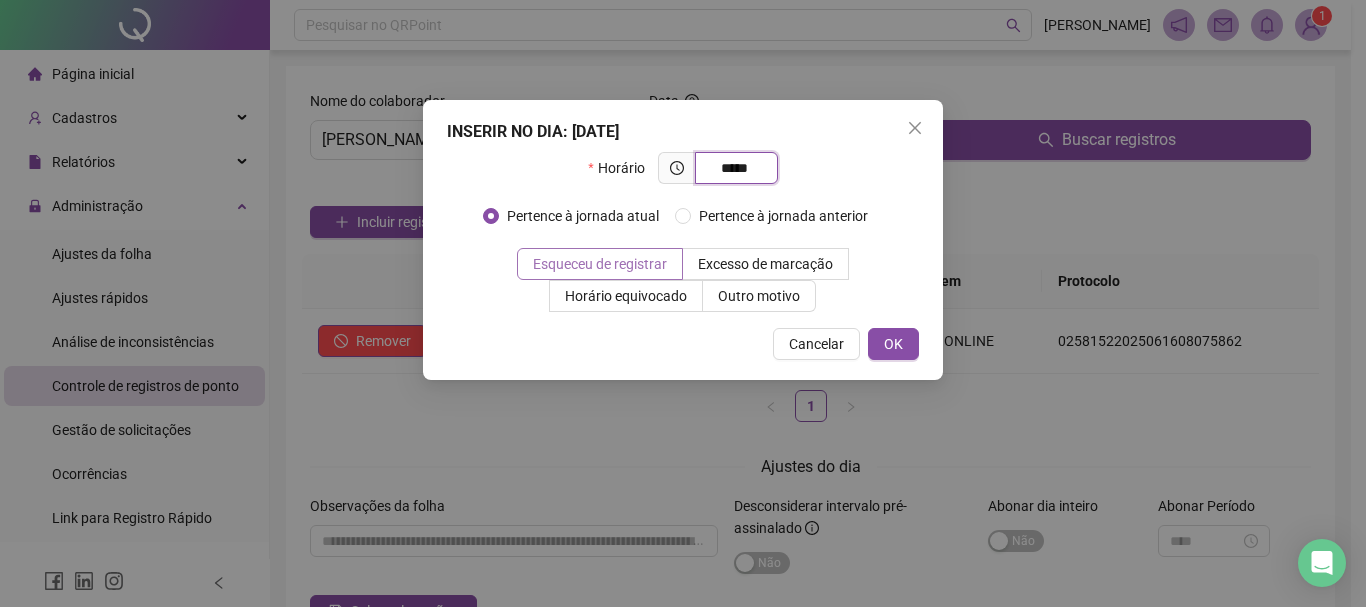 type on "*****" 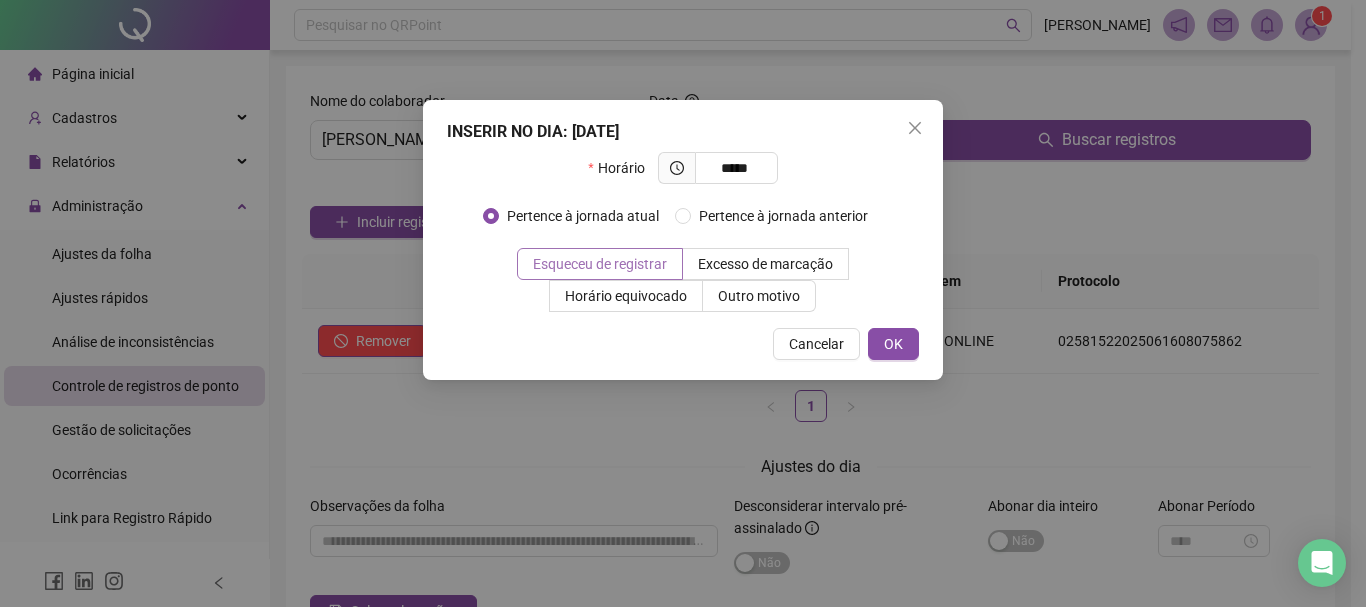 click on "Esqueceu de registrar" at bounding box center (600, 264) 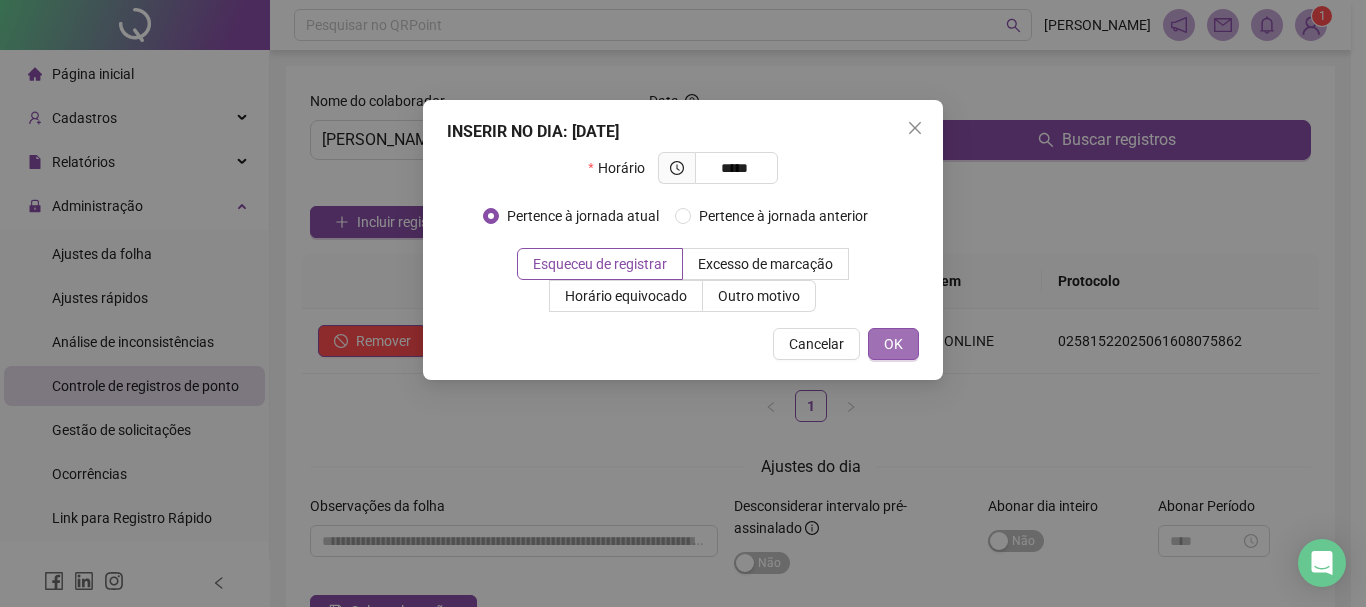 click on "OK" at bounding box center (893, 344) 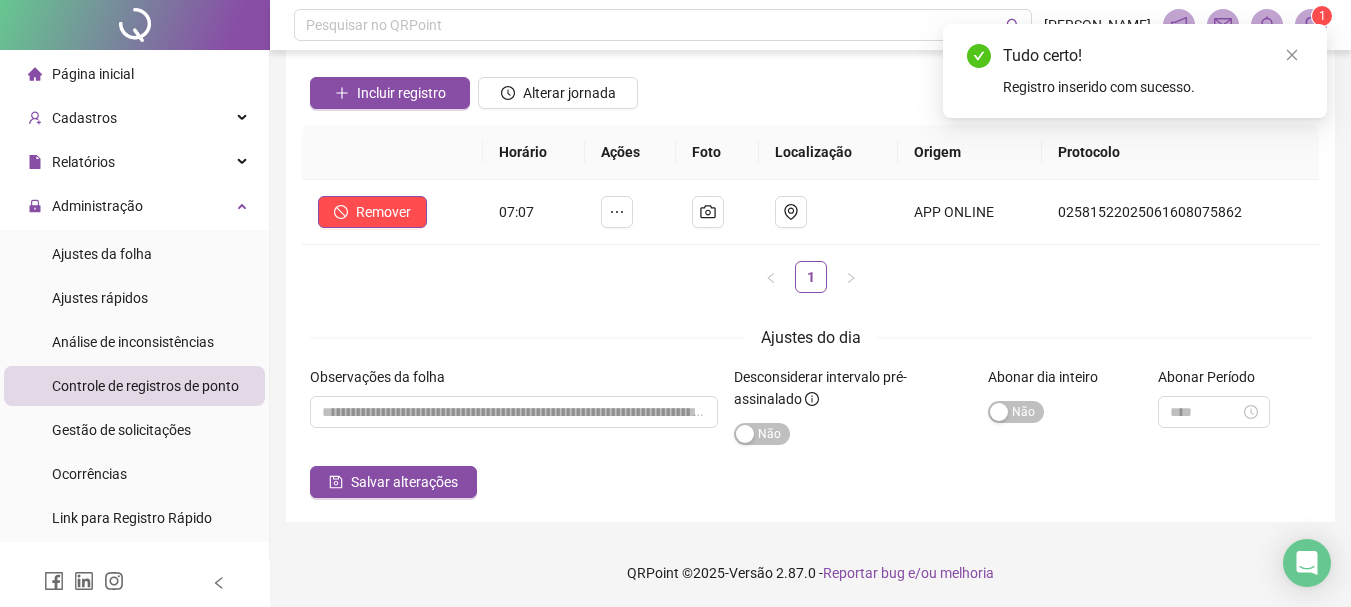 scroll, scrollTop: 130, scrollLeft: 0, axis: vertical 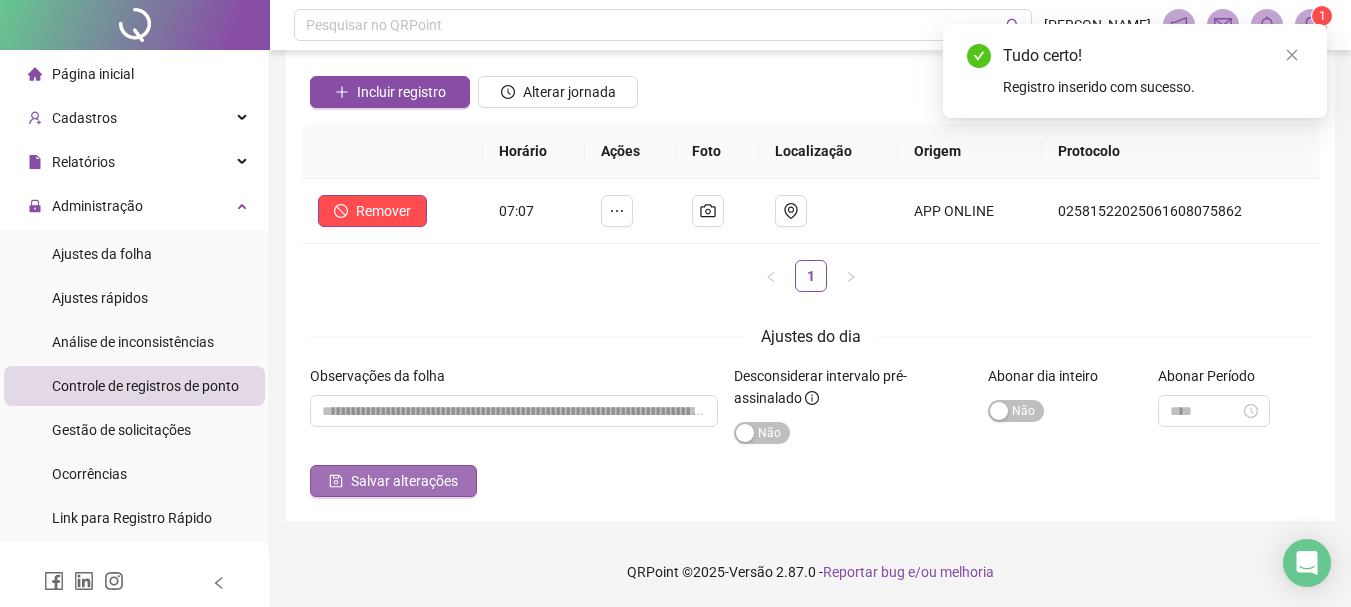 click on "Salvar alterações" at bounding box center (393, 481) 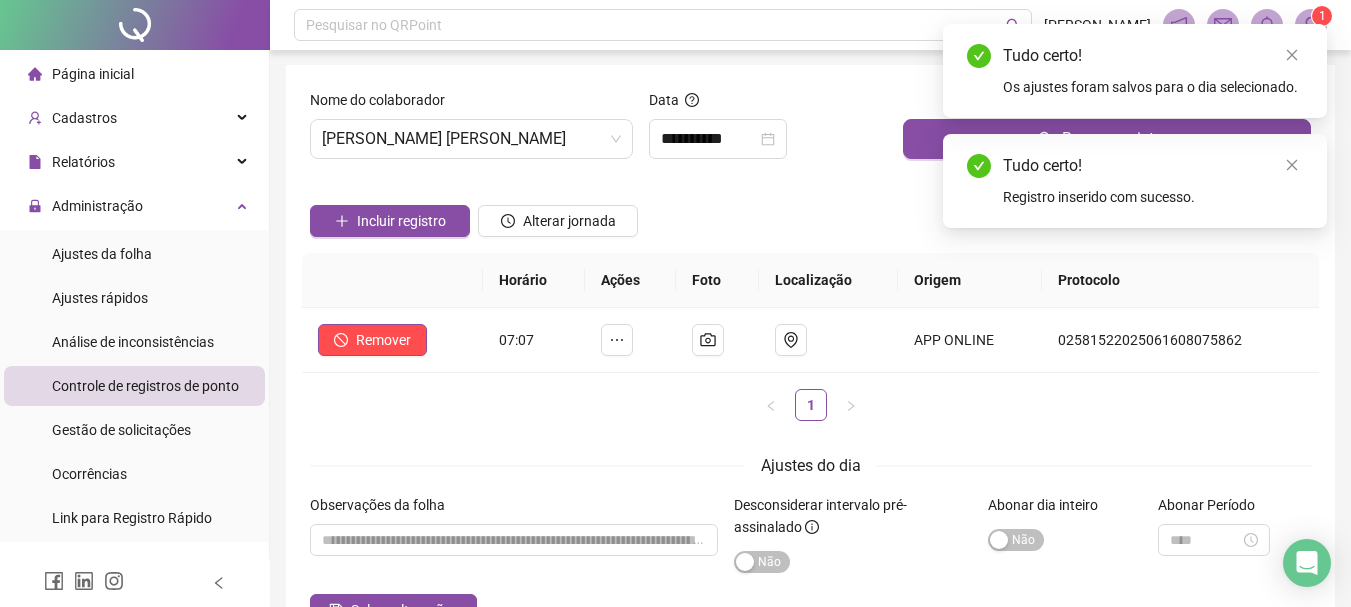 scroll, scrollTop: 0, scrollLeft: 0, axis: both 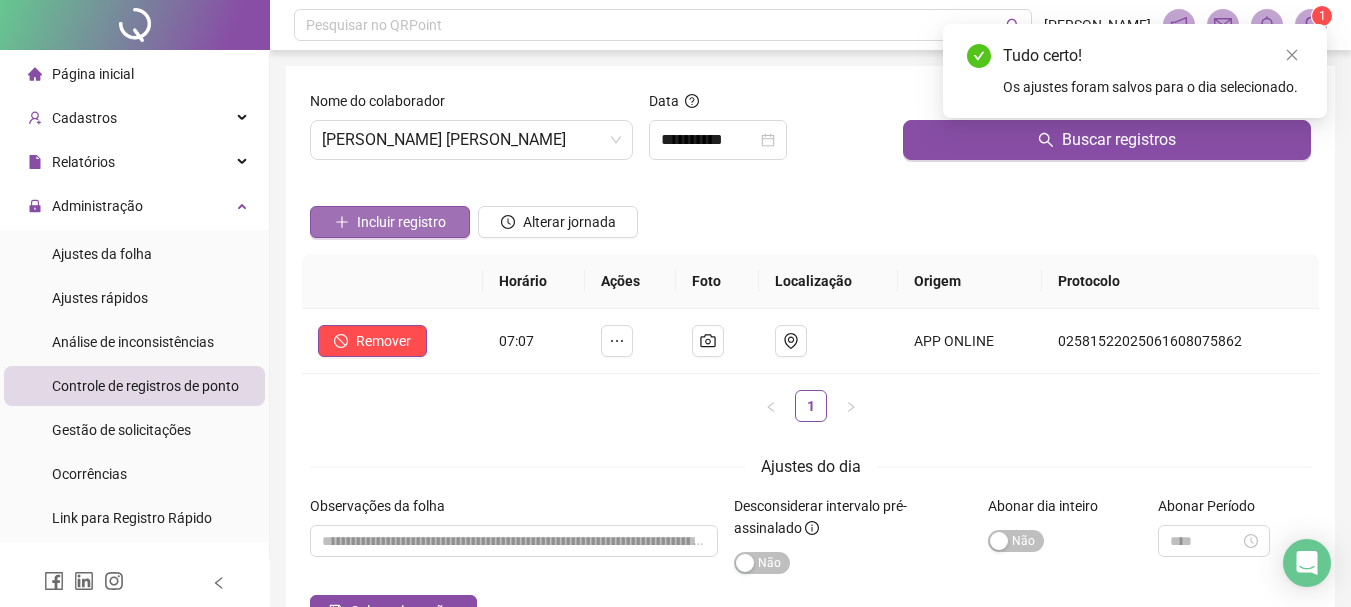 click on "Incluir registro" at bounding box center [401, 222] 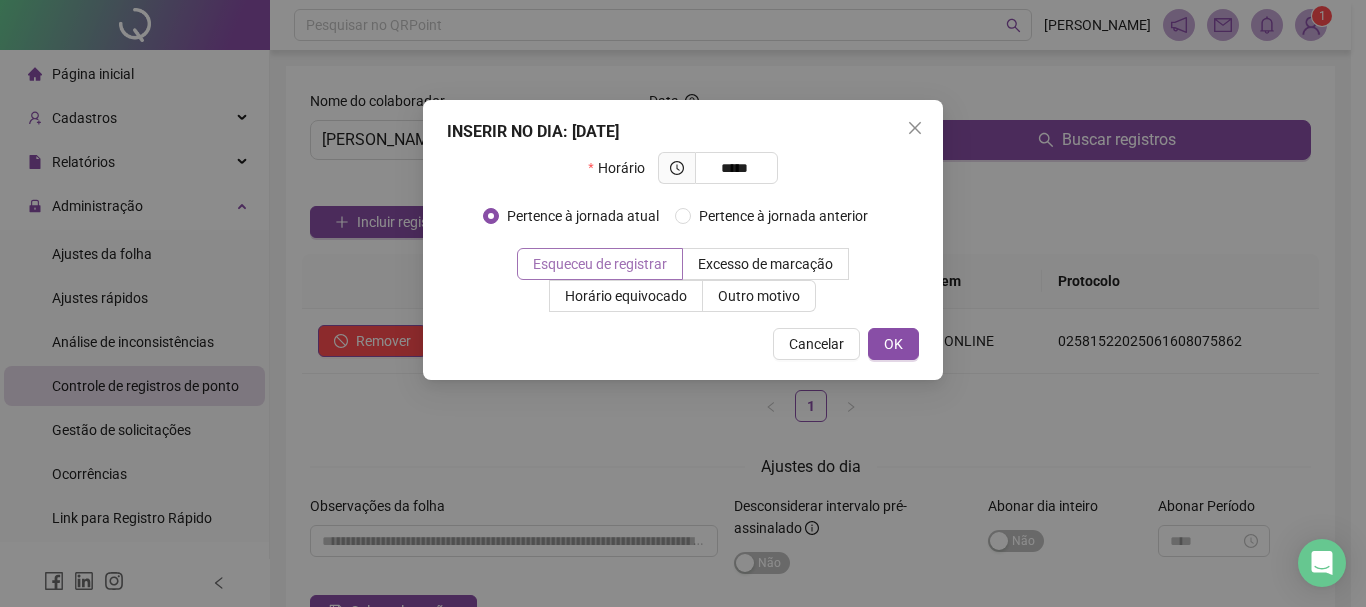 type on "*****" 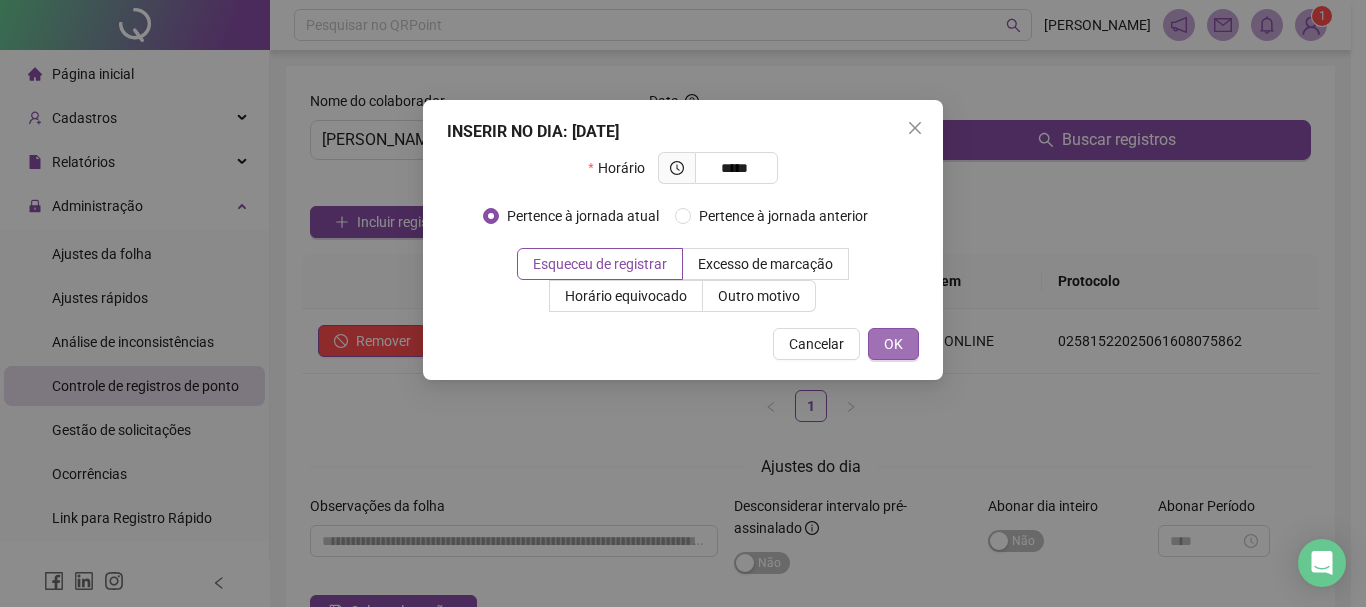 click on "OK" at bounding box center [893, 344] 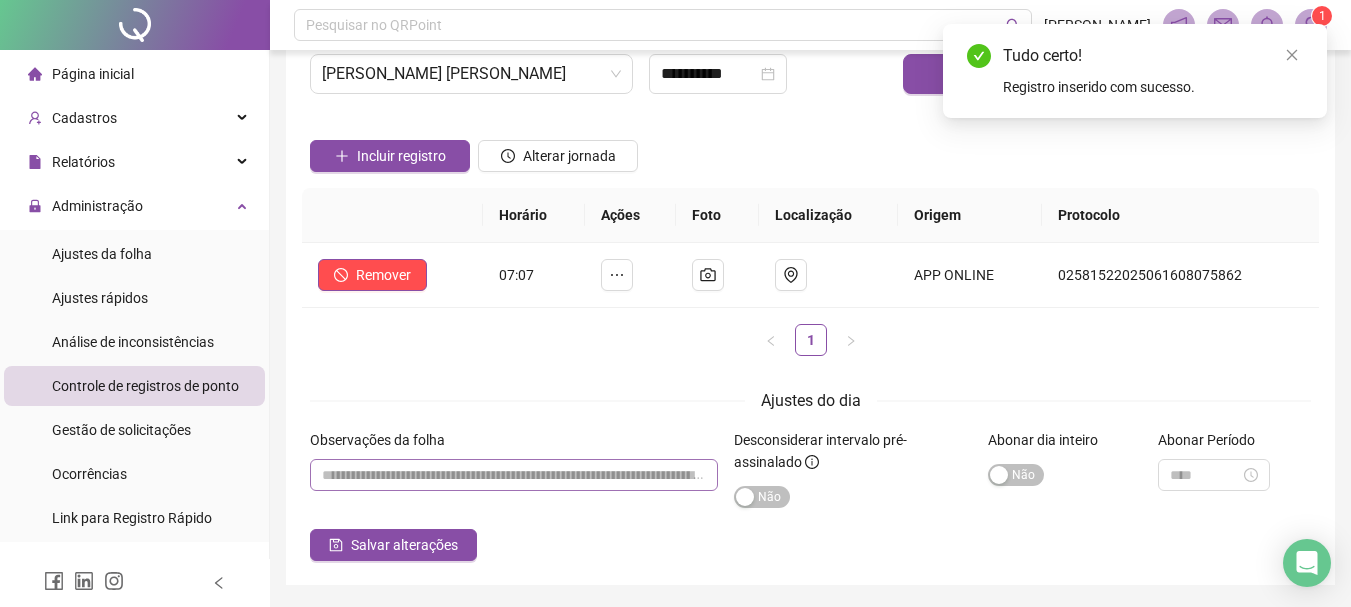 scroll, scrollTop: 130, scrollLeft: 0, axis: vertical 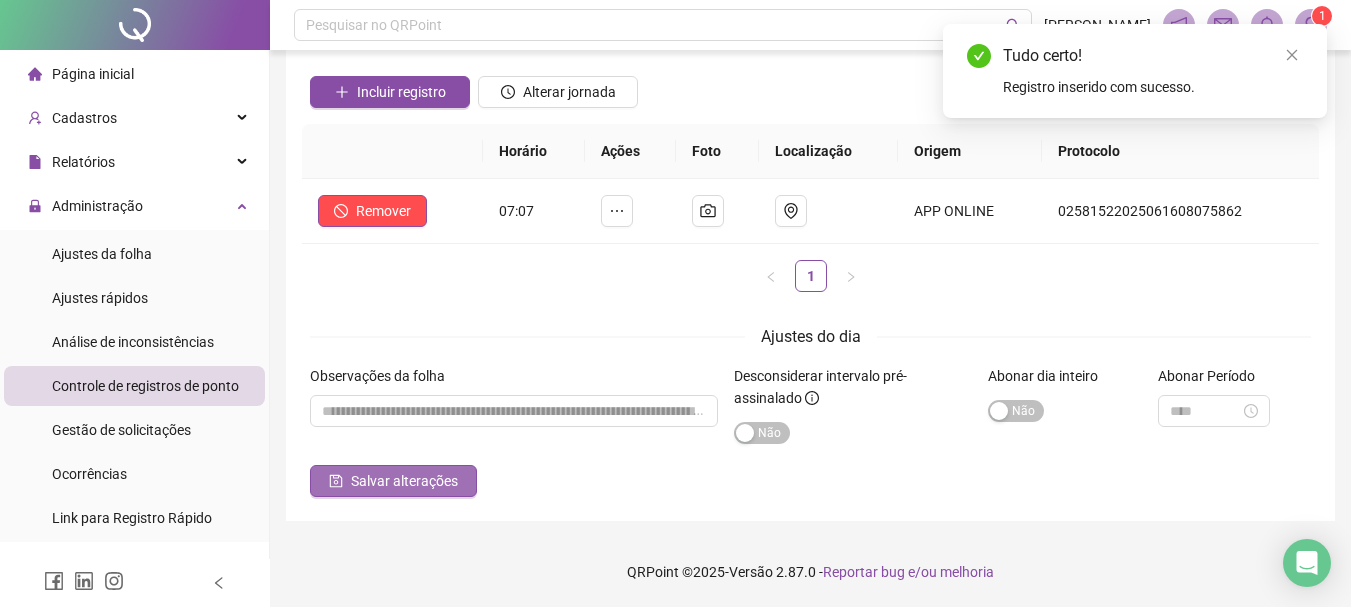 click on "Salvar alterações" at bounding box center [404, 481] 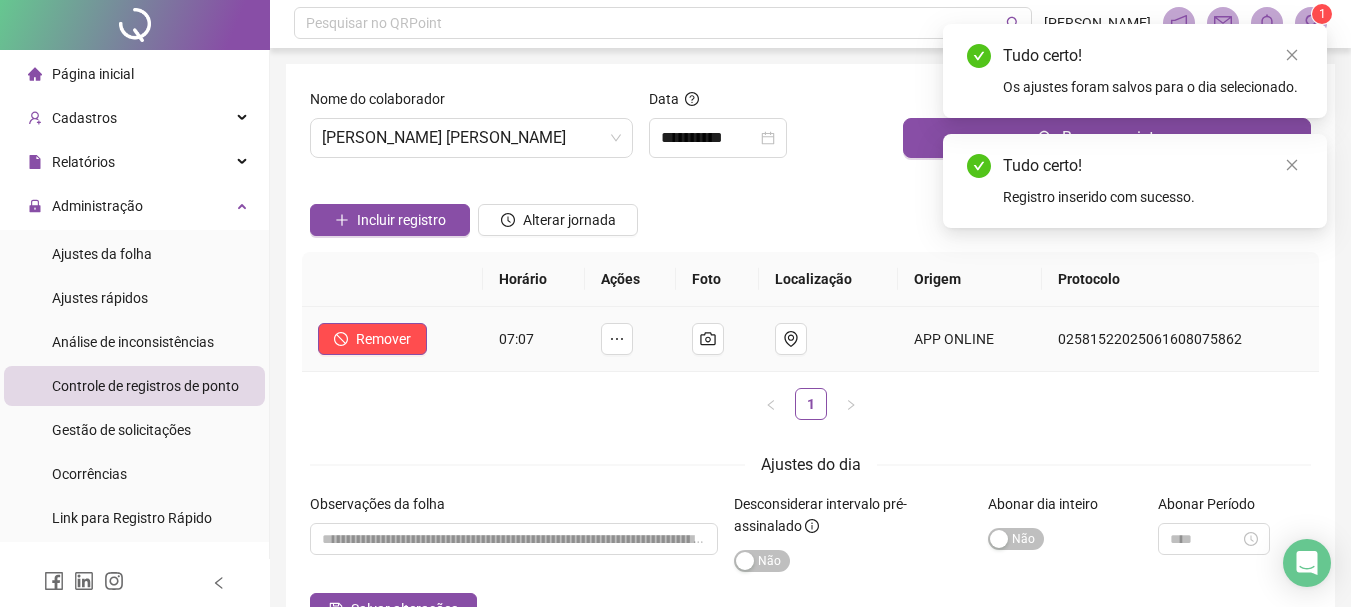 scroll, scrollTop: 0, scrollLeft: 0, axis: both 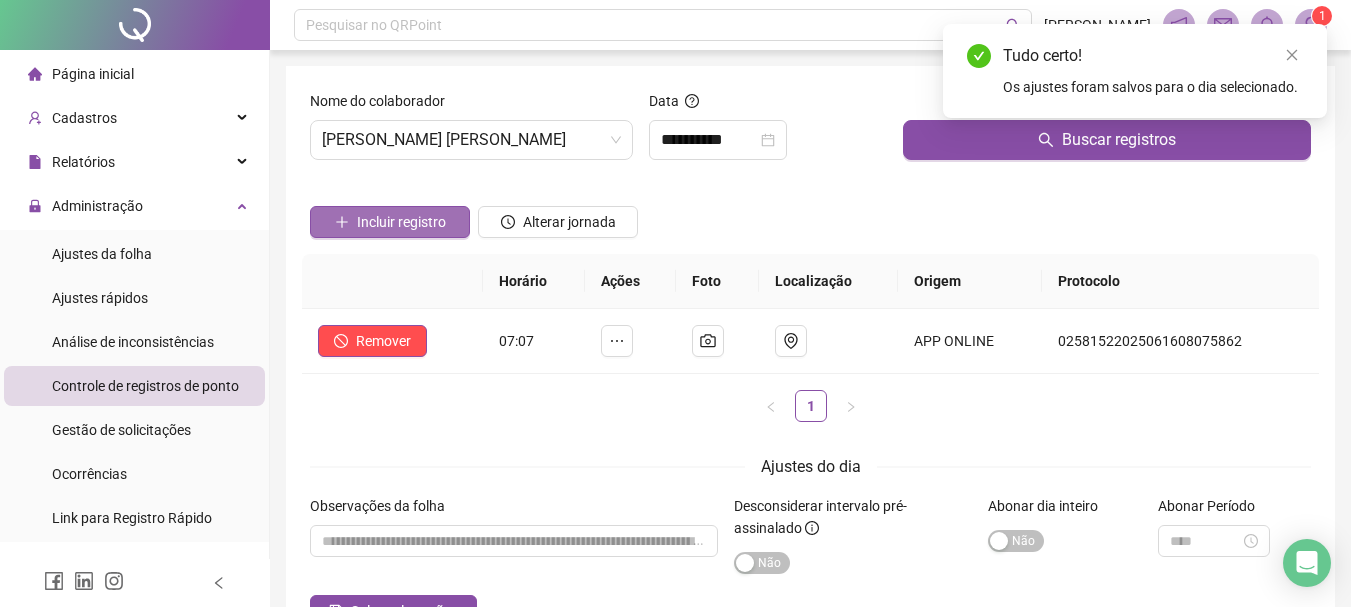 click on "Incluir registro" at bounding box center (401, 222) 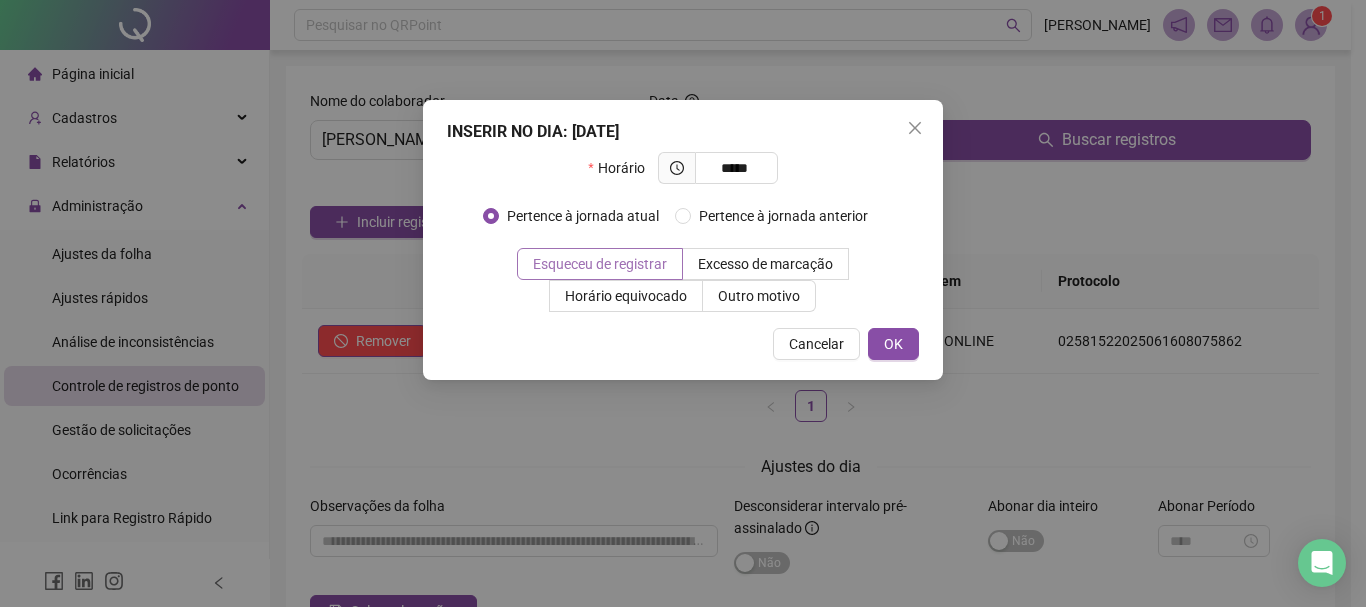 type on "*****" 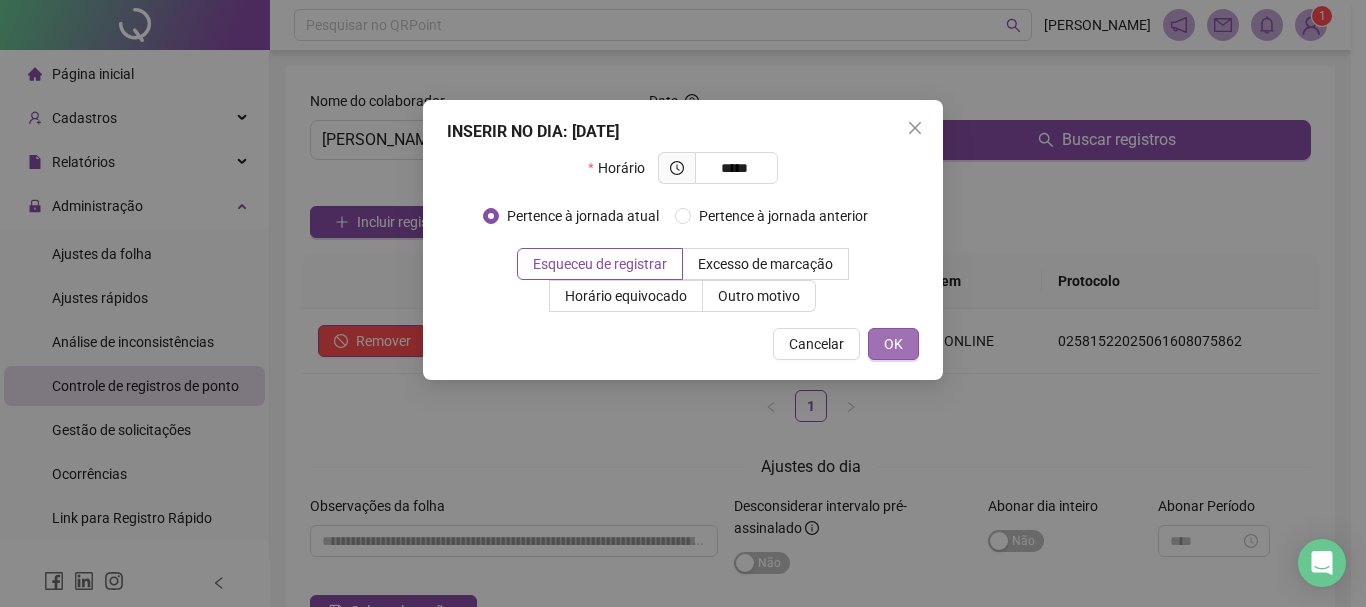 click on "OK" at bounding box center (893, 344) 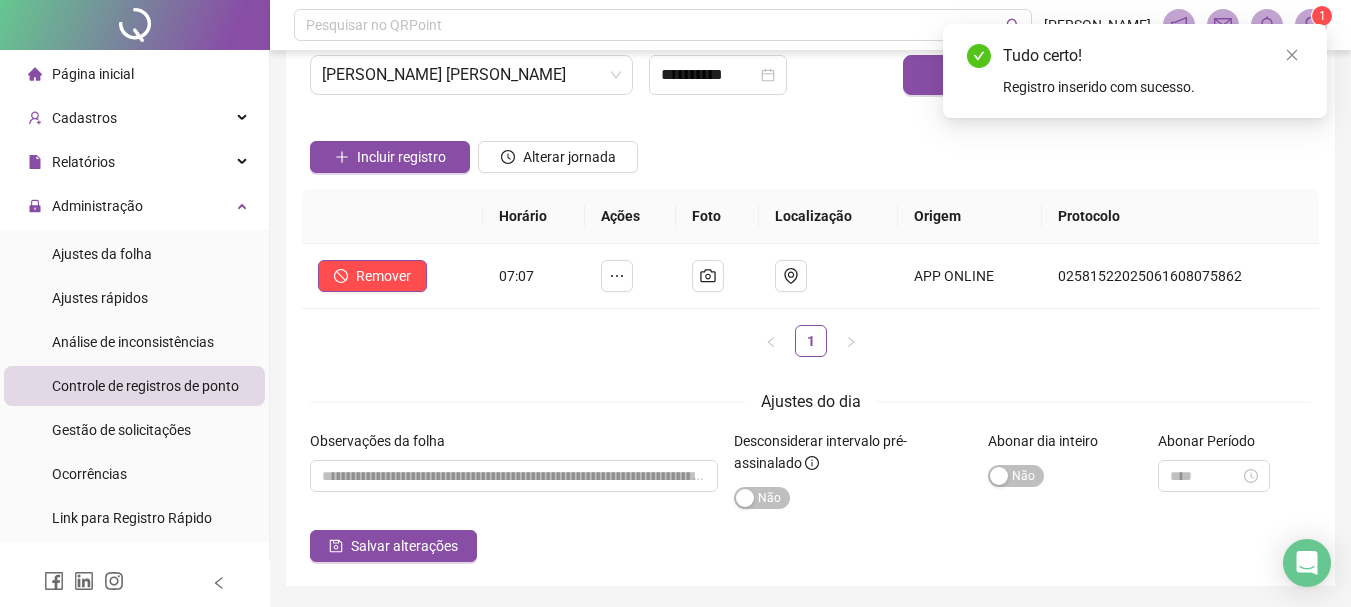 scroll, scrollTop: 130, scrollLeft: 0, axis: vertical 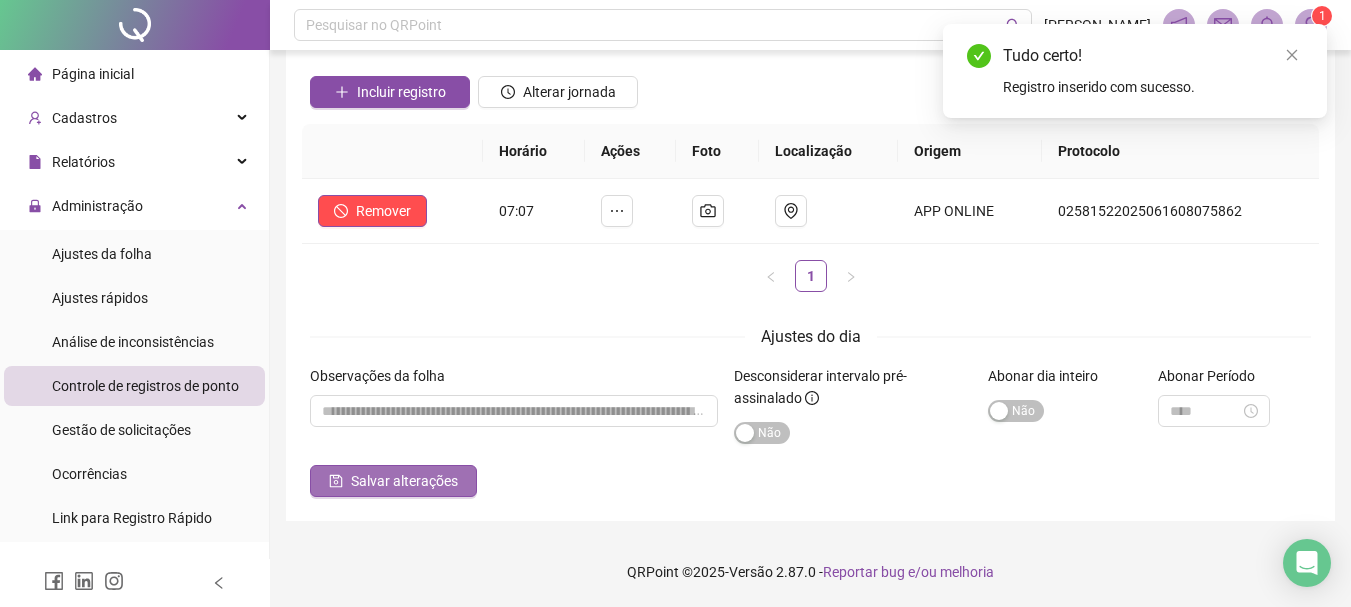 click on "Salvar alterações" at bounding box center [404, 481] 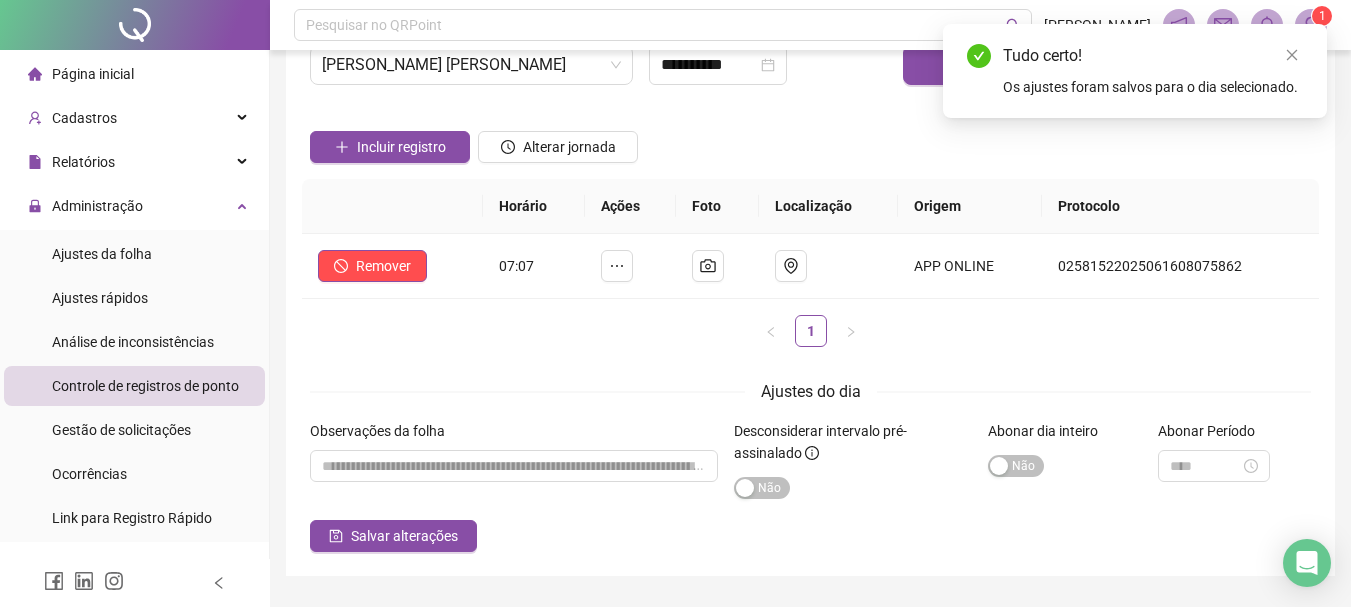 scroll, scrollTop: 0, scrollLeft: 0, axis: both 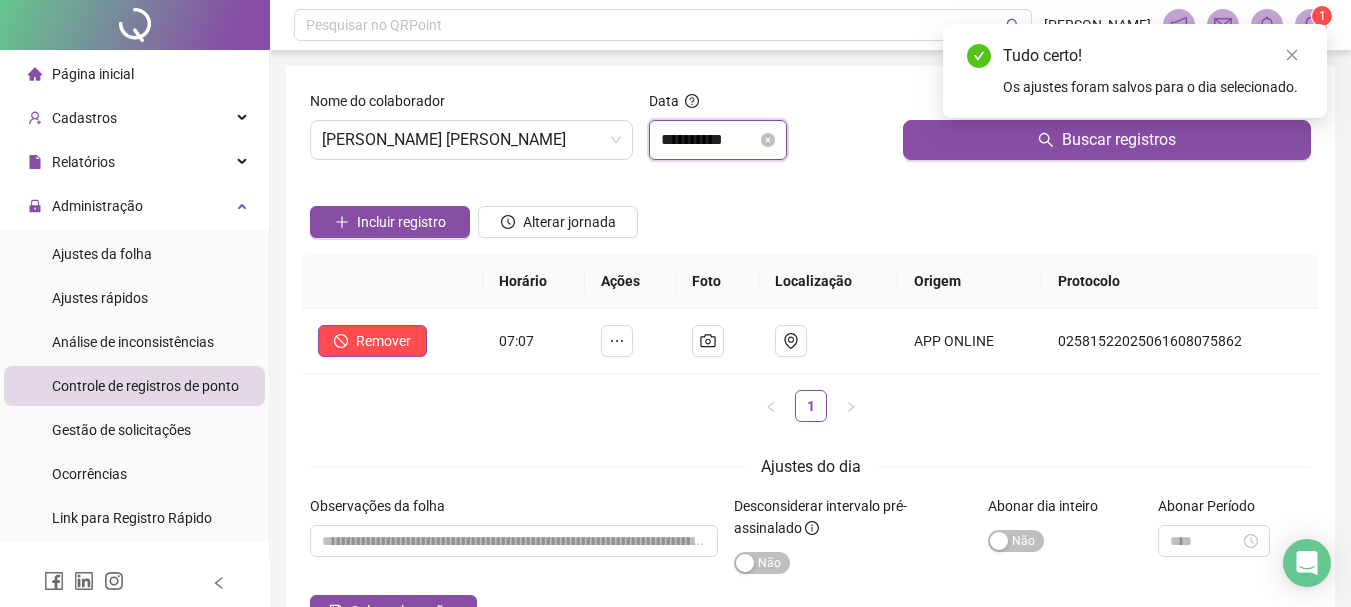 click on "**********" at bounding box center [709, 140] 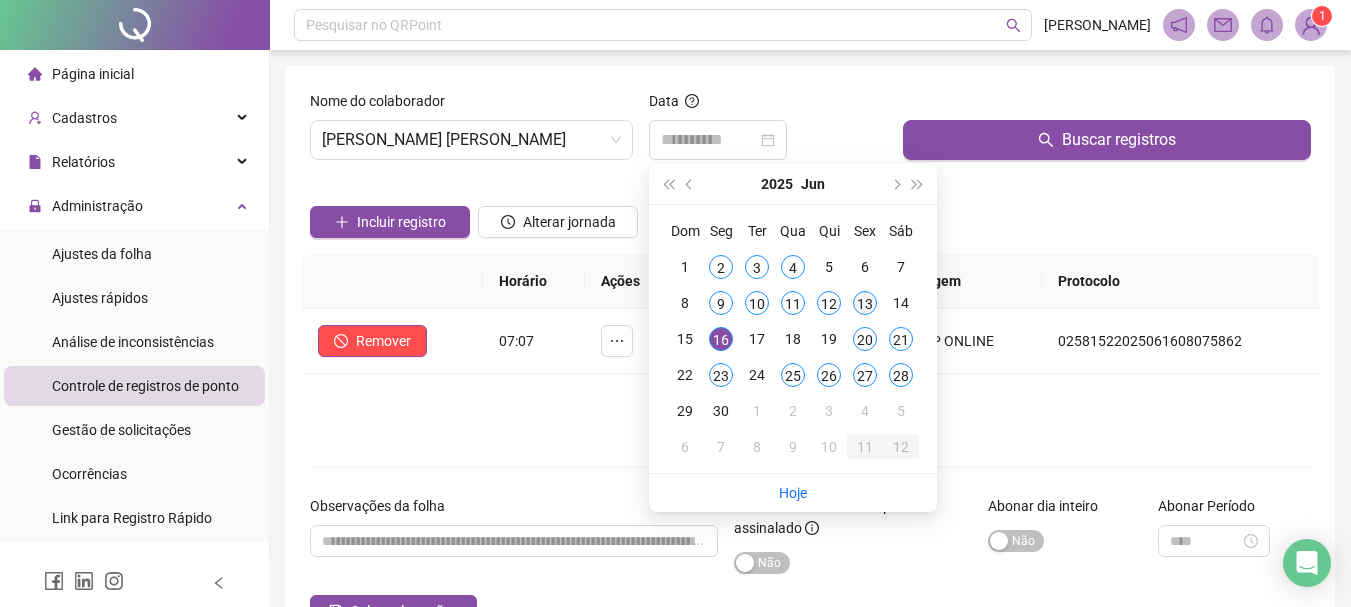 click on "13" at bounding box center (865, 303) 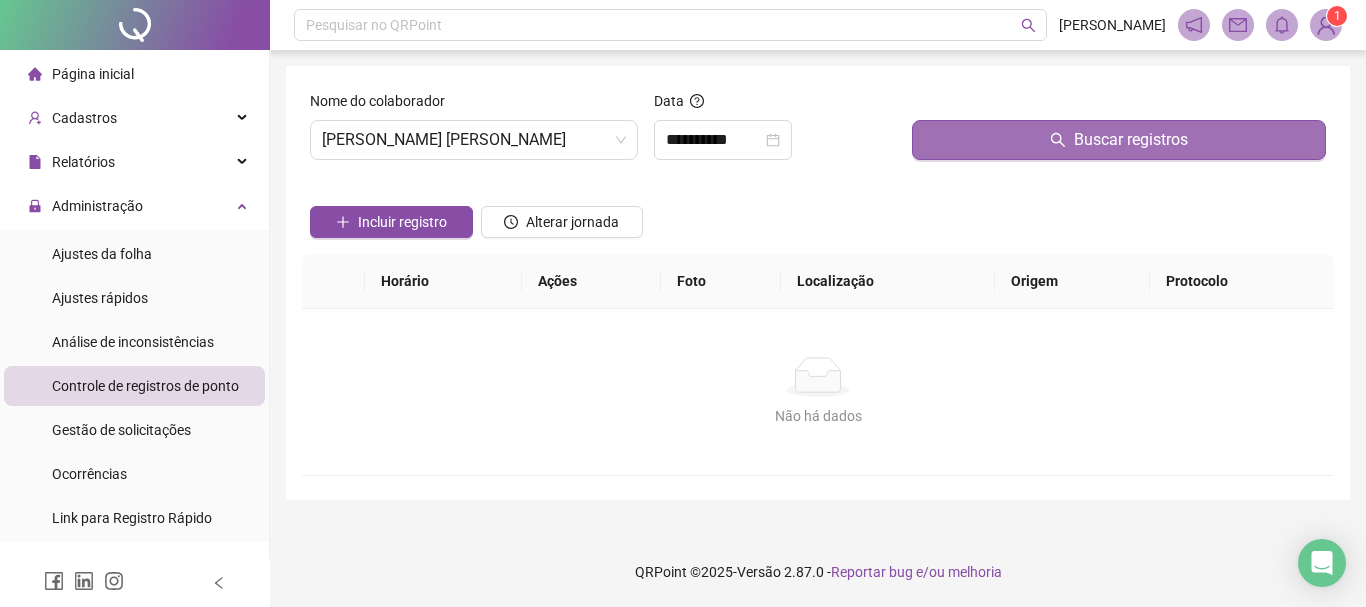 click on "Buscar registros" at bounding box center [1119, 140] 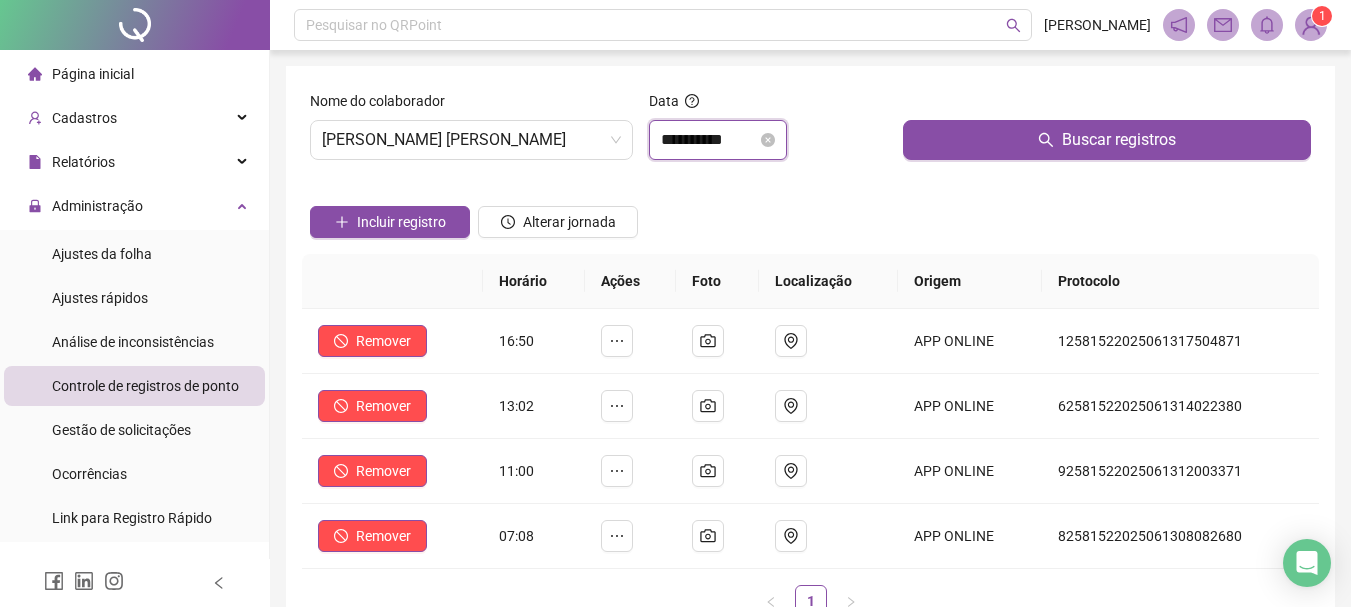 click on "**********" at bounding box center [709, 140] 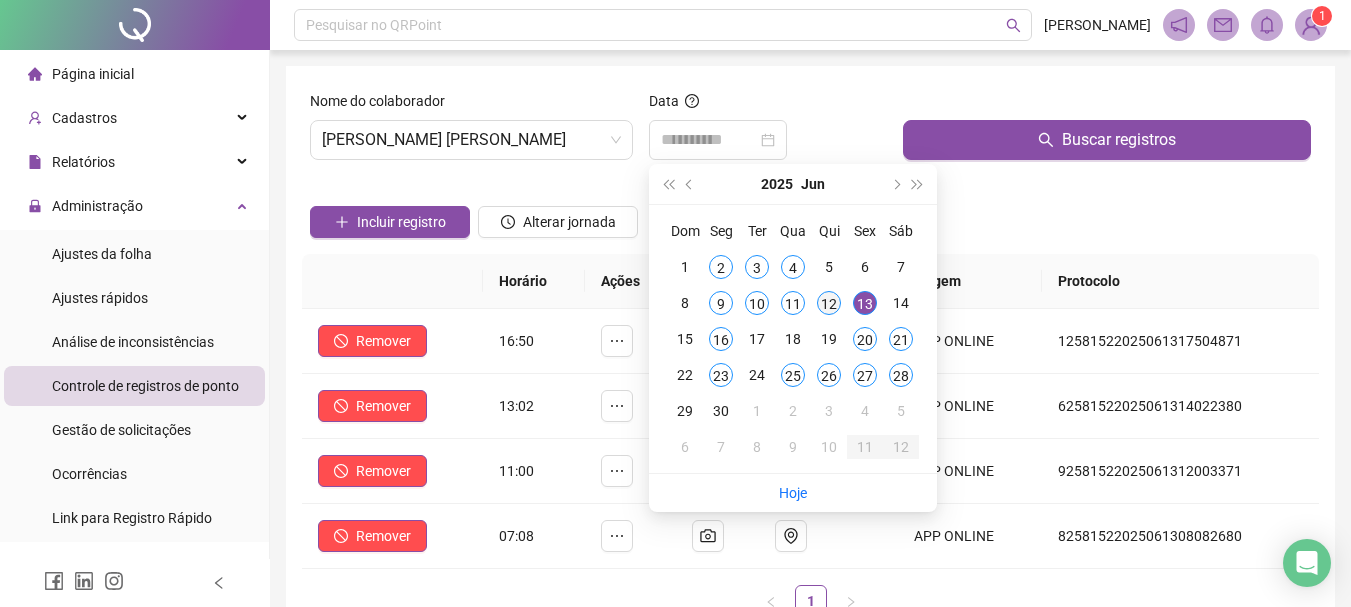 click on "12" at bounding box center [829, 303] 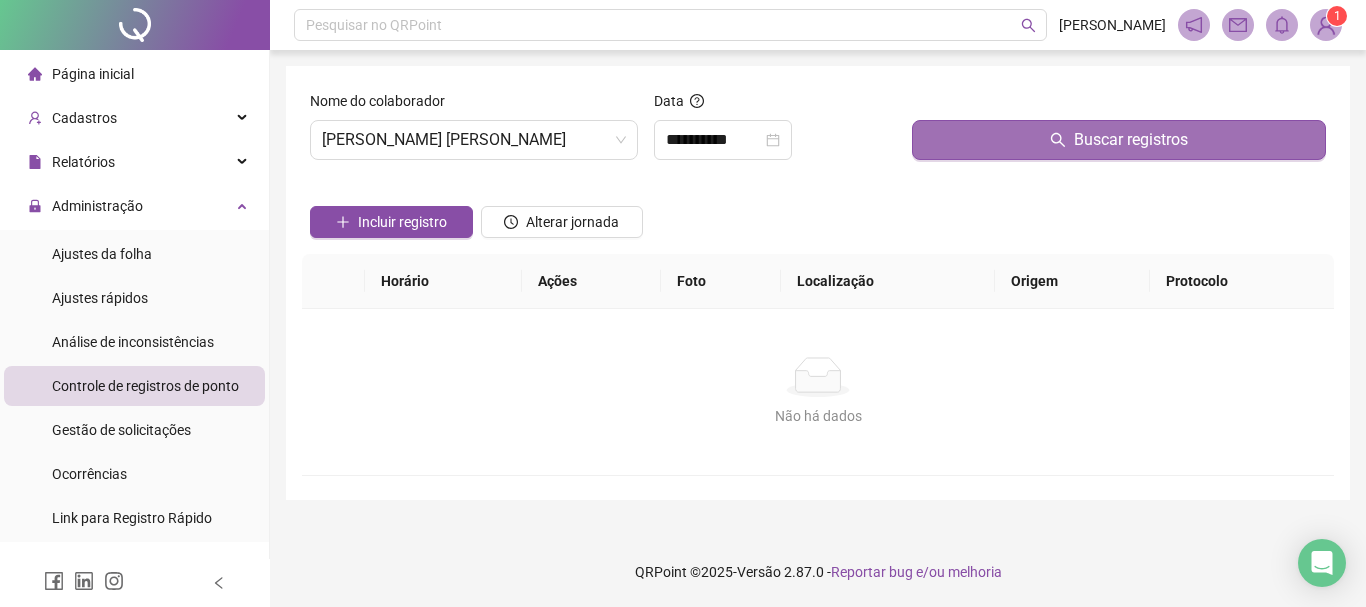 click on "Buscar registros" at bounding box center [1119, 140] 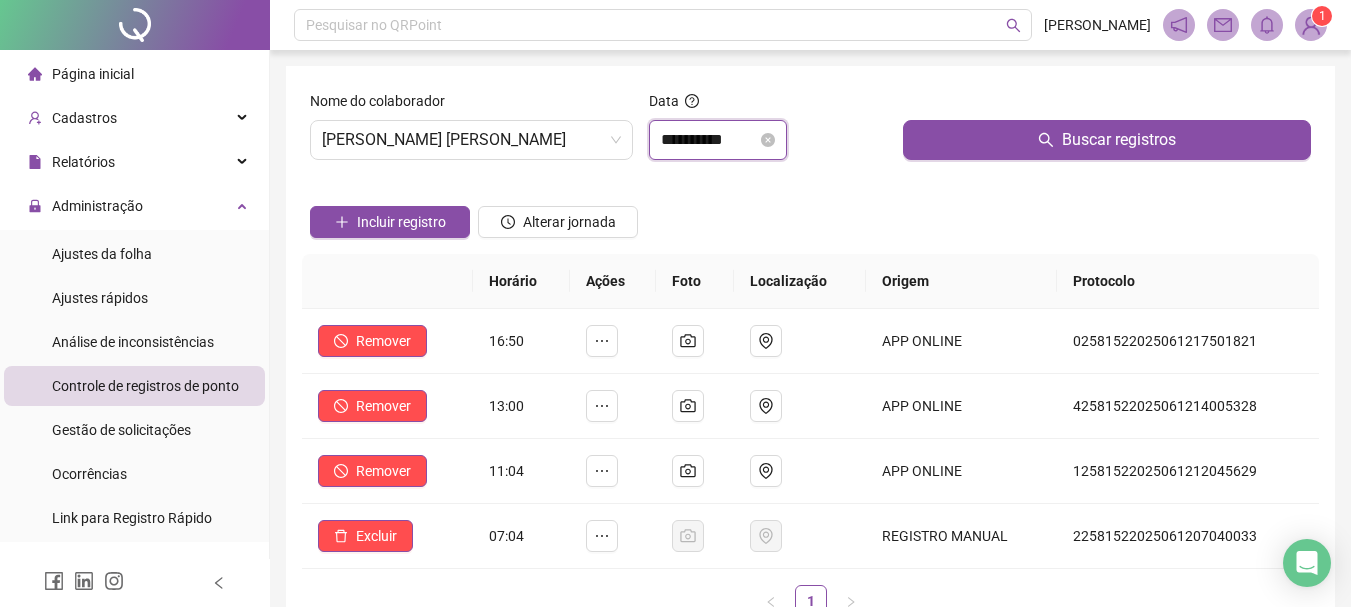 click on "**********" at bounding box center [709, 140] 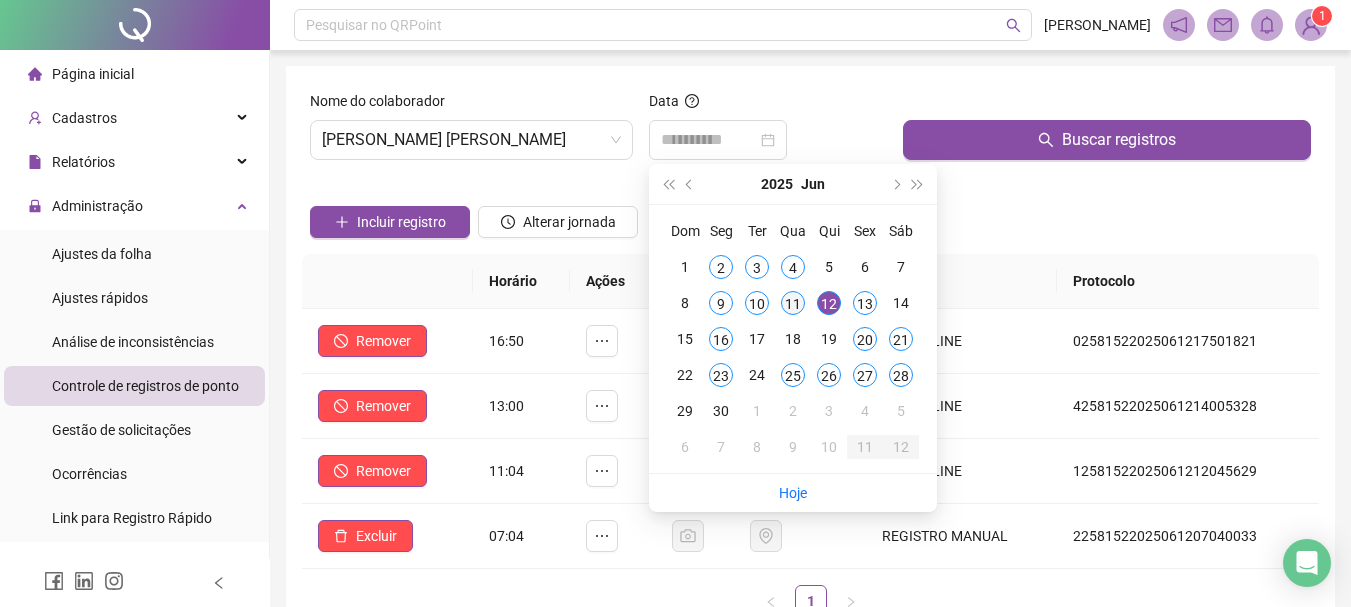 click on "11" at bounding box center (793, 303) 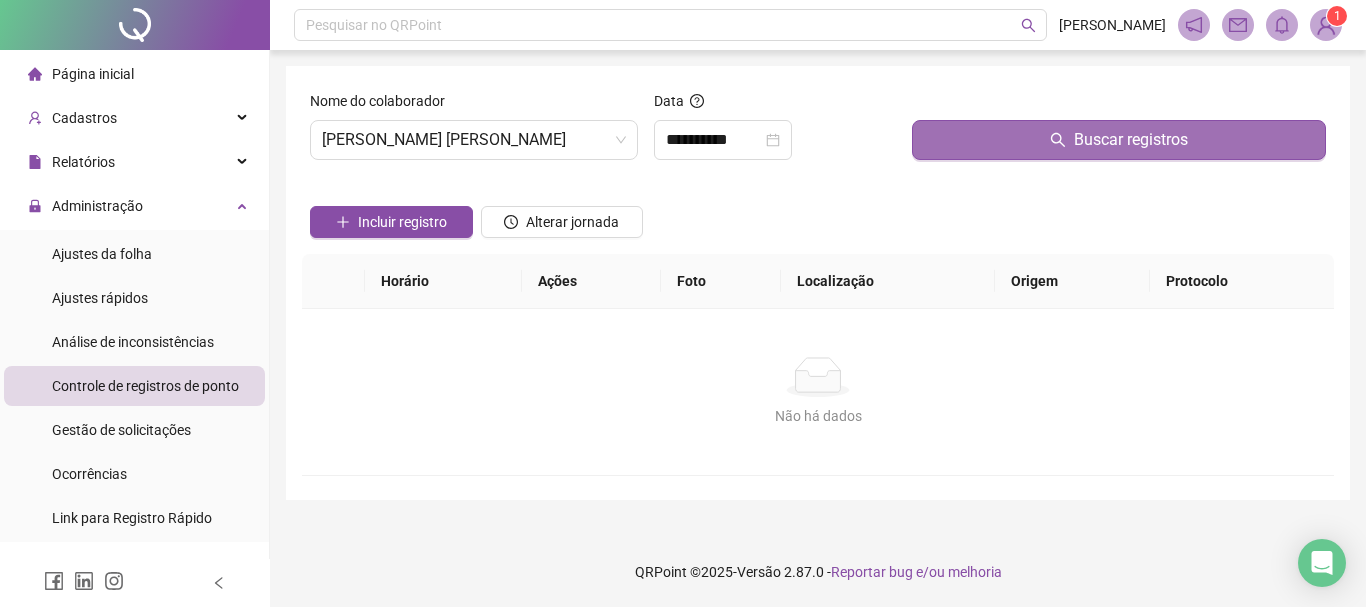 click on "Buscar registros" at bounding box center (1119, 140) 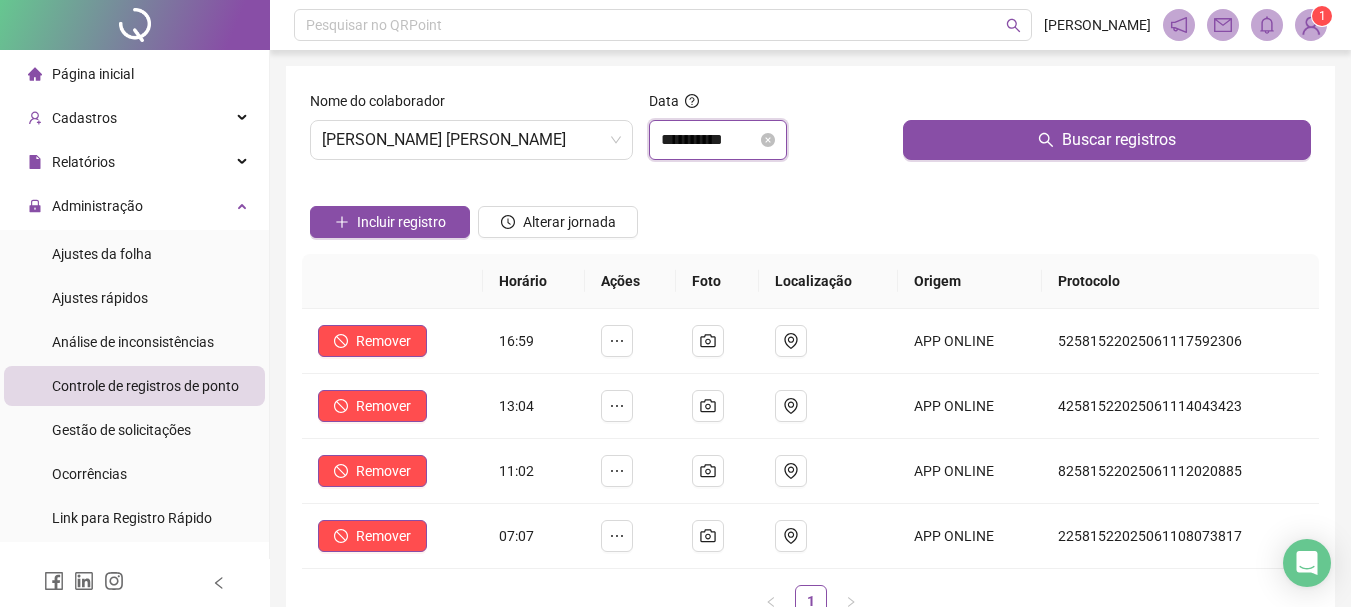 click on "**********" at bounding box center (709, 140) 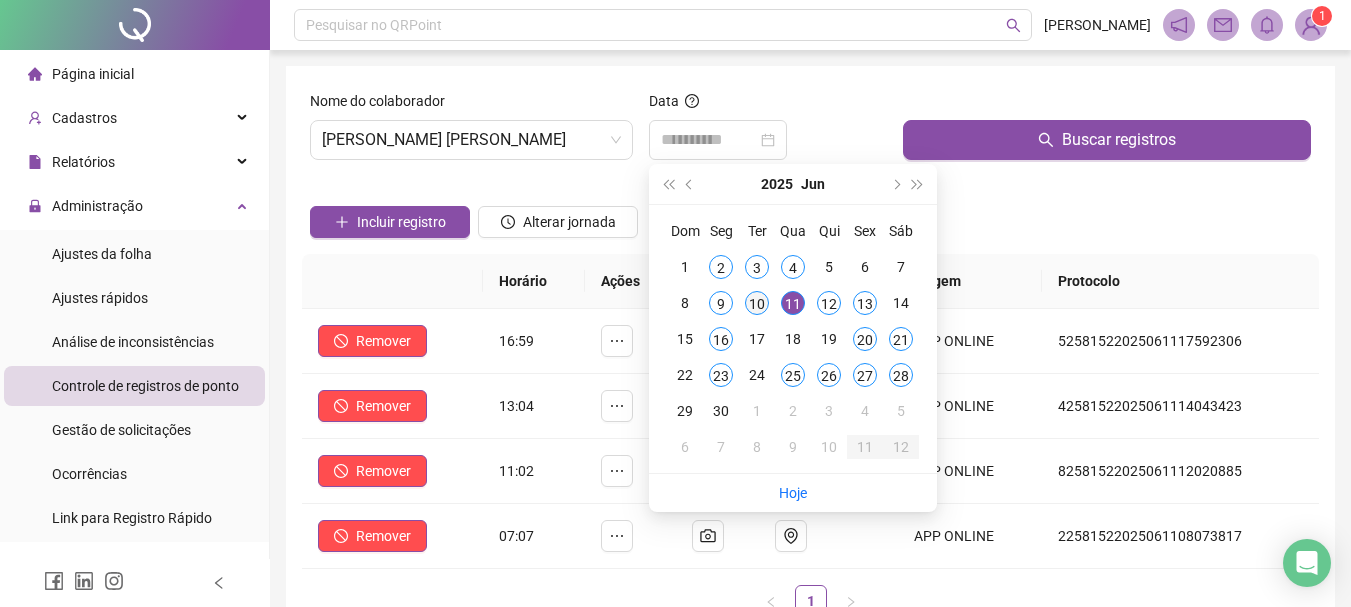 click on "10" at bounding box center [757, 303] 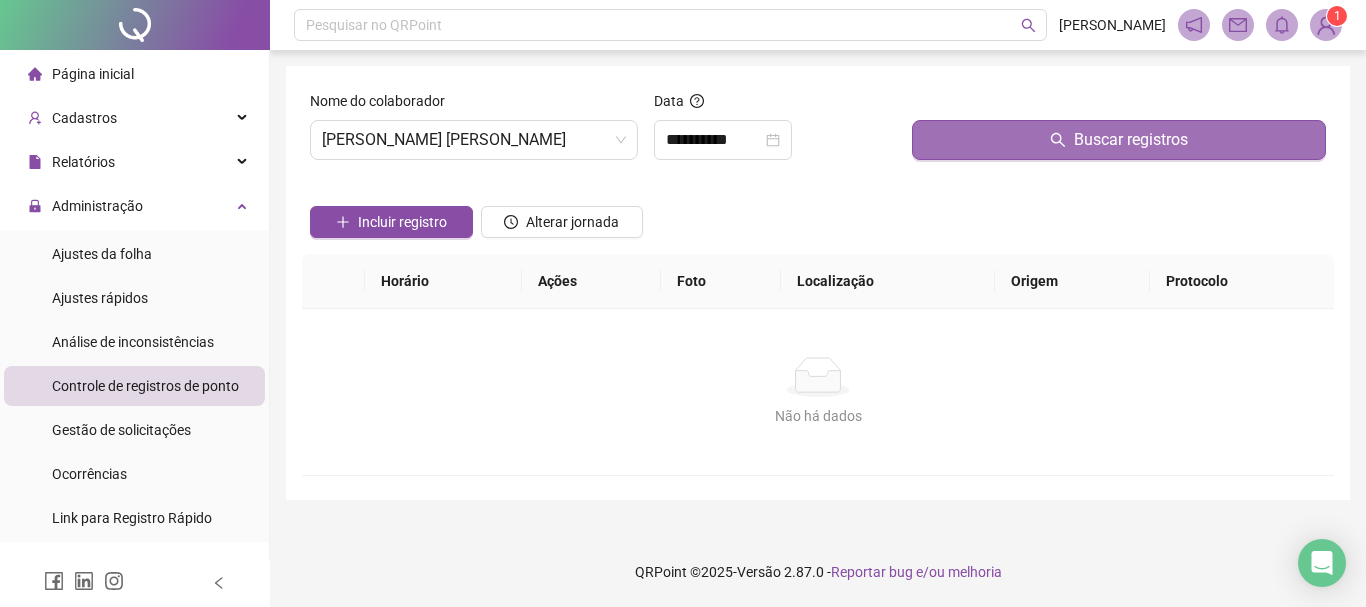 click on "Buscar registros" at bounding box center [1119, 140] 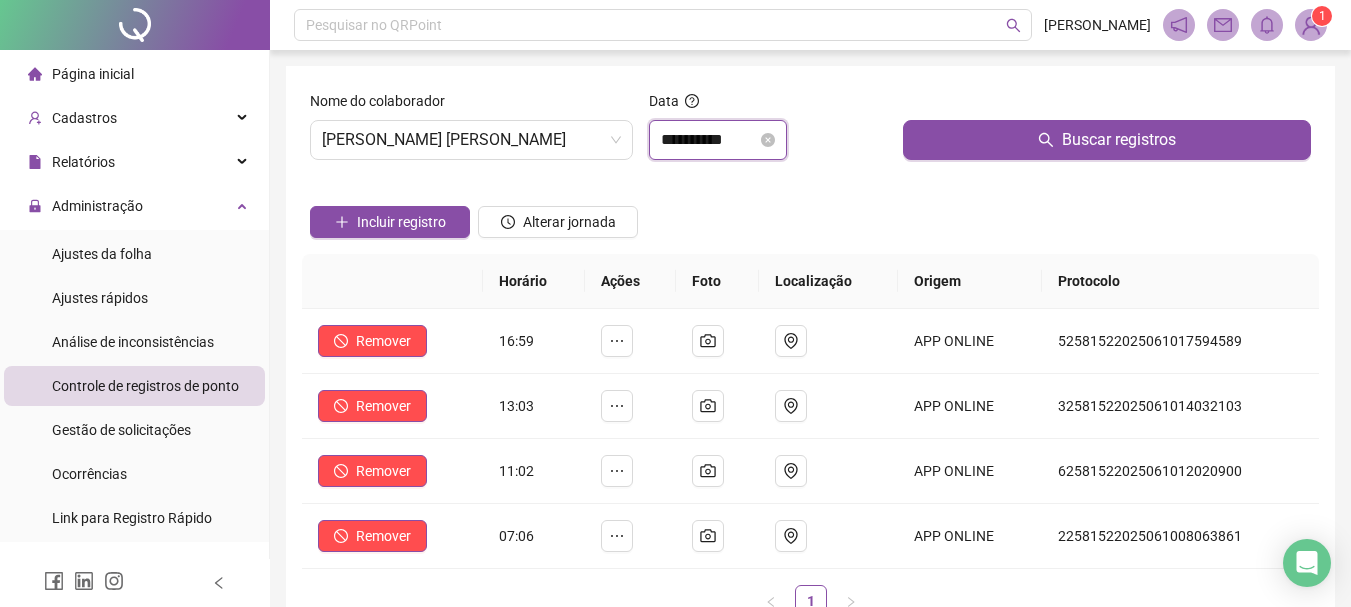 click on "**********" at bounding box center (709, 140) 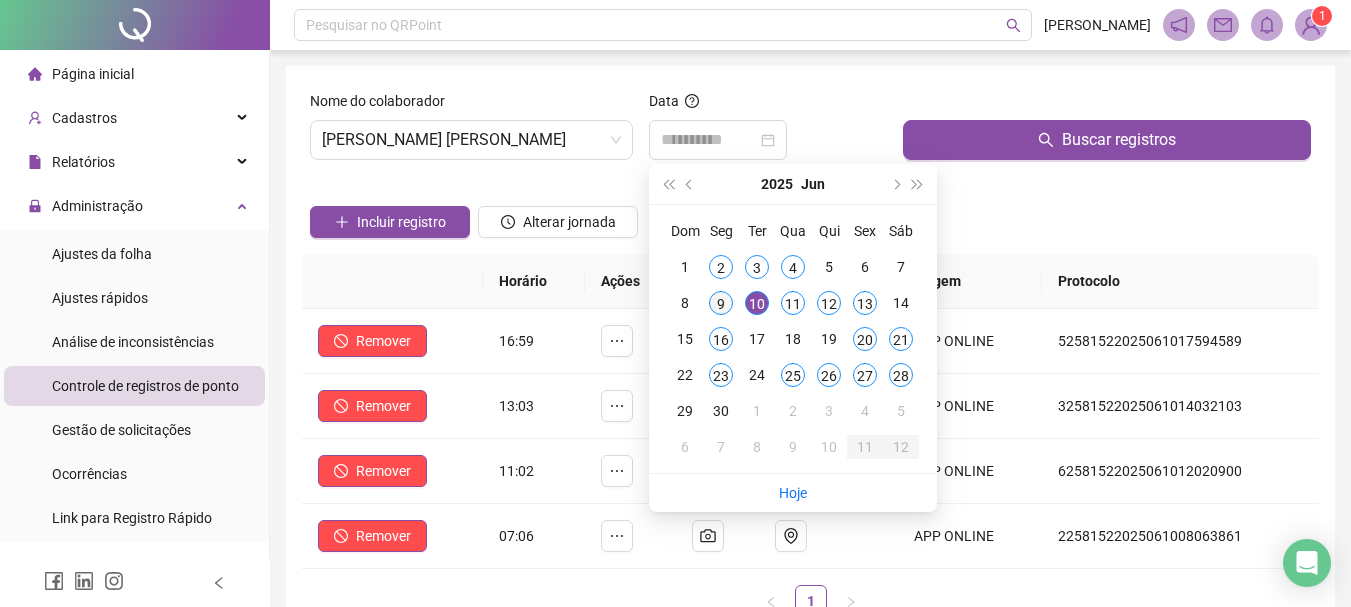 click on "9" at bounding box center (721, 303) 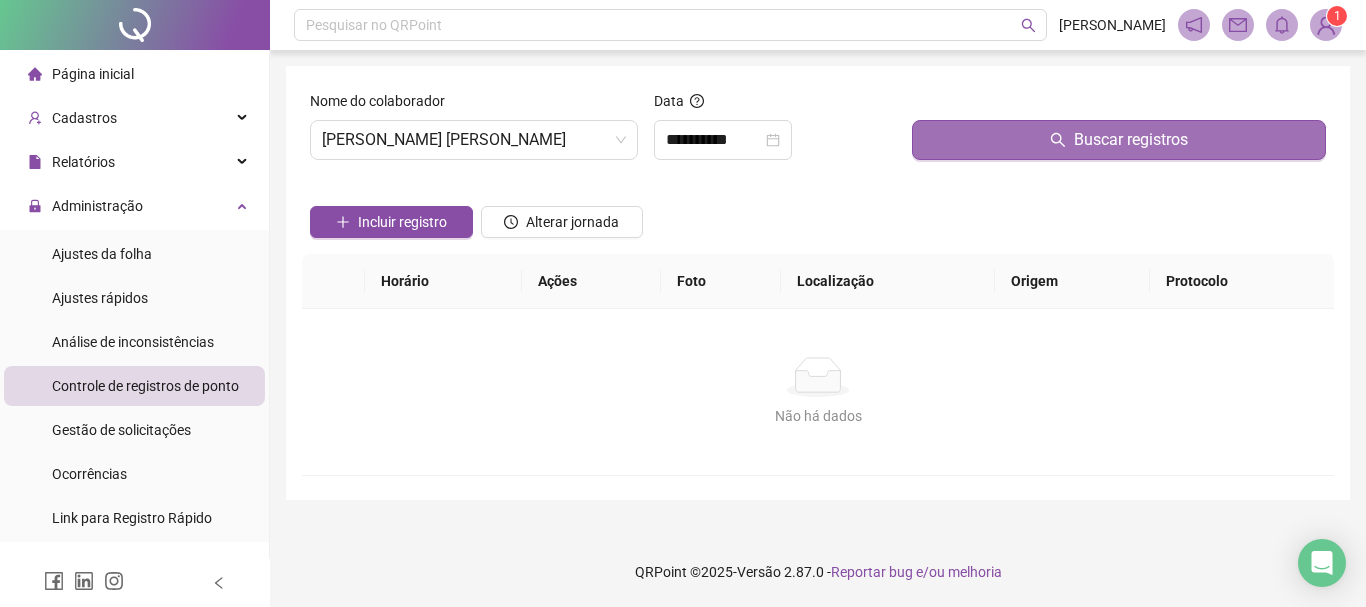 click on "Buscar registros" at bounding box center [1119, 140] 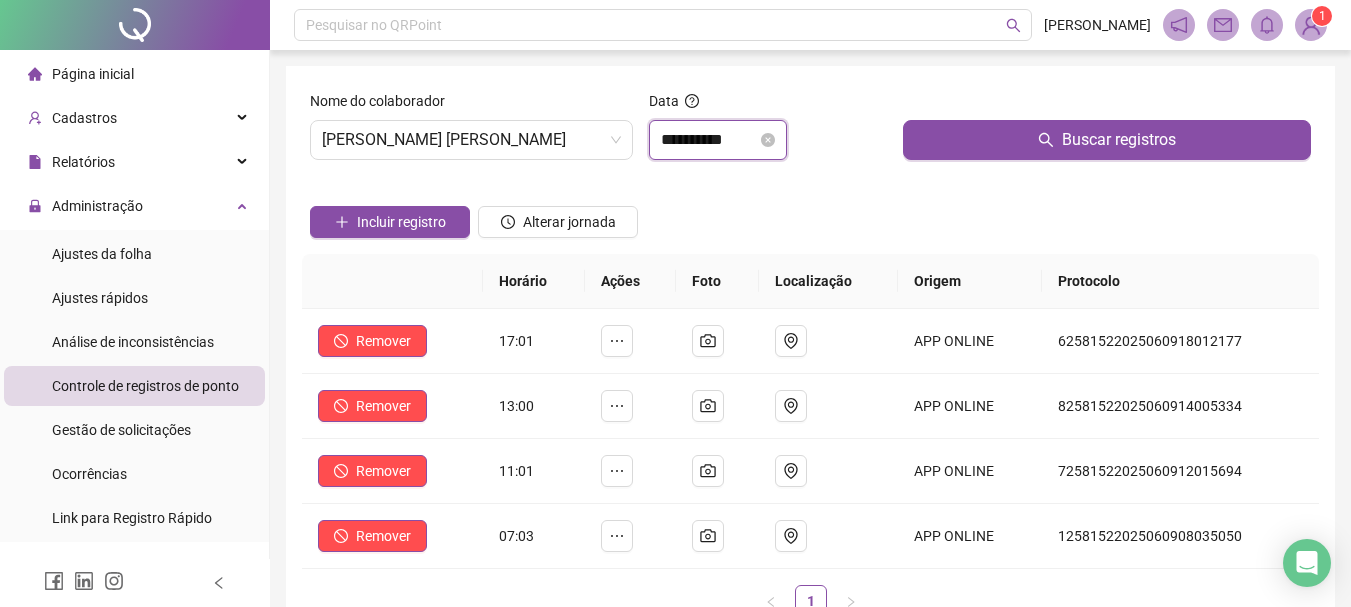 click on "**********" at bounding box center (709, 140) 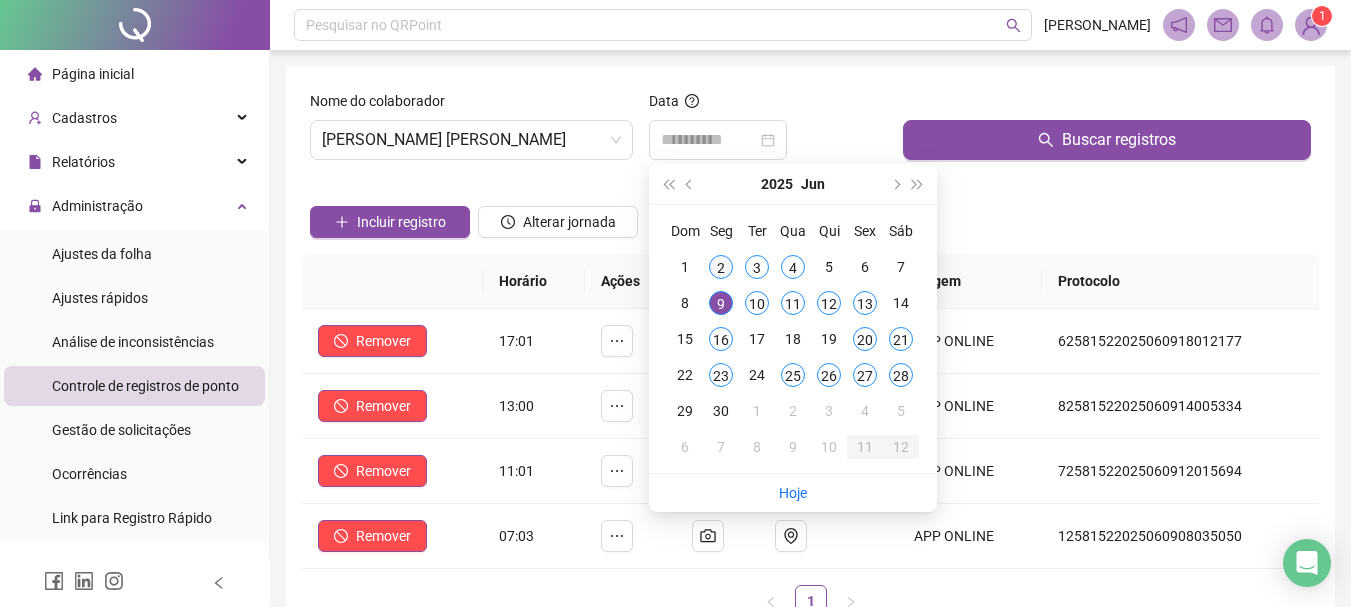 click on "2" at bounding box center (721, 267) 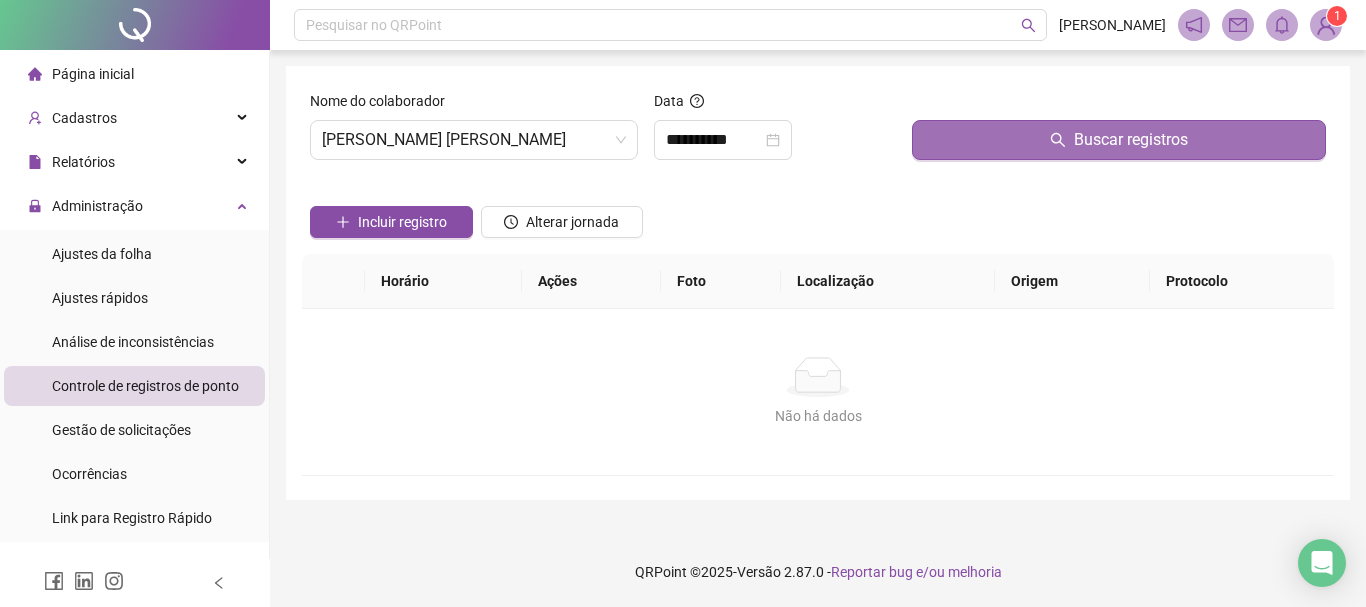 click on "Buscar registros" at bounding box center (1119, 140) 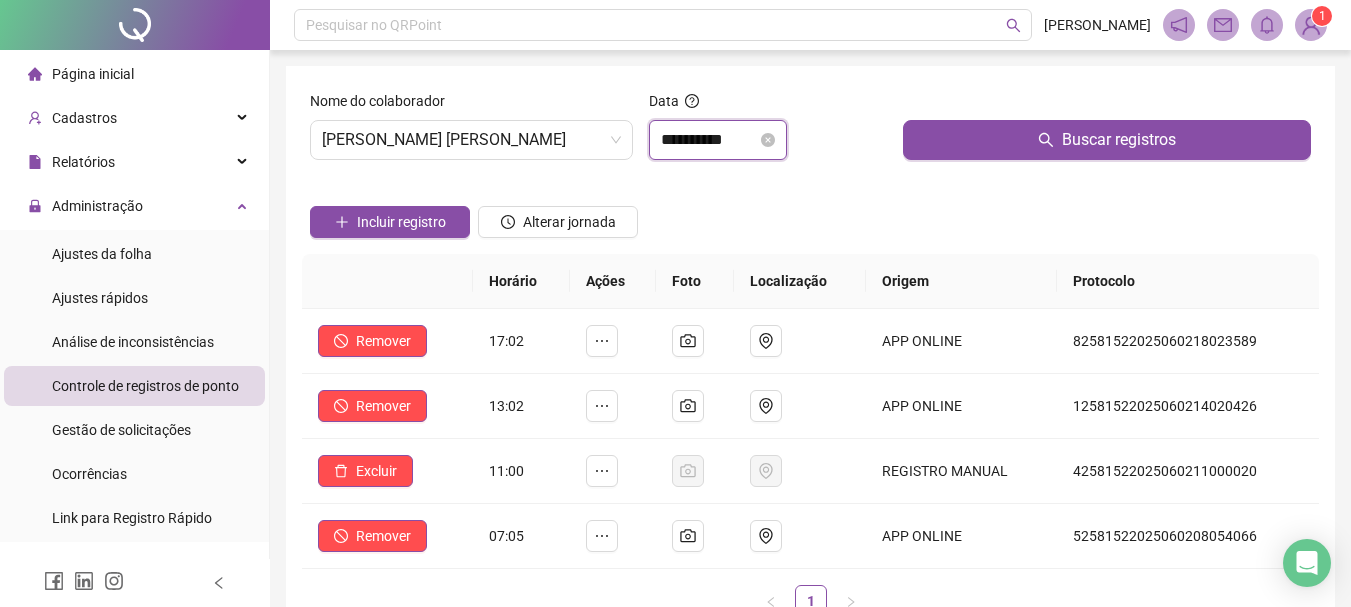 click on "**********" at bounding box center [709, 140] 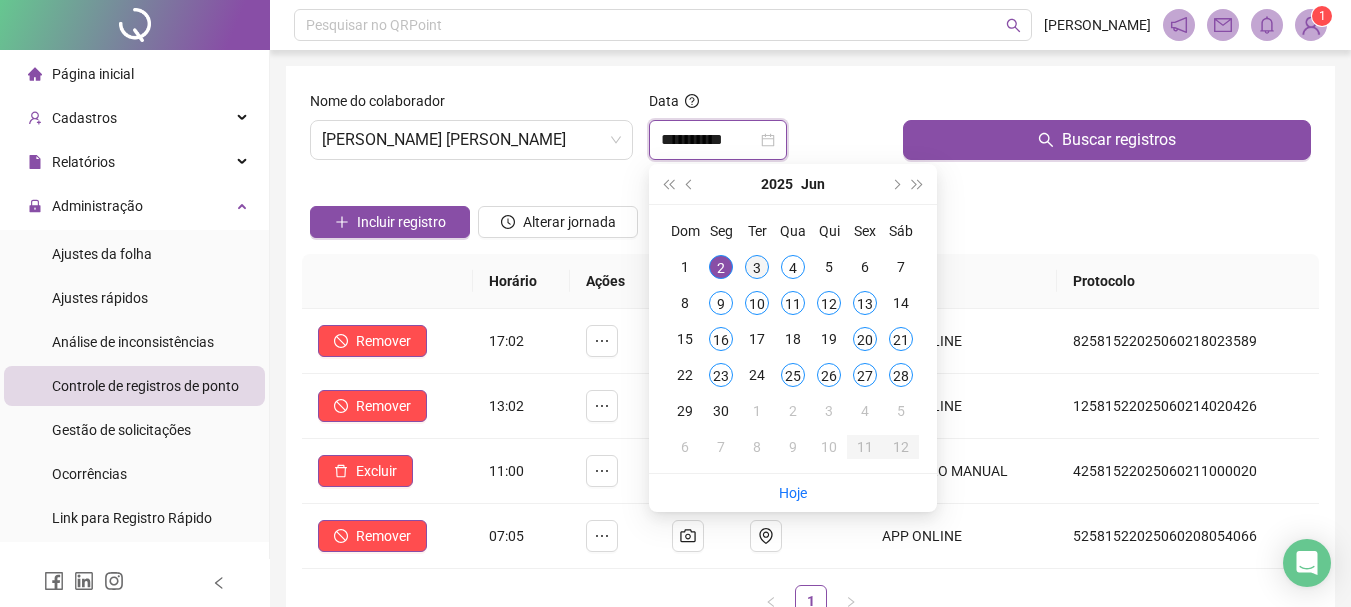 type on "**********" 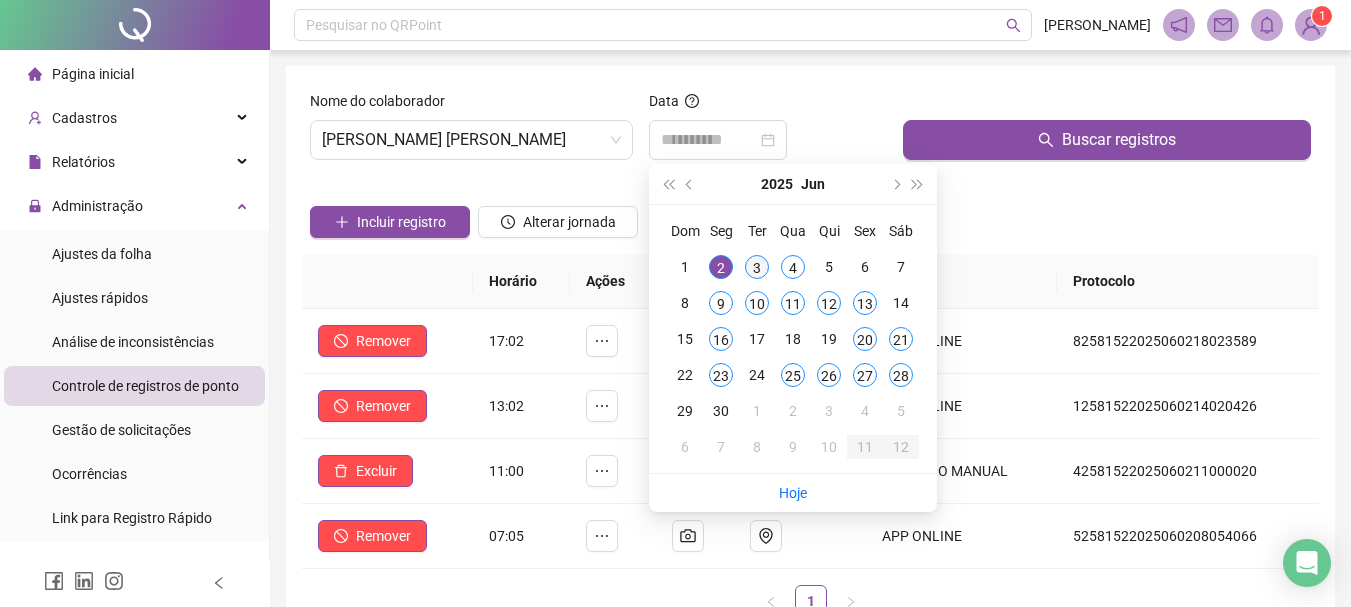 click on "3" at bounding box center [757, 267] 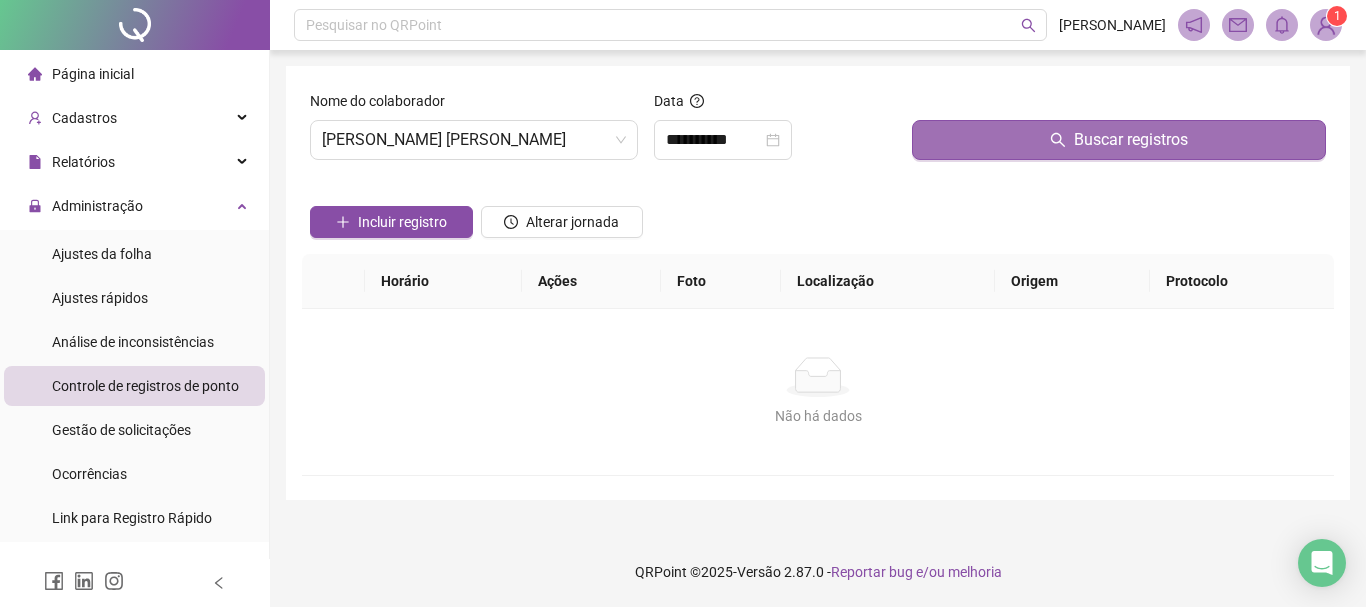 click on "Buscar registros" at bounding box center [1119, 140] 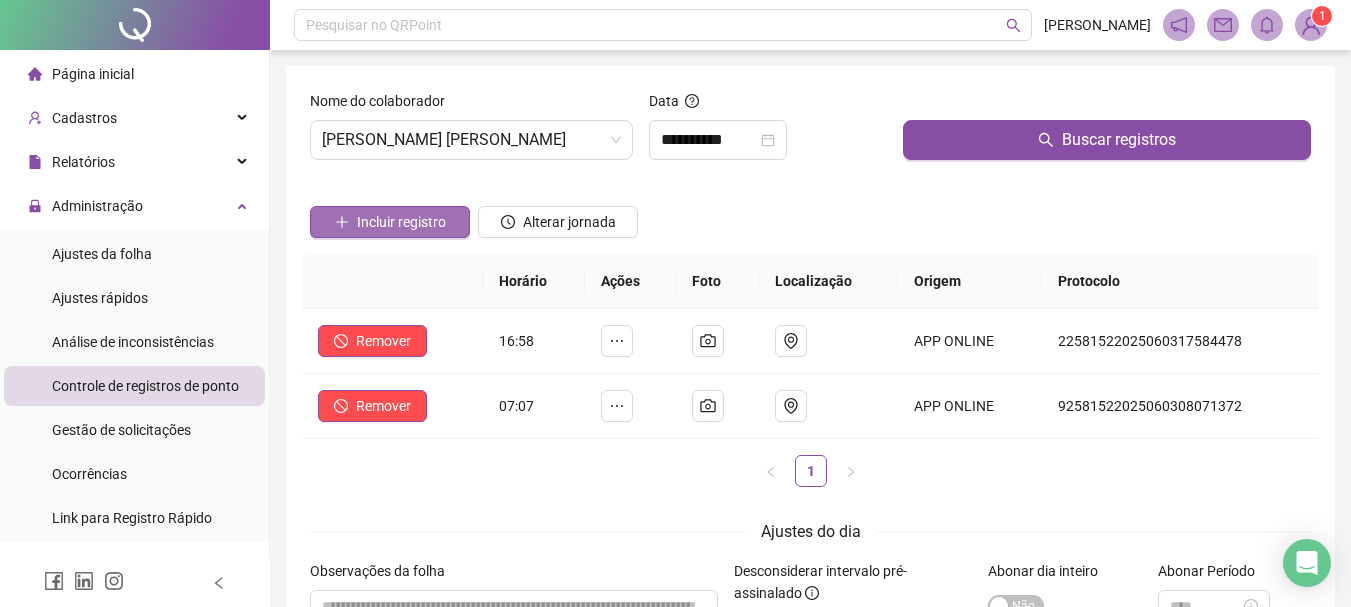 click on "Incluir registro" at bounding box center [401, 222] 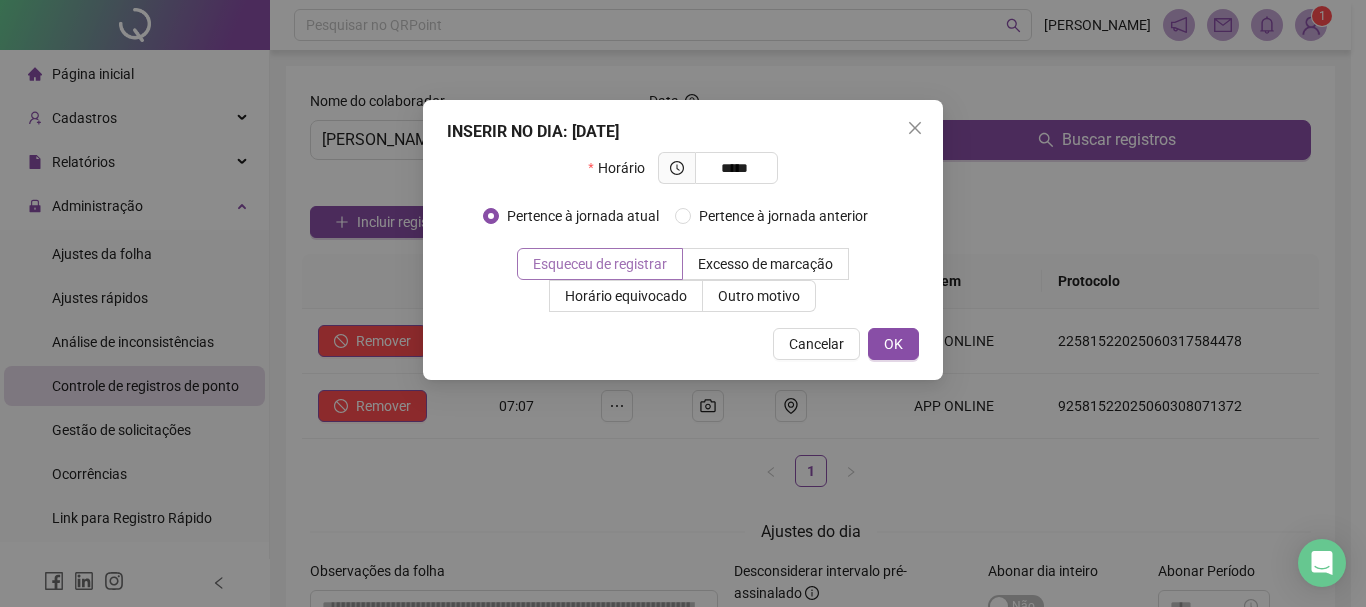type on "*****" 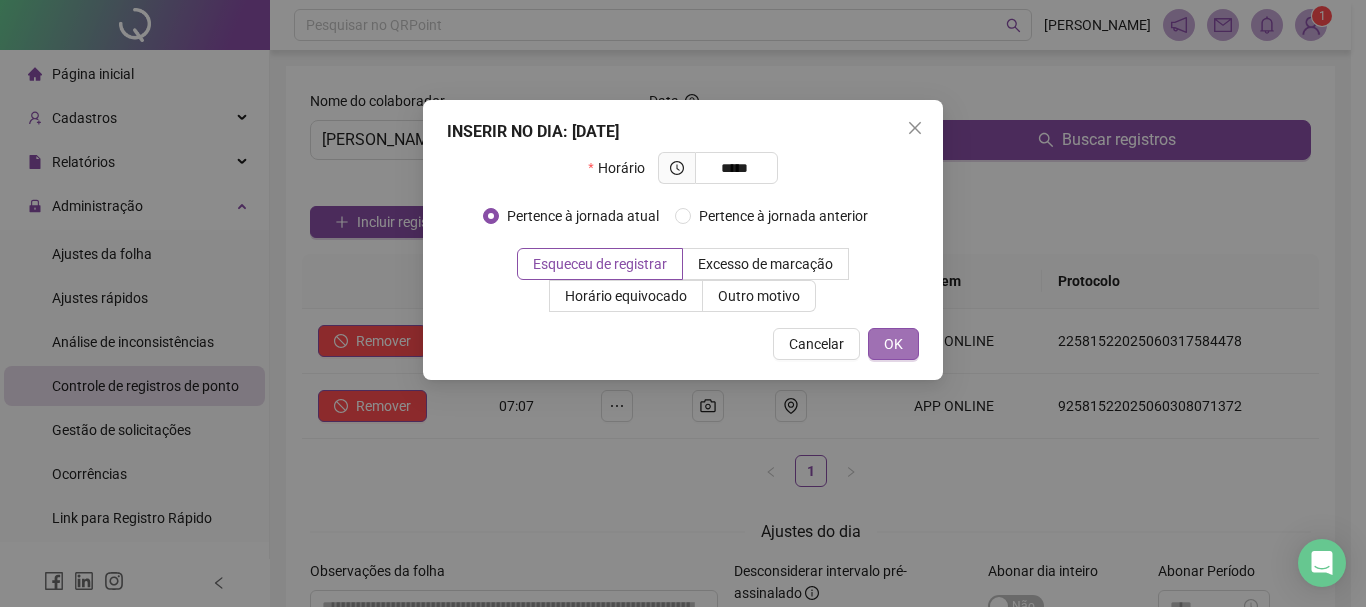 click on "OK" at bounding box center (893, 344) 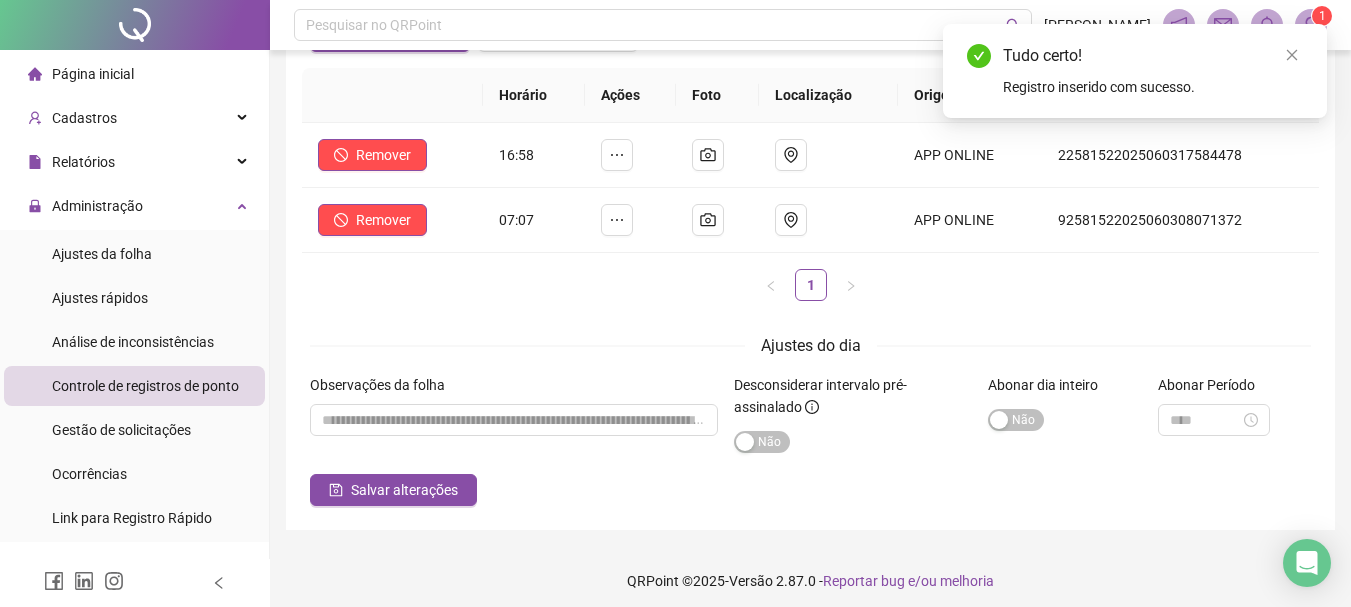 scroll, scrollTop: 195, scrollLeft: 0, axis: vertical 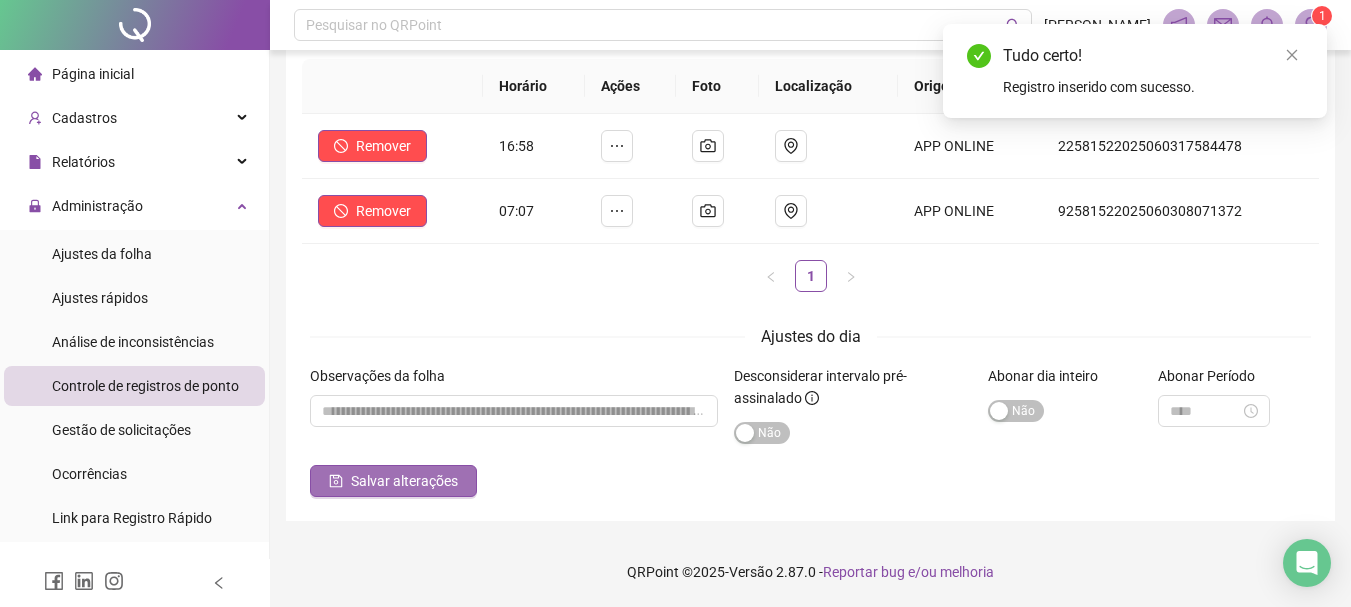 click on "Salvar alterações" at bounding box center (393, 481) 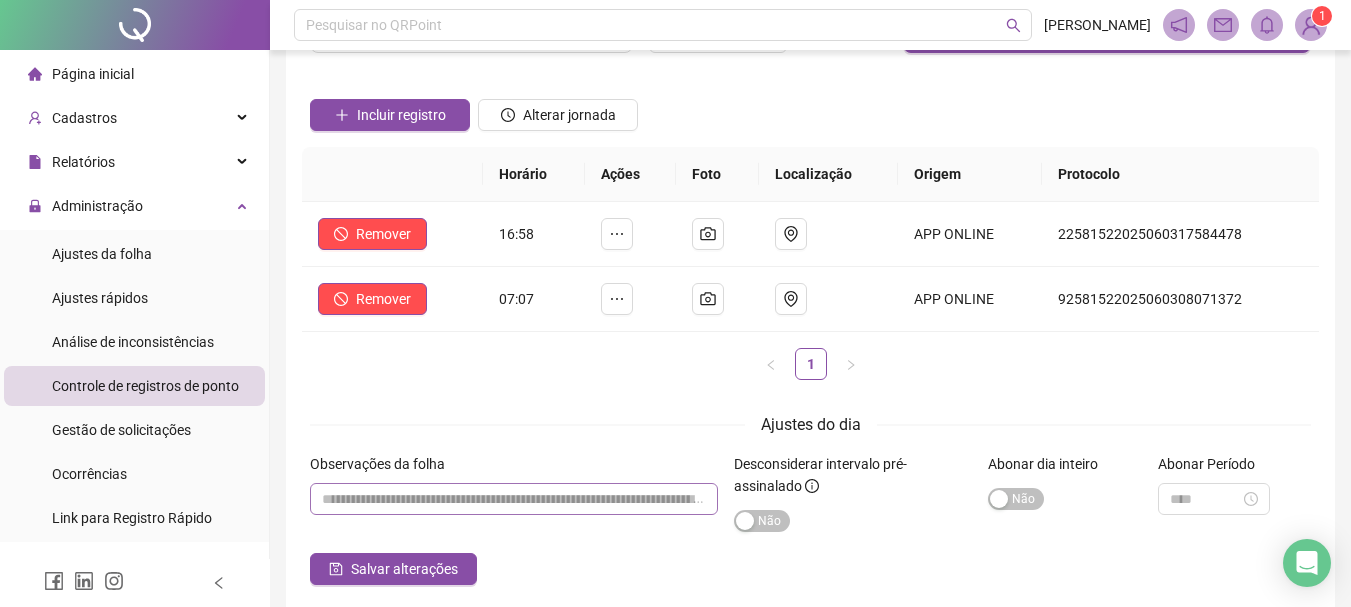 scroll, scrollTop: 0, scrollLeft: 0, axis: both 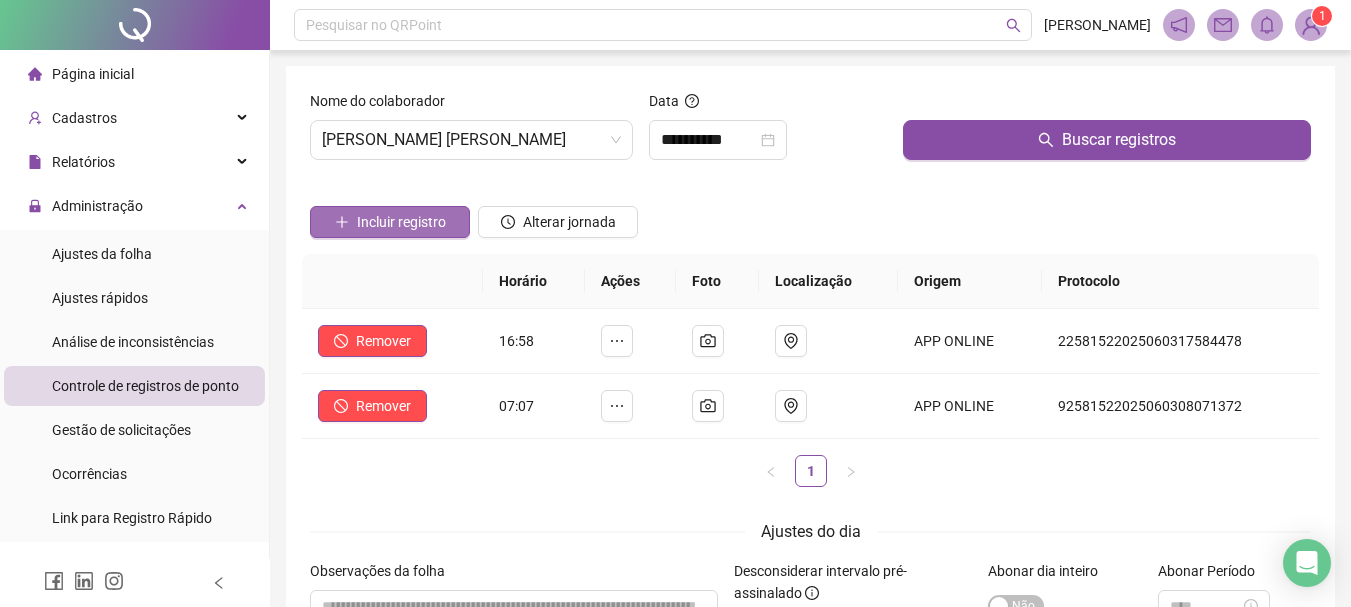 click on "Incluir registro" at bounding box center [401, 222] 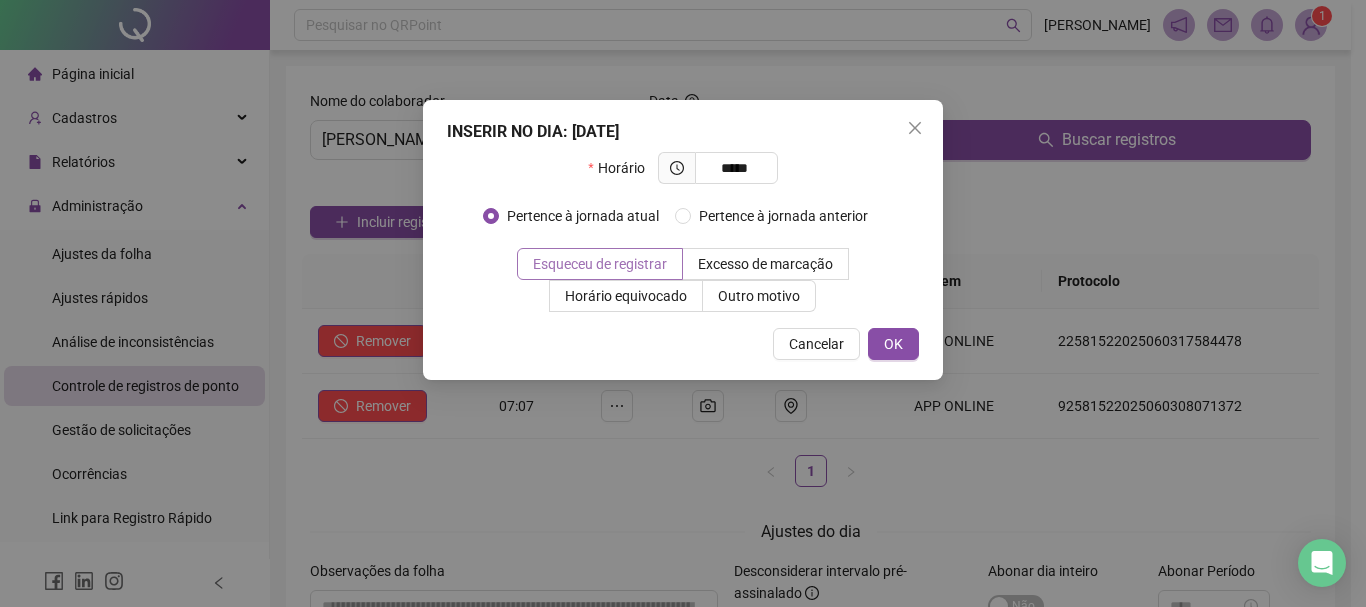 type on "*****" 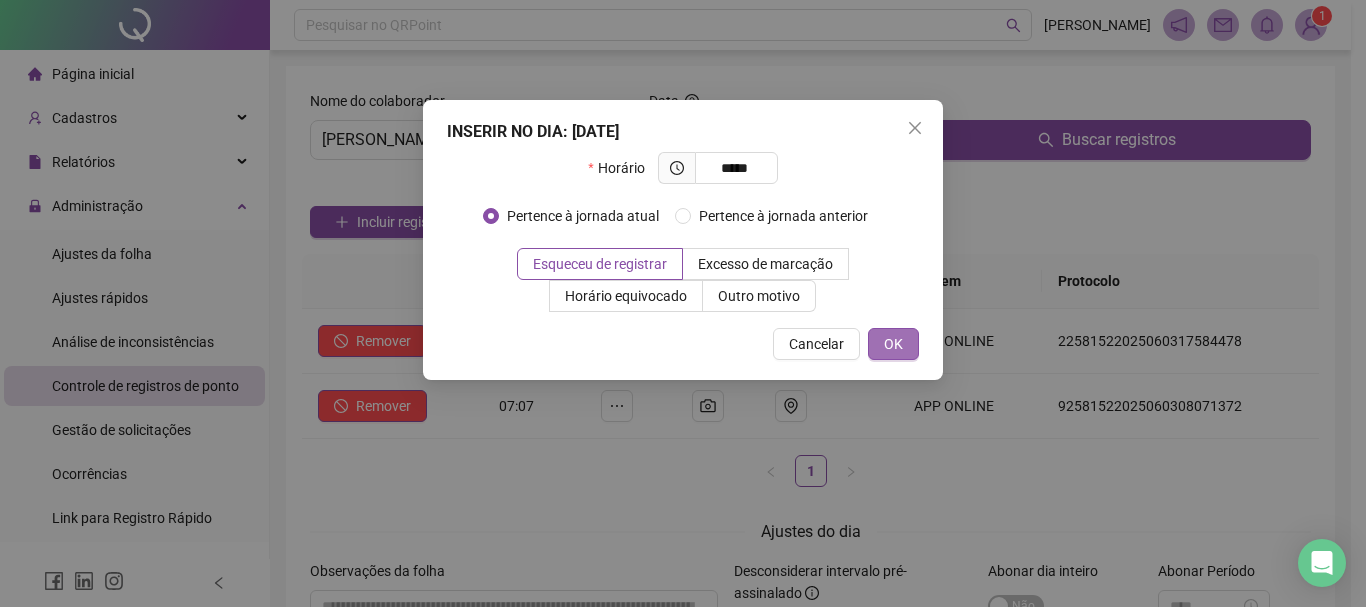 click on "OK" at bounding box center [893, 344] 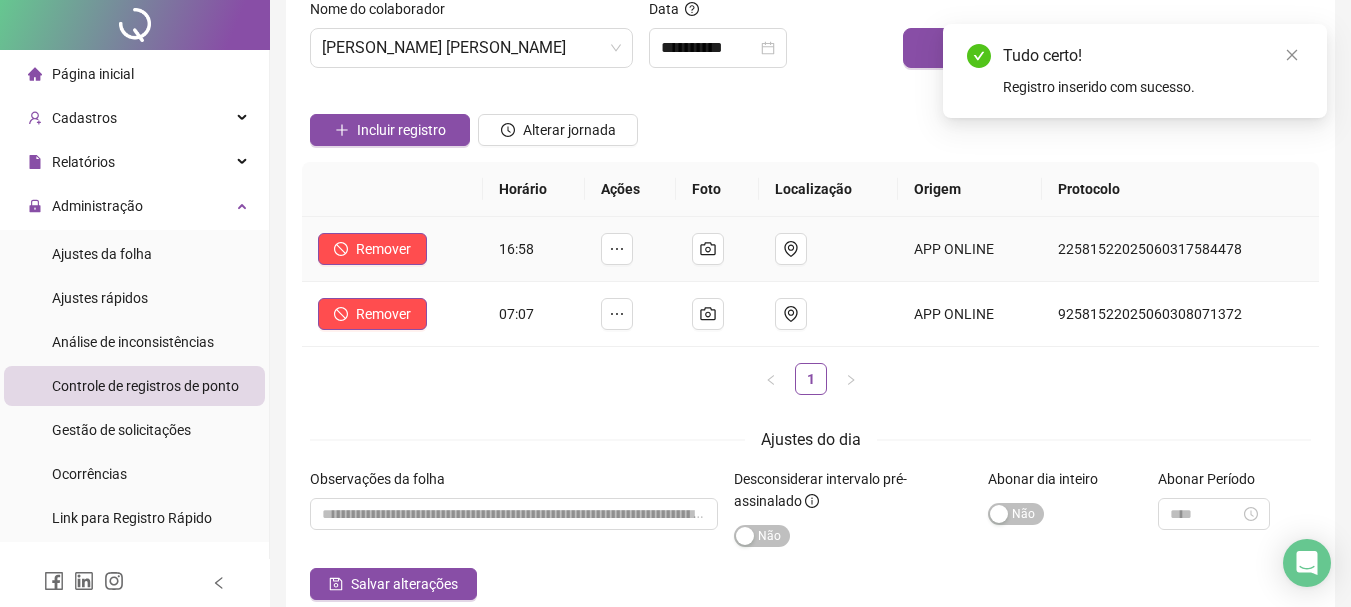 scroll, scrollTop: 195, scrollLeft: 0, axis: vertical 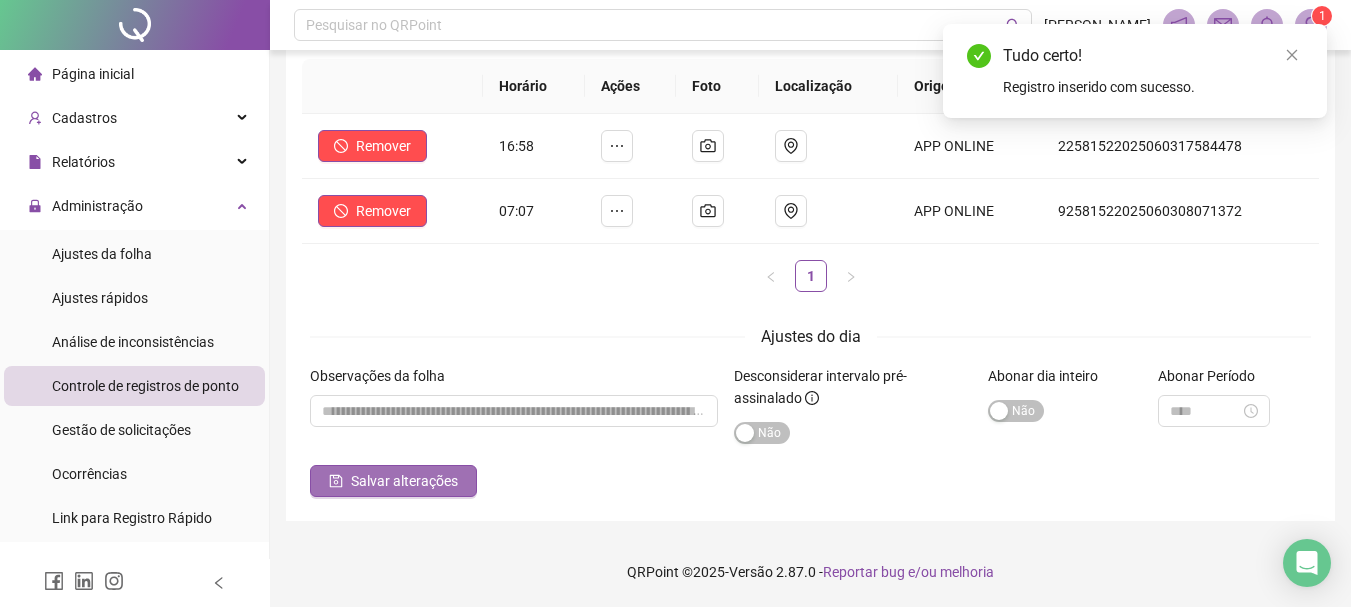 click on "Salvar alterações" at bounding box center (404, 481) 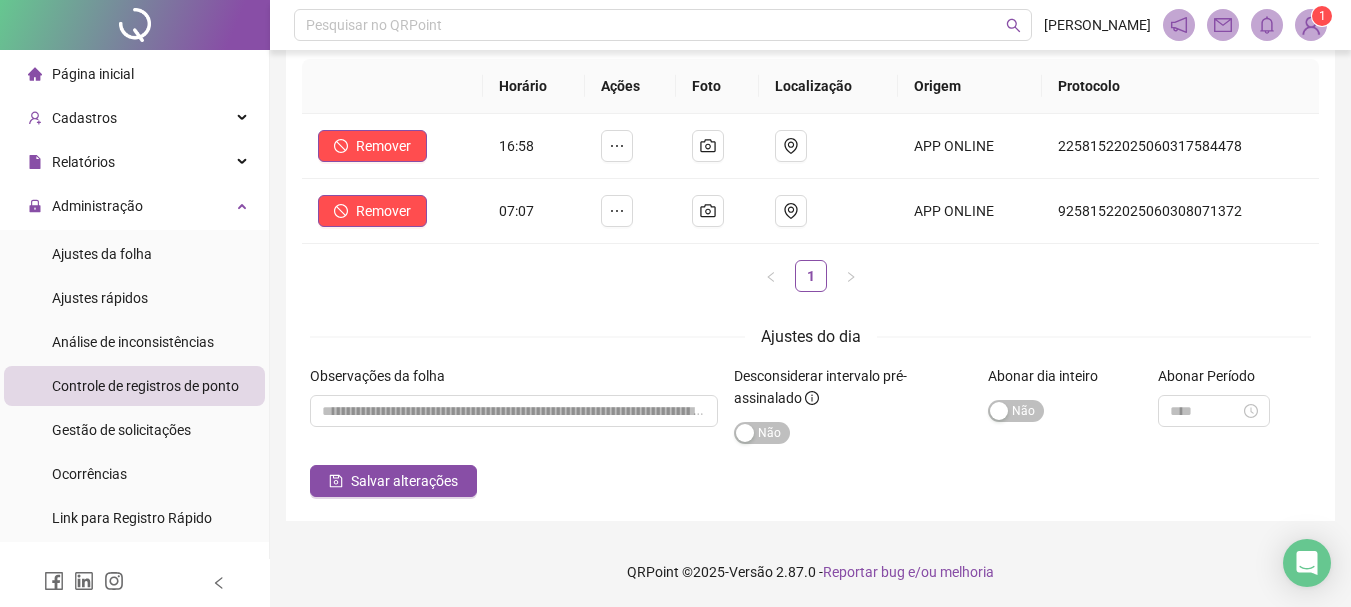 click on "Salvar alterações" at bounding box center [810, 481] 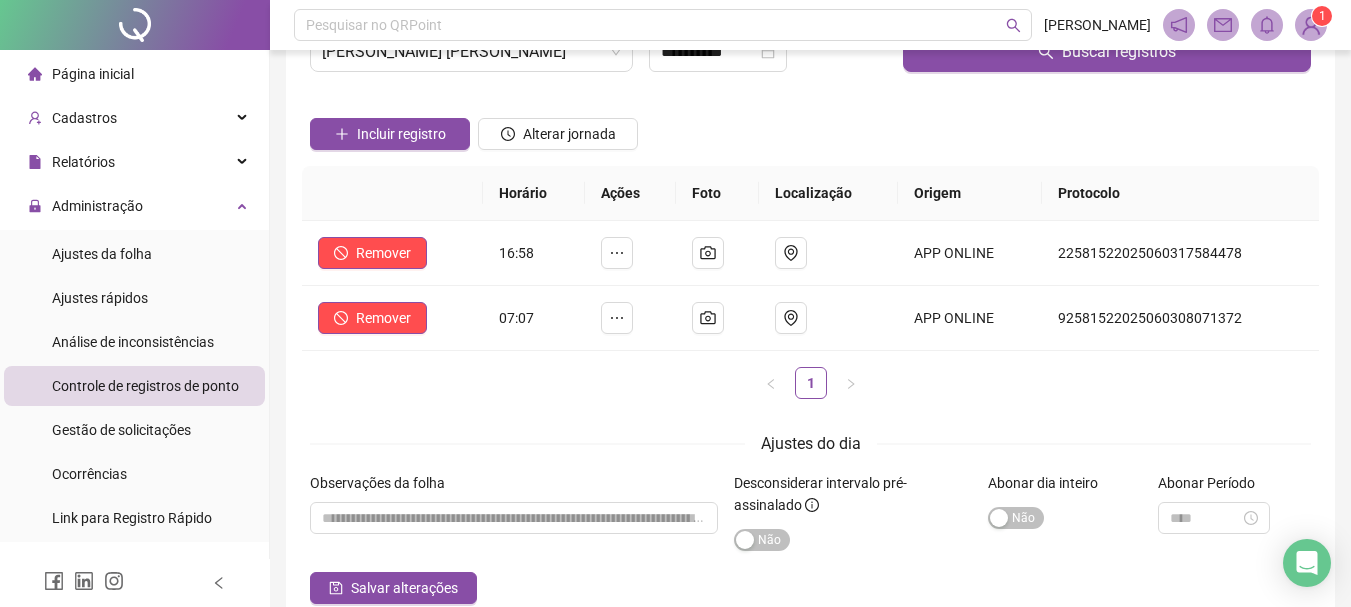 scroll, scrollTop: 0, scrollLeft: 0, axis: both 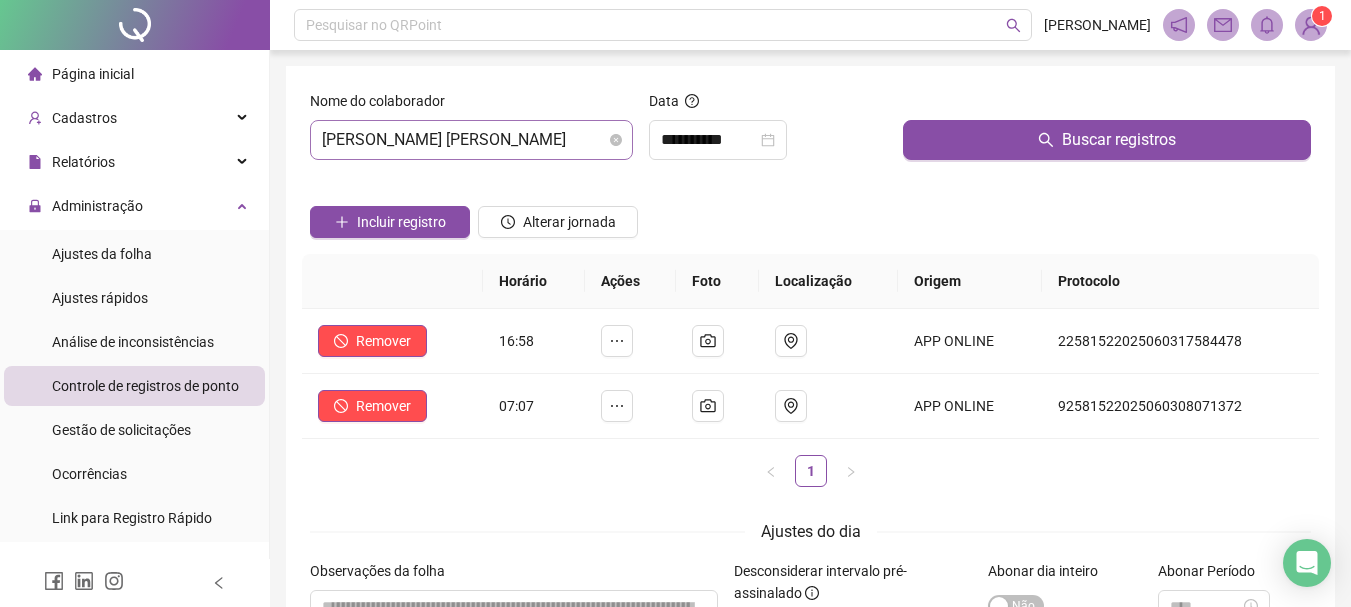 click on "[PERSON_NAME] [PERSON_NAME]" at bounding box center (471, 140) 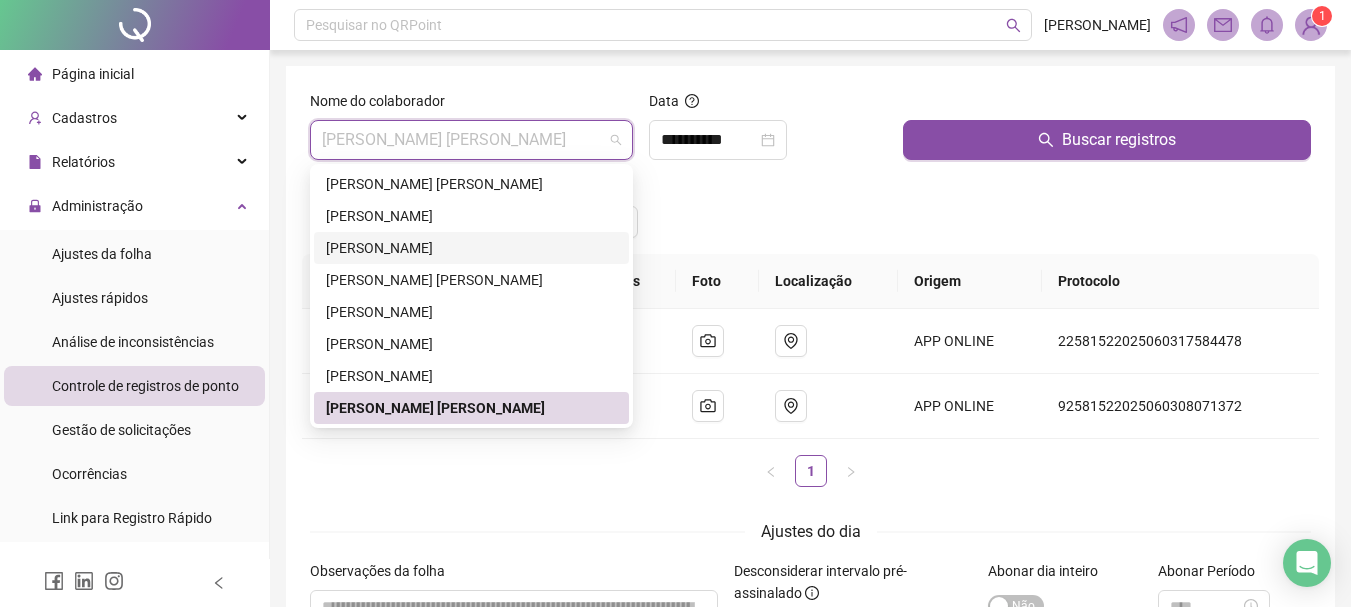 click on "[PERSON_NAME]" at bounding box center (471, 248) 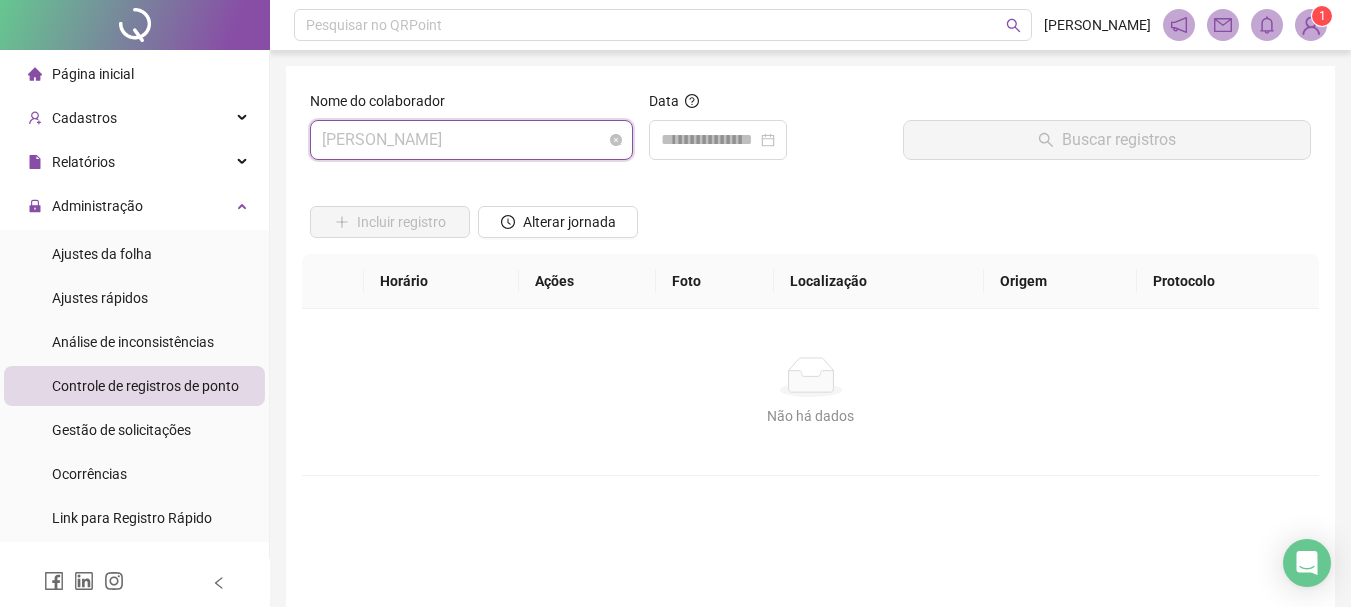 click on "[PERSON_NAME]" at bounding box center (471, 140) 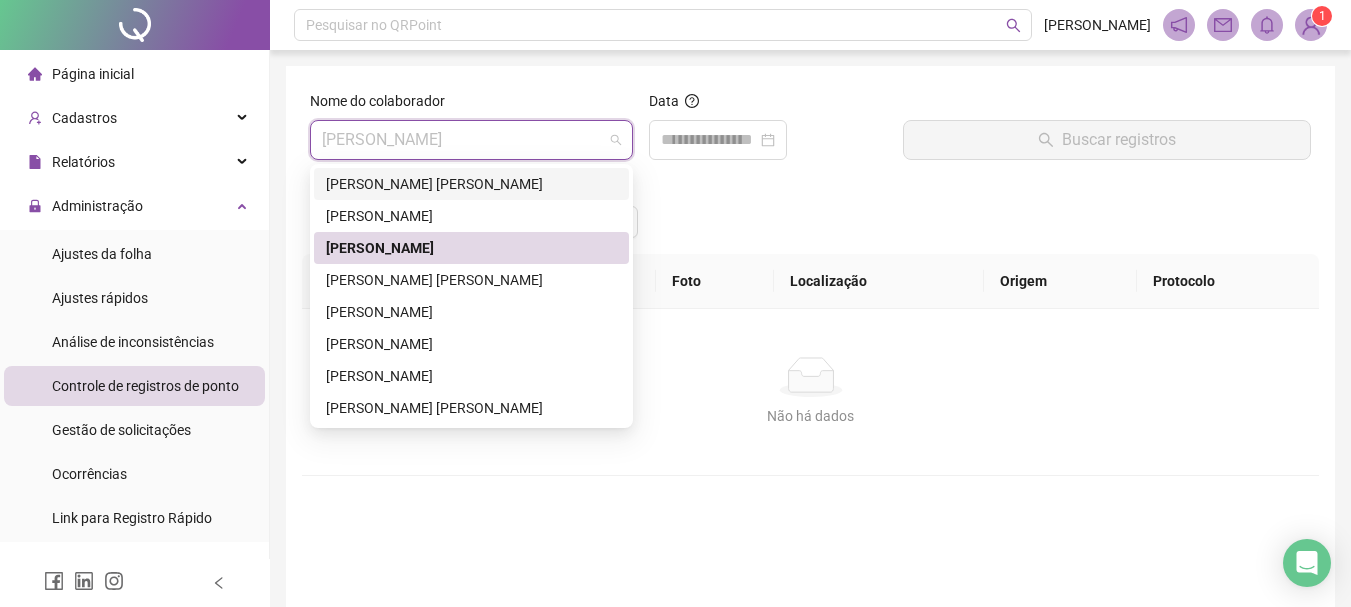 click on "[PERSON_NAME] [PERSON_NAME]" at bounding box center [471, 184] 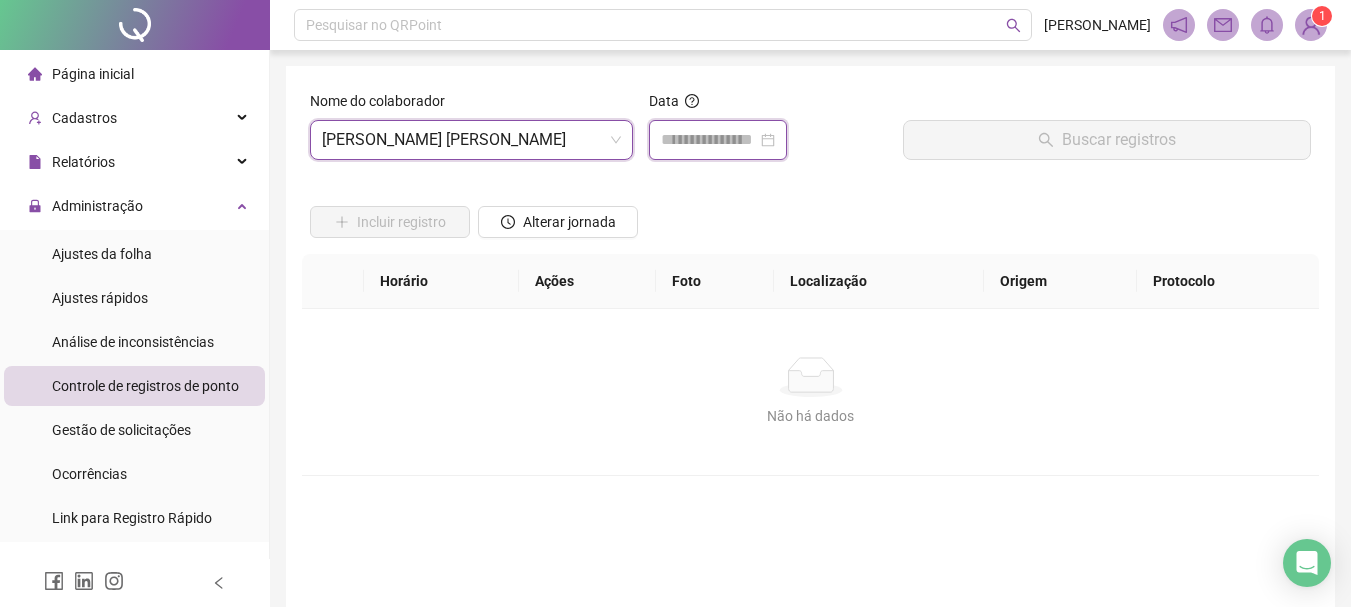 click at bounding box center (709, 140) 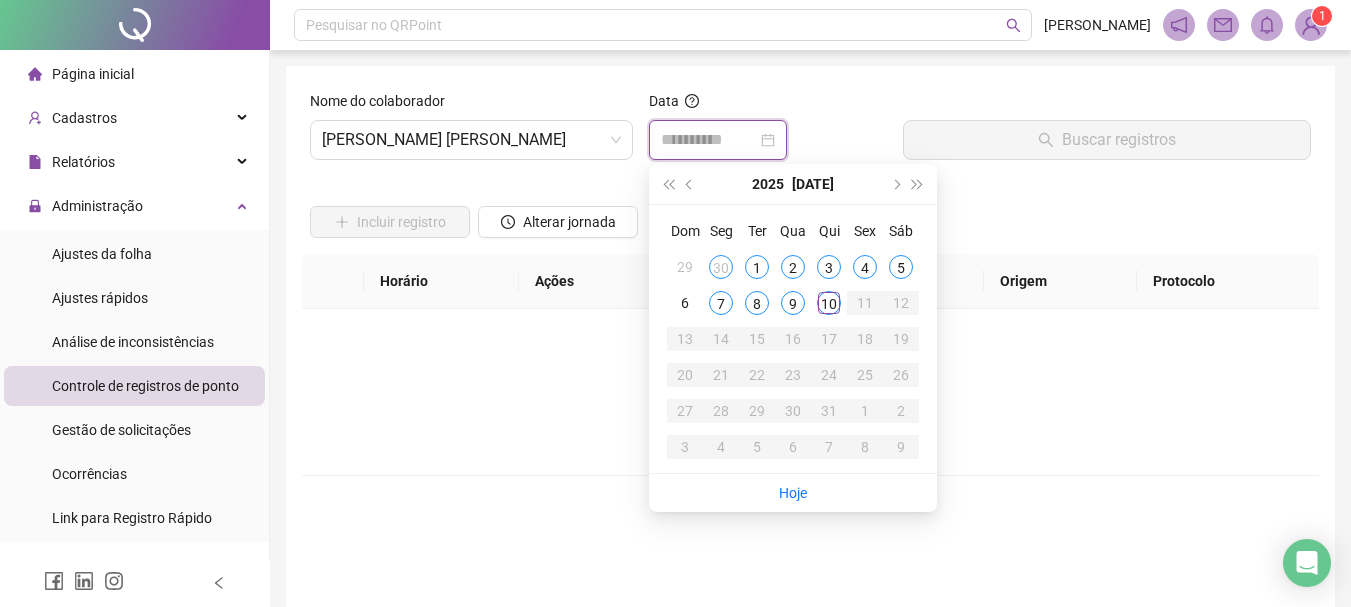 type on "**********" 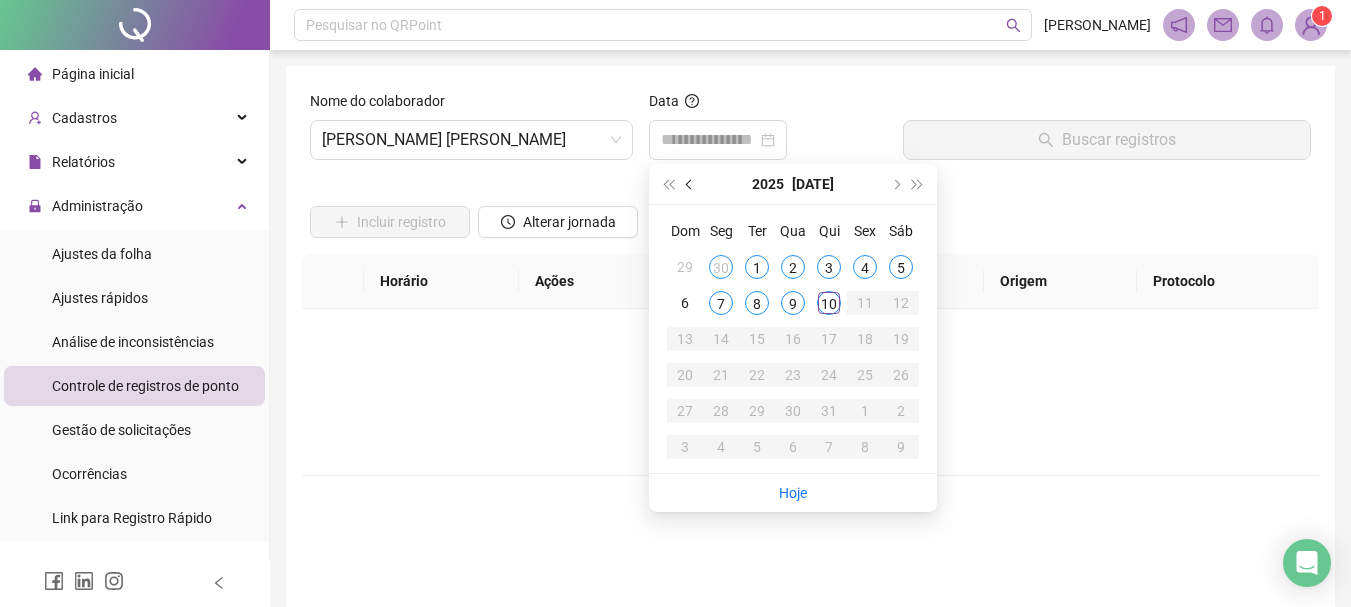 click at bounding box center (691, 184) 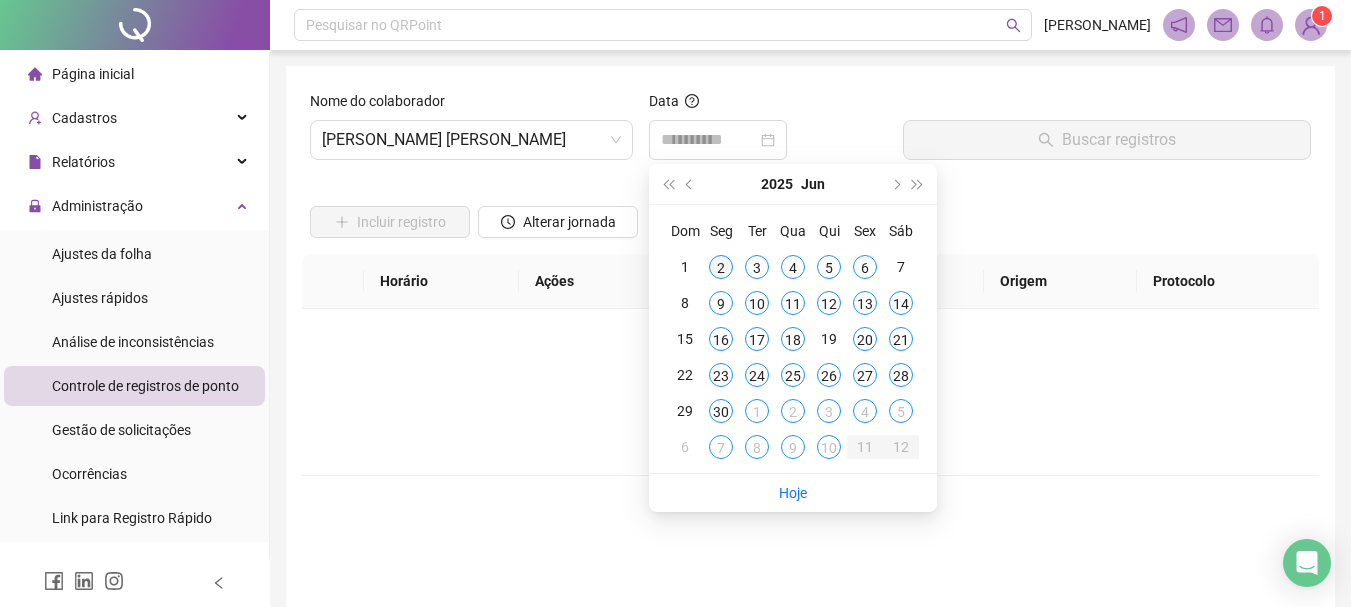 click on "2" at bounding box center [721, 267] 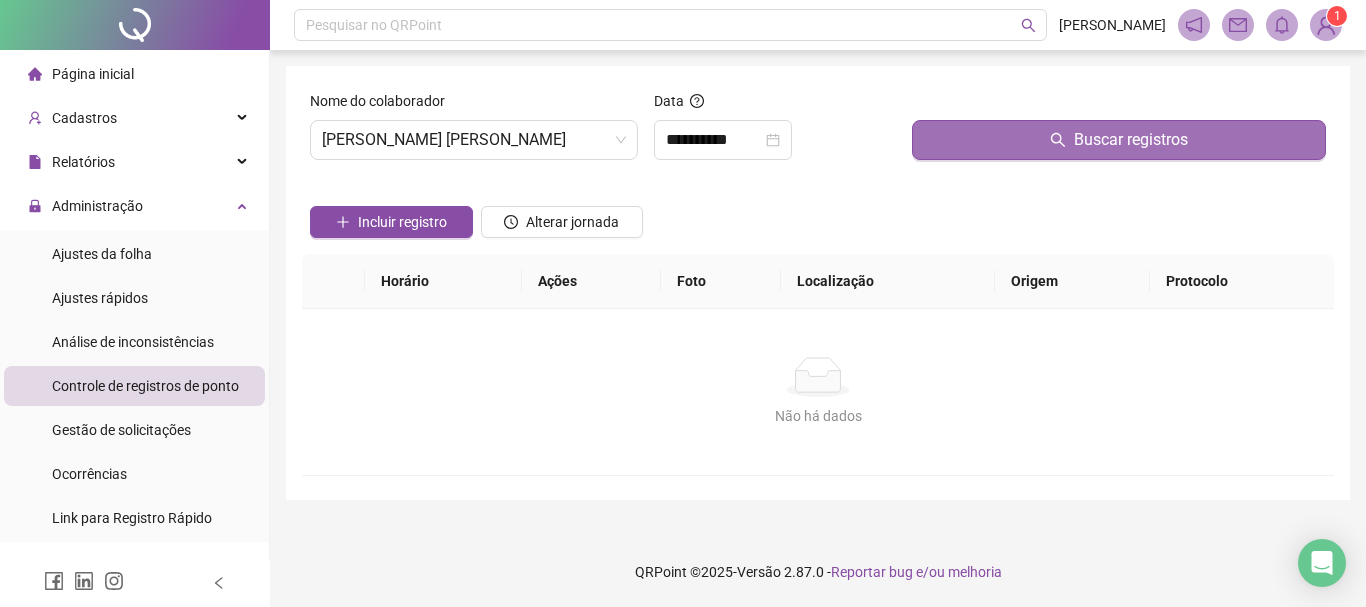 click on "Buscar registros" at bounding box center [1119, 140] 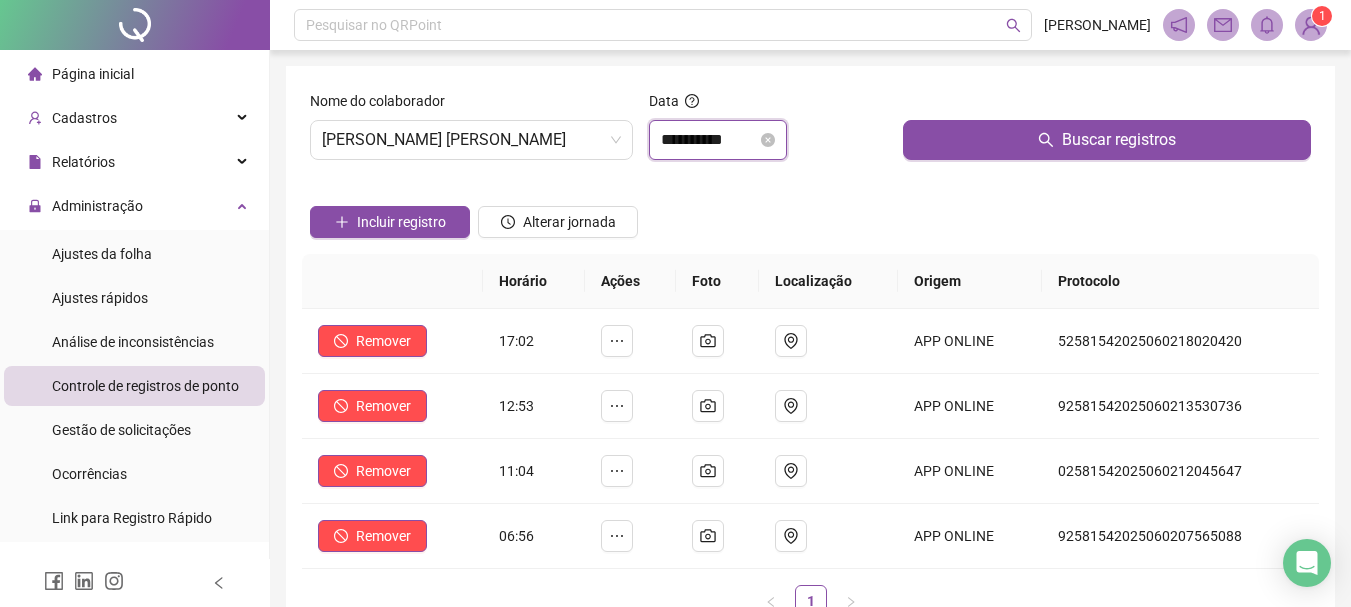 click on "**********" at bounding box center (709, 140) 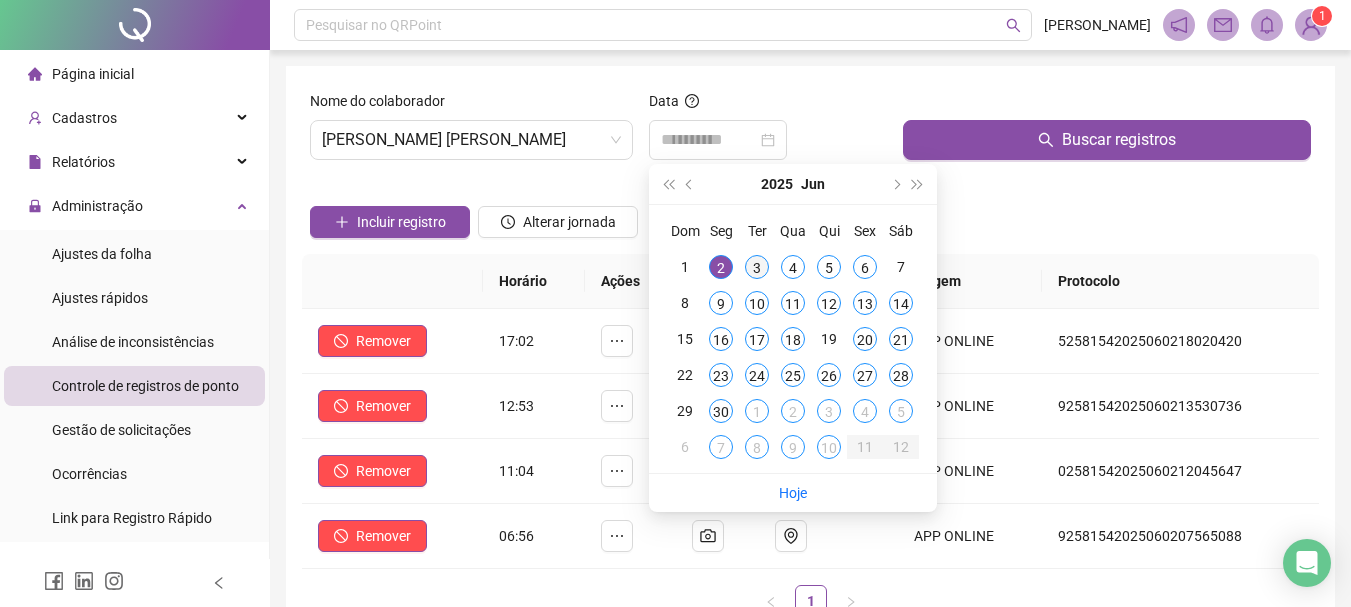 click on "3" at bounding box center [757, 267] 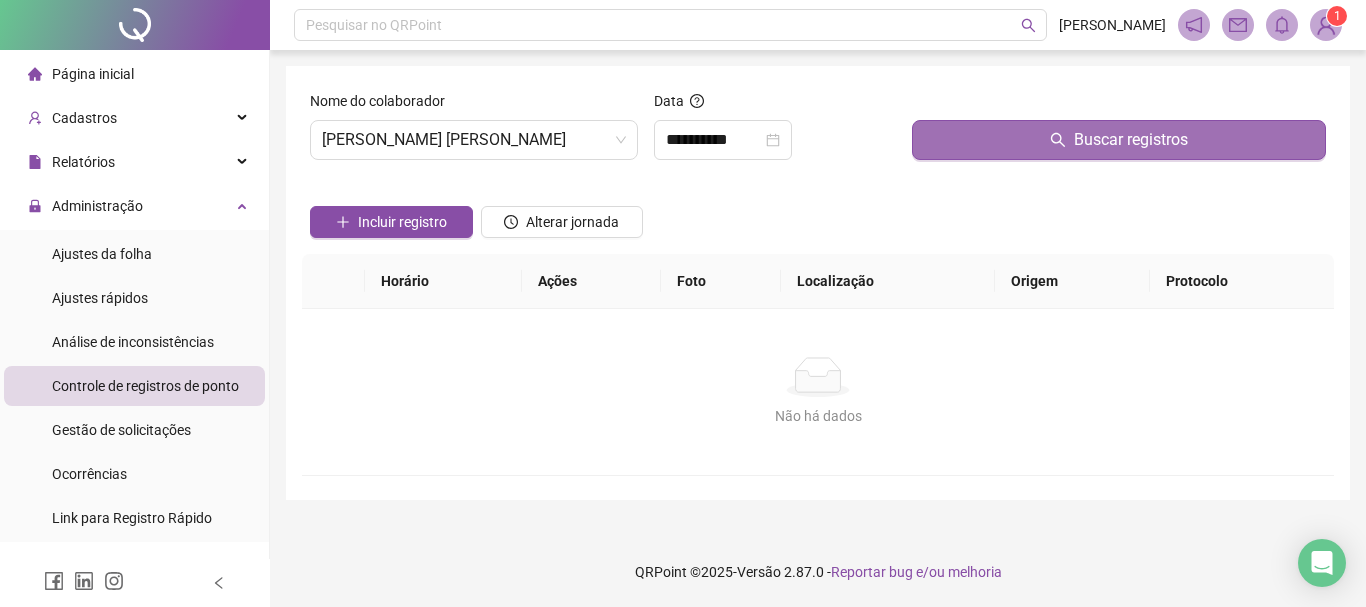 click on "Buscar registros" at bounding box center [1119, 140] 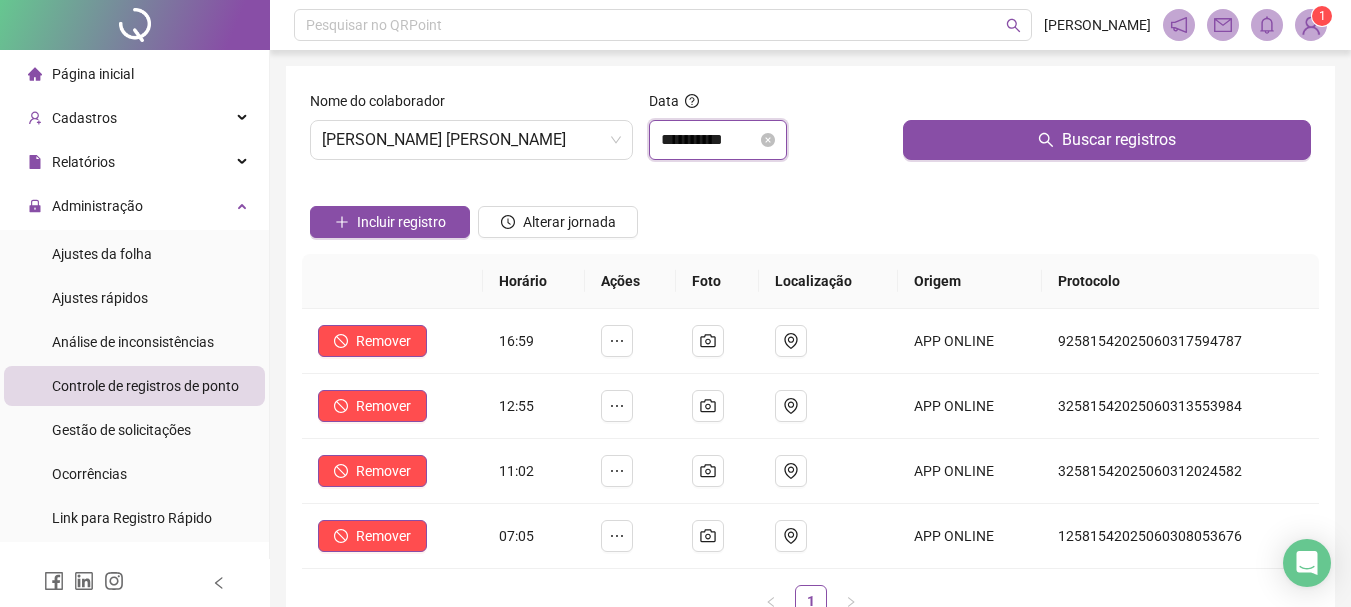 click on "**********" at bounding box center [709, 140] 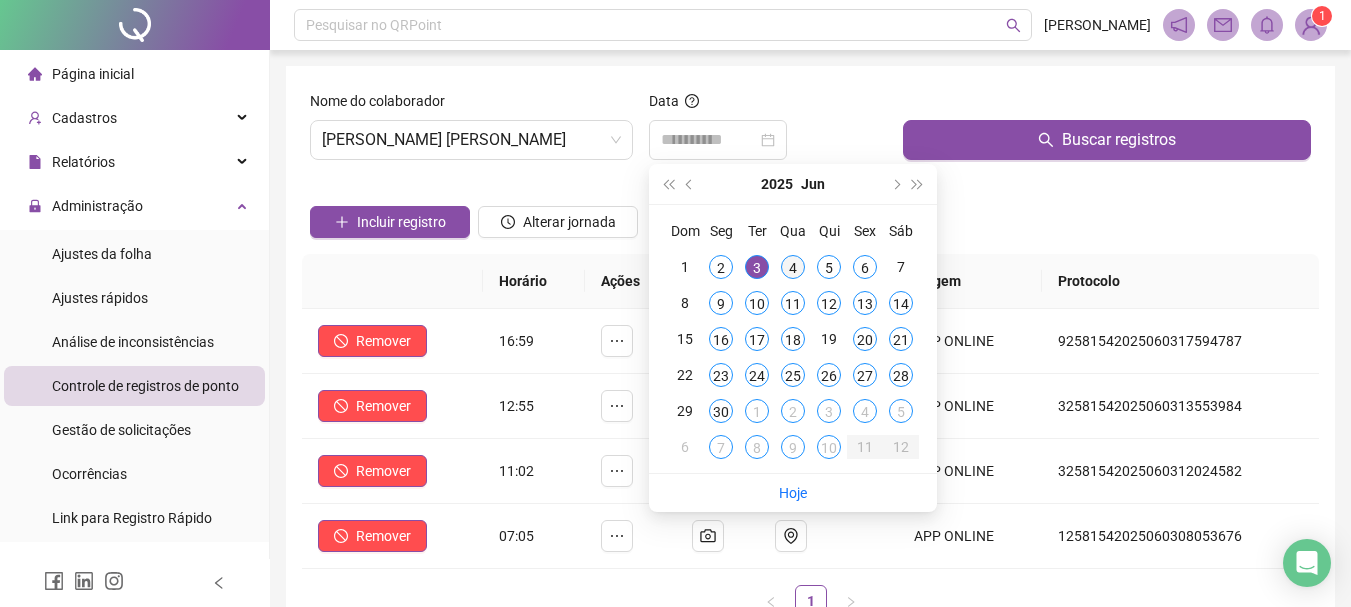 click on "4" at bounding box center (793, 267) 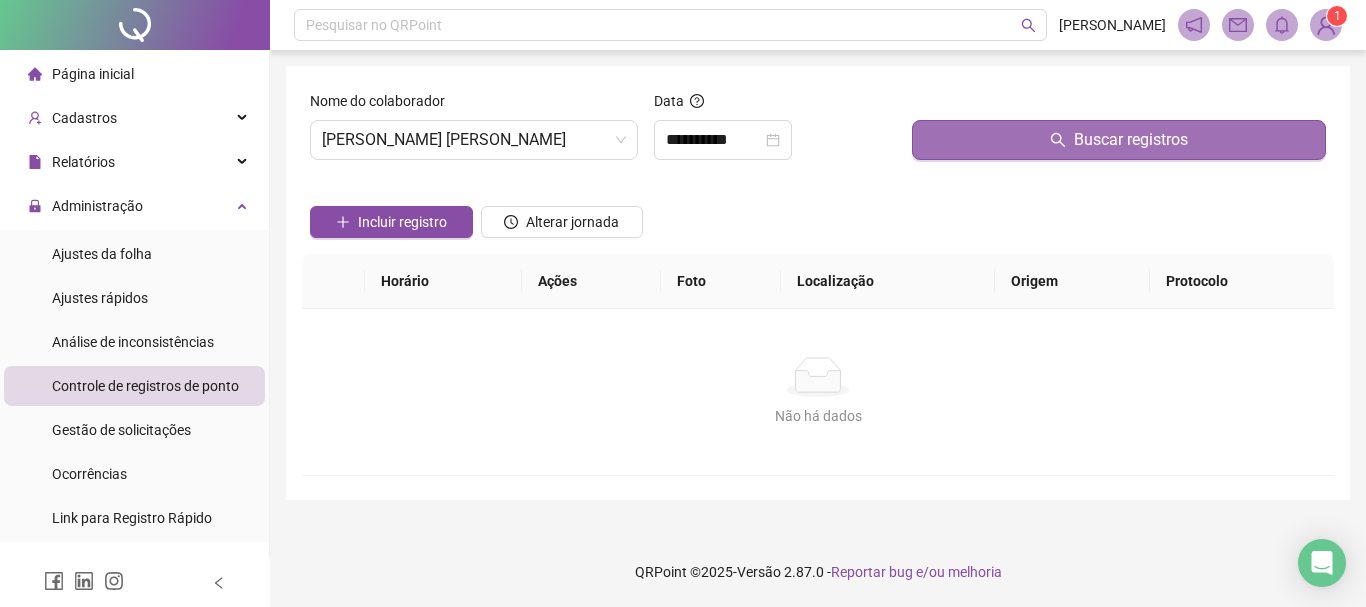 click on "Buscar registros" at bounding box center [1119, 140] 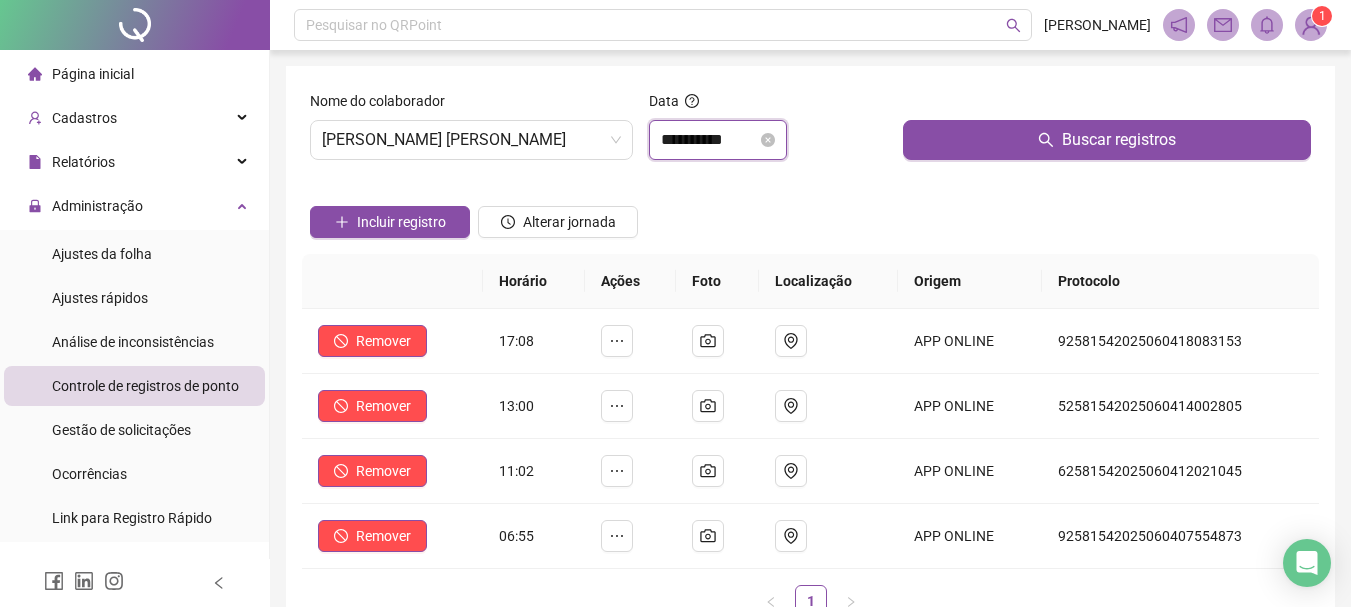 click on "**********" at bounding box center [709, 140] 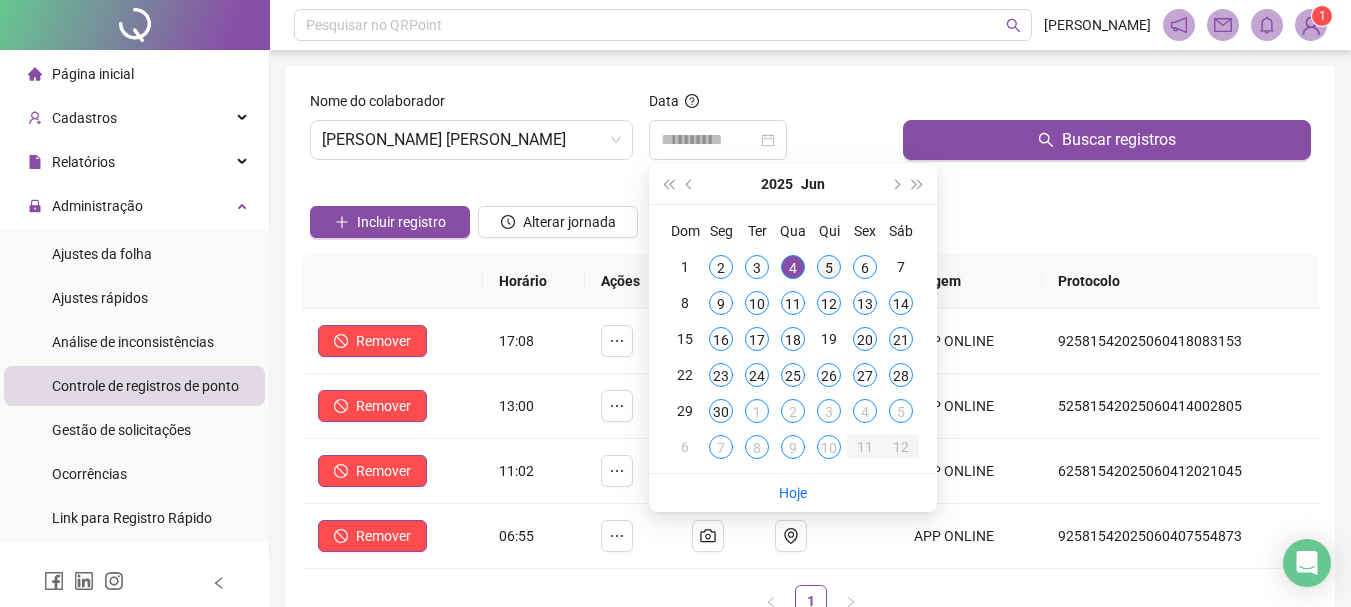 click on "5" at bounding box center (829, 267) 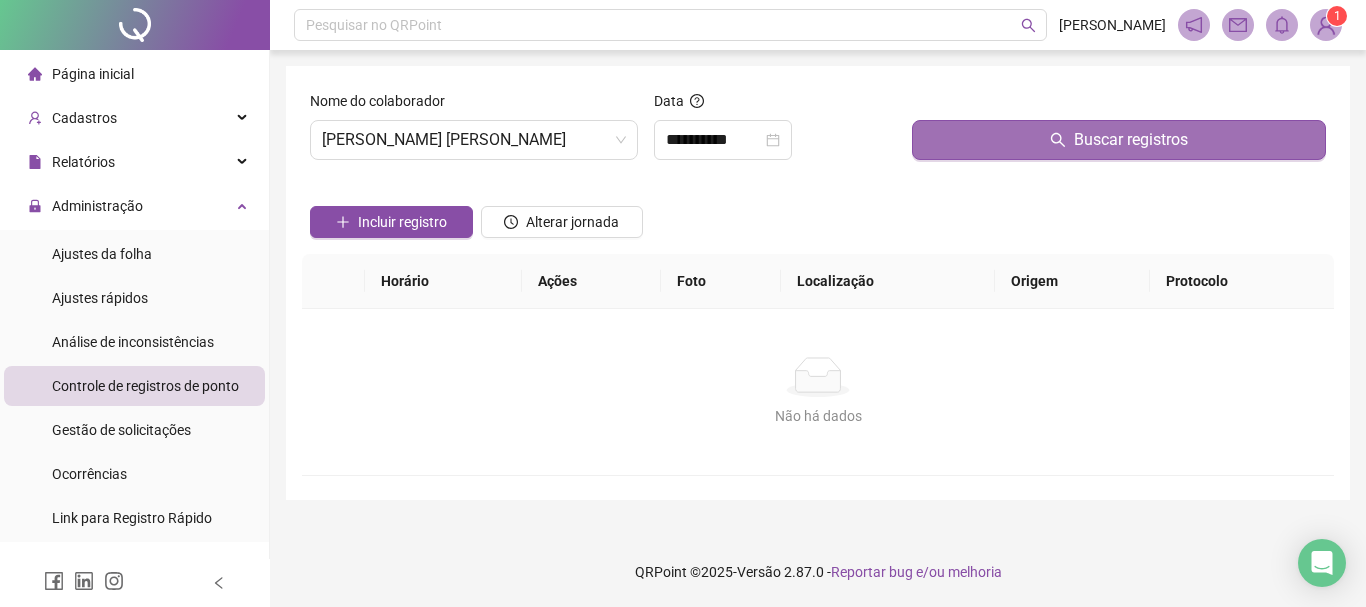 click on "Buscar registros" at bounding box center (1119, 140) 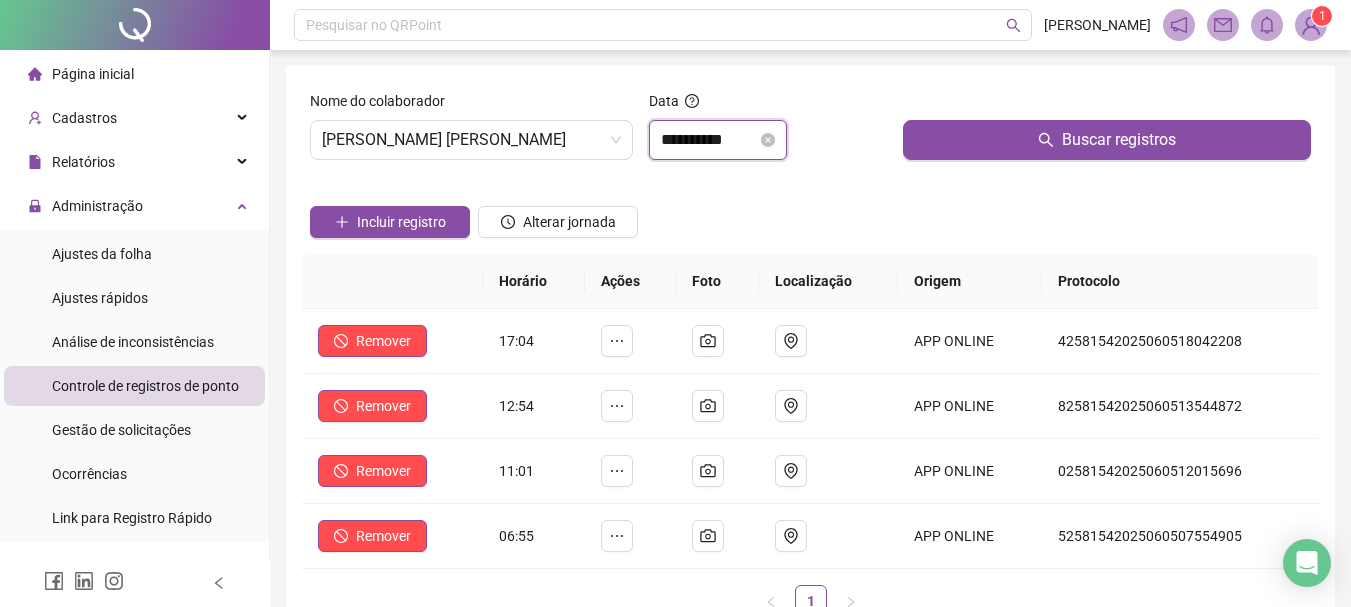 click on "**********" at bounding box center (709, 140) 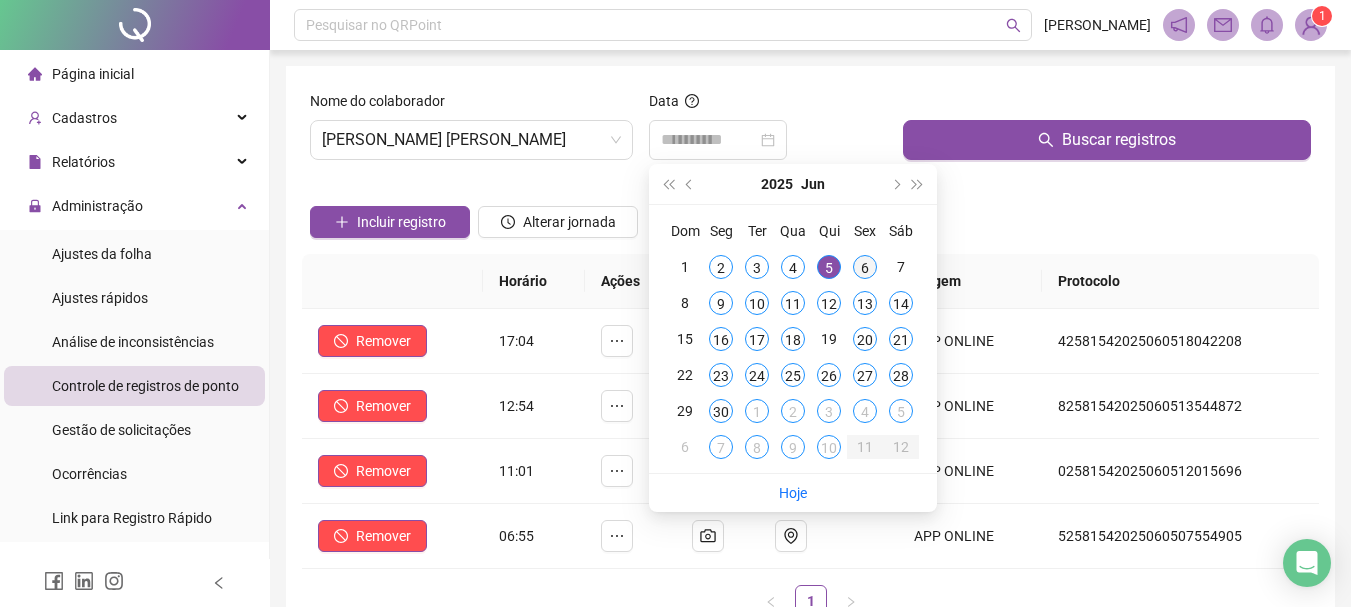 click on "6" at bounding box center [865, 267] 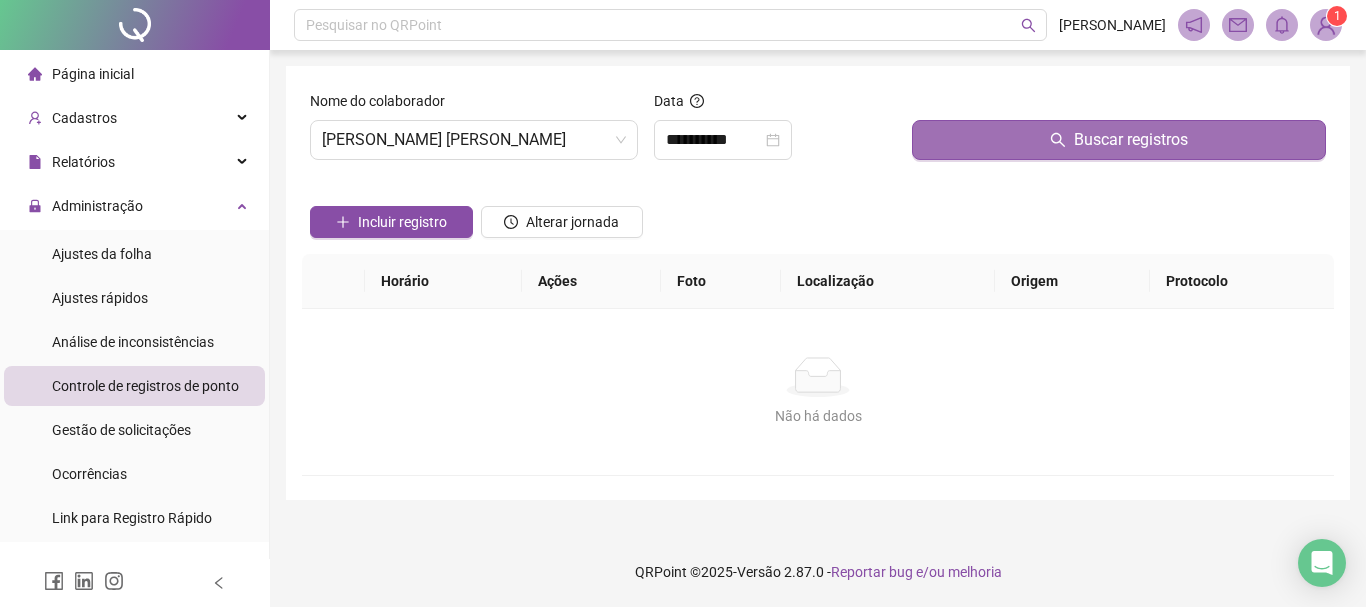 click on "Buscar registros" at bounding box center (1119, 140) 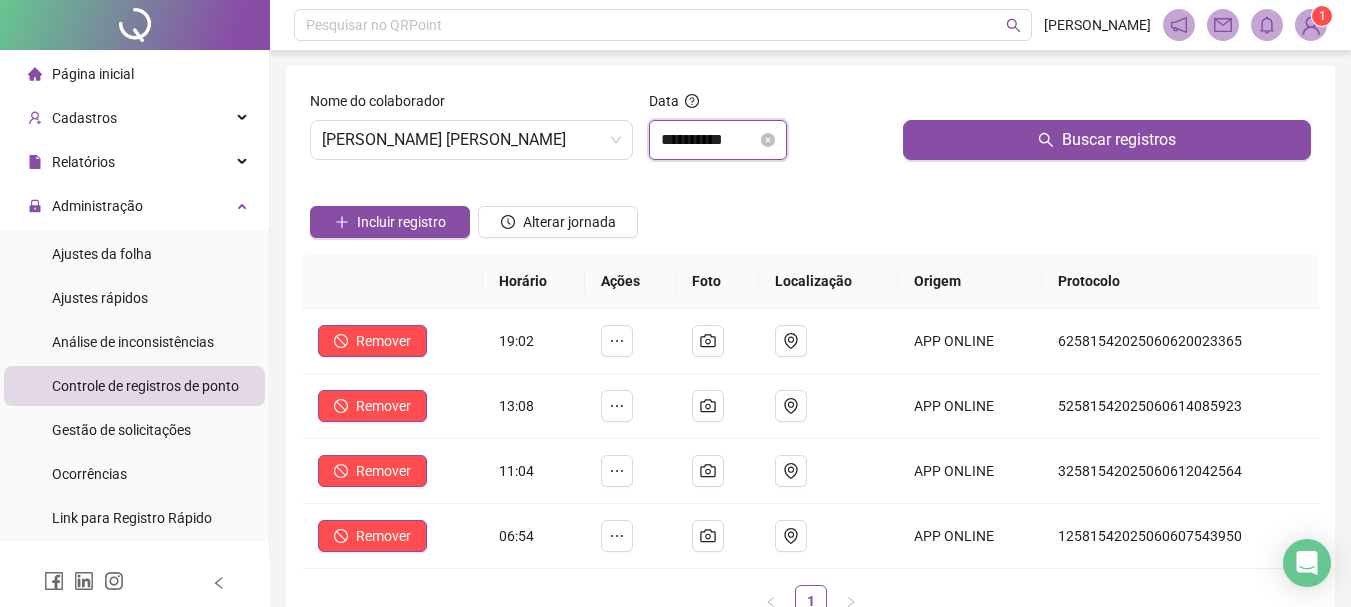 click on "**********" at bounding box center [709, 140] 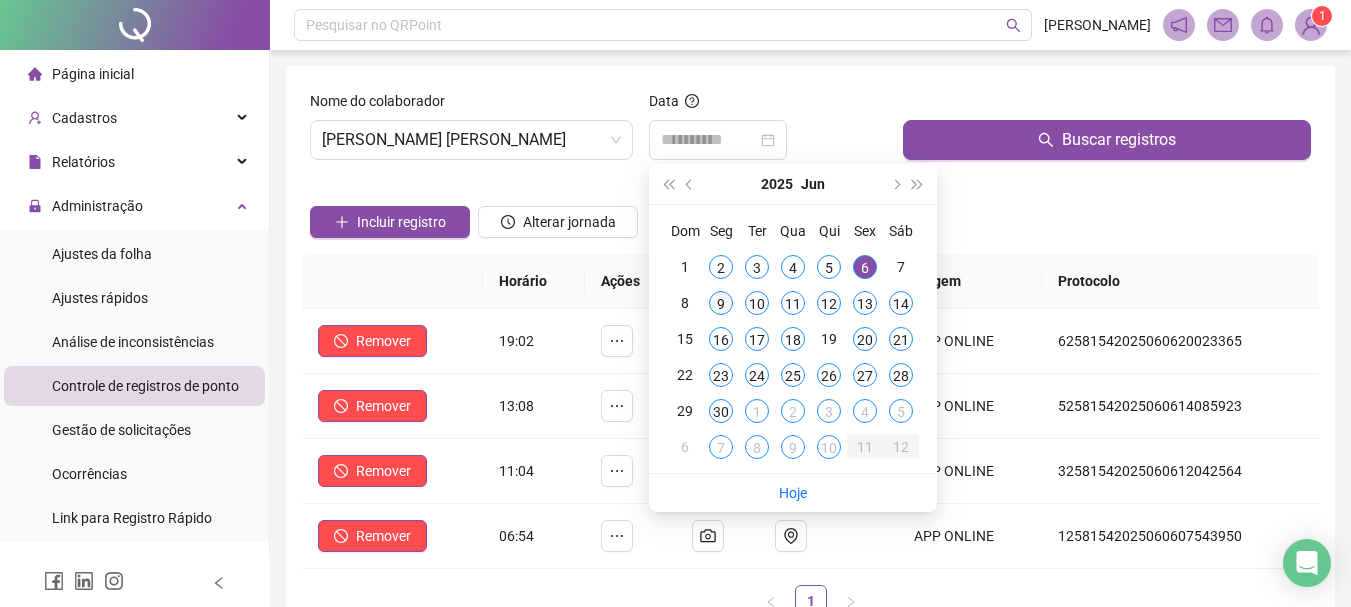 click on "9" at bounding box center (721, 303) 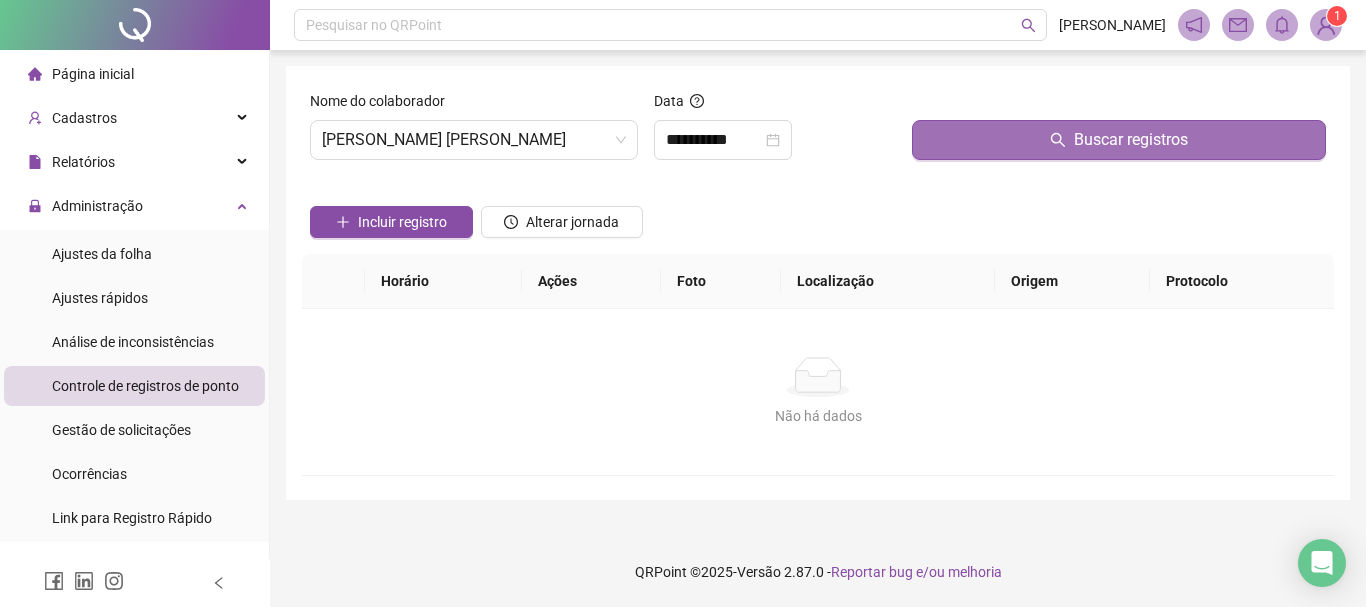 click on "Buscar registros" at bounding box center (1119, 140) 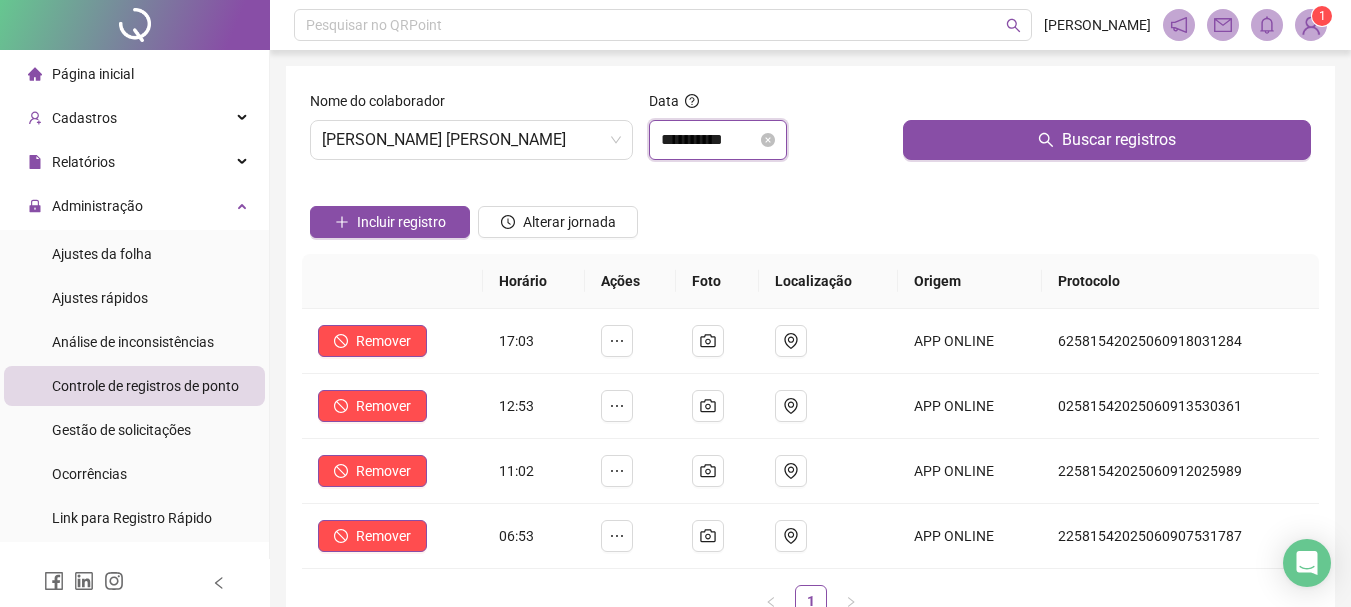 click on "**********" at bounding box center (709, 140) 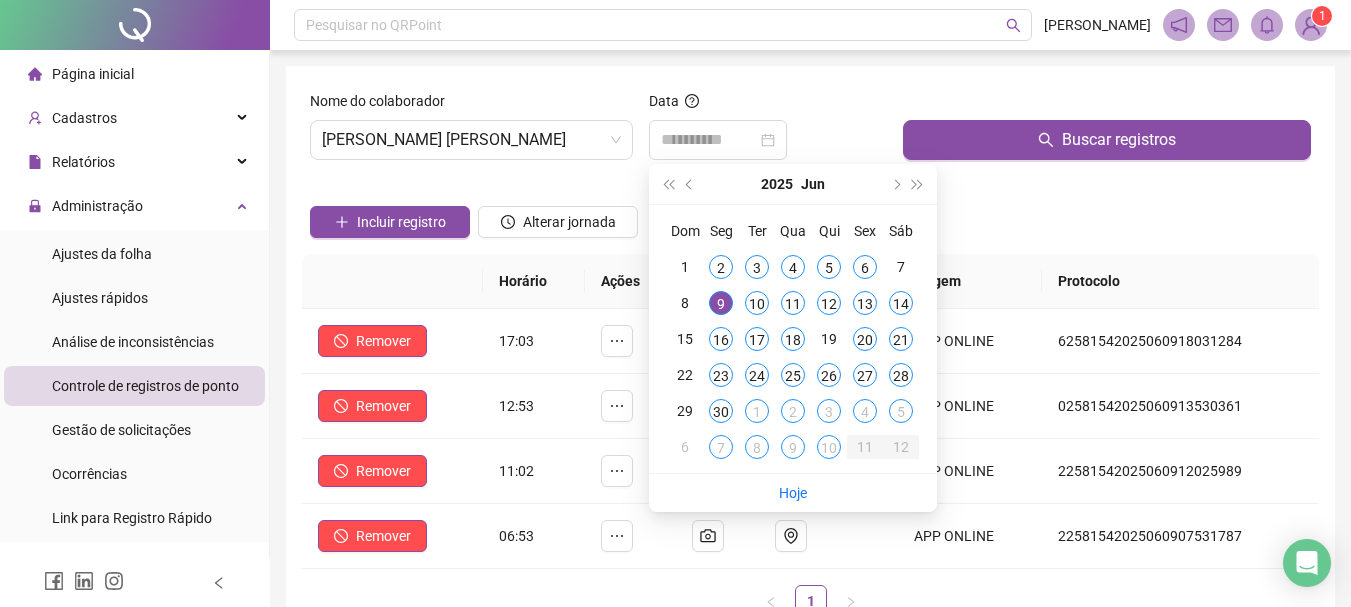 click on "10" at bounding box center (757, 303) 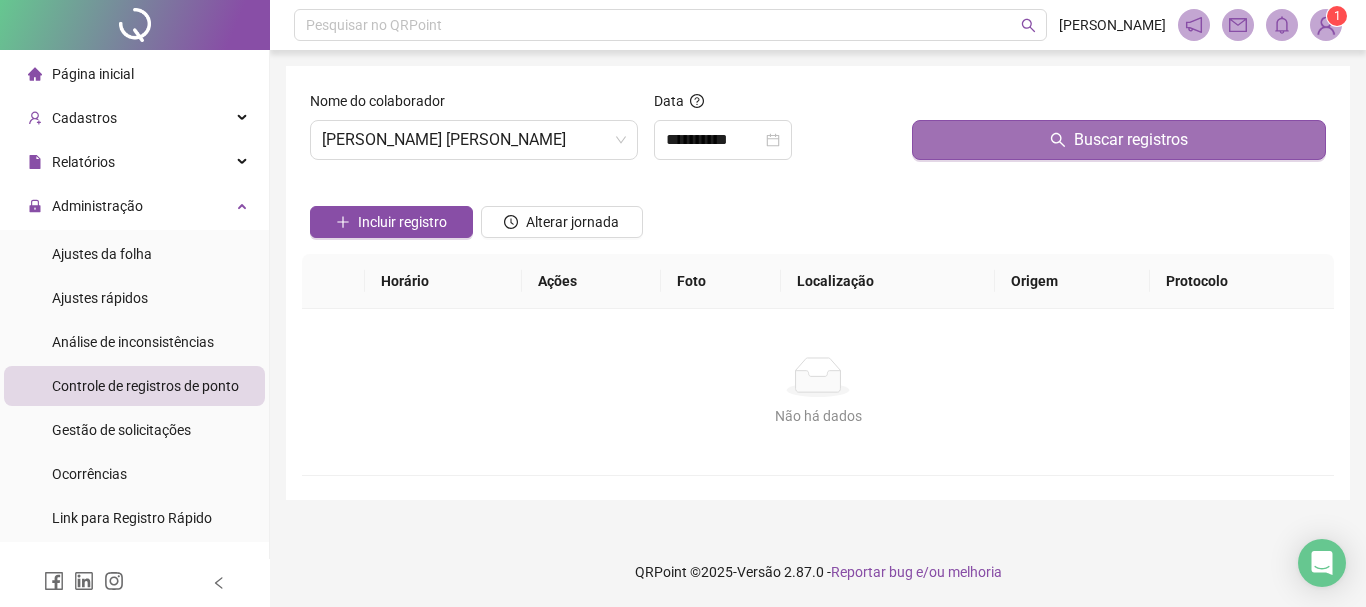 click on "Buscar registros" at bounding box center (1119, 140) 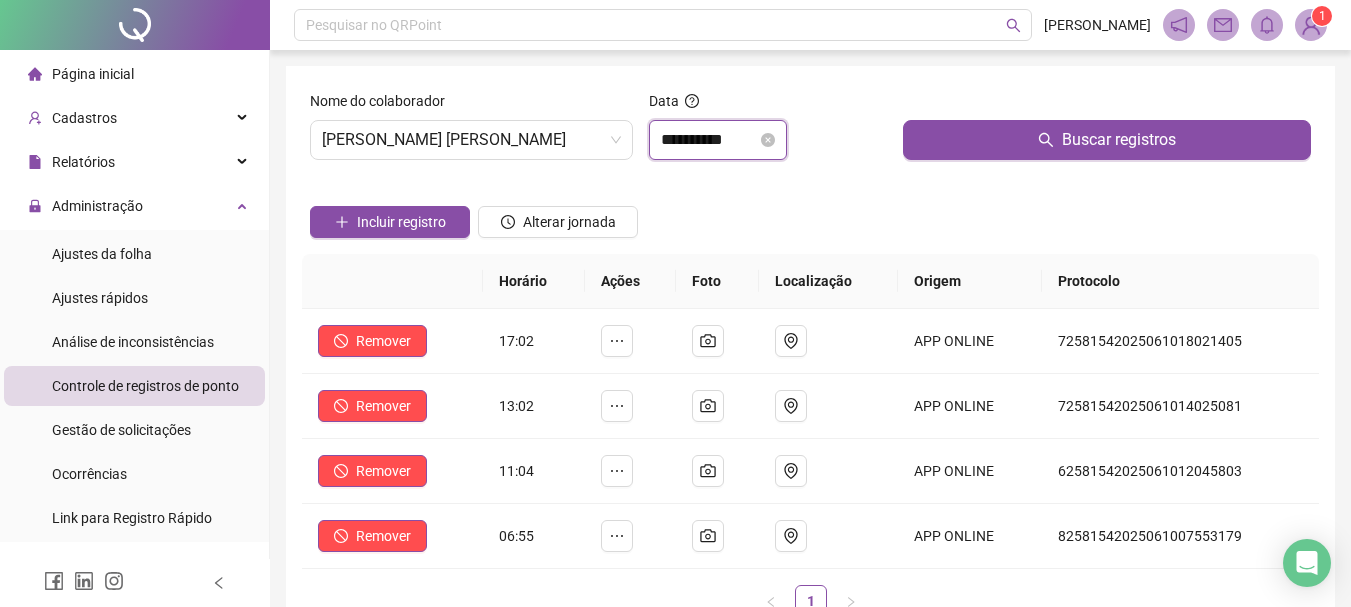 click on "**********" at bounding box center (709, 140) 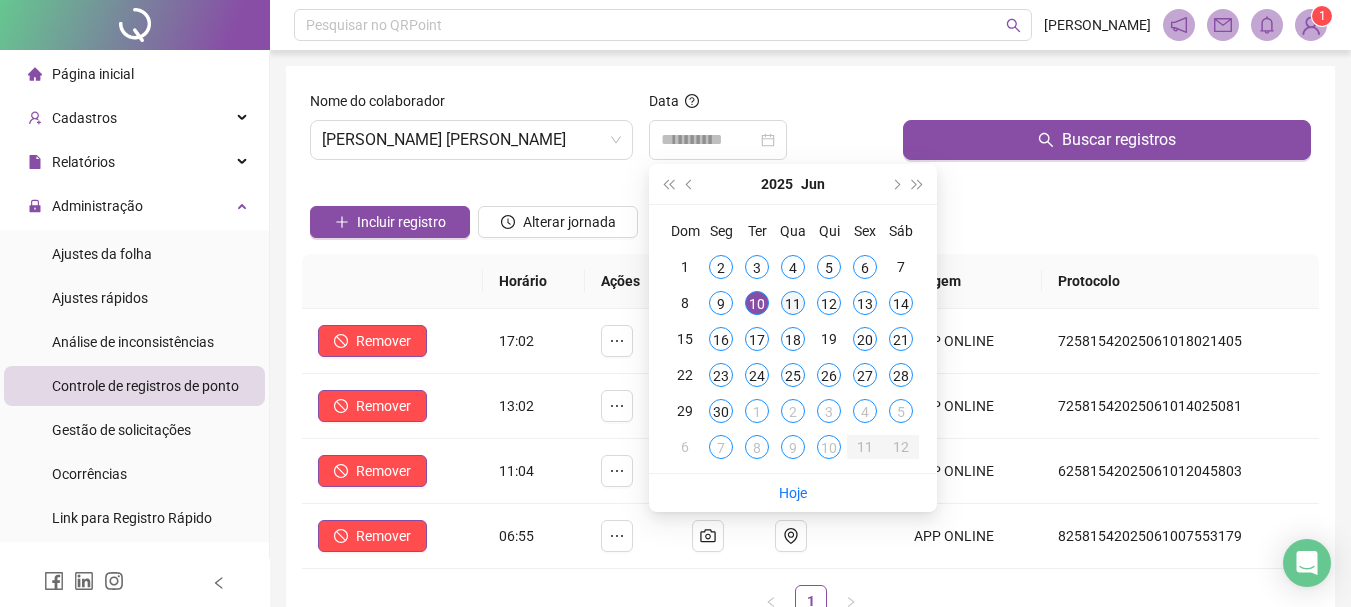 click on "11" at bounding box center [793, 303] 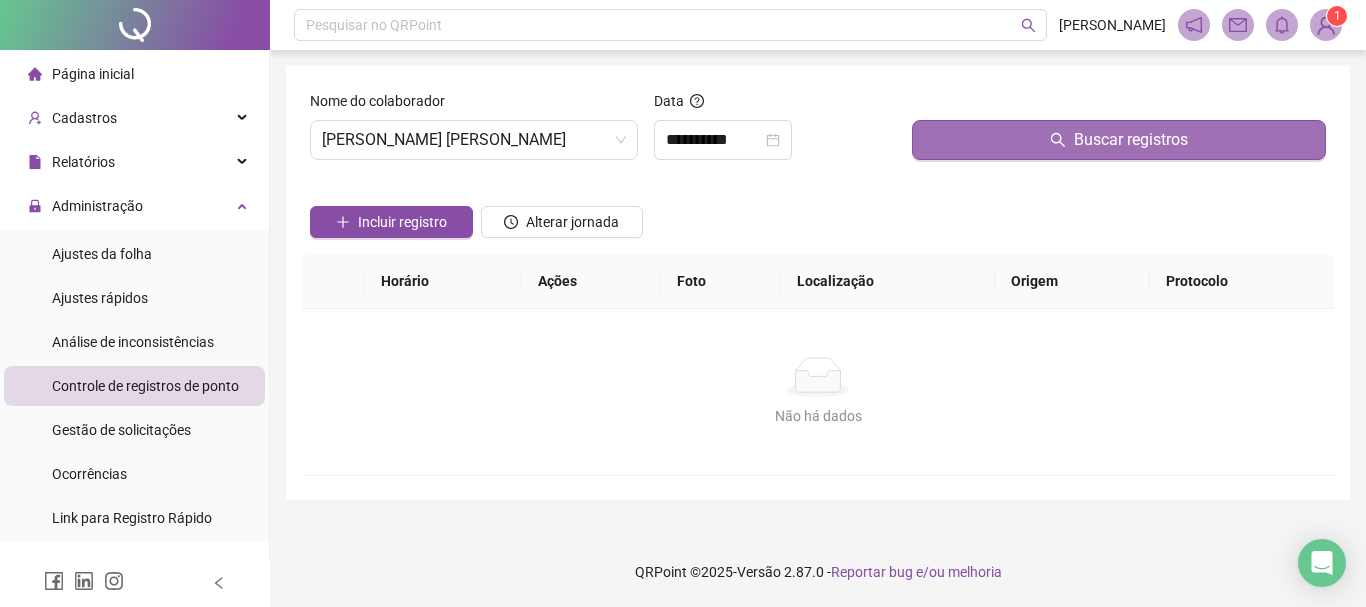 click on "Buscar registros" at bounding box center (1119, 140) 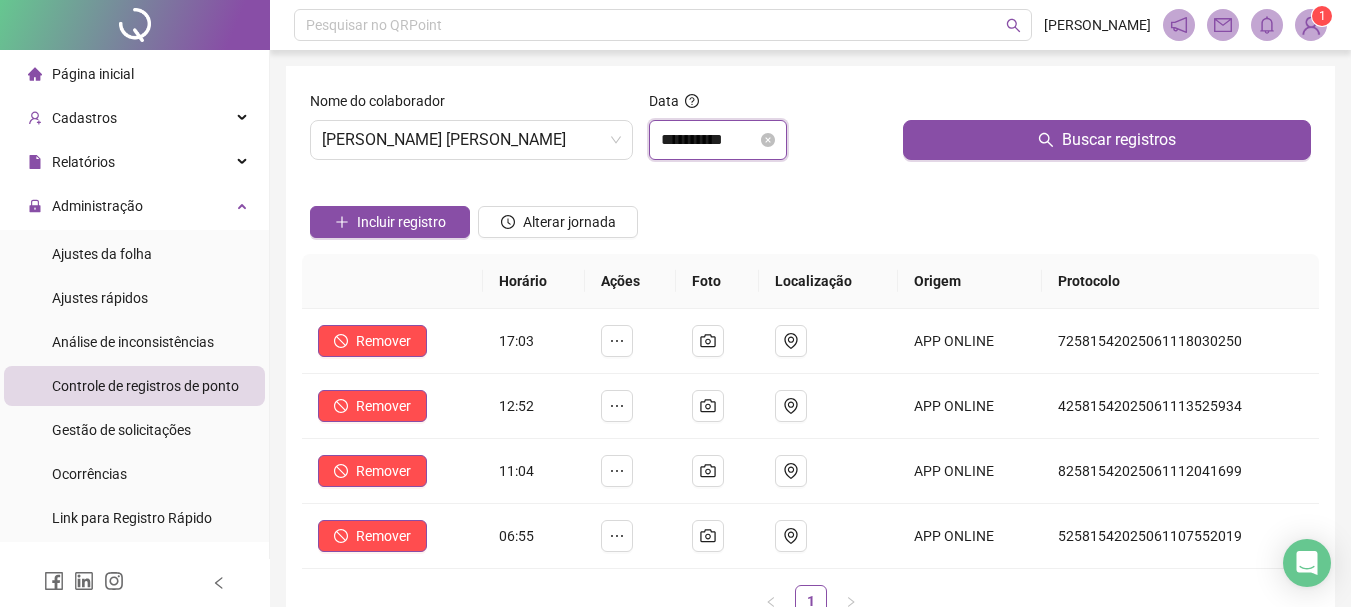 click on "**********" at bounding box center [709, 140] 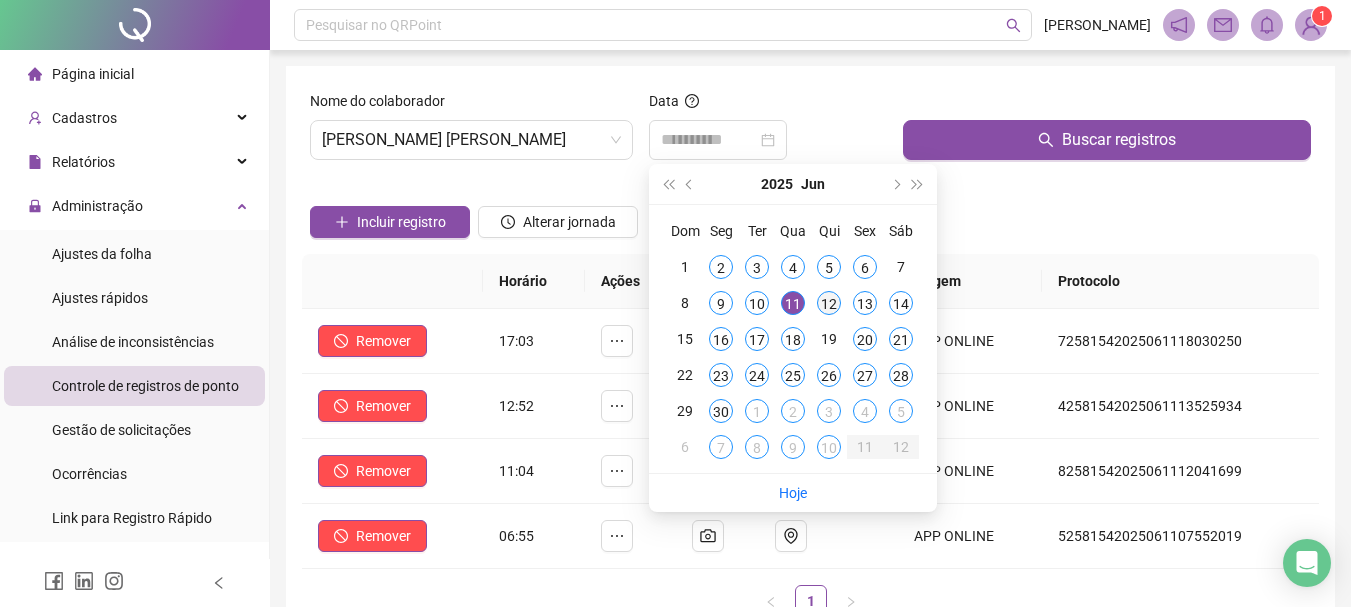 click on "12" at bounding box center [829, 303] 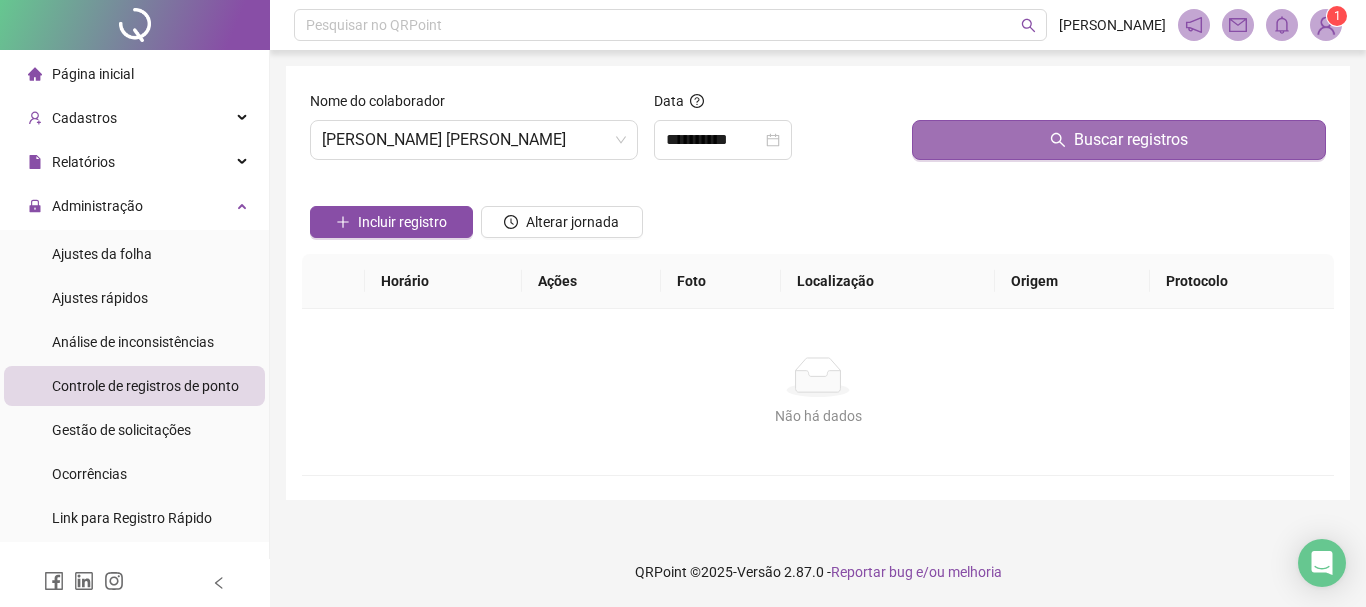 click on "Buscar registros" at bounding box center [1119, 140] 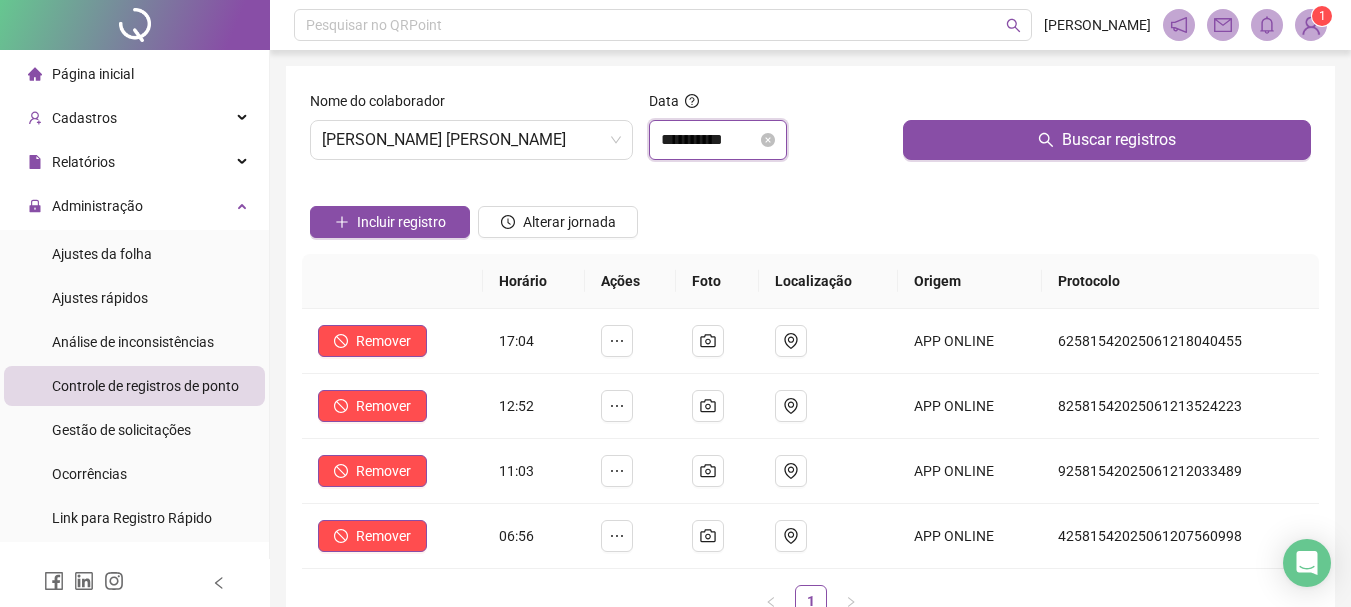 click on "**********" at bounding box center (709, 140) 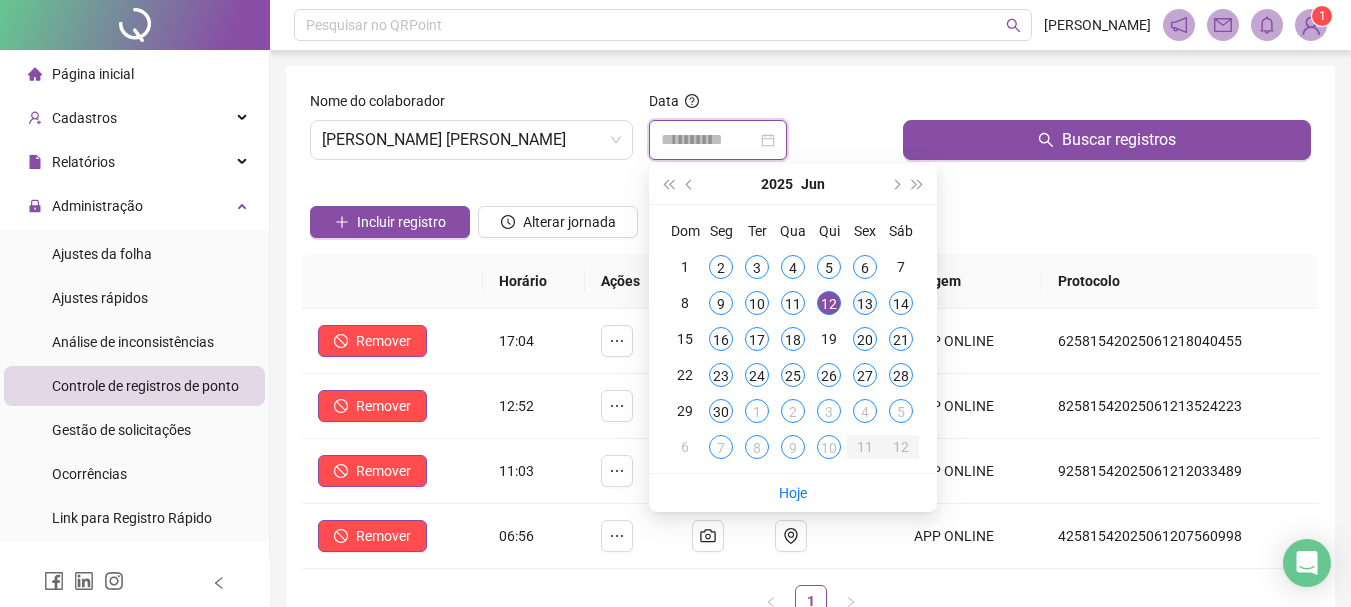 type on "**********" 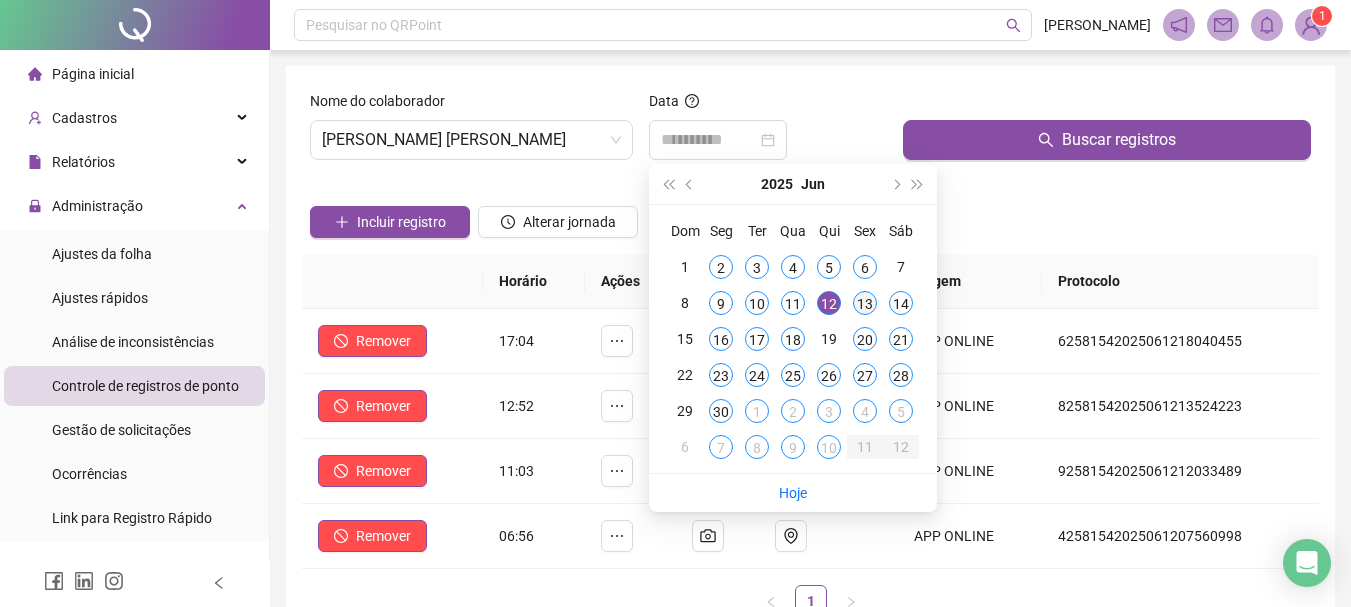 click on "13" at bounding box center [865, 303] 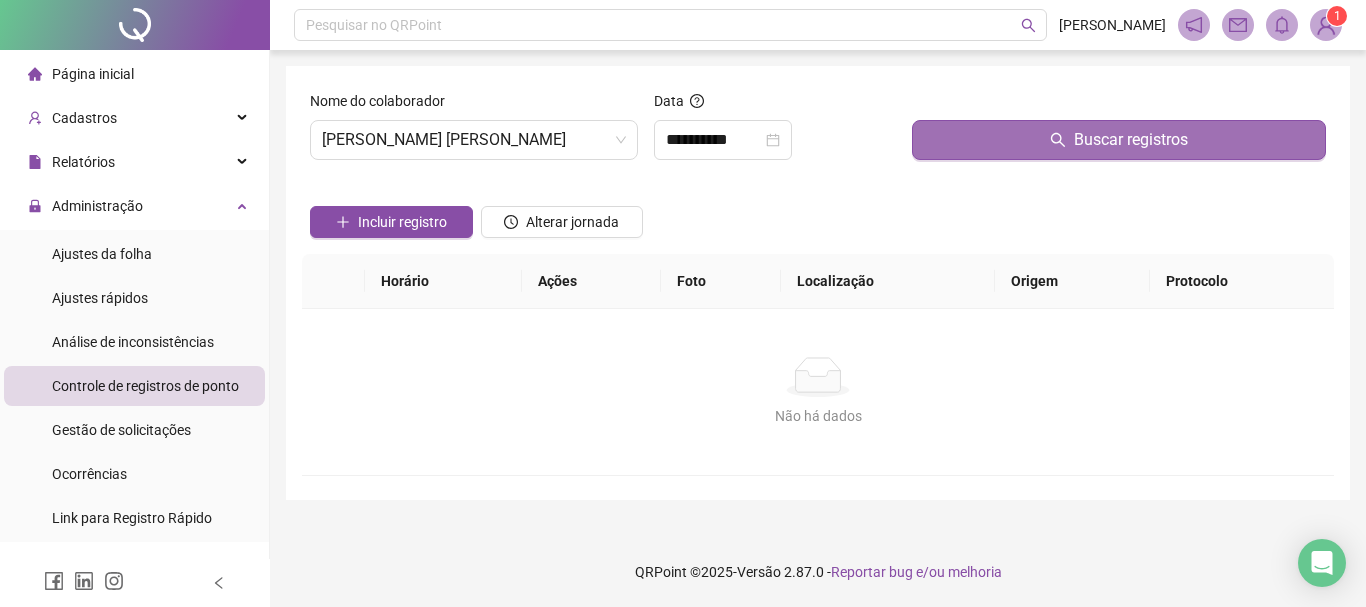 click on "Buscar registros" at bounding box center (1119, 140) 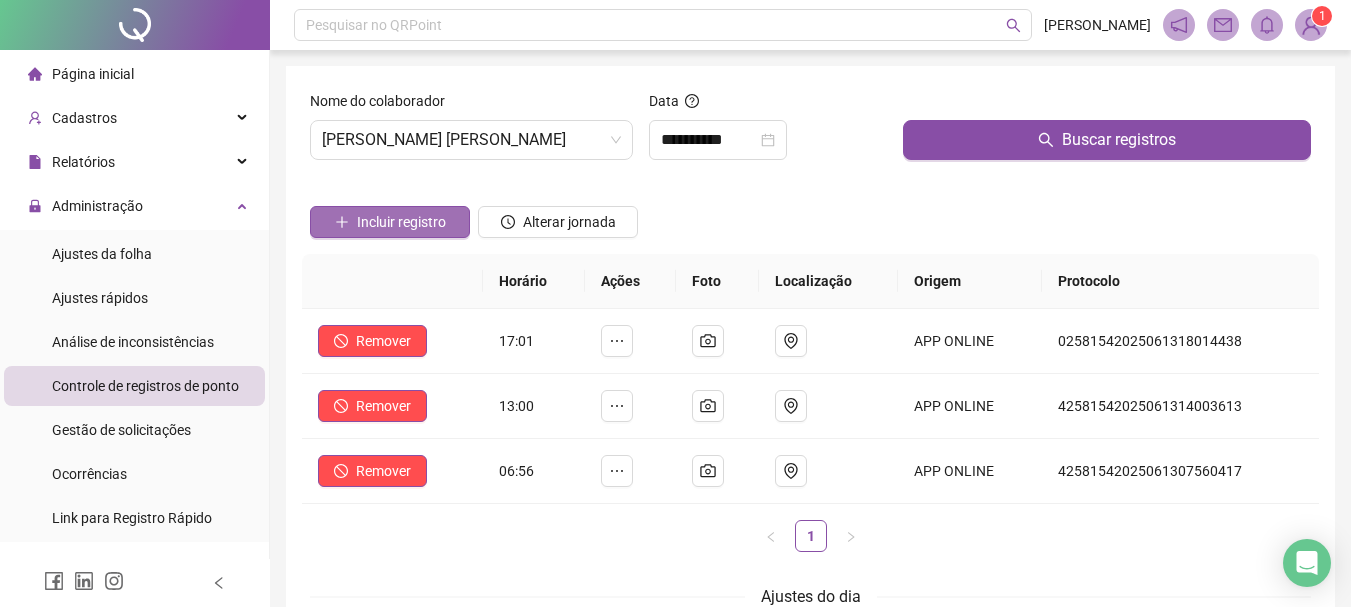 click on "Incluir registro" at bounding box center [401, 222] 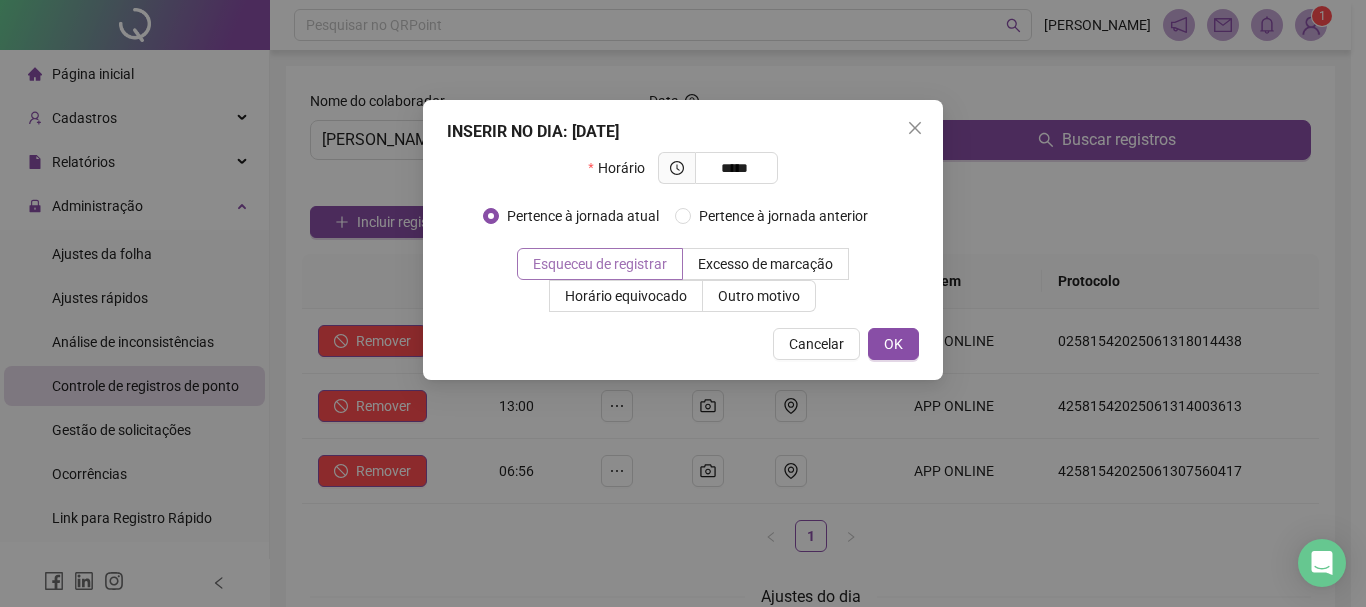 type on "*****" 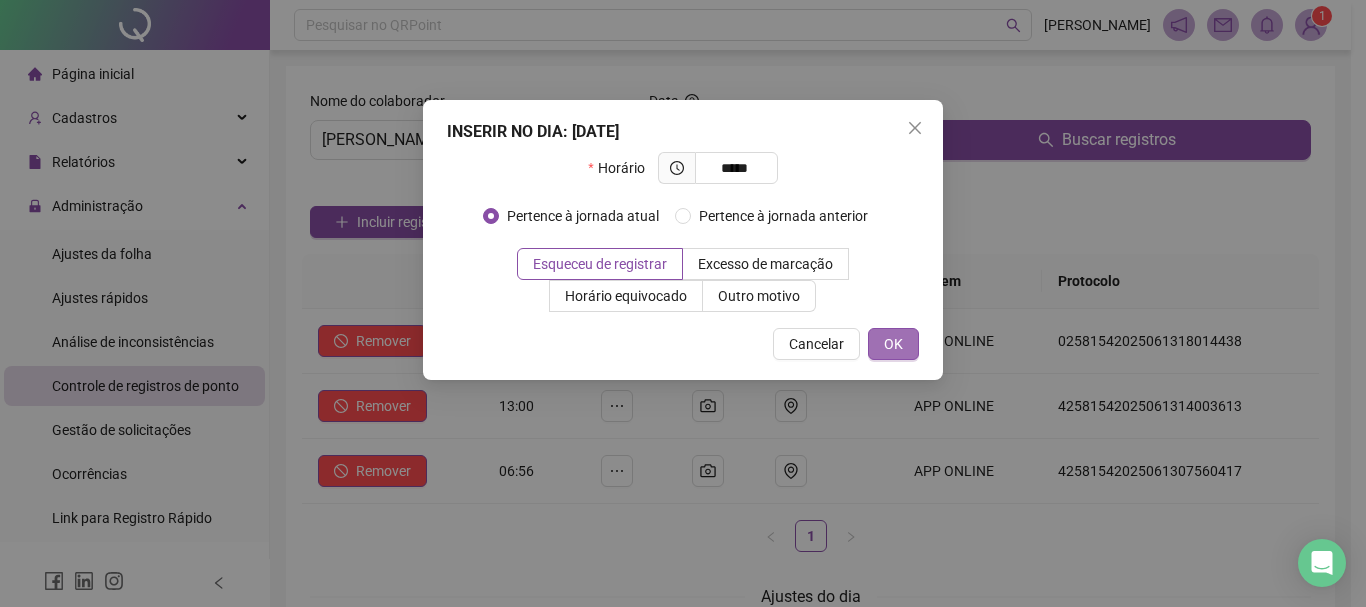click on "OK" at bounding box center (893, 344) 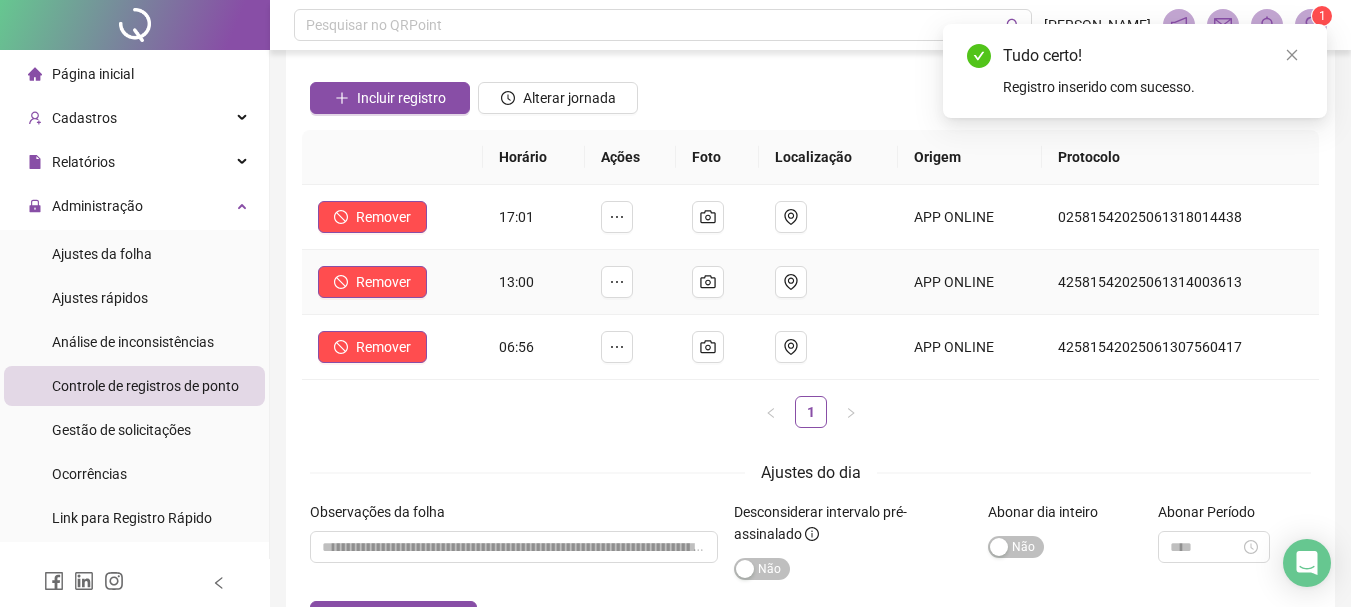 scroll, scrollTop: 260, scrollLeft: 0, axis: vertical 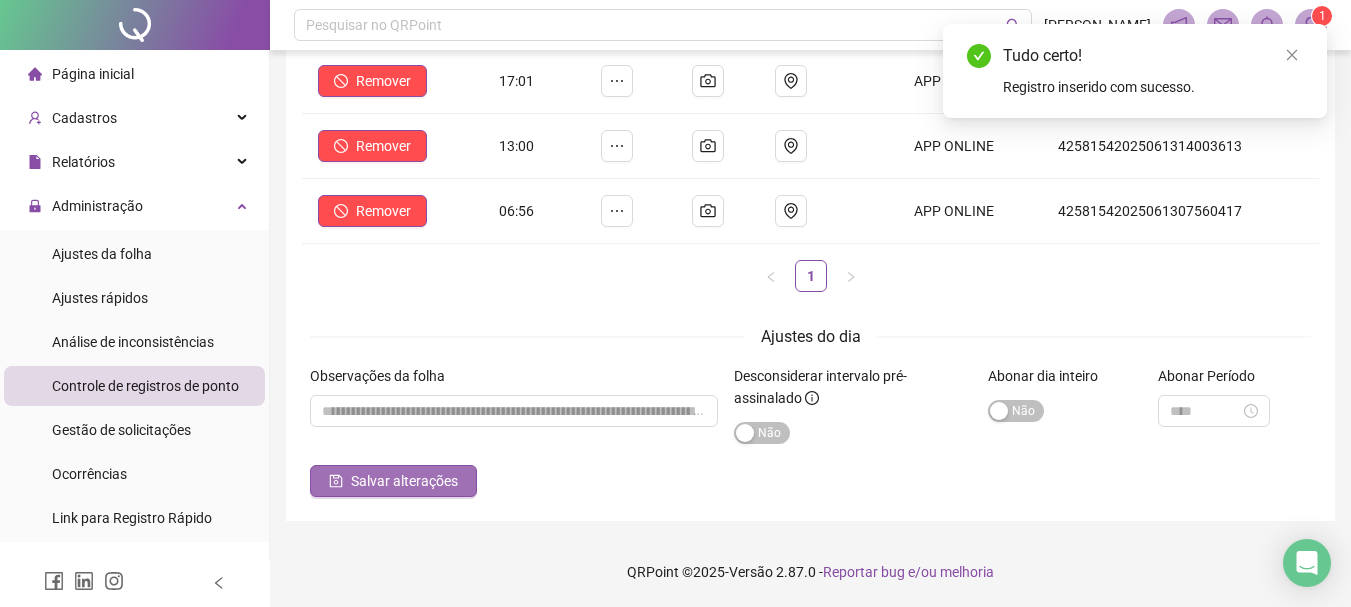 click on "Salvar alterações" at bounding box center (404, 481) 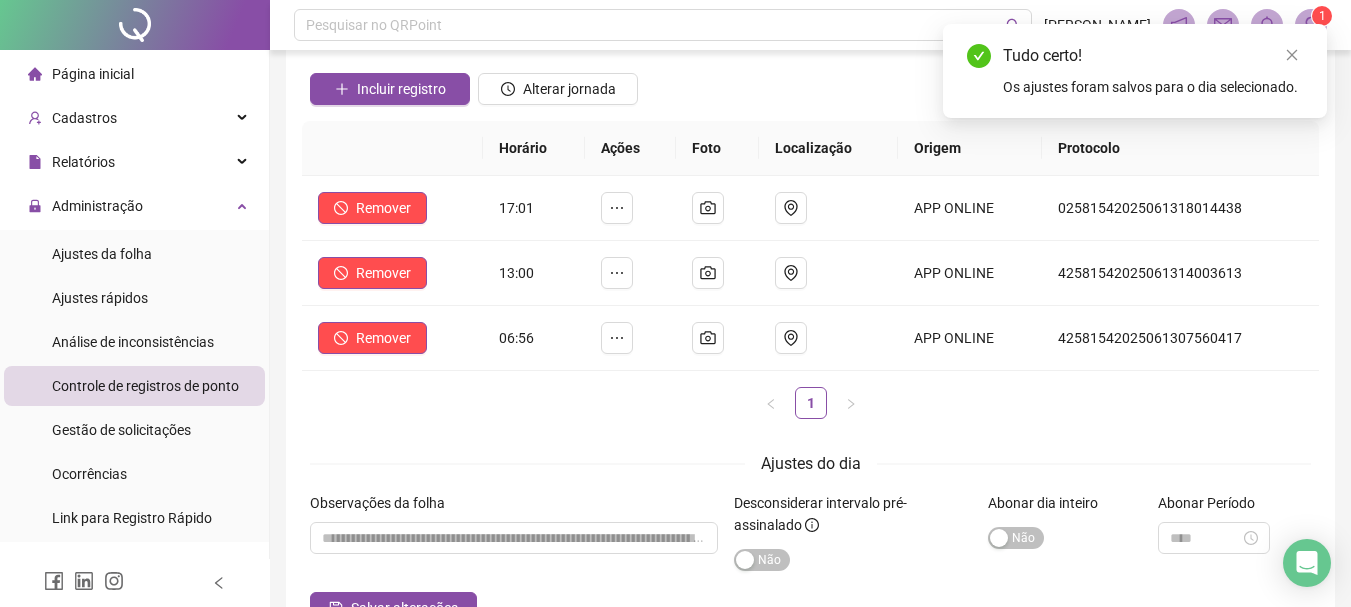 scroll, scrollTop: 0, scrollLeft: 0, axis: both 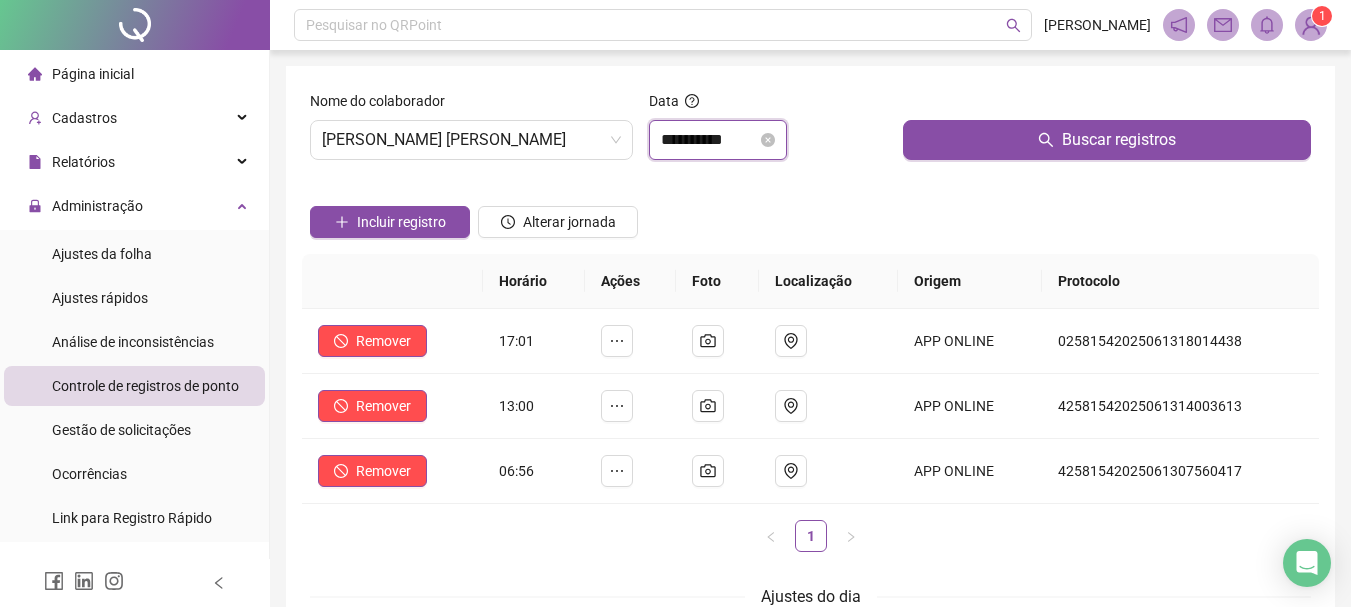 click on "**********" at bounding box center (709, 140) 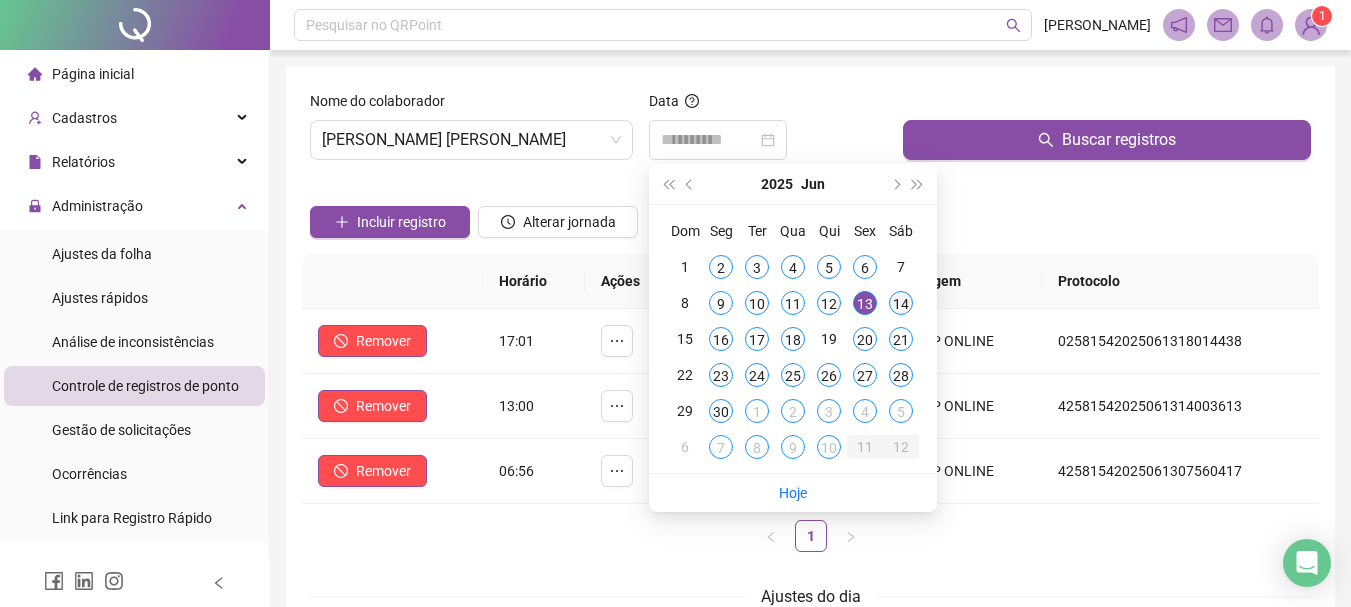 click on "14" at bounding box center (901, 303) 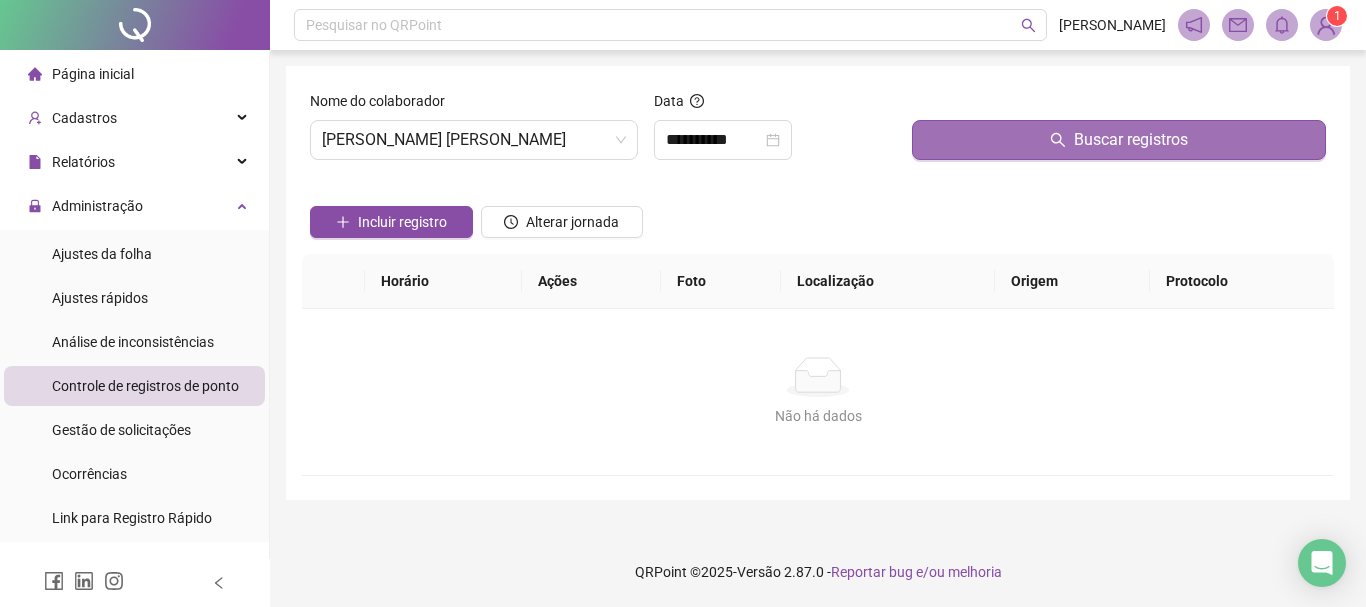 click on "Buscar registros" at bounding box center [1119, 140] 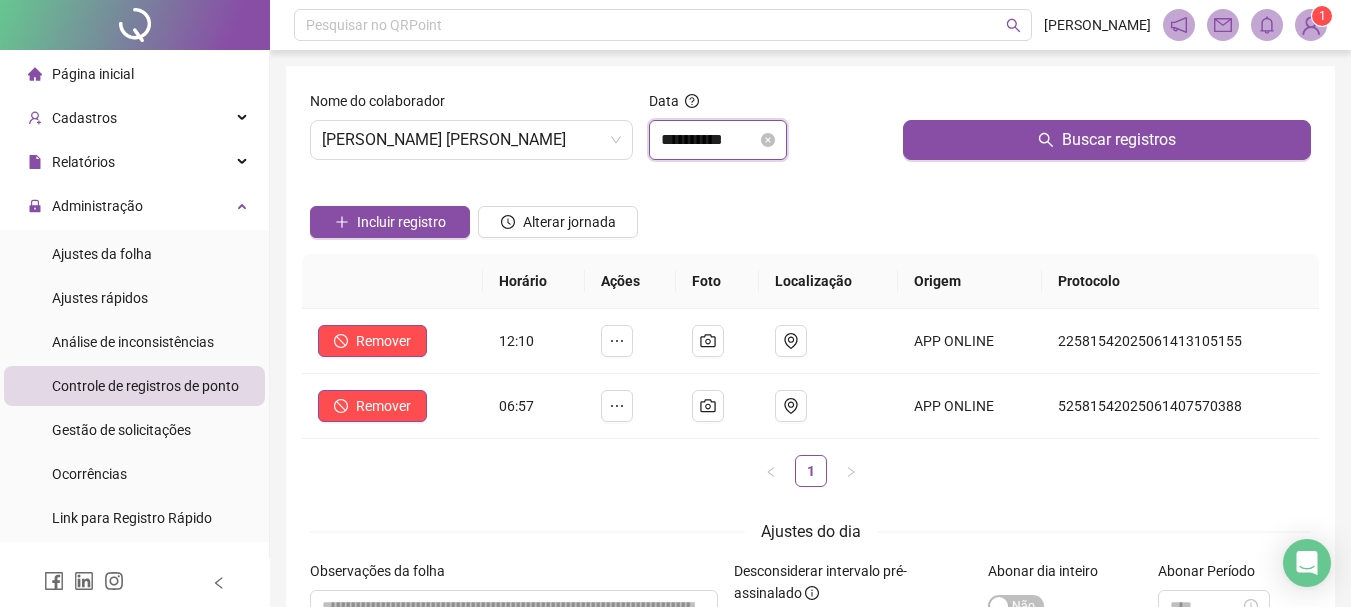 click on "**********" at bounding box center [709, 140] 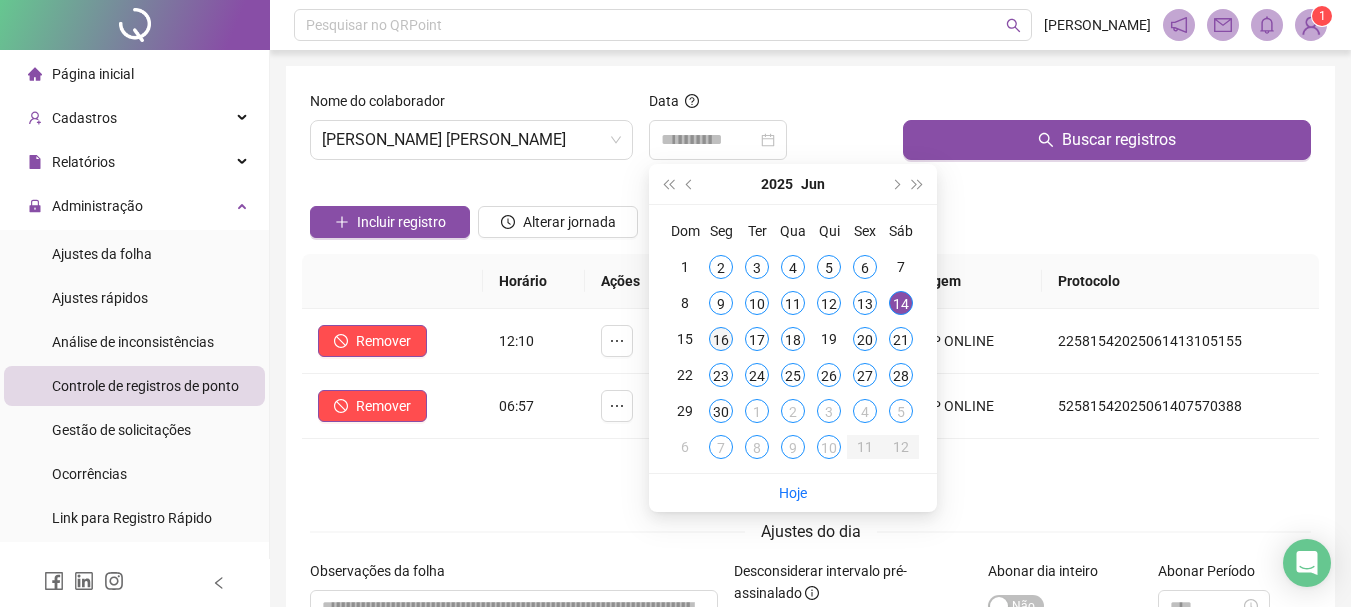 click on "16" at bounding box center (721, 339) 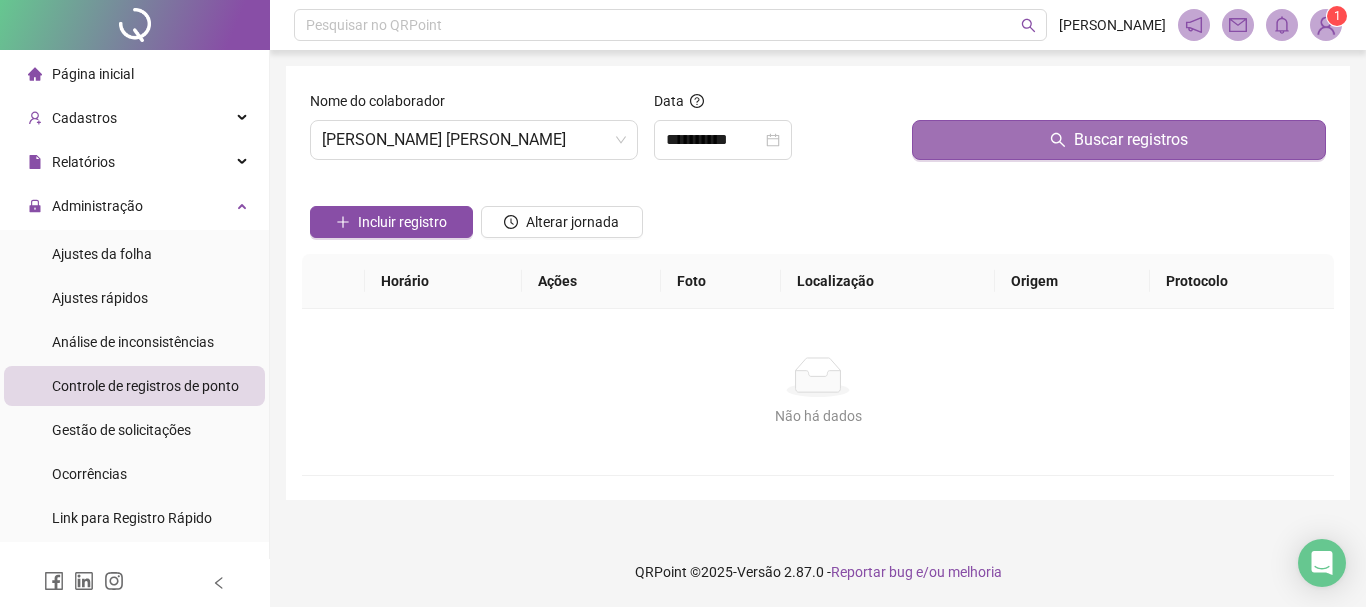 click on "Buscar registros" at bounding box center [1119, 140] 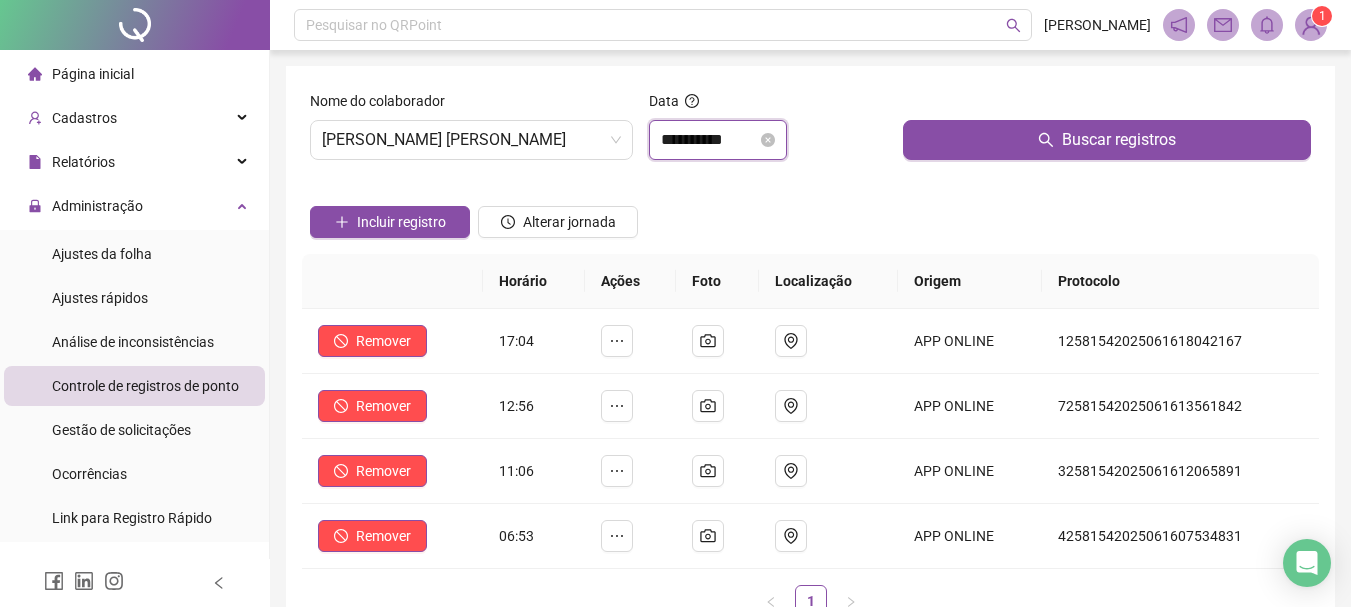 click on "**********" at bounding box center [709, 140] 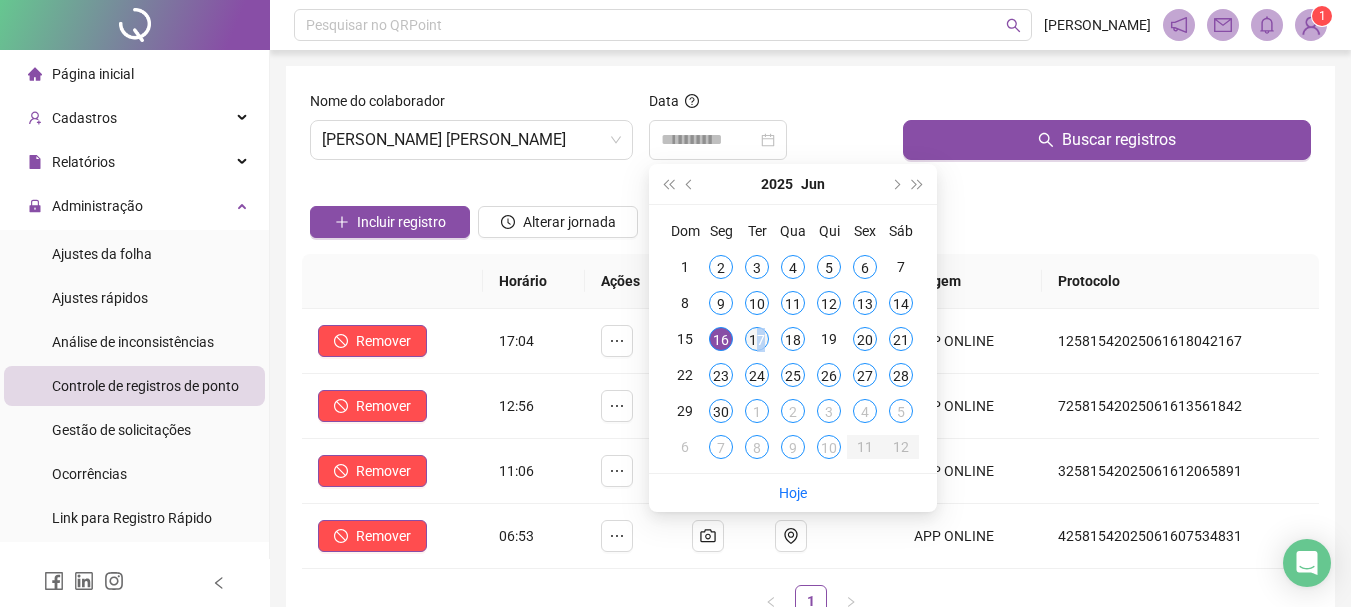 click on "17" at bounding box center (757, 339) 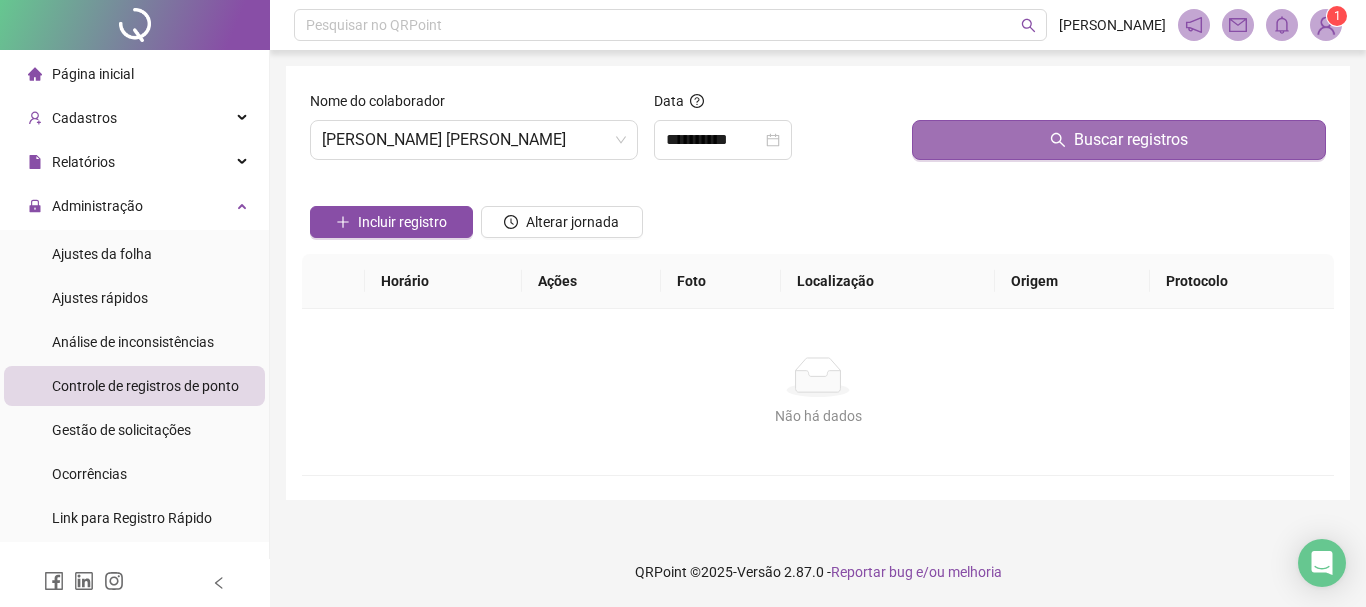 click on "Buscar registros" at bounding box center [1119, 140] 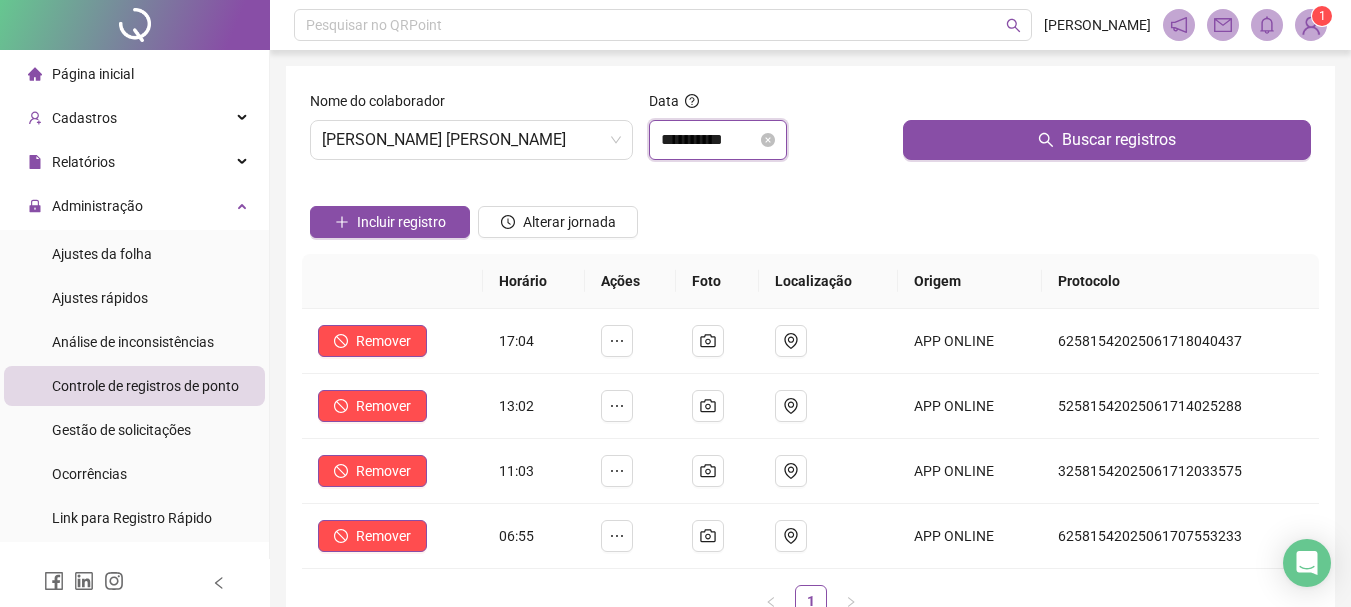 click on "**********" at bounding box center [709, 140] 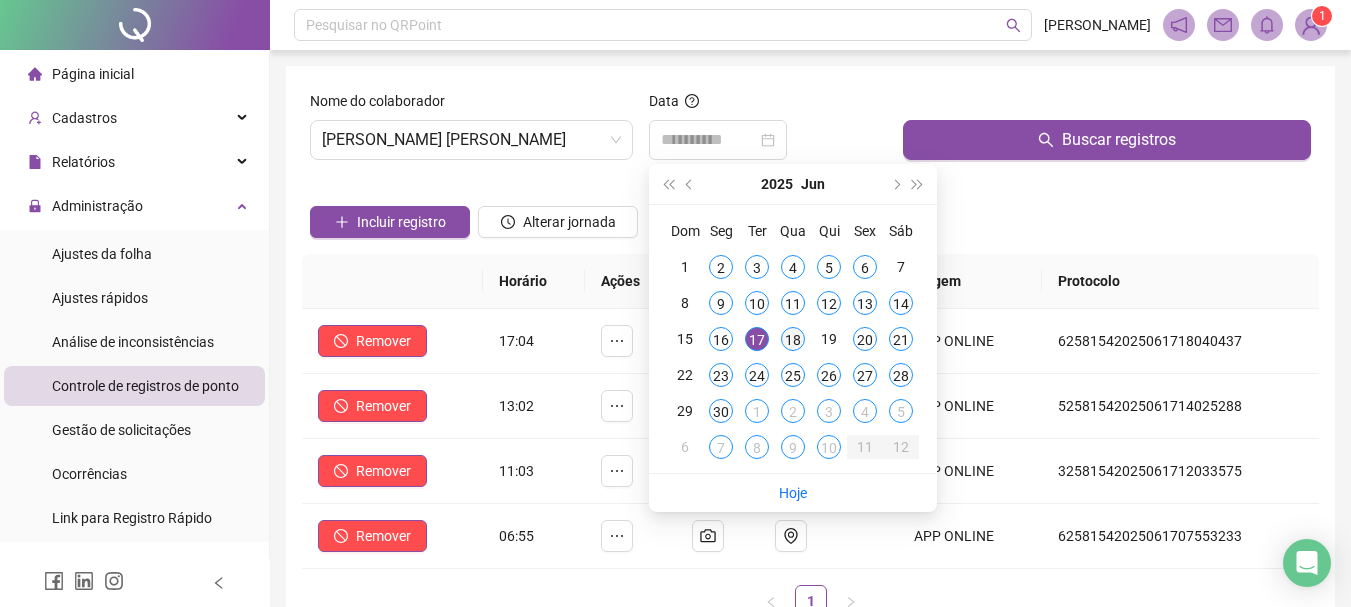 click on "18" at bounding box center [793, 339] 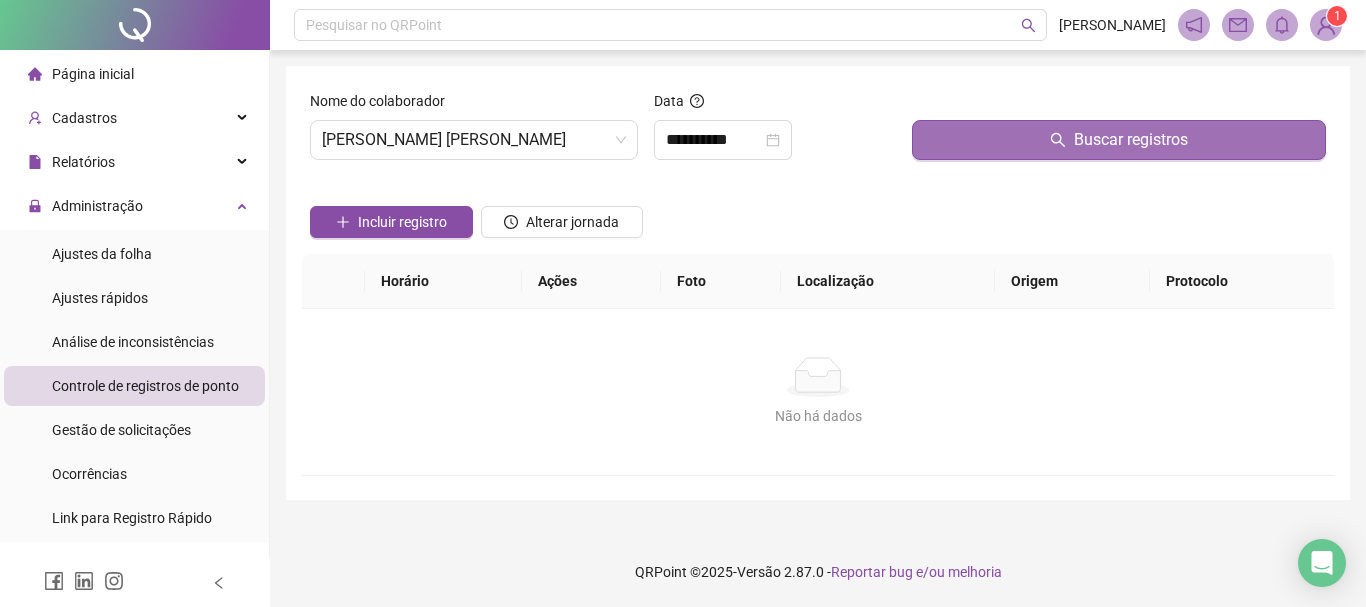 click on "Buscar registros" at bounding box center [1119, 140] 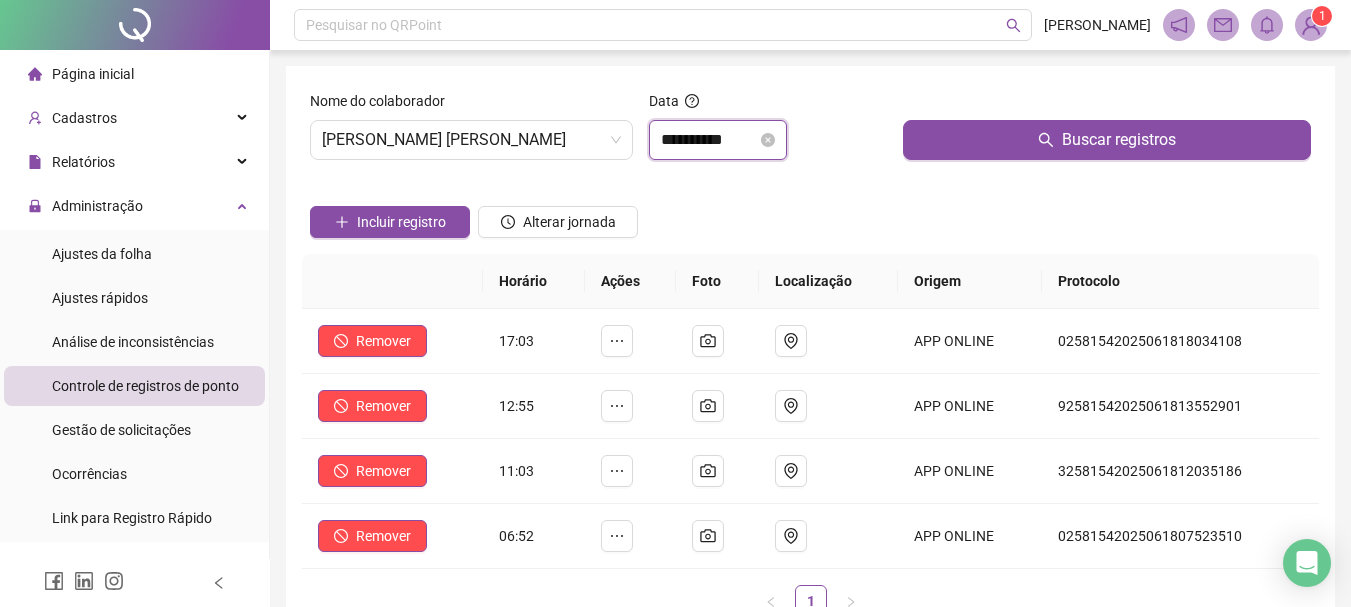 click on "**********" at bounding box center (709, 140) 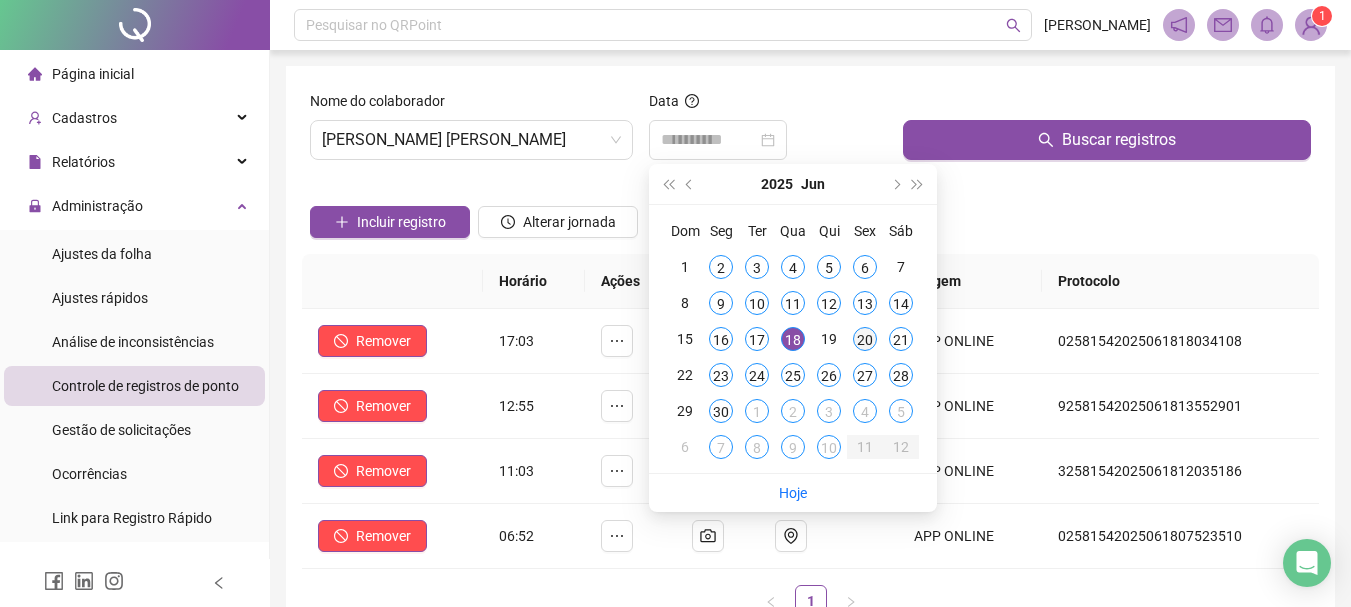 click on "20" at bounding box center (865, 339) 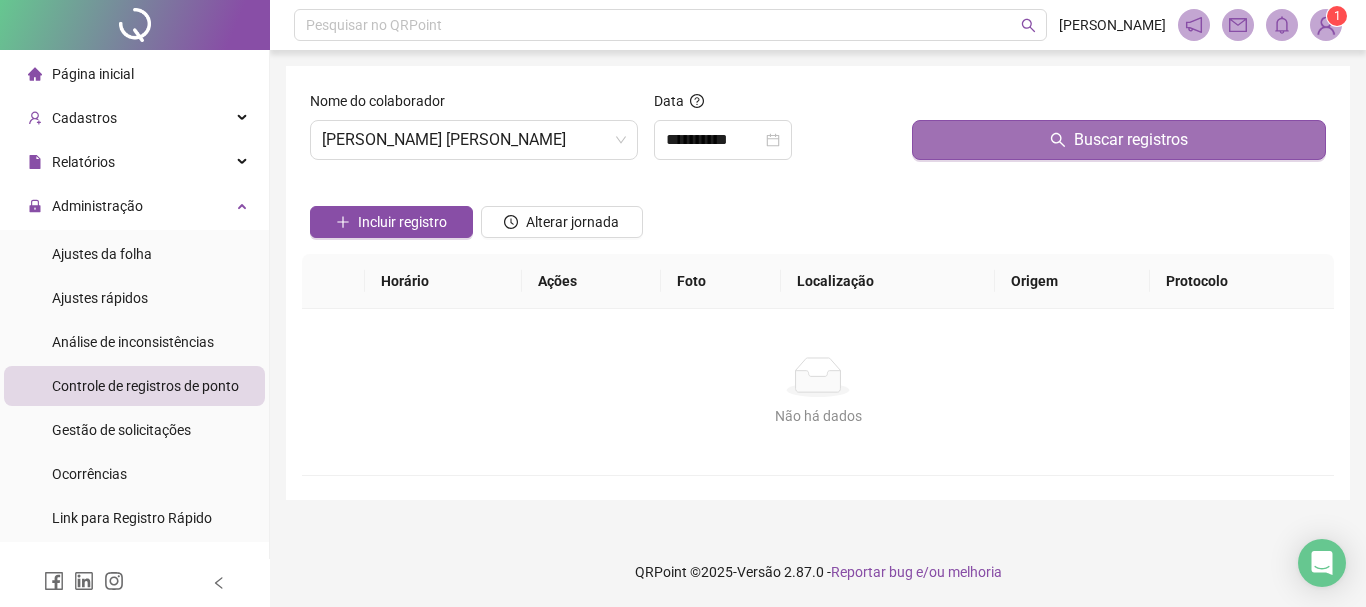 click on "Buscar registros" at bounding box center (1119, 140) 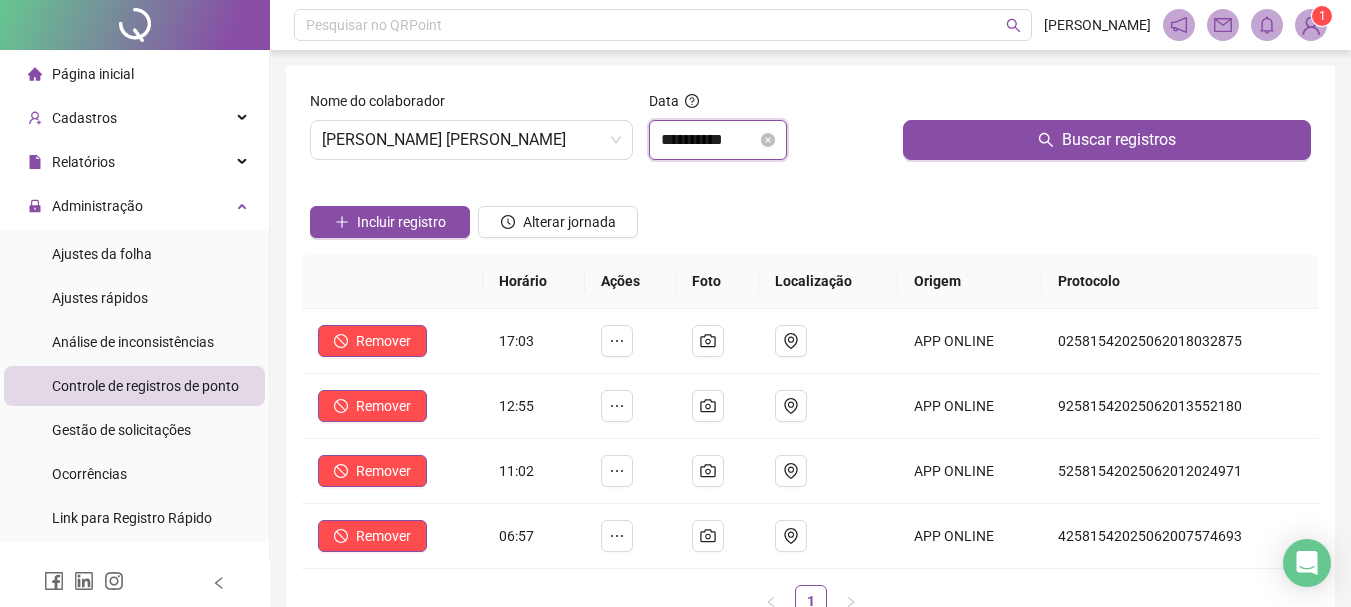 click on "**********" at bounding box center [709, 140] 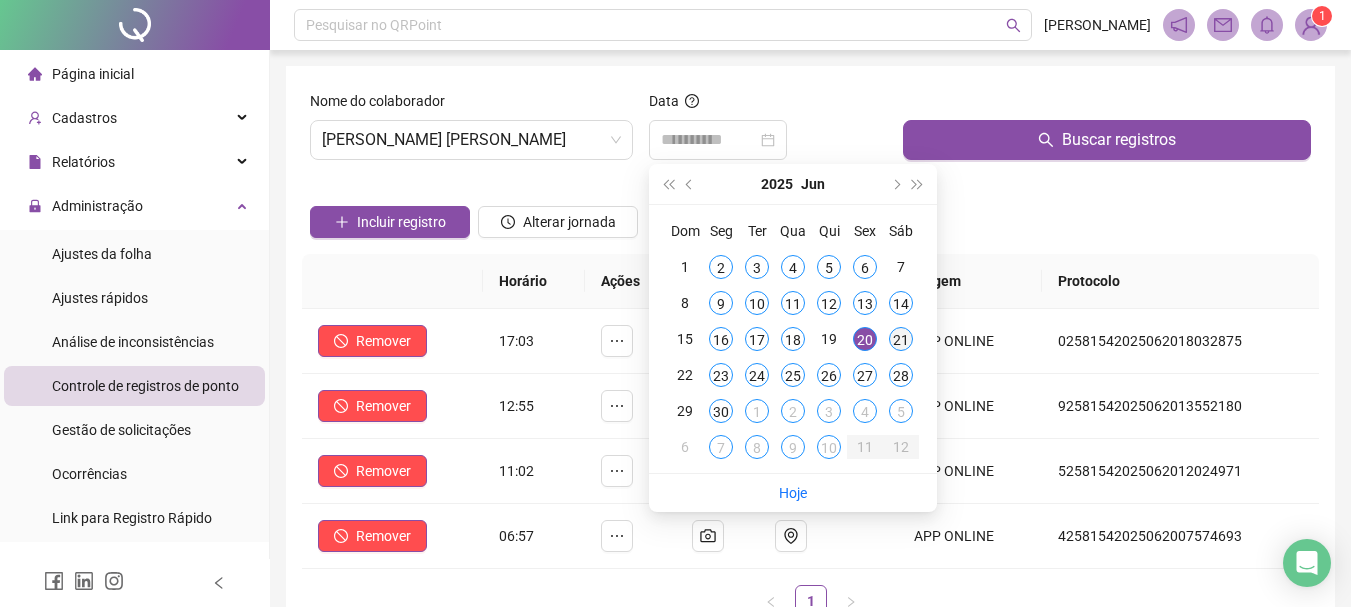 click on "21" at bounding box center (901, 339) 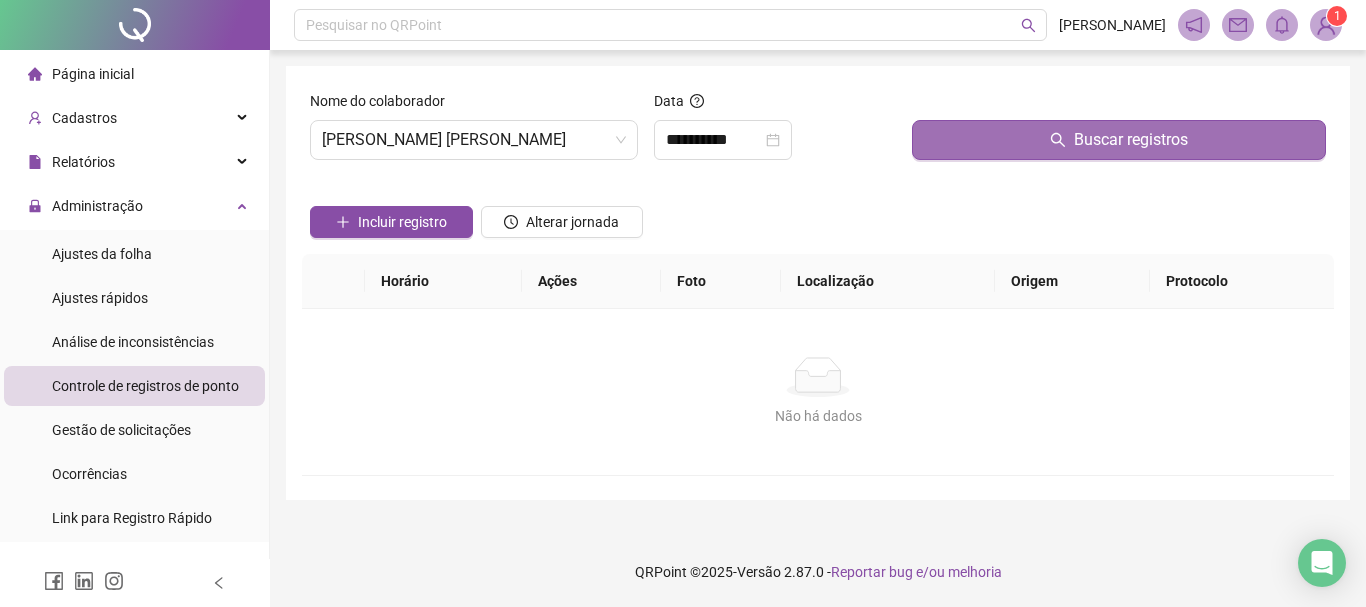 click on "Buscar registros" at bounding box center [1119, 140] 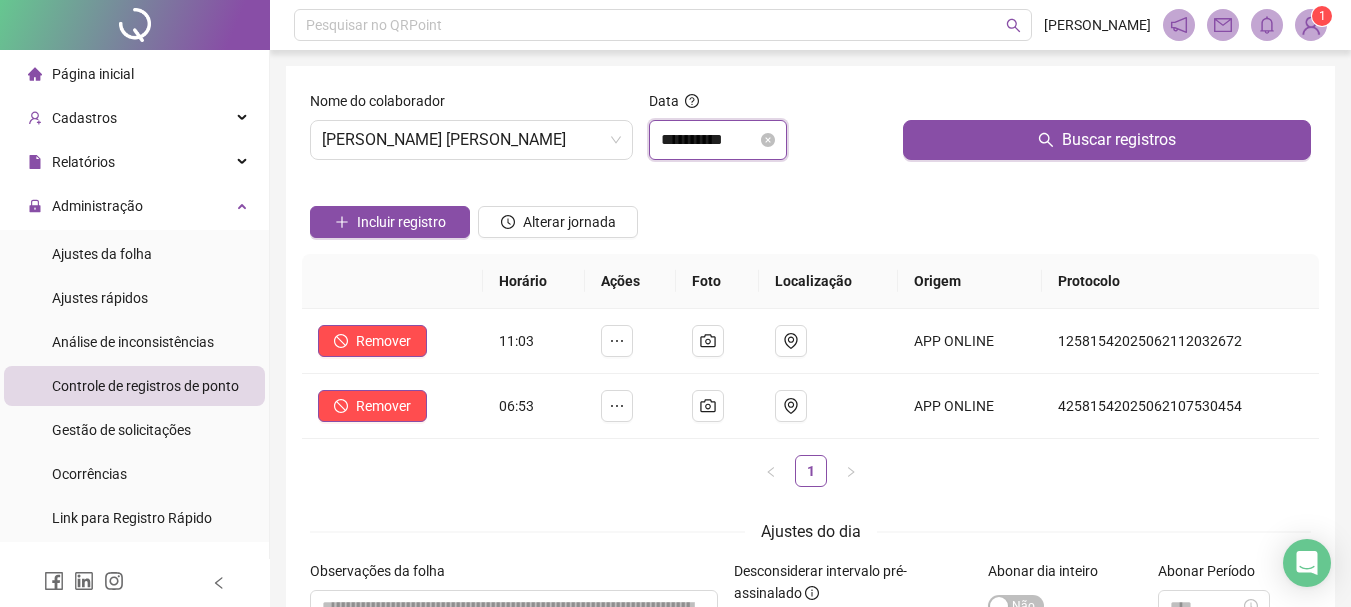 click on "**********" at bounding box center (709, 140) 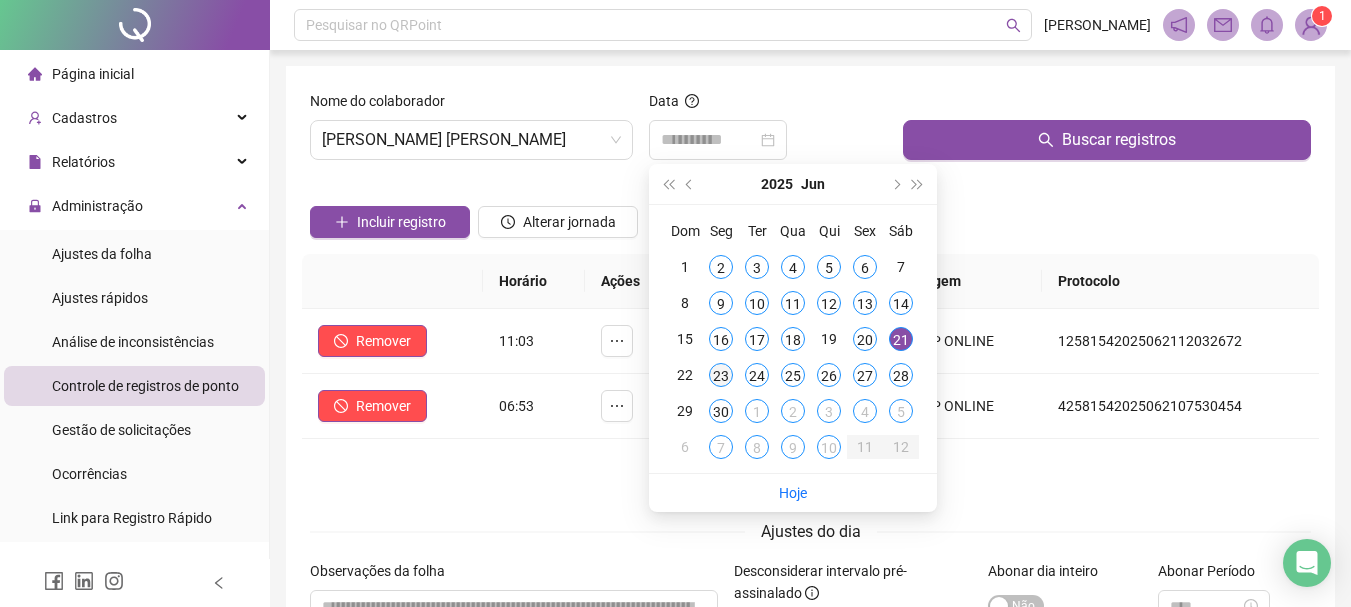 click on "23" at bounding box center (721, 375) 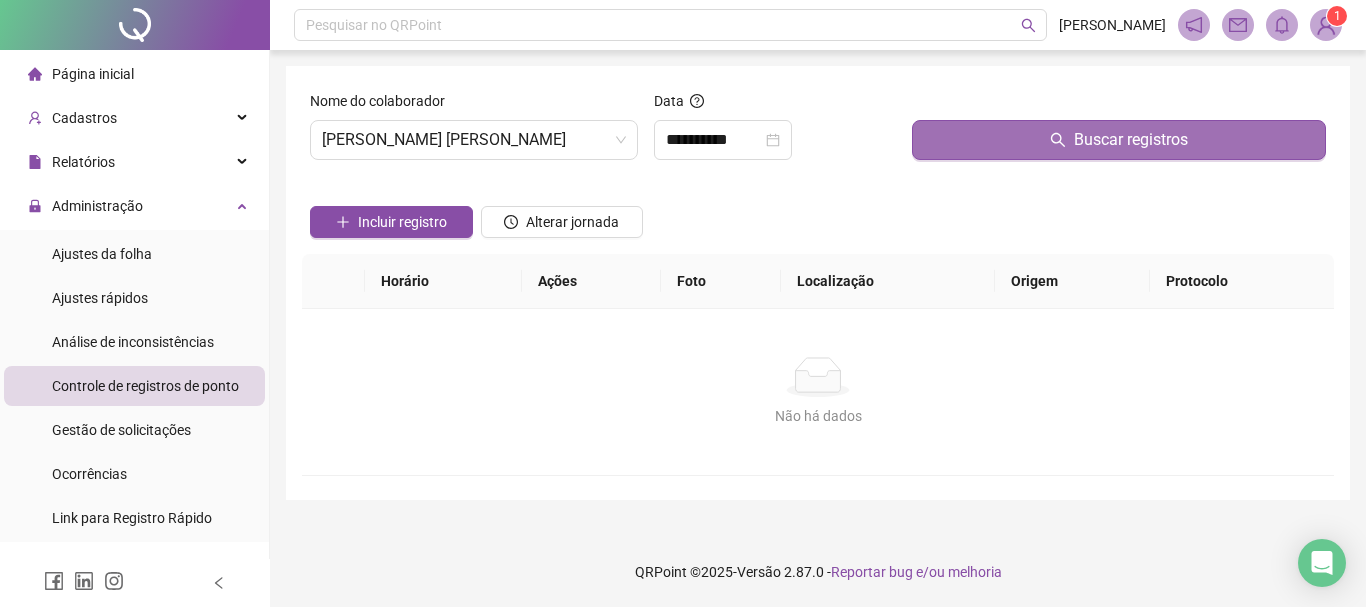 click on "Buscar registros" at bounding box center [1119, 140] 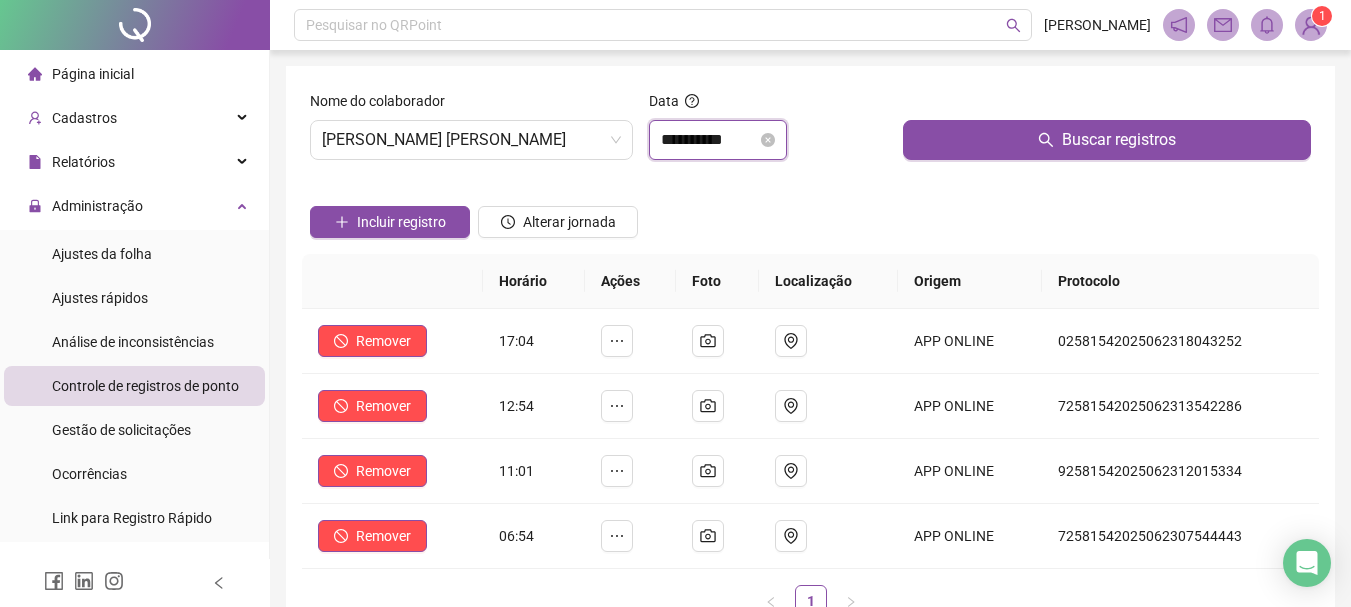 click on "**********" at bounding box center [709, 140] 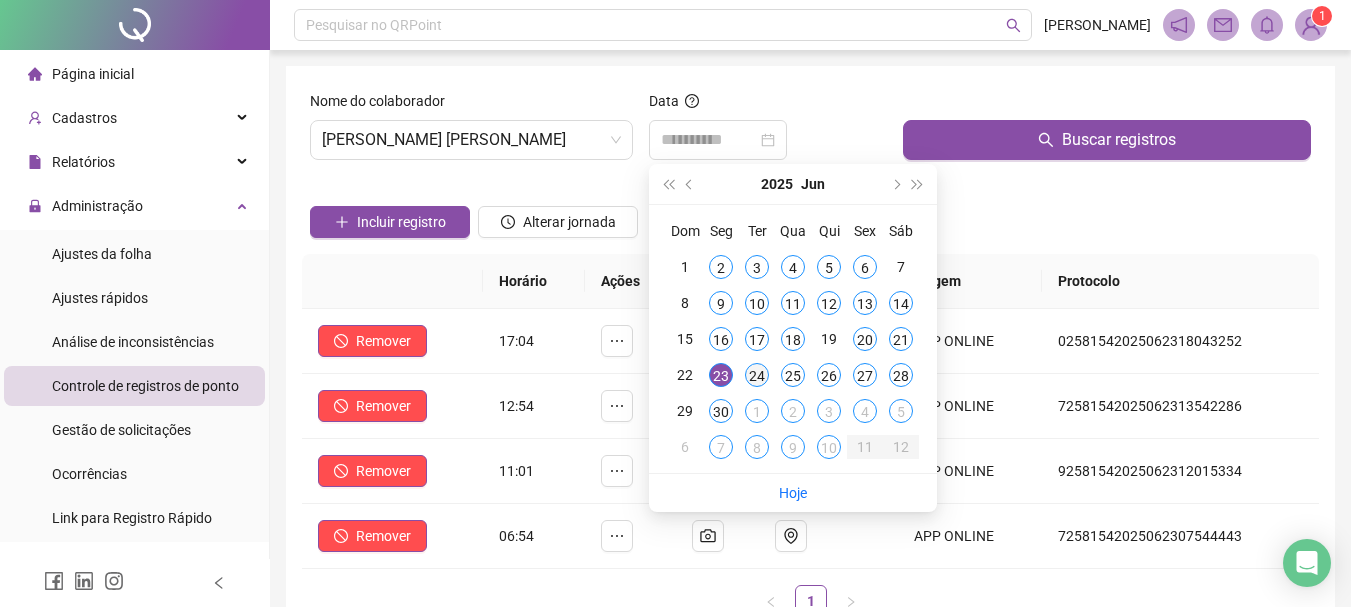 click on "24" at bounding box center (757, 375) 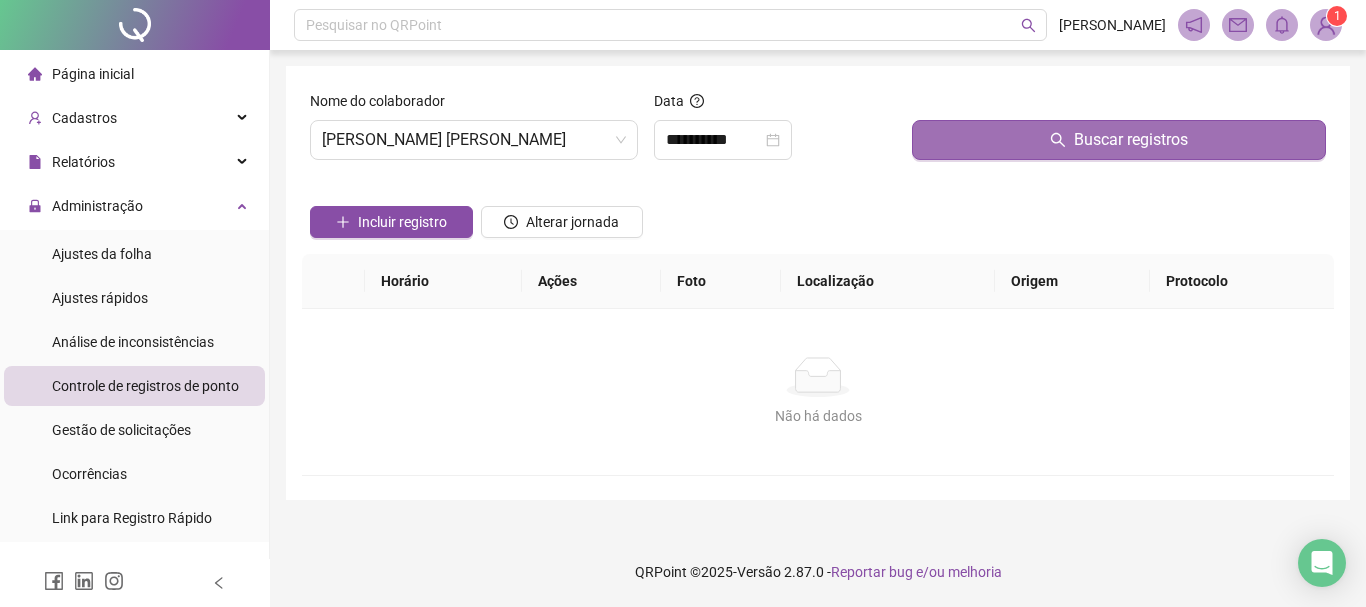click on "Buscar registros" at bounding box center [1119, 140] 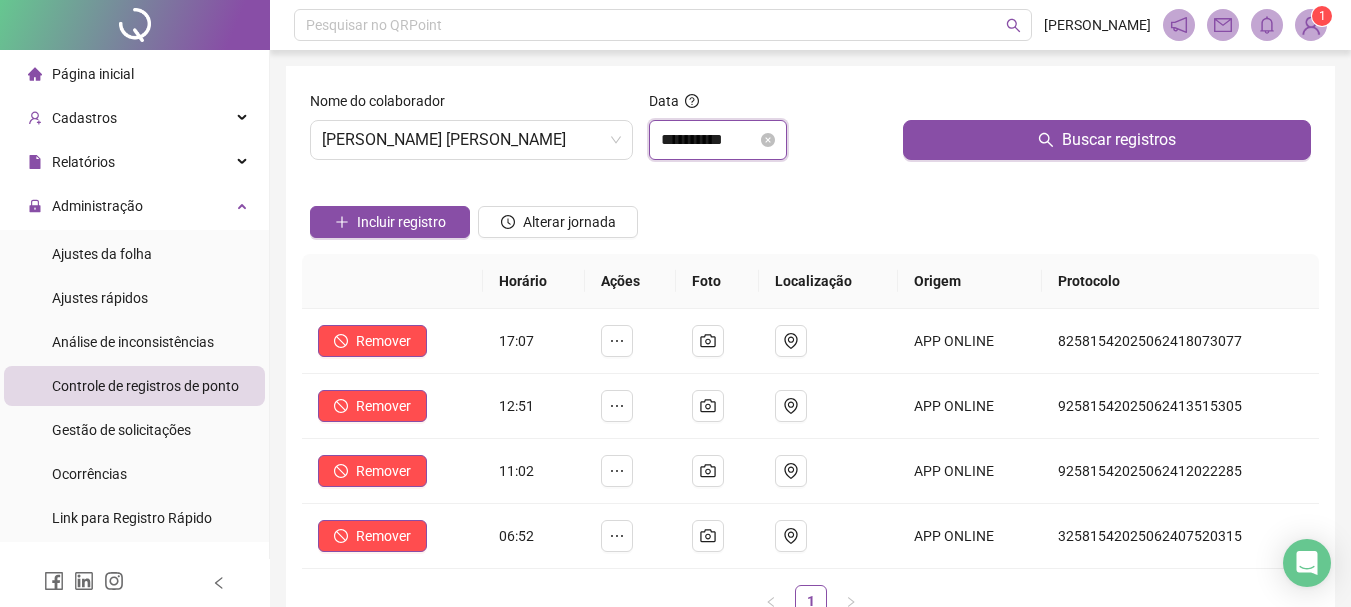 click on "**********" at bounding box center (709, 140) 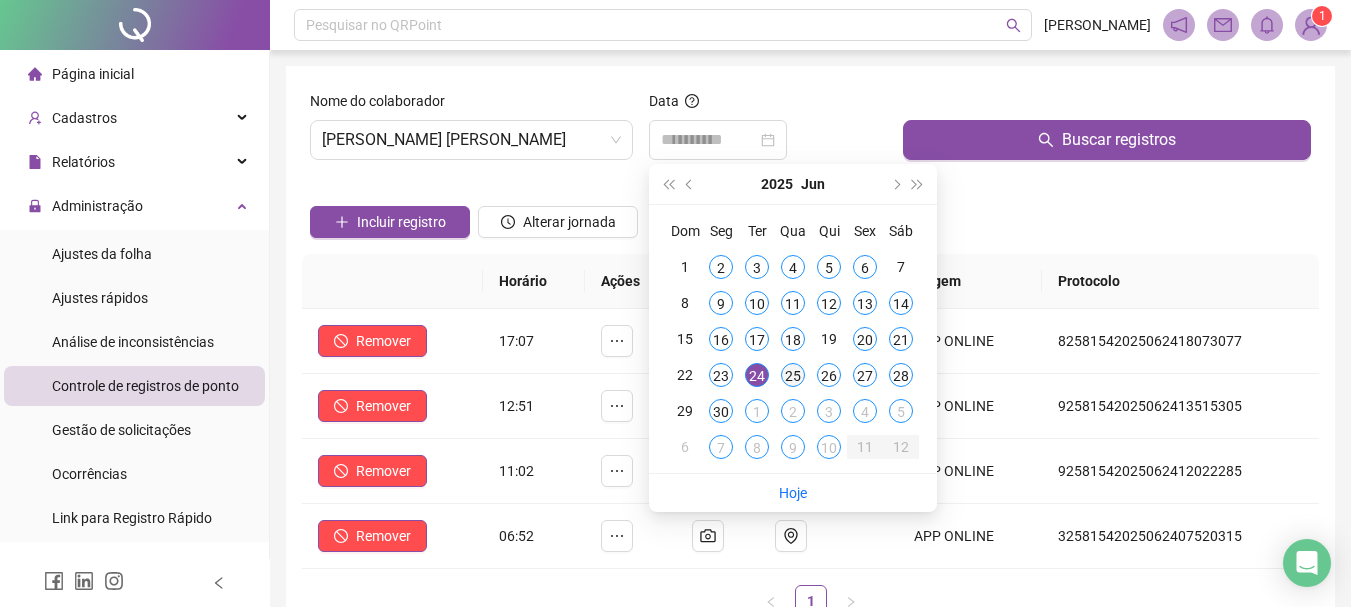 click on "25" at bounding box center (793, 375) 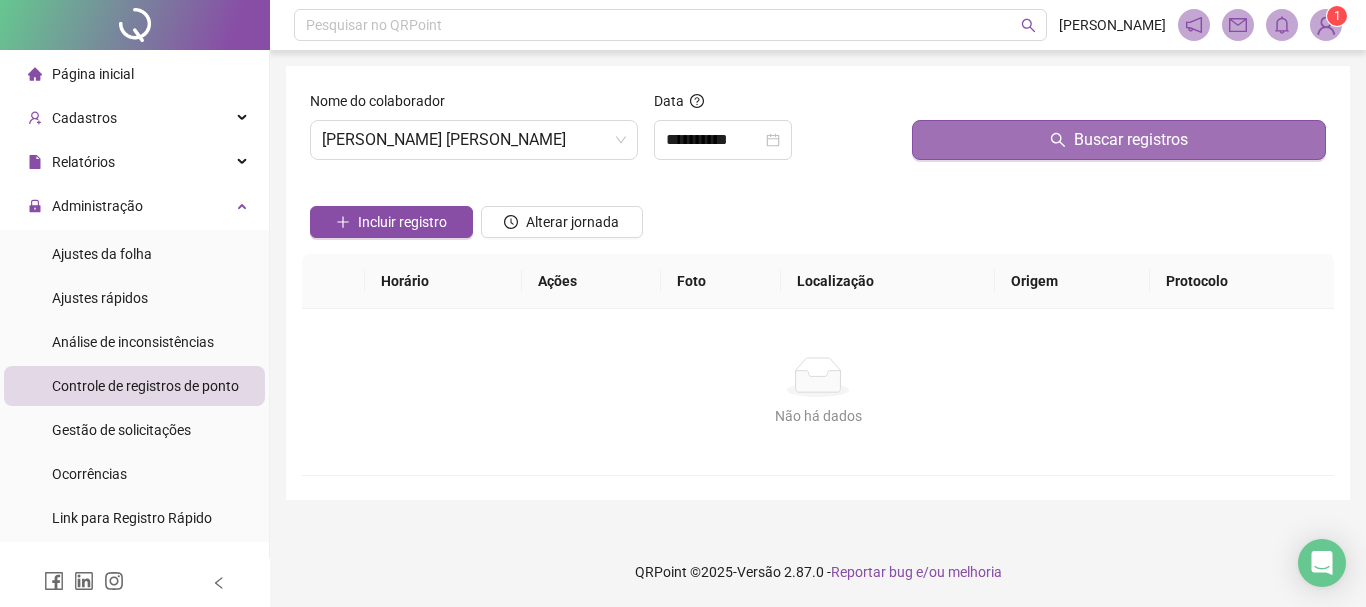 click on "Buscar registros" at bounding box center (1119, 140) 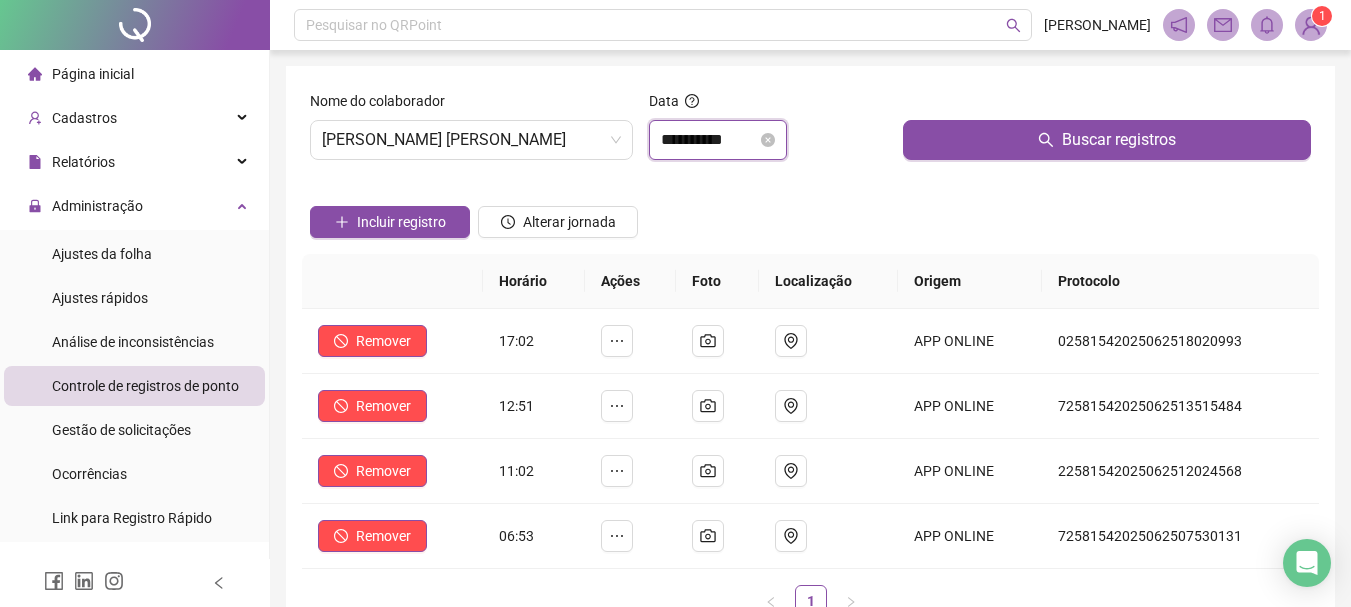 click on "**********" at bounding box center (709, 140) 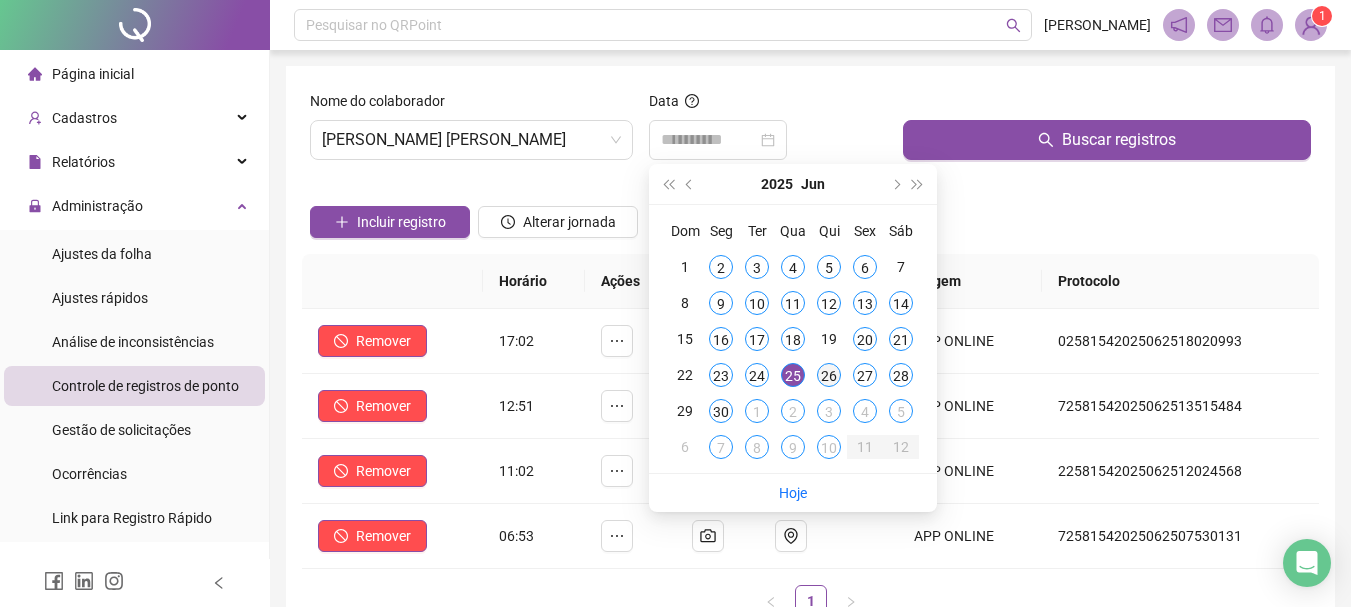 click on "26" at bounding box center [829, 375] 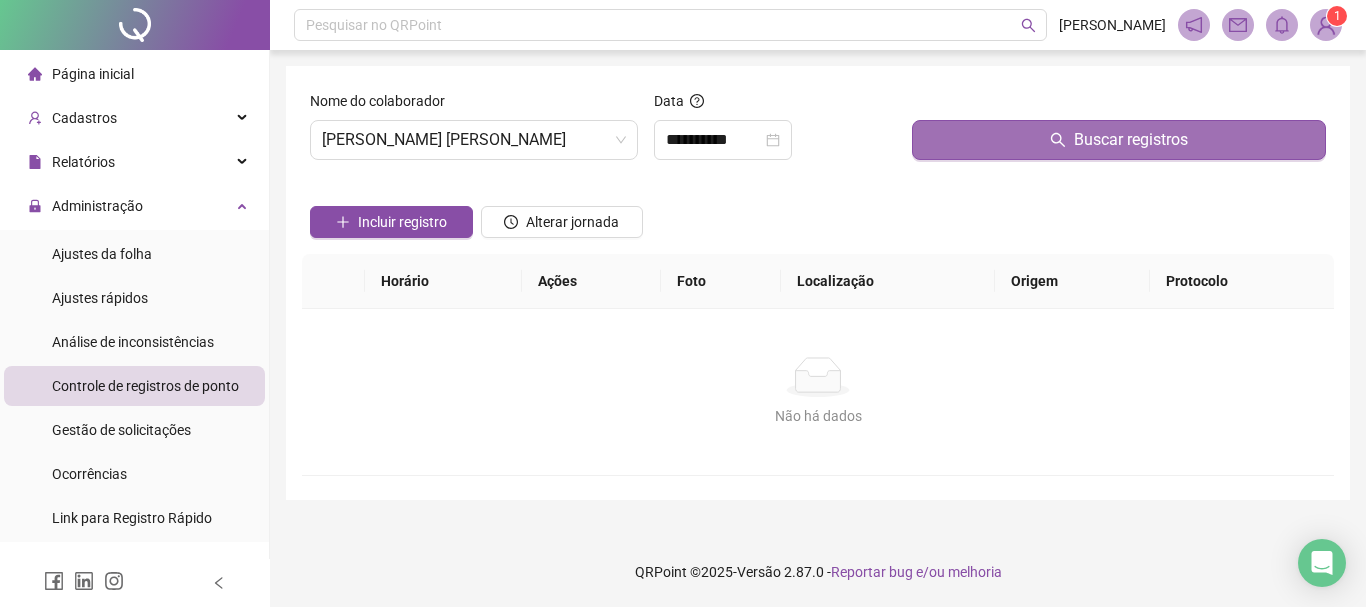 click on "Buscar registros" at bounding box center (1119, 140) 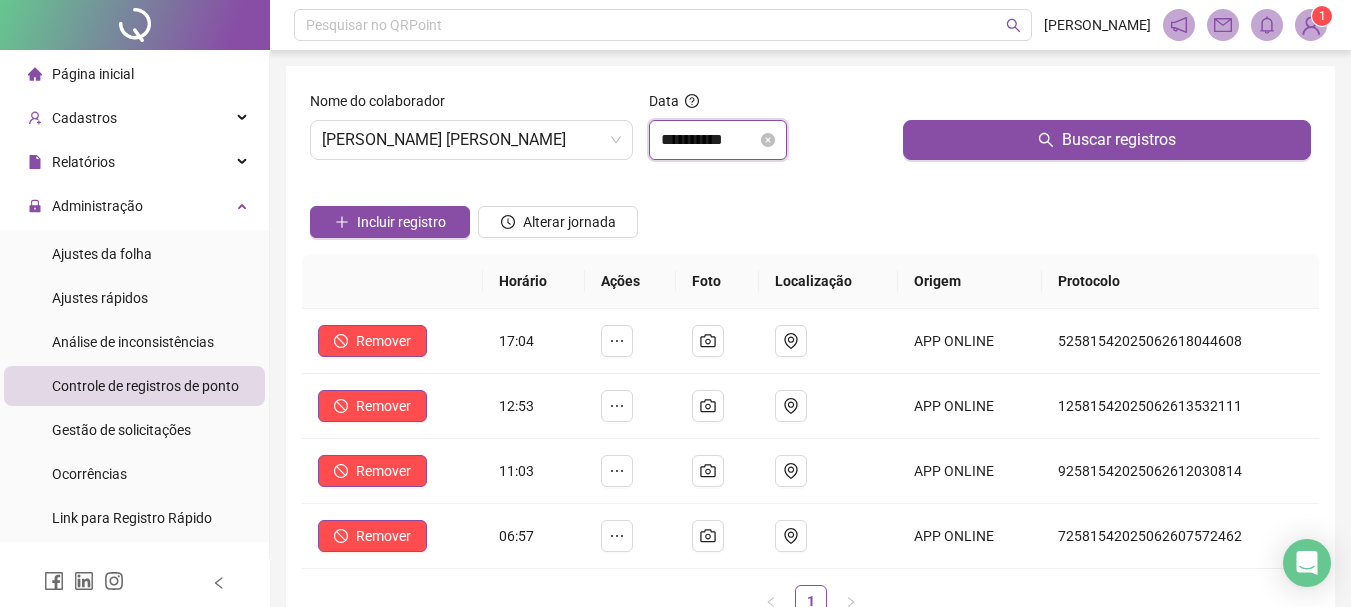 click on "**********" at bounding box center (709, 140) 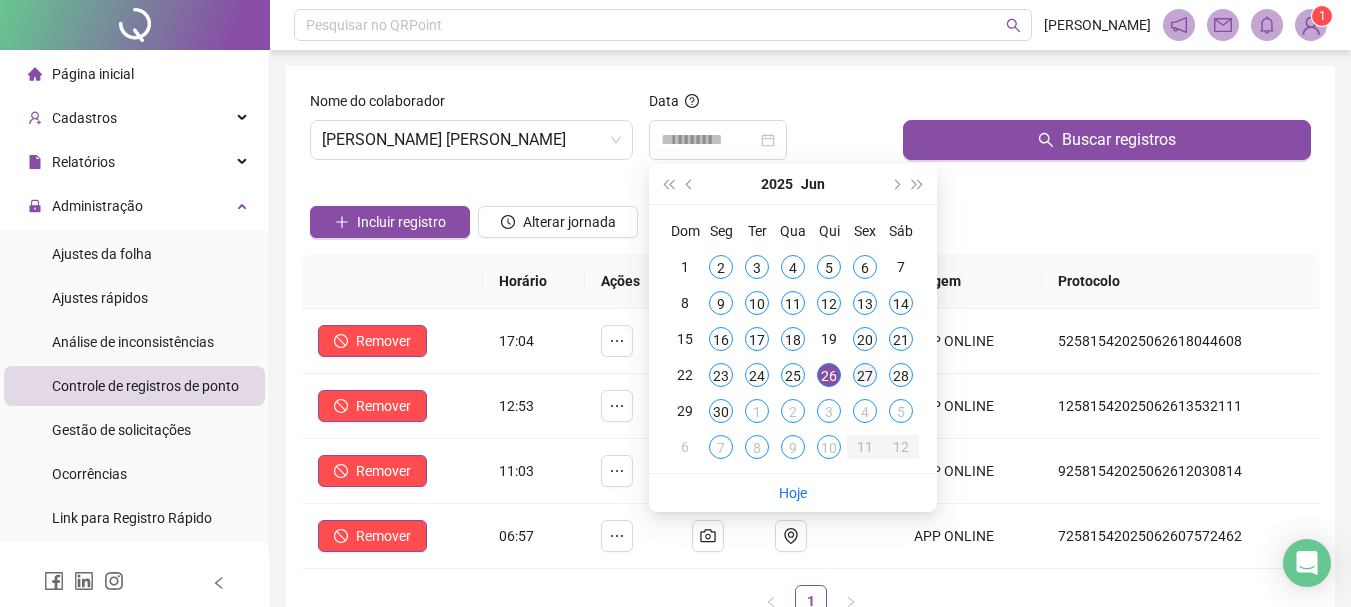 click on "27" at bounding box center (865, 375) 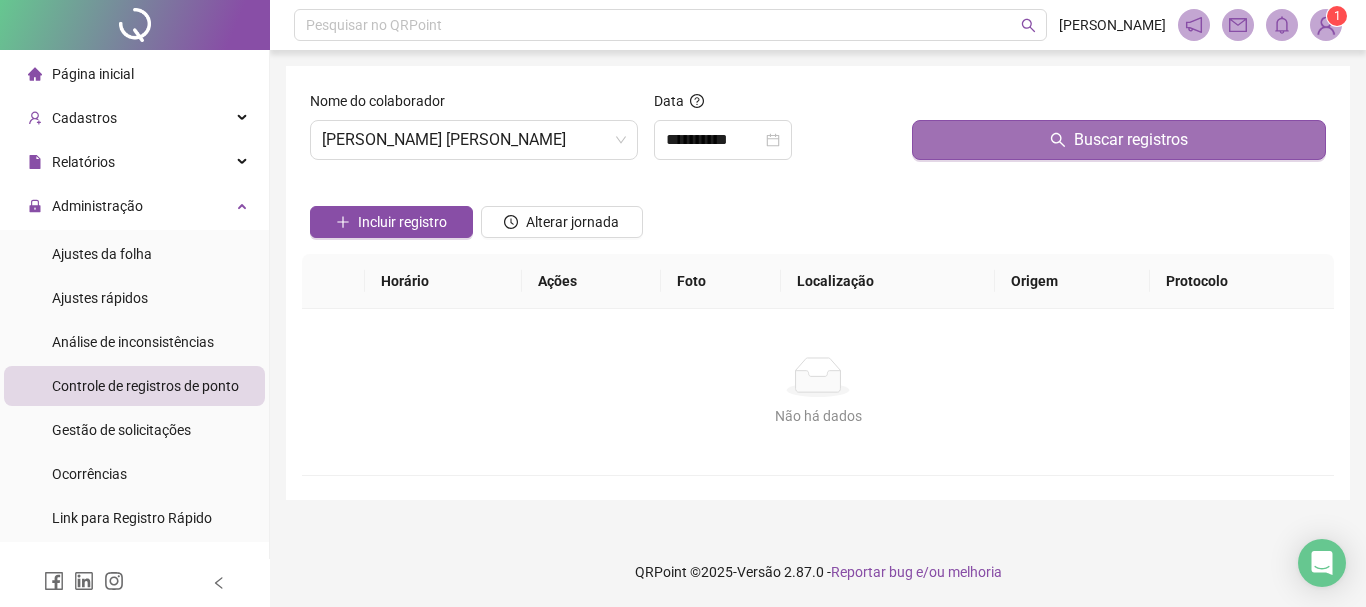 click on "Buscar registros" at bounding box center (1119, 140) 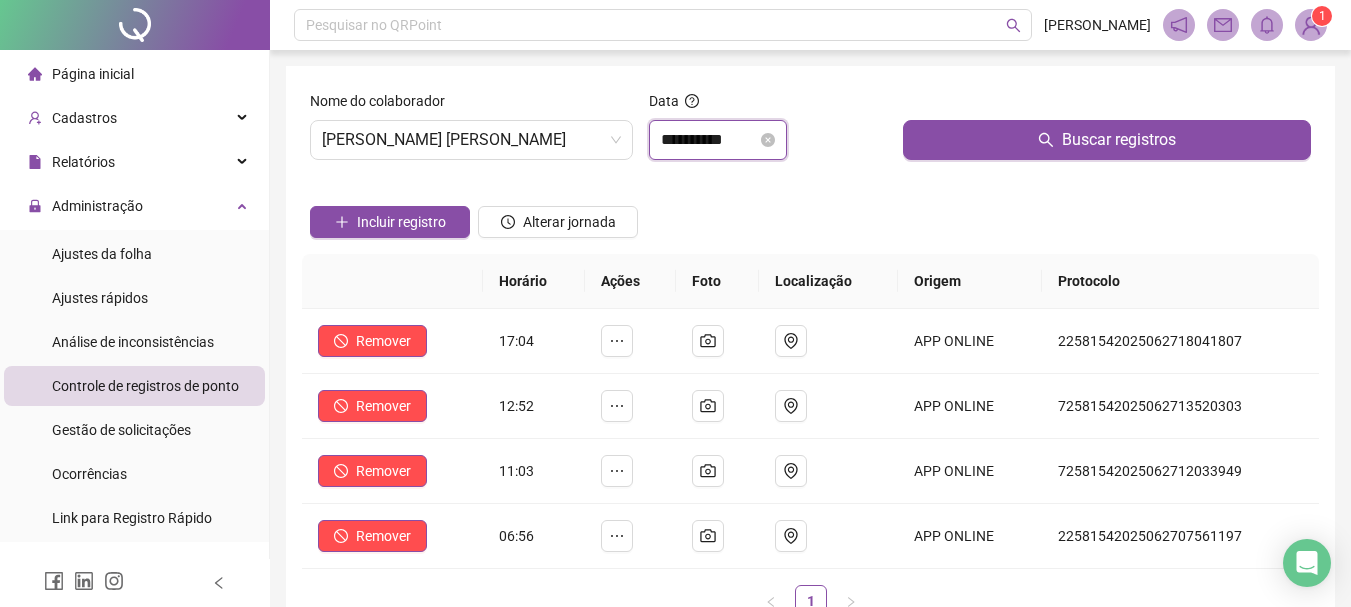 click on "**********" at bounding box center (709, 140) 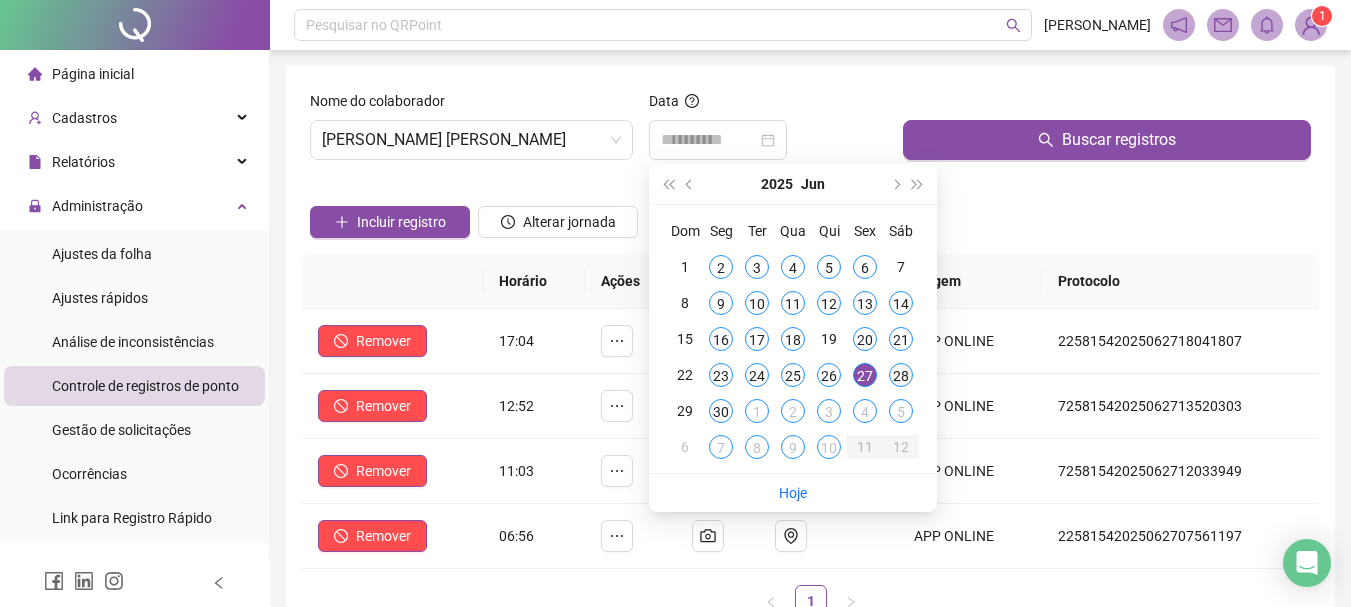 click on "28" at bounding box center (901, 375) 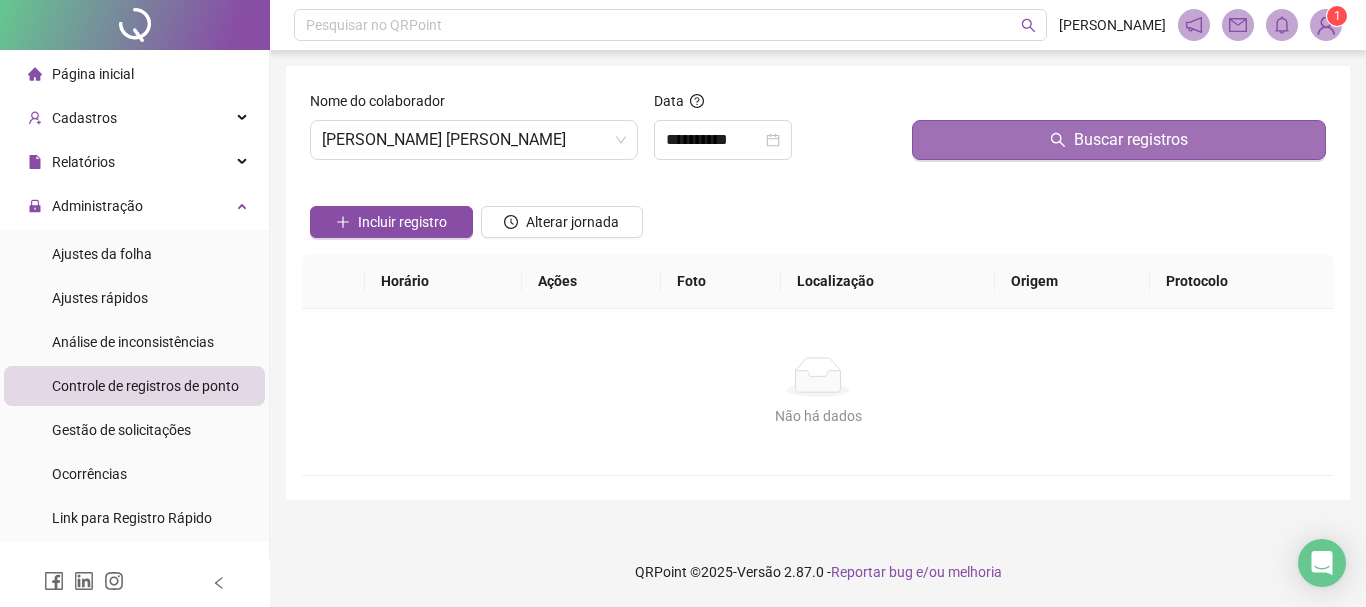 click on "Buscar registros" at bounding box center (1119, 140) 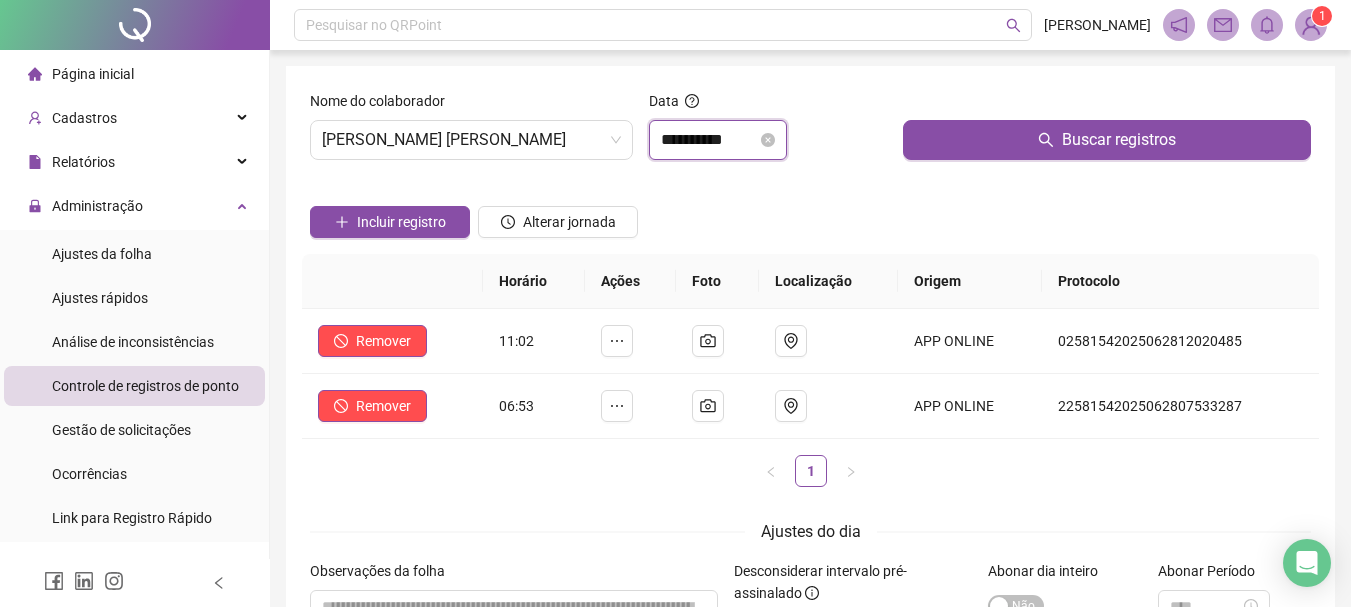 click on "**********" at bounding box center [709, 140] 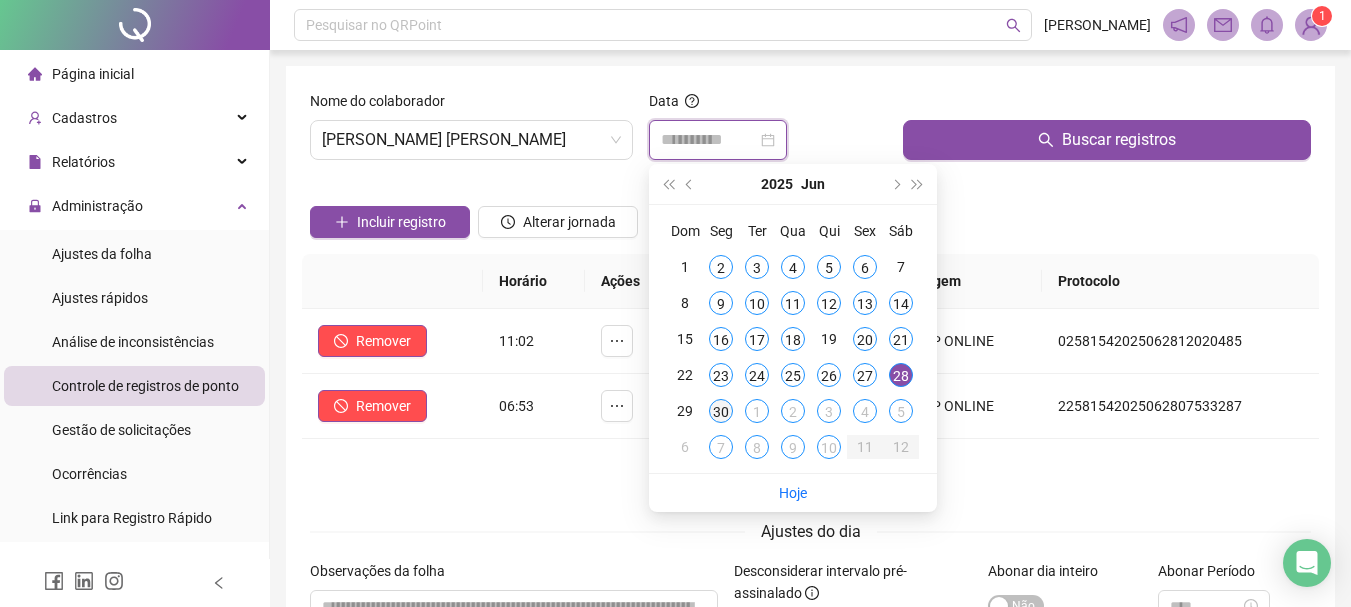 type on "**********" 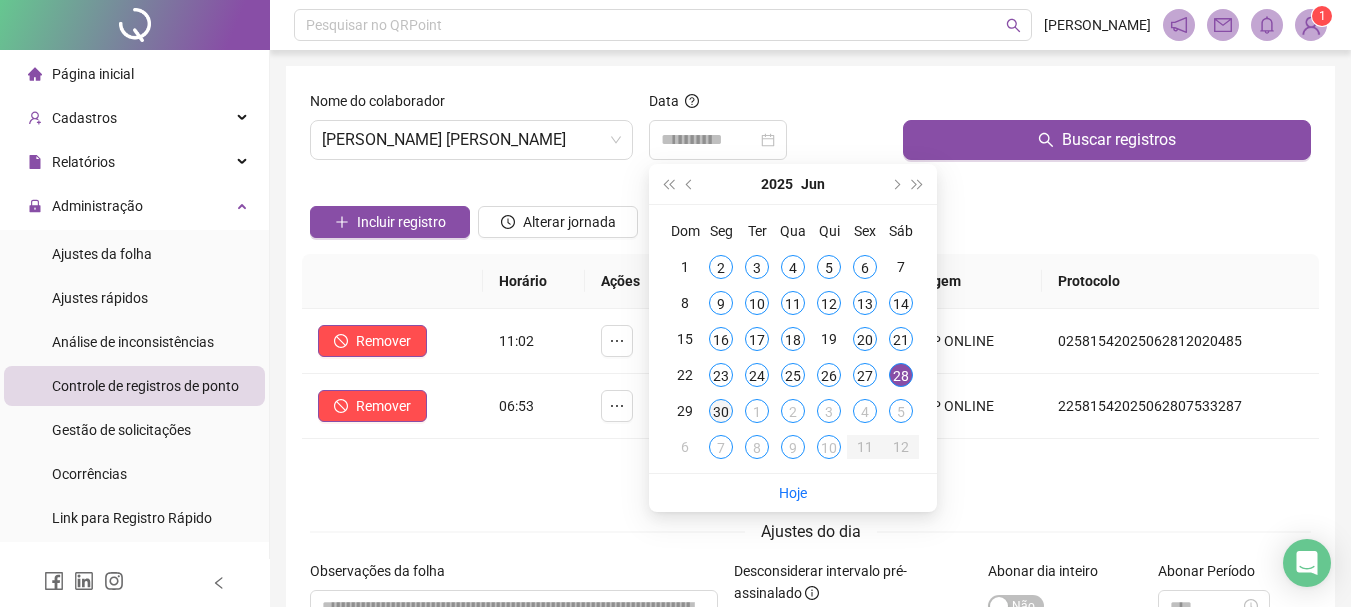 click on "30" at bounding box center (721, 411) 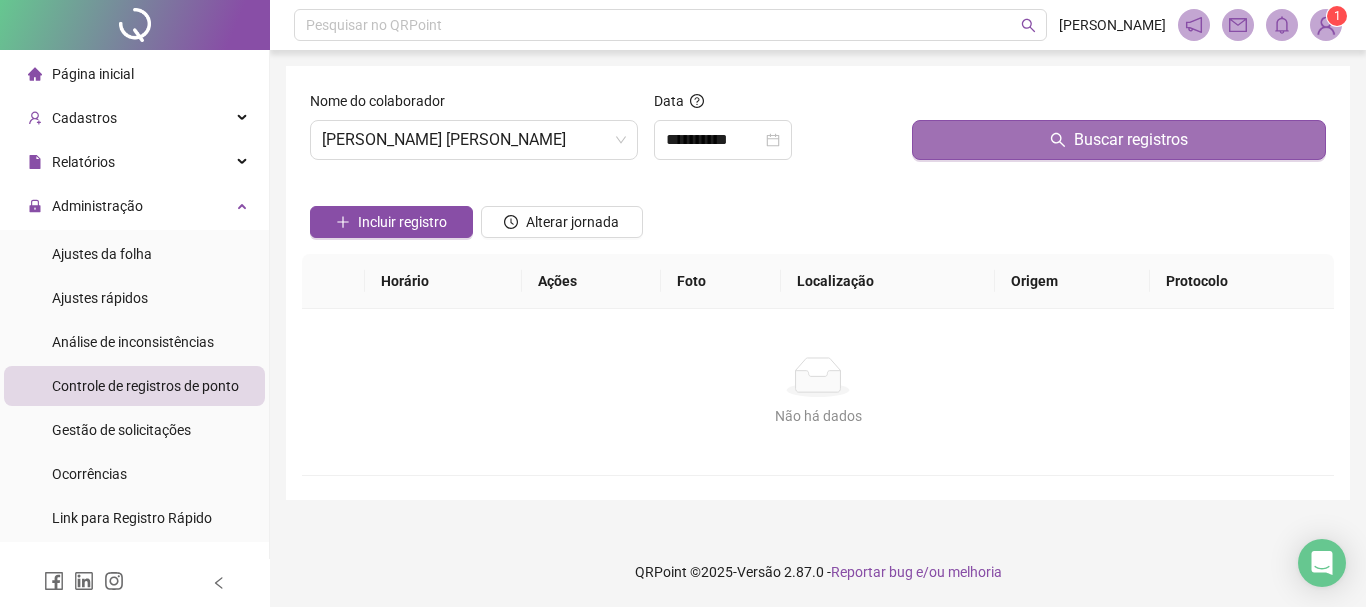 click on "Buscar registros" at bounding box center [1119, 140] 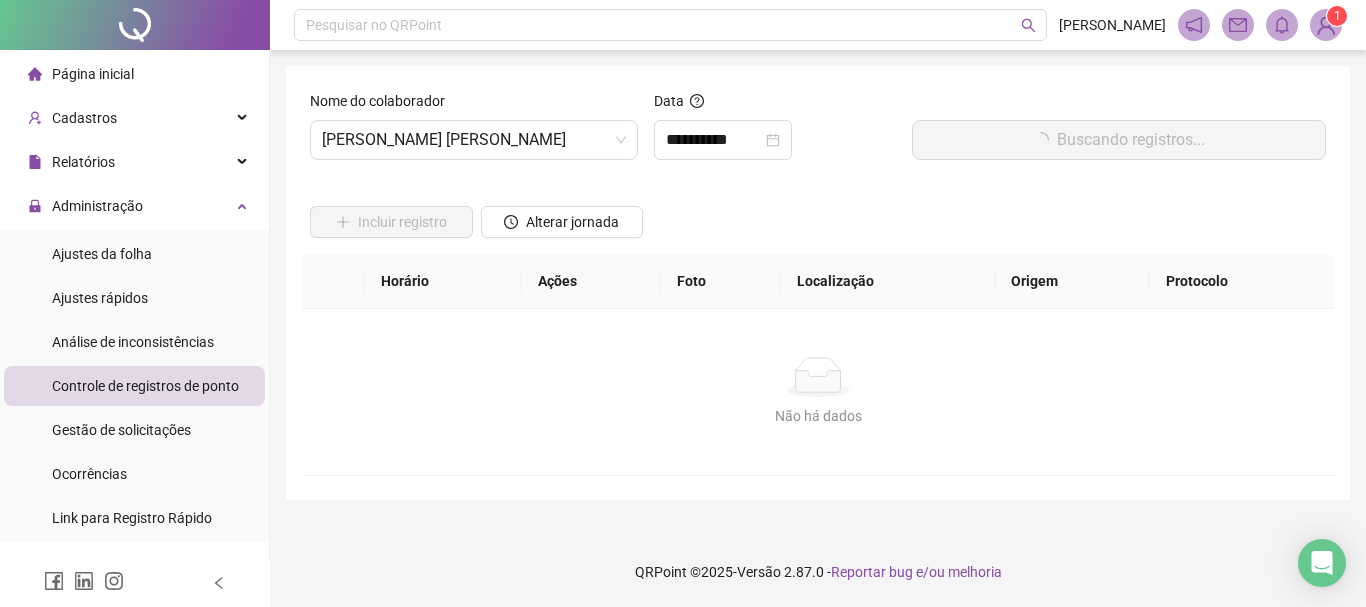 click on "Não há dados Não há dados" at bounding box center [818, 392] 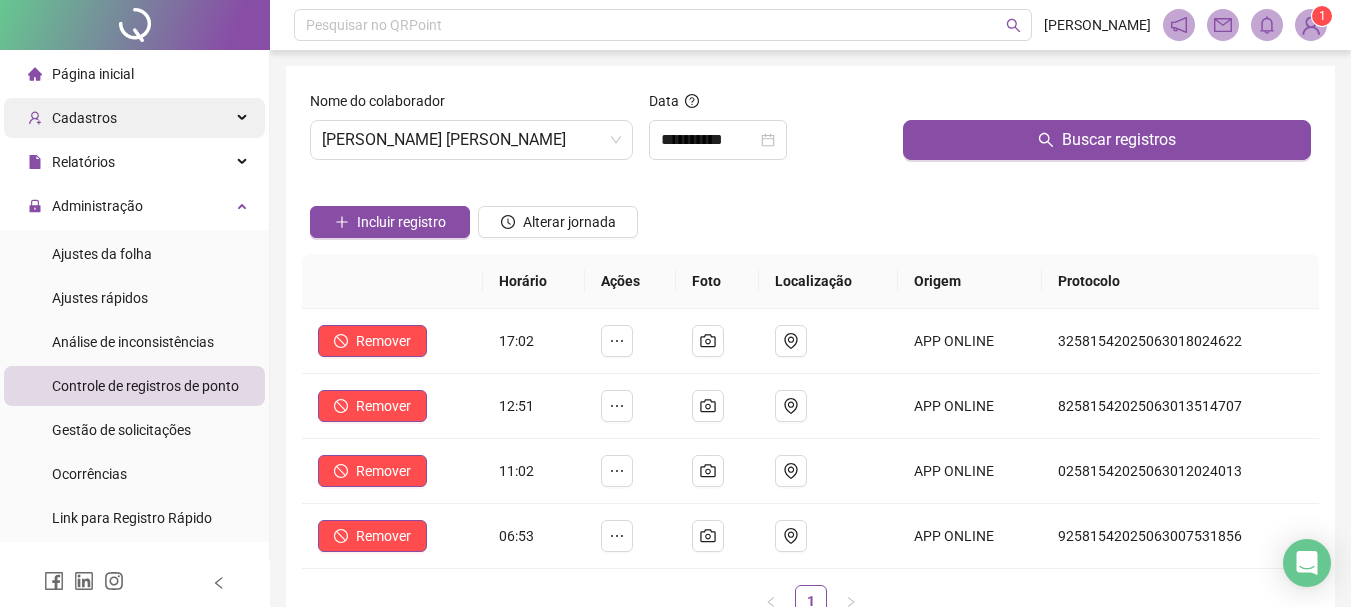 click on "Cadastros" at bounding box center (134, 118) 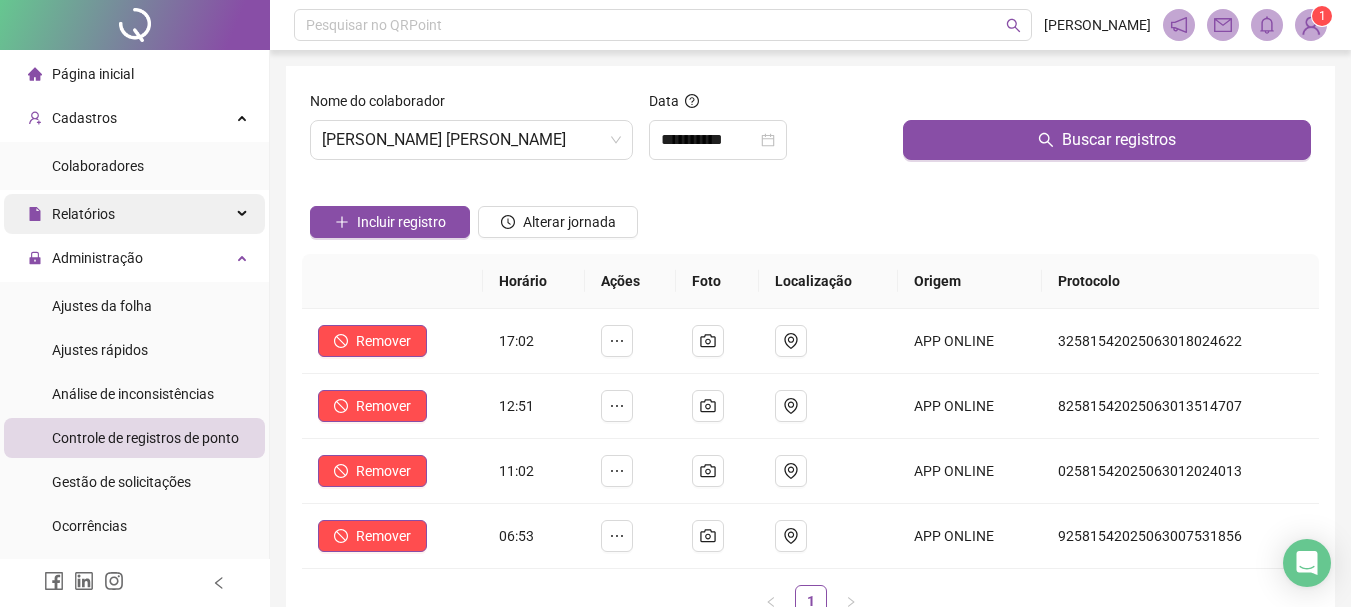 click on "Relatórios" at bounding box center (134, 214) 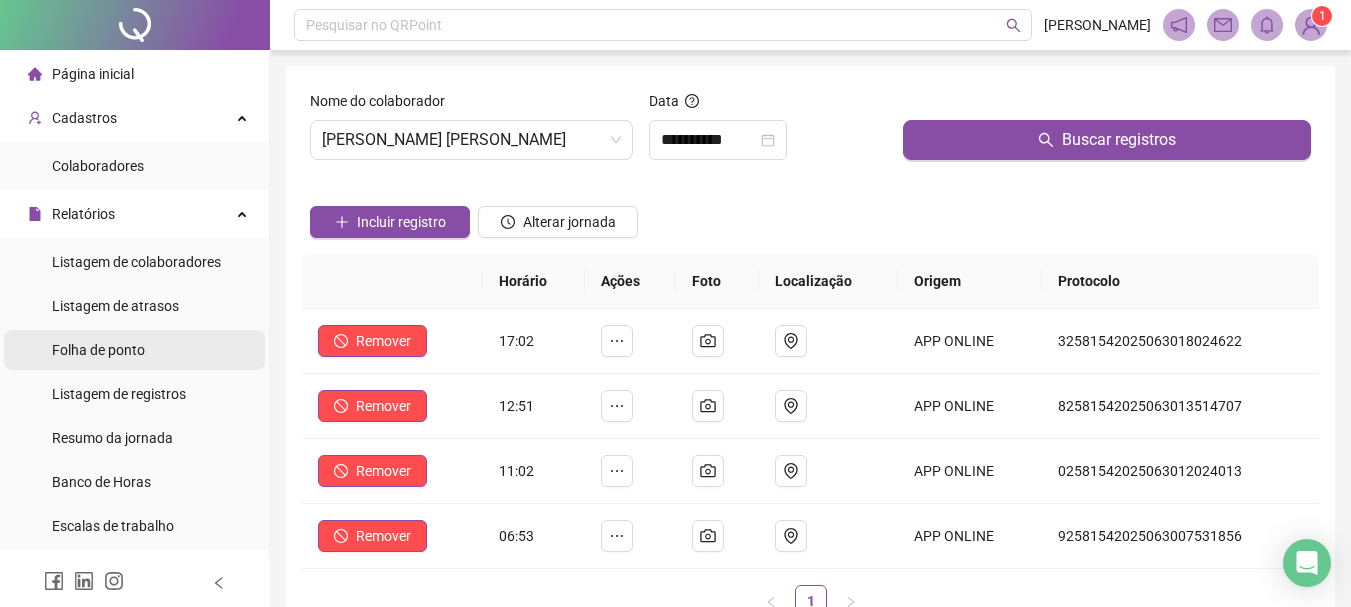 click on "Folha de ponto" at bounding box center (98, 350) 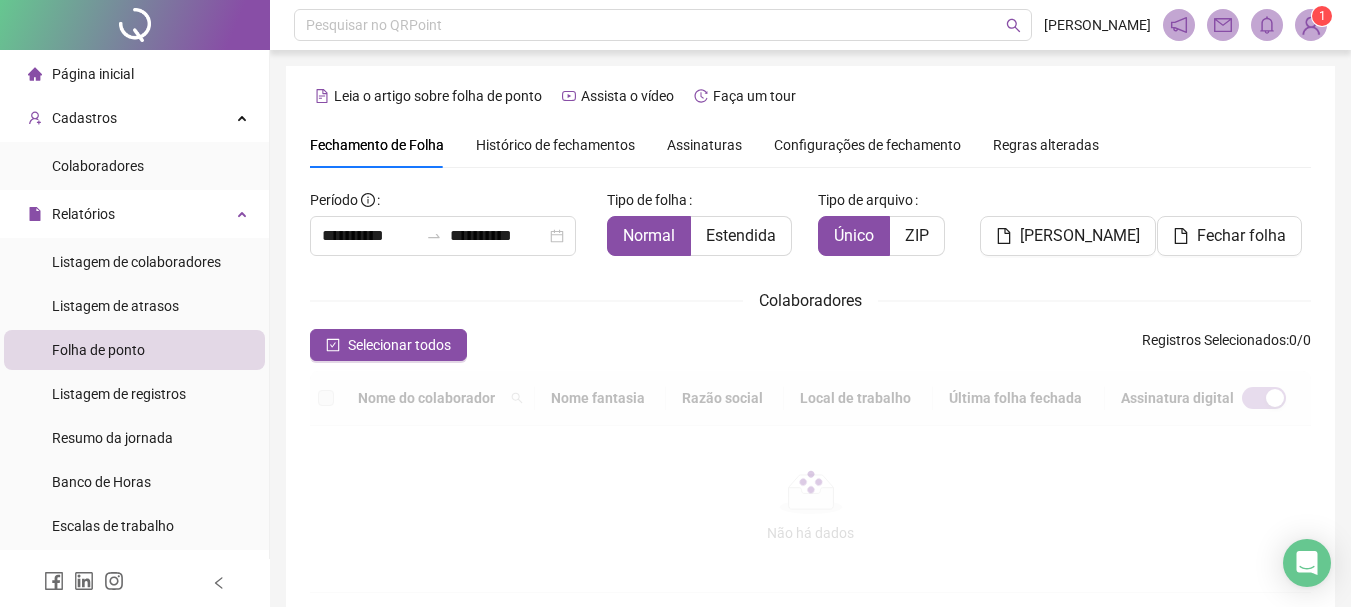 scroll, scrollTop: 106, scrollLeft: 0, axis: vertical 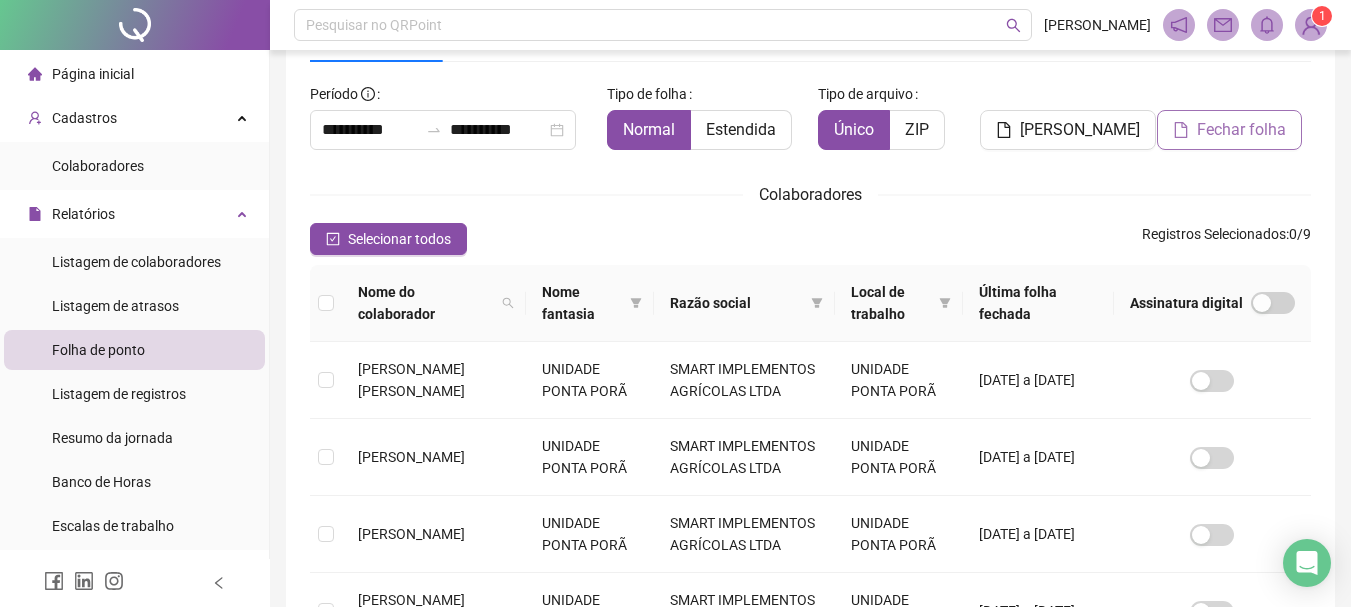 click on "Fechar folha" at bounding box center [1241, 130] 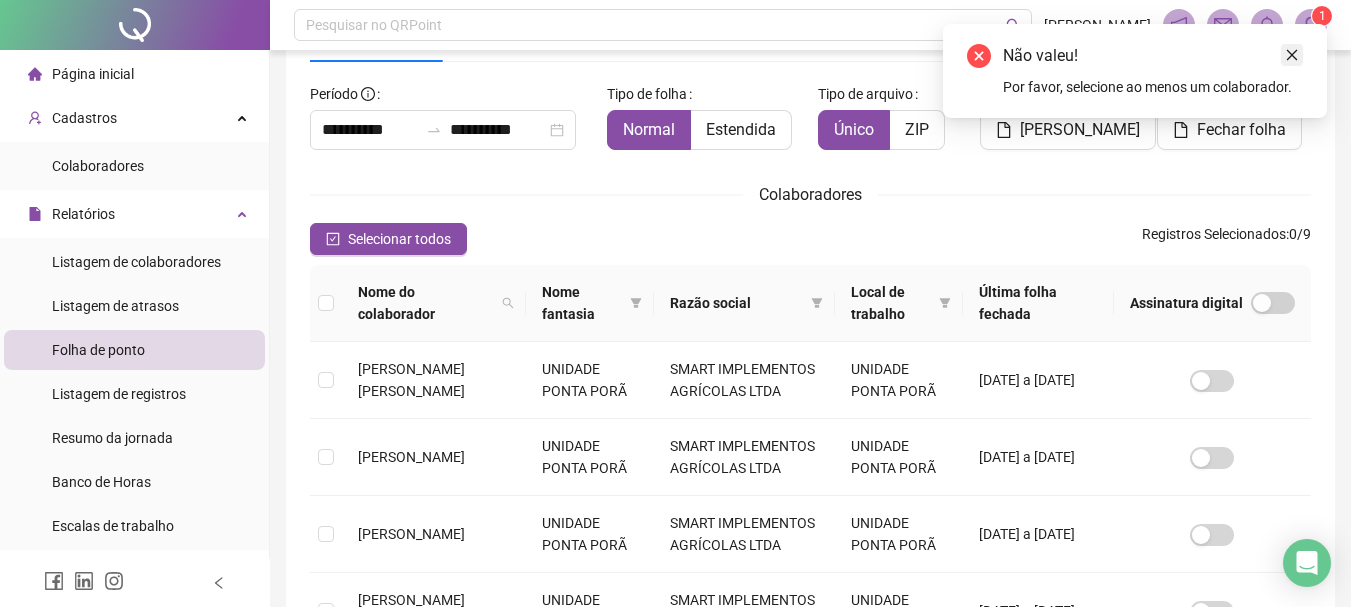 click at bounding box center [1292, 55] 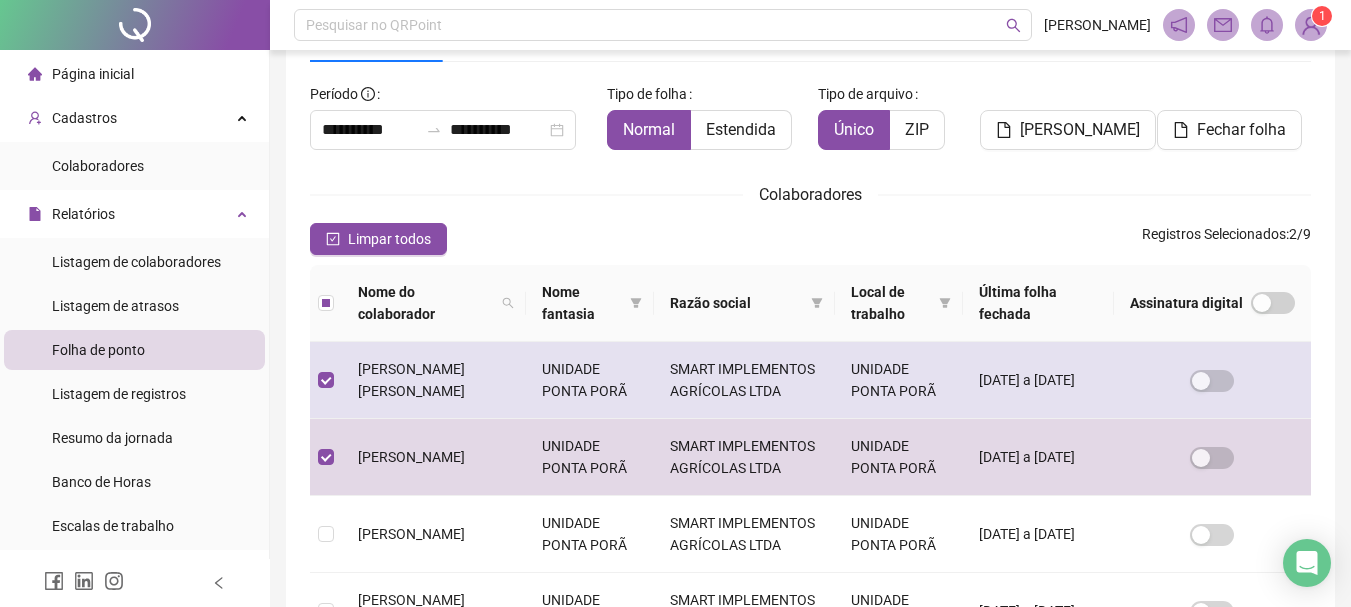 scroll, scrollTop: 306, scrollLeft: 0, axis: vertical 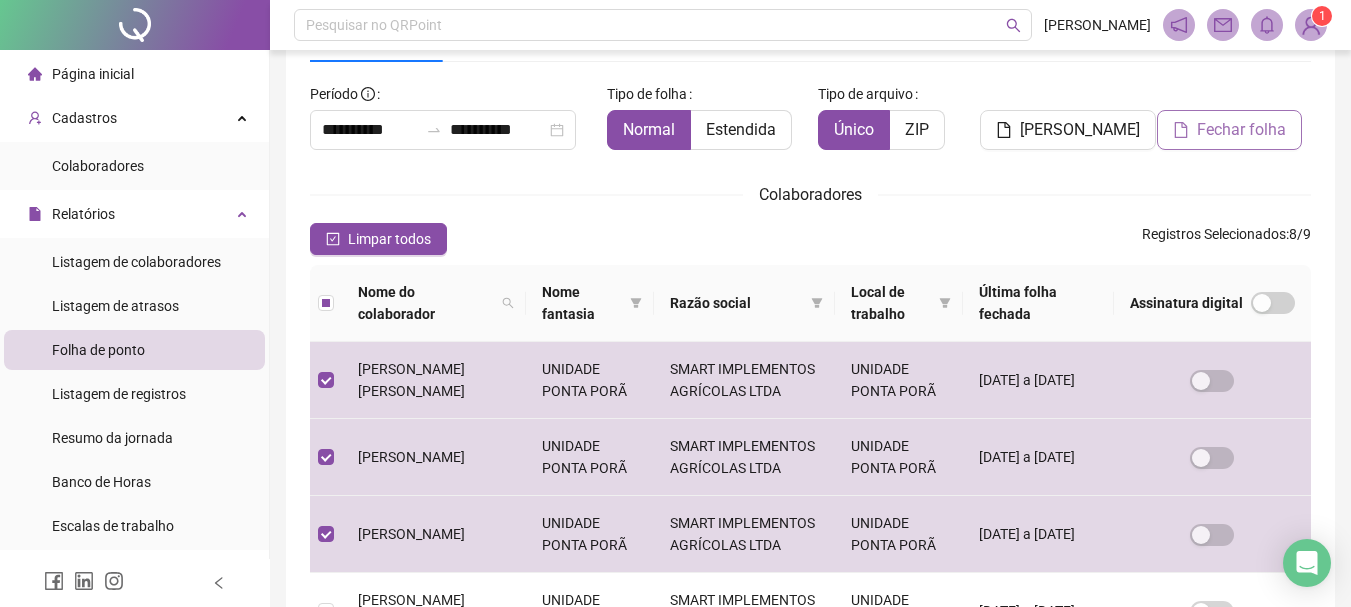 click on "Fechar folha" at bounding box center [1241, 130] 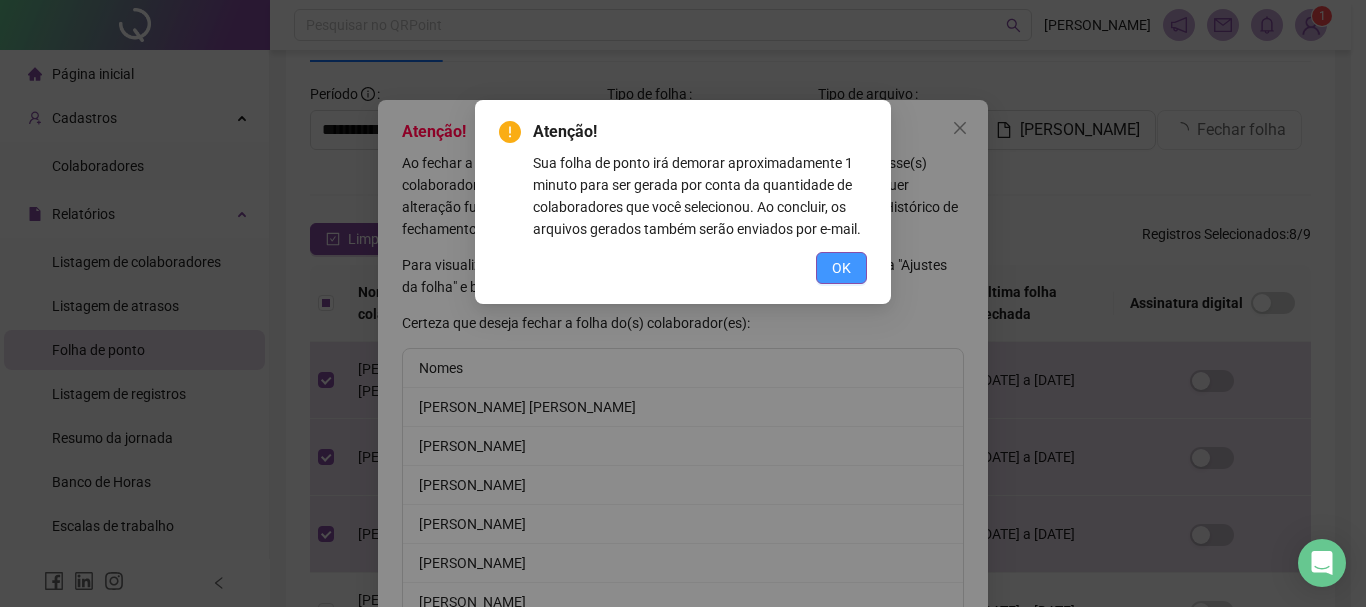 click on "OK" at bounding box center [841, 268] 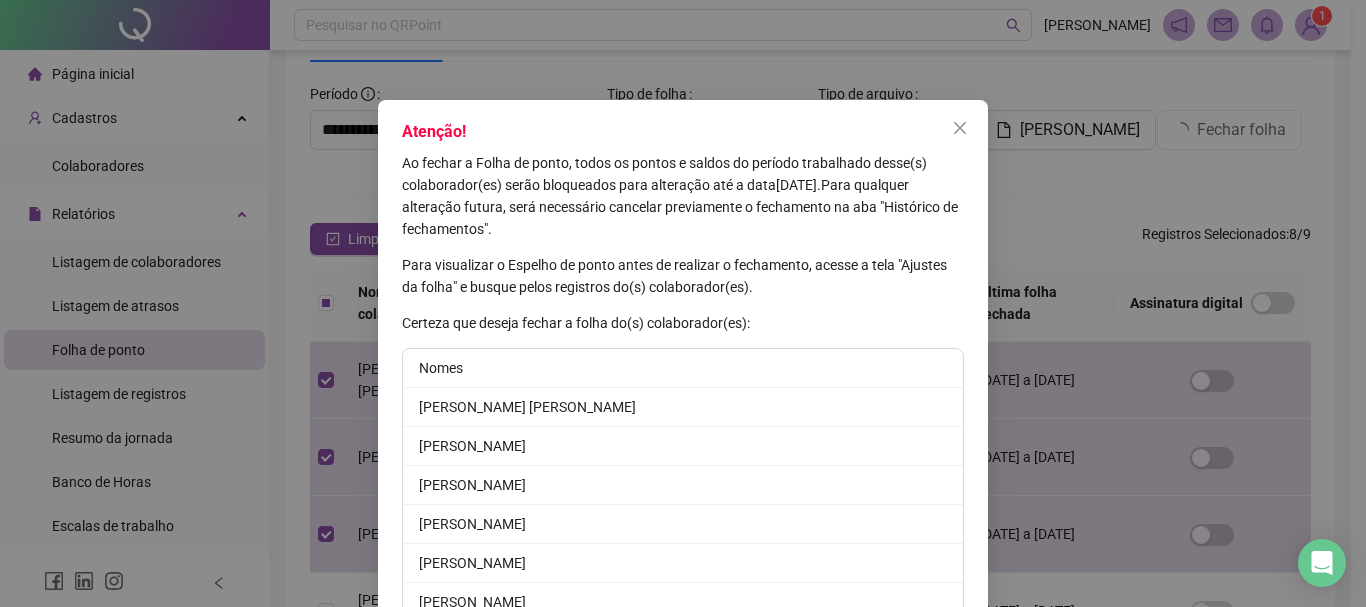scroll, scrollTop: 181, scrollLeft: 0, axis: vertical 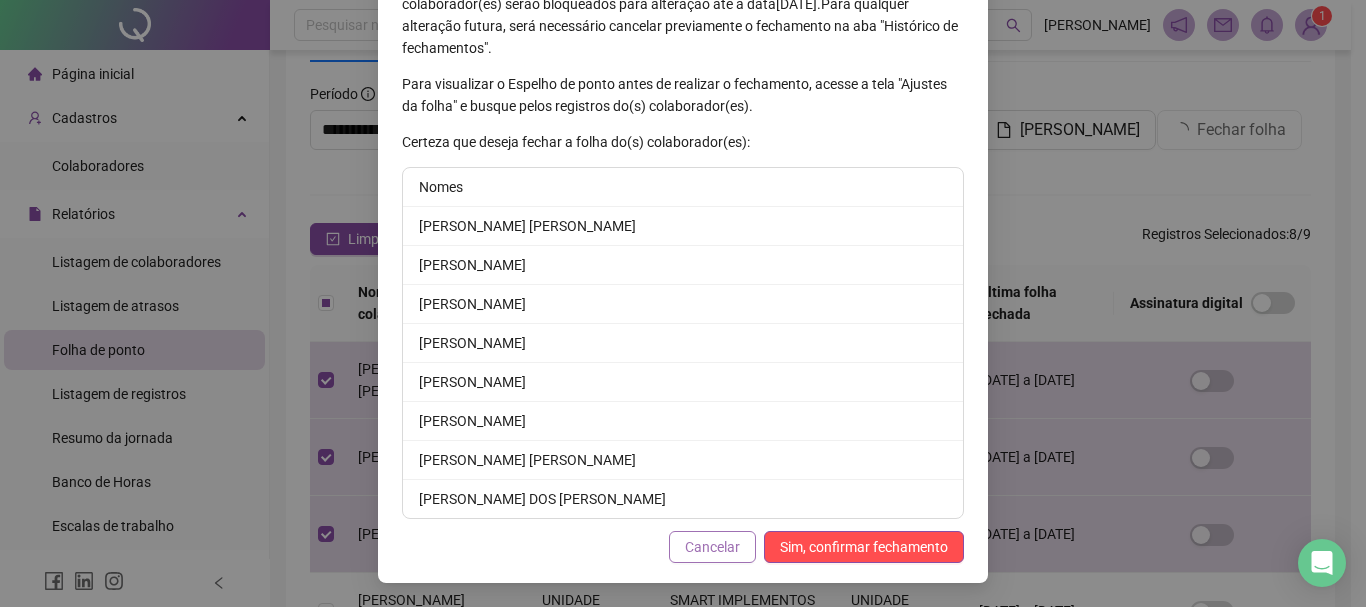click on "Cancelar" at bounding box center [712, 547] 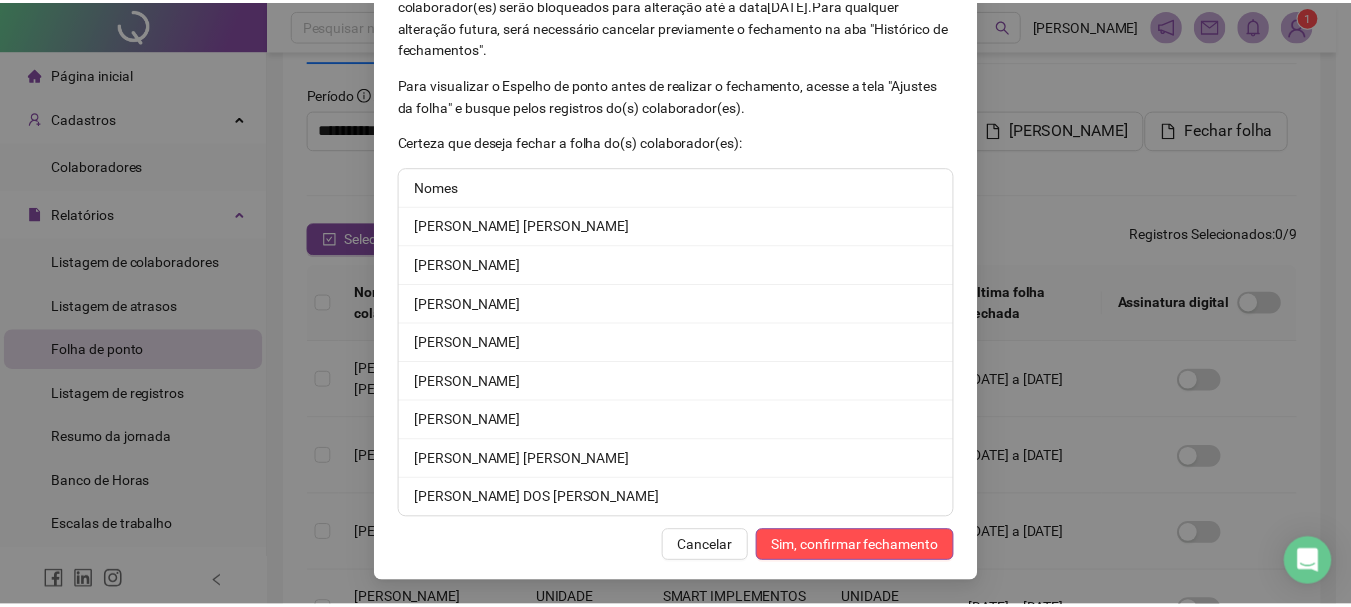 scroll, scrollTop: 81, scrollLeft: 0, axis: vertical 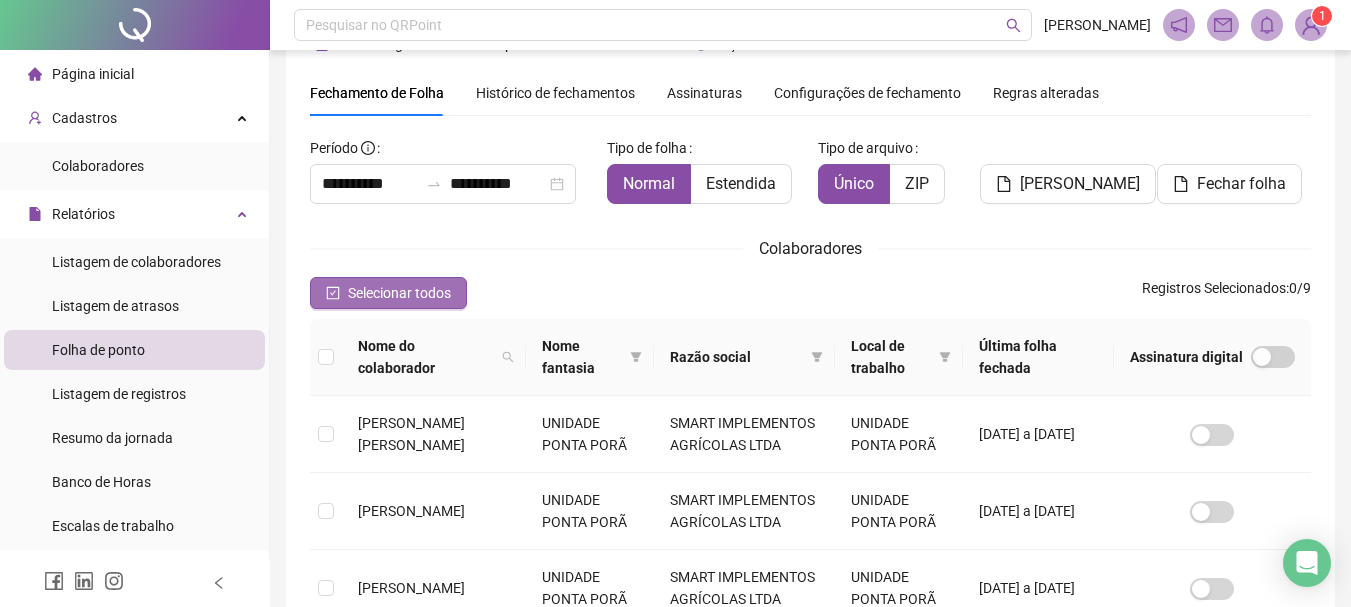 click 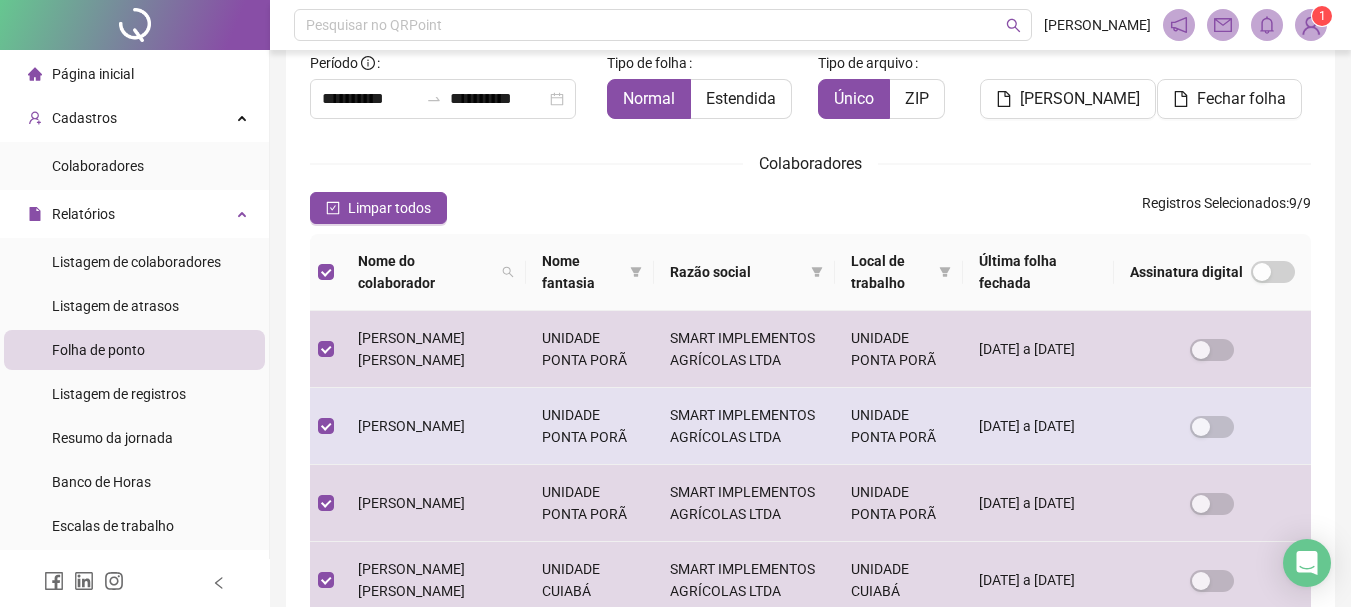 scroll, scrollTop: 0, scrollLeft: 0, axis: both 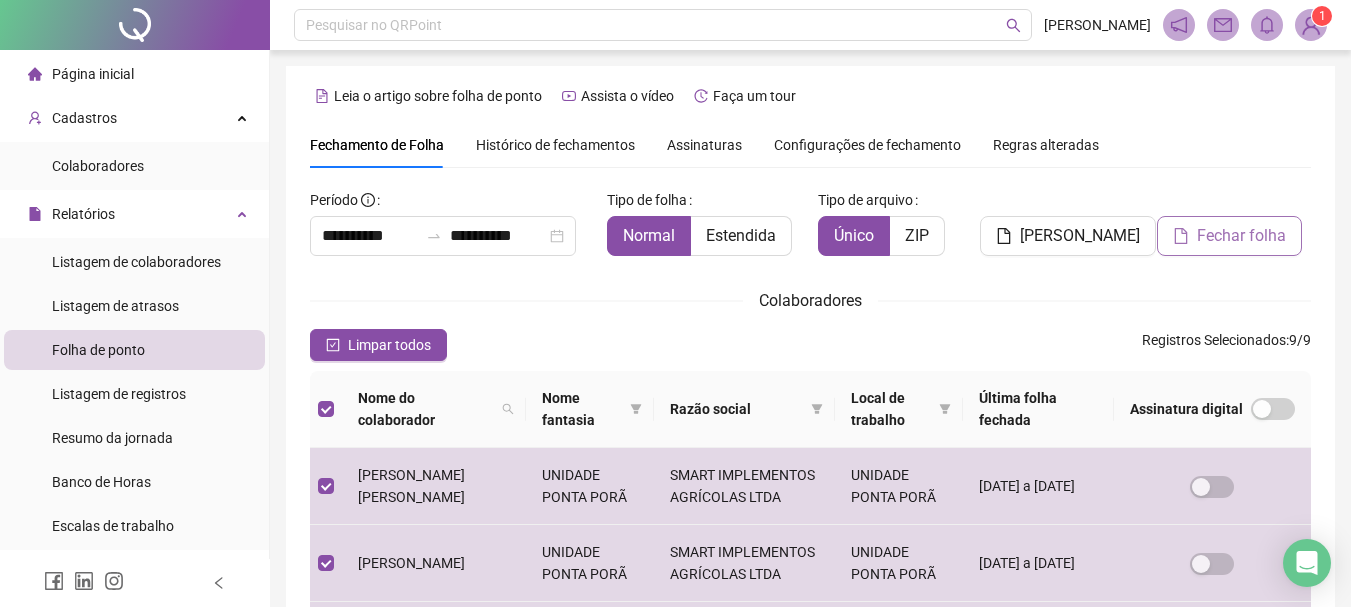 click on "Fechar folha" at bounding box center [1241, 236] 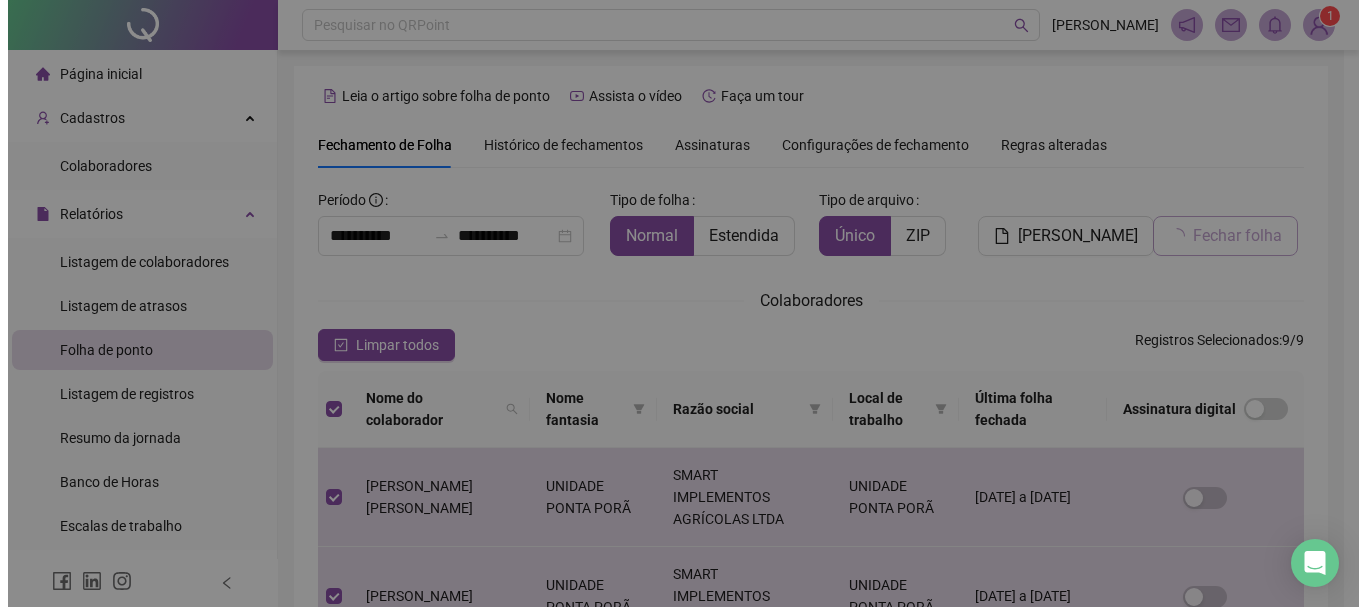 scroll, scrollTop: 106, scrollLeft: 0, axis: vertical 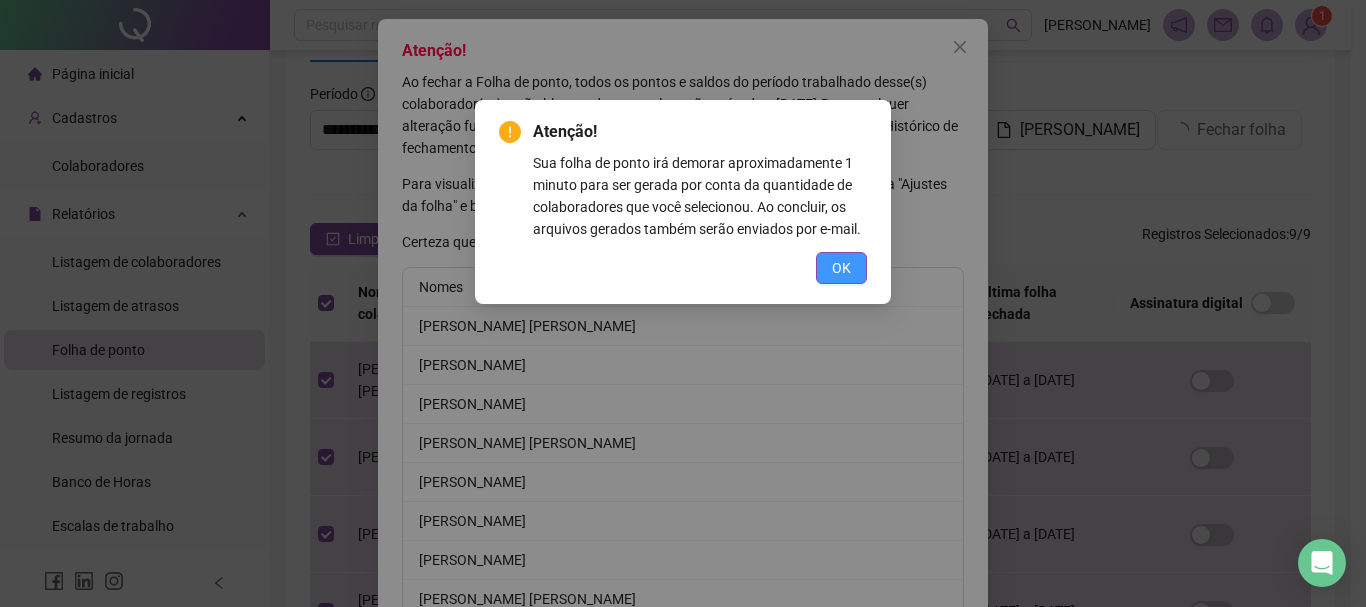 click on "OK" at bounding box center [841, 268] 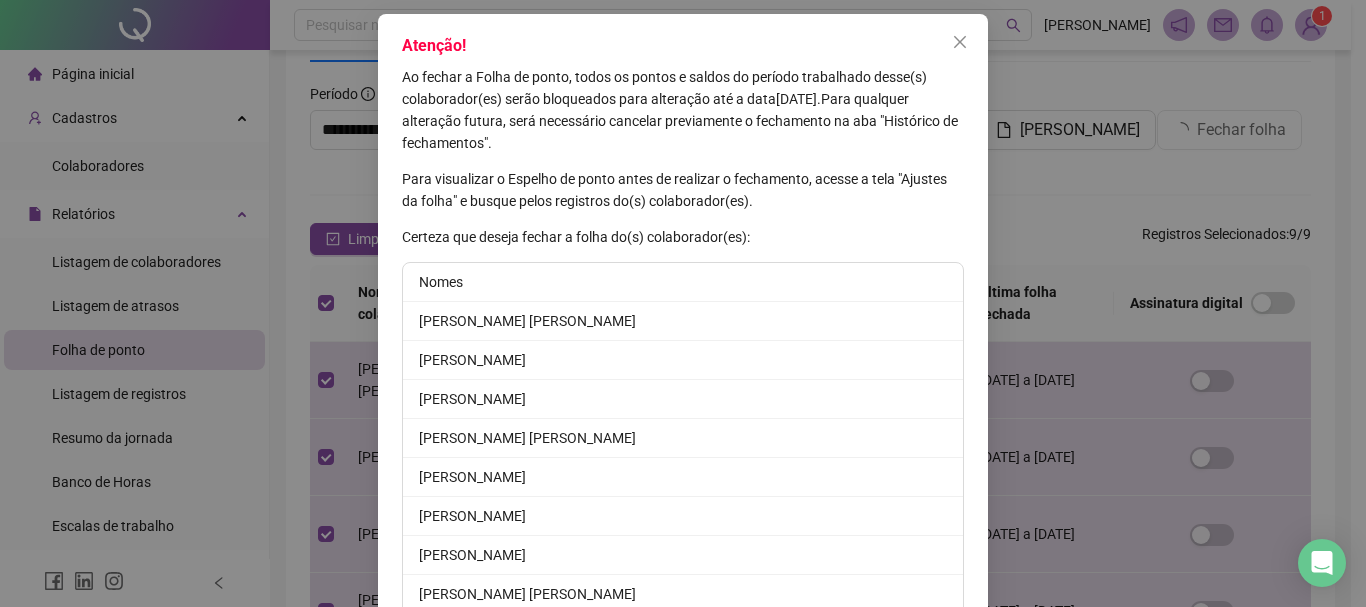 scroll, scrollTop: 220, scrollLeft: 0, axis: vertical 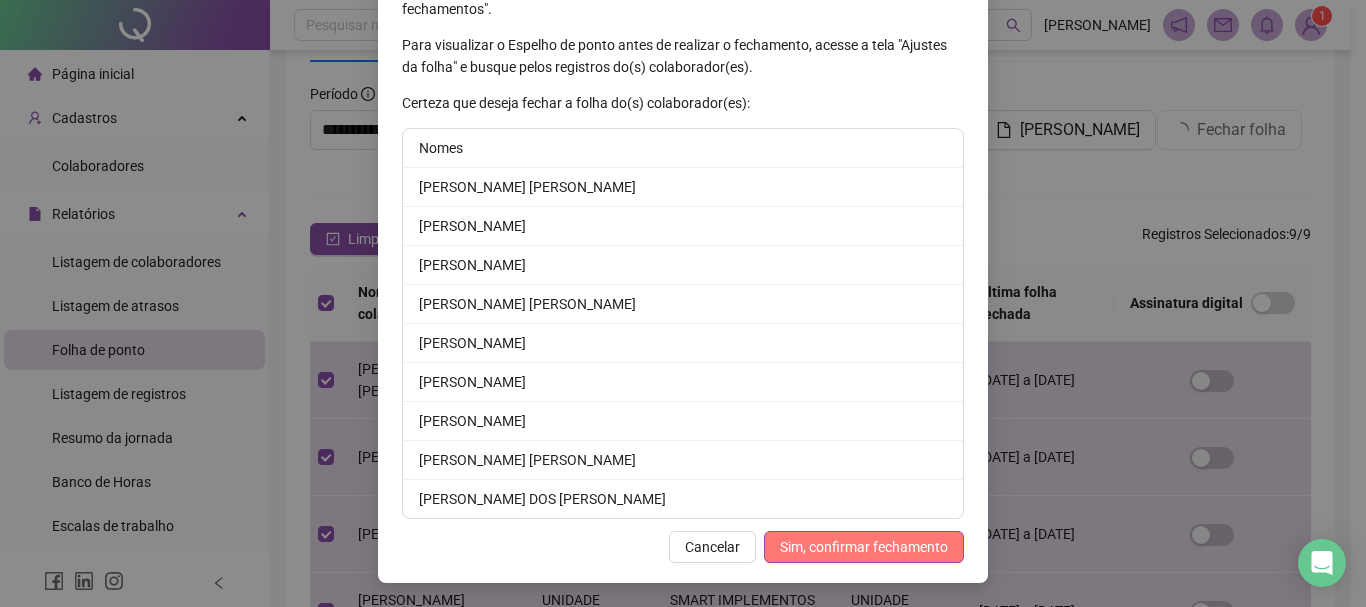 click on "Sim, confirmar fechamento" at bounding box center (864, 547) 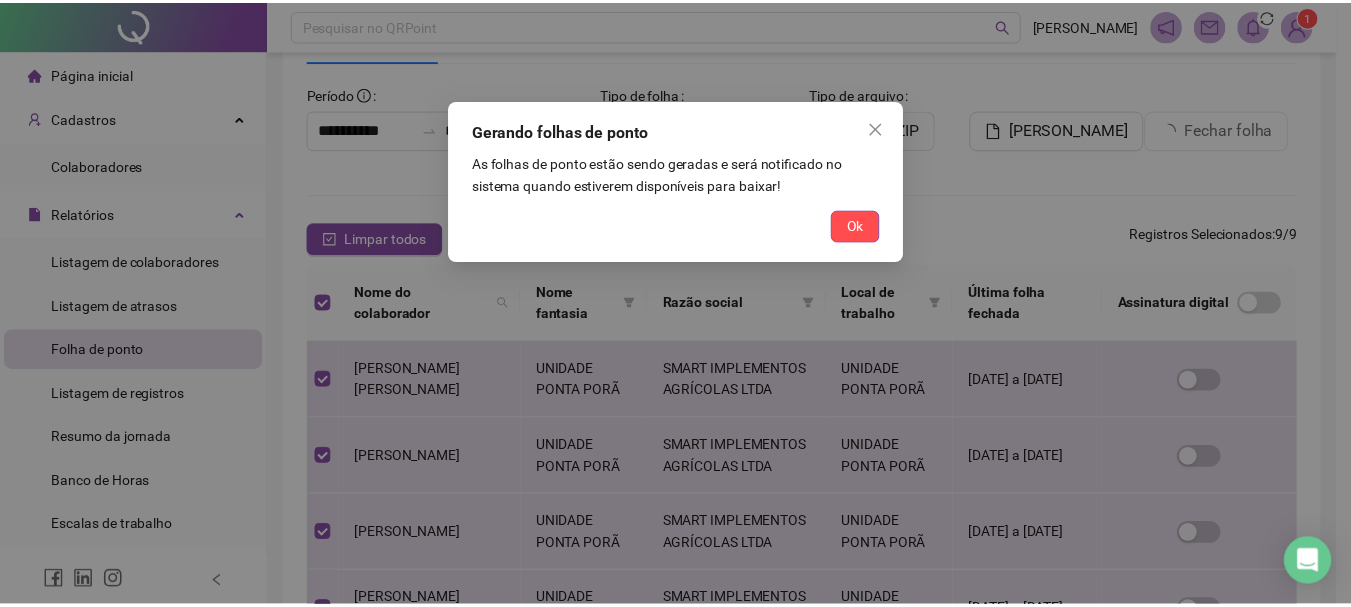 scroll, scrollTop: 122, scrollLeft: 0, axis: vertical 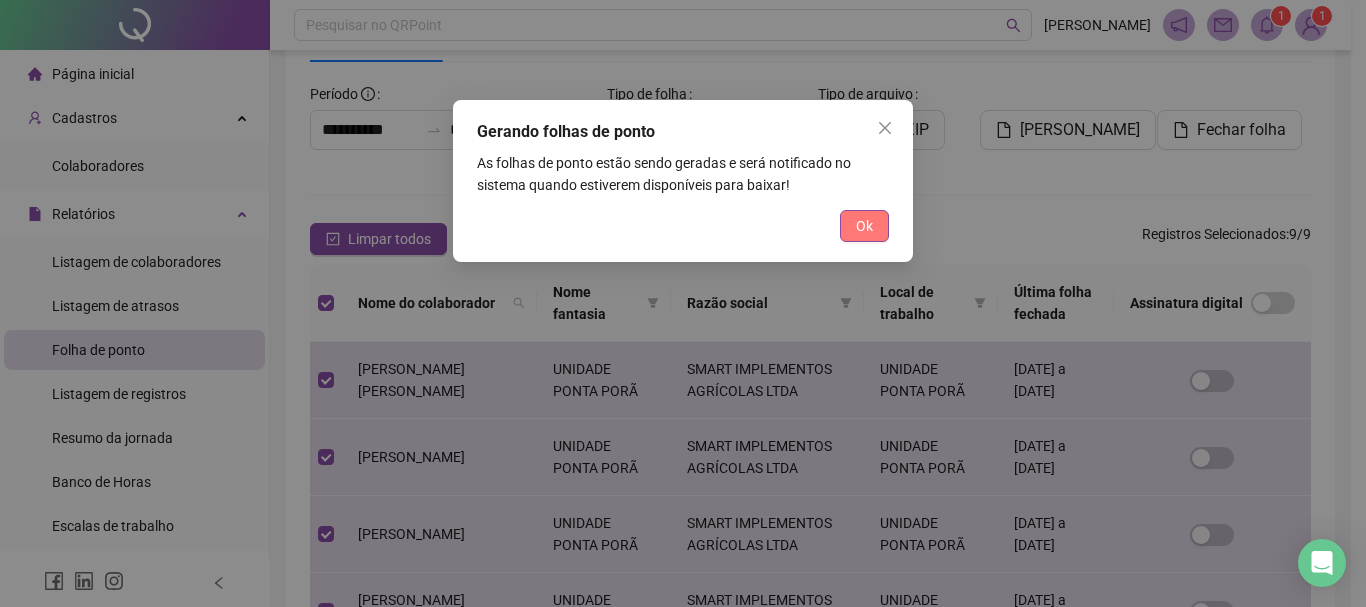 click on "Ok" at bounding box center [864, 226] 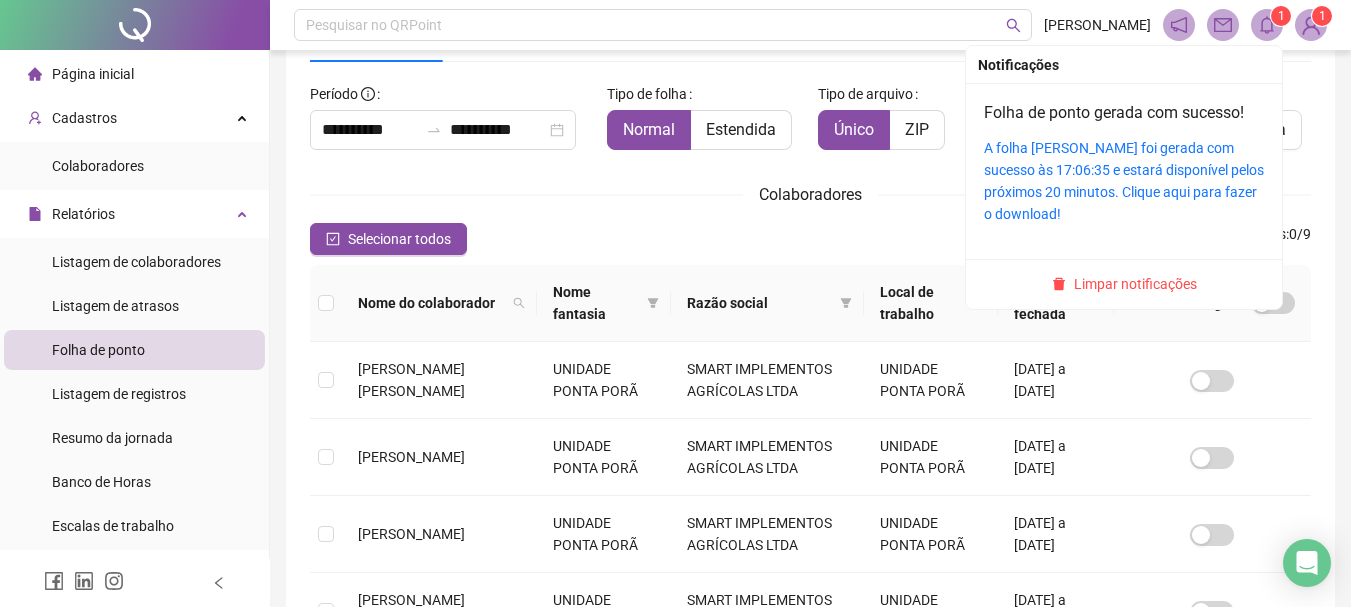 click 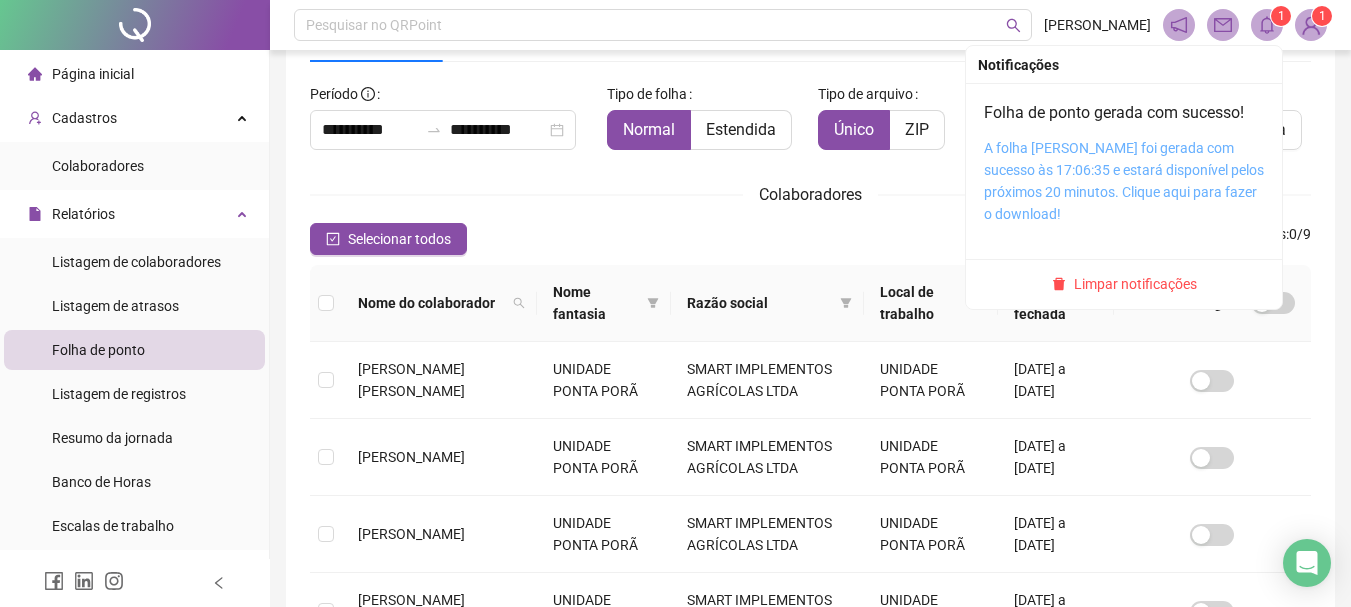 click on "A folha [PERSON_NAME] foi gerada com sucesso às 17:06:35 e estará disponível pelos próximos 20 minutos.
Clique aqui para fazer o download!" at bounding box center [1124, 181] 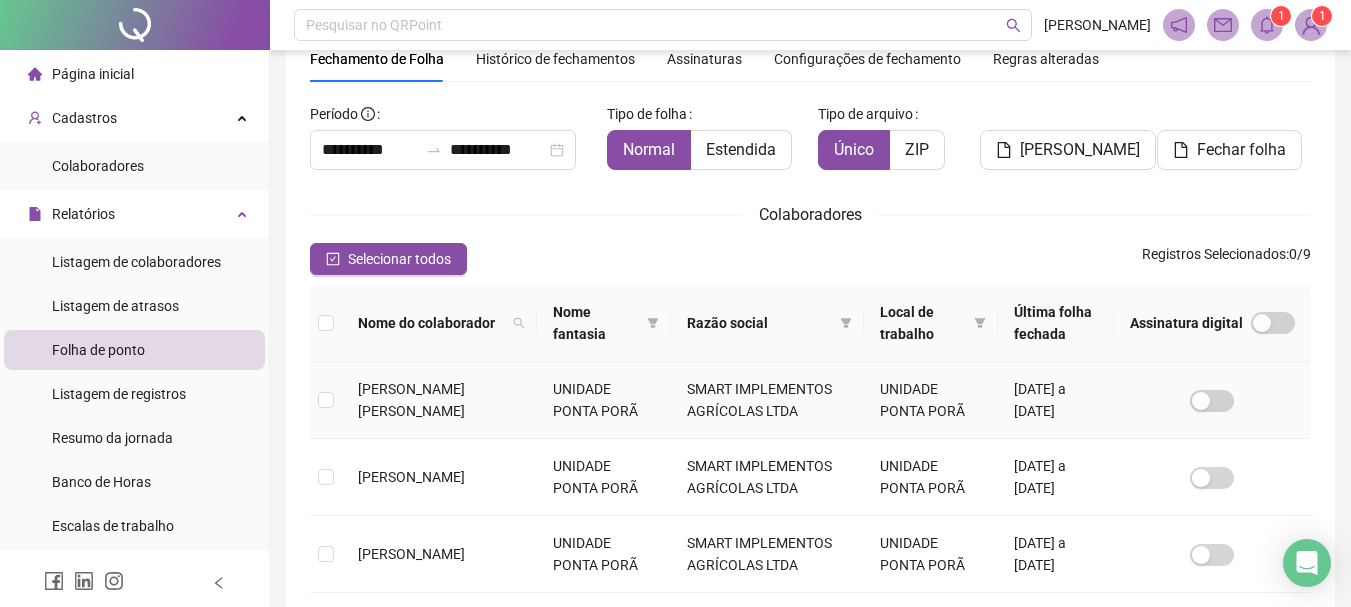 scroll, scrollTop: 0, scrollLeft: 0, axis: both 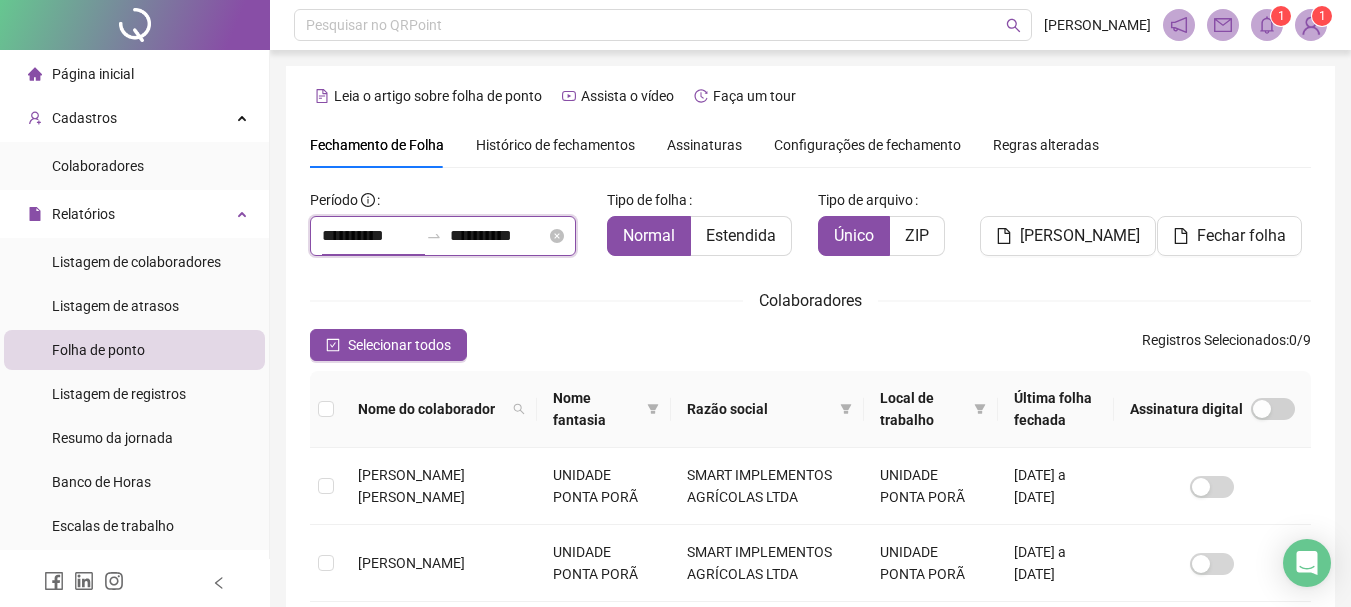 click on "**********" at bounding box center (370, 236) 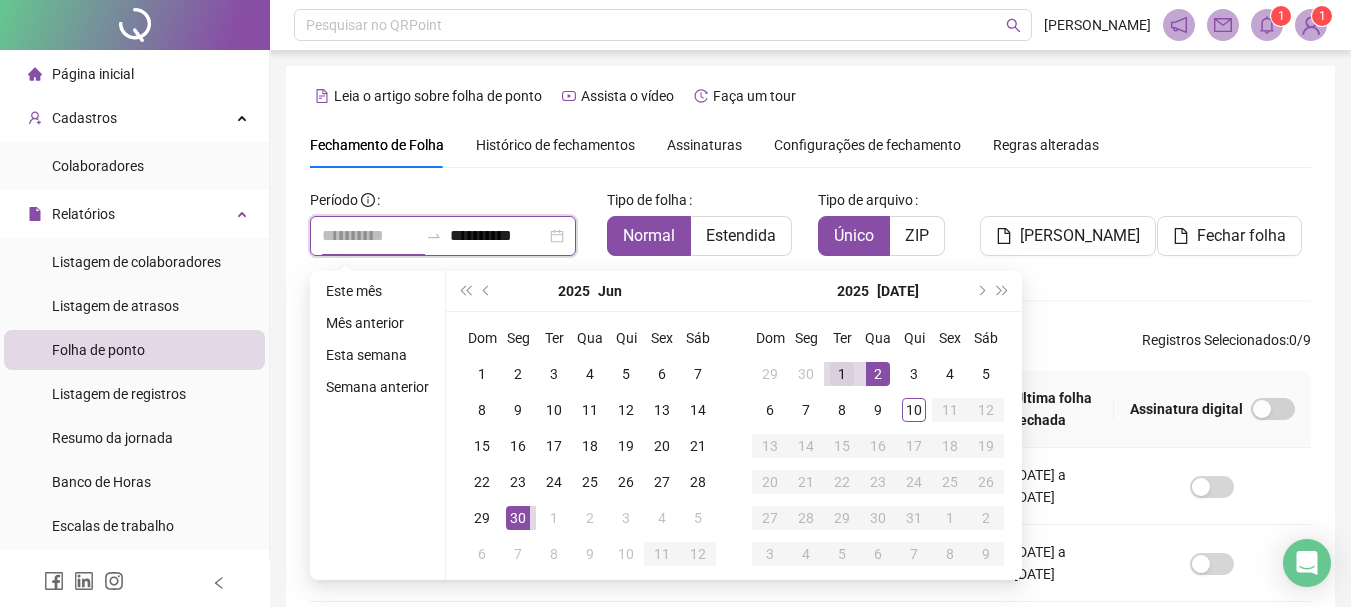 type on "**********" 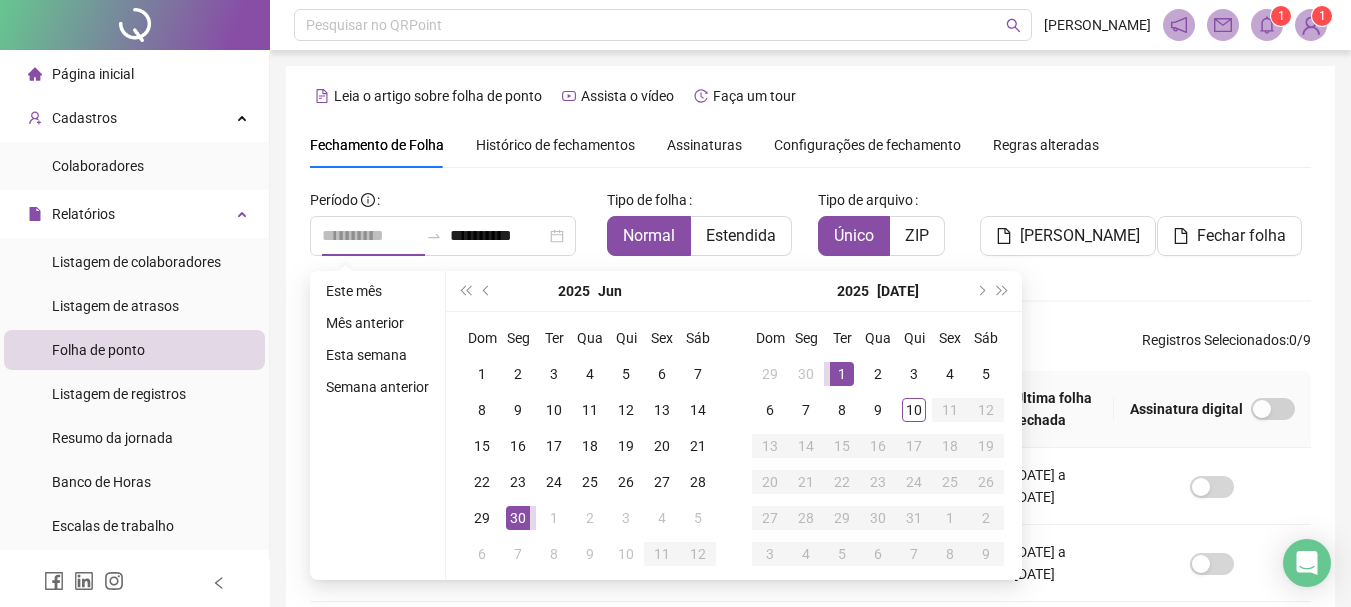 click on "1" at bounding box center [842, 374] 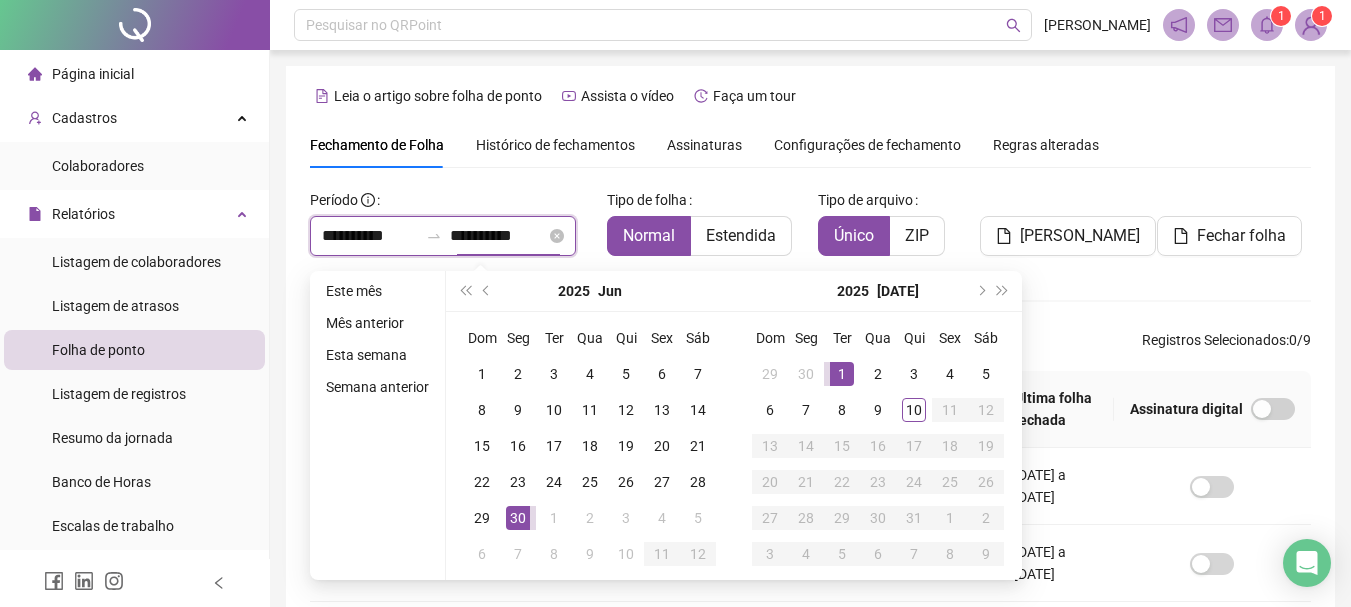 click on "**********" at bounding box center (498, 236) 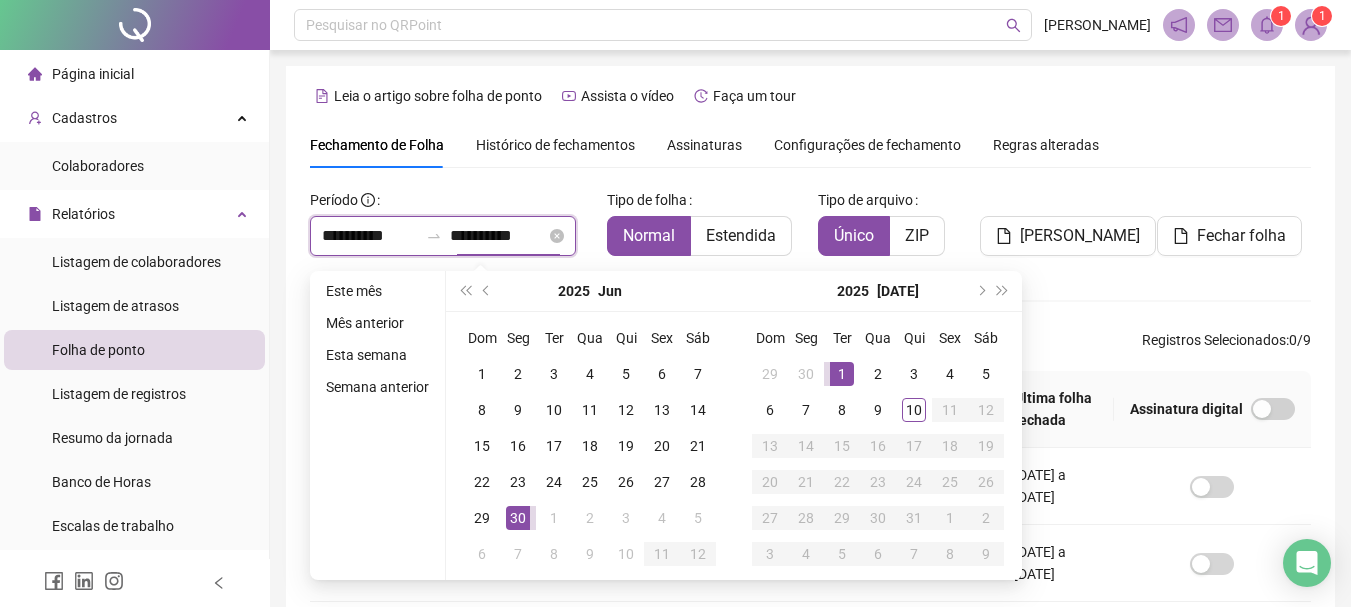 click on "**********" at bounding box center [498, 236] 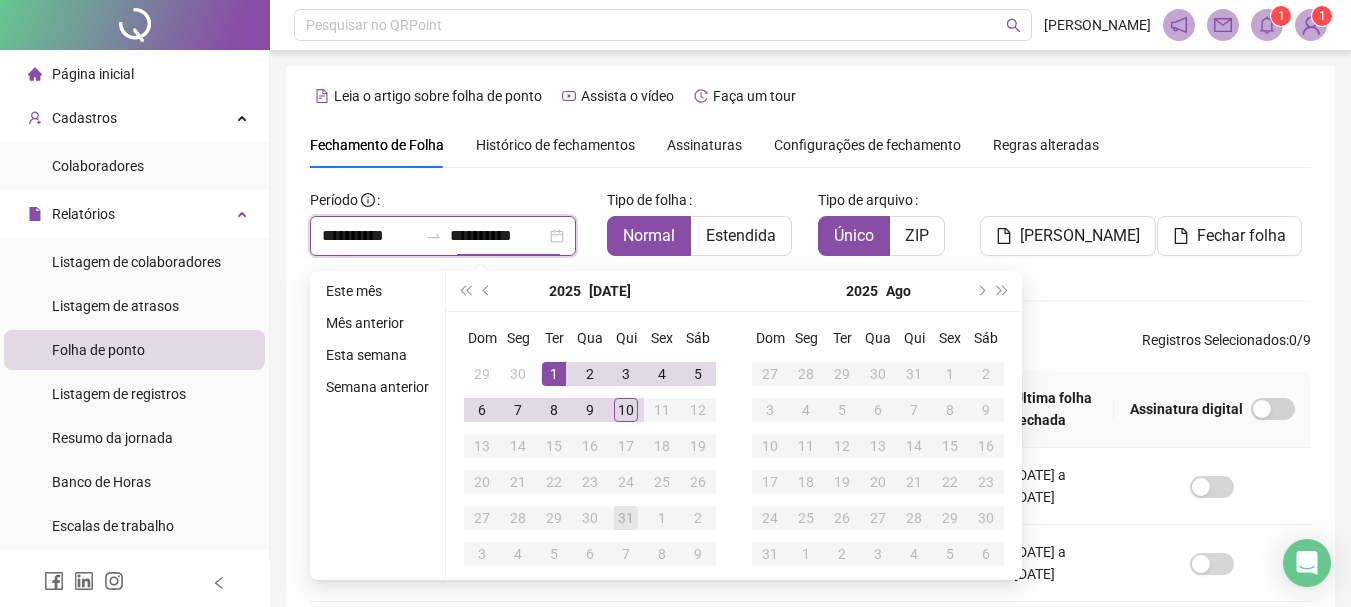 type on "**********" 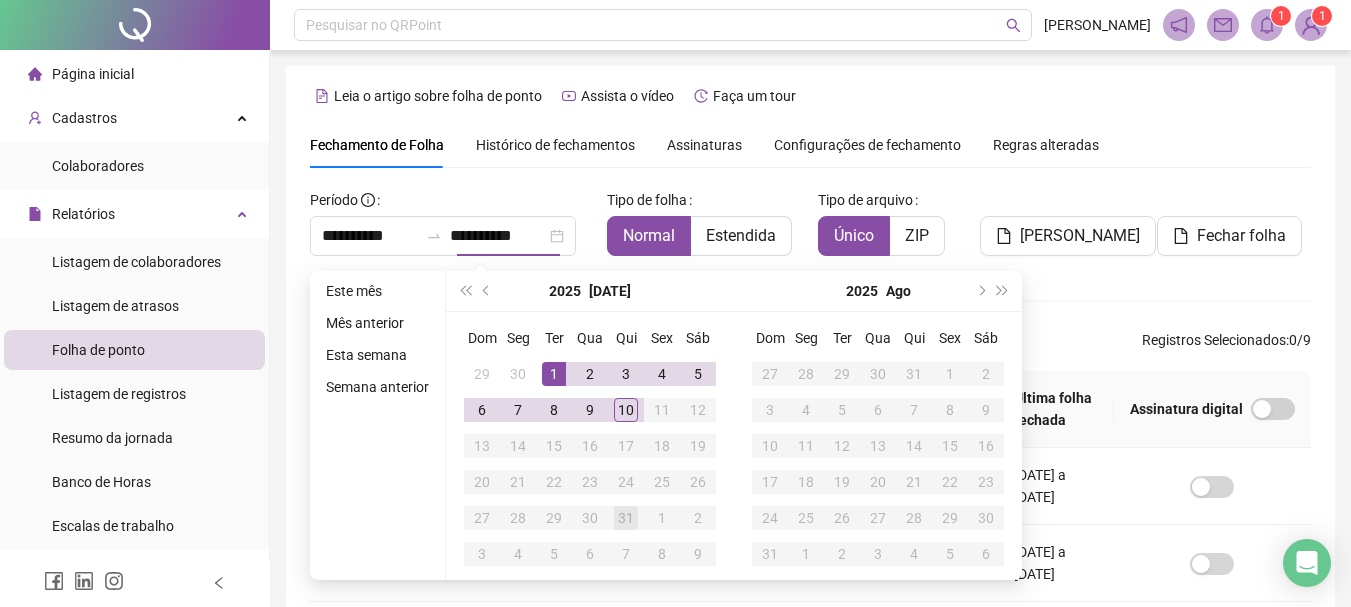type on "**********" 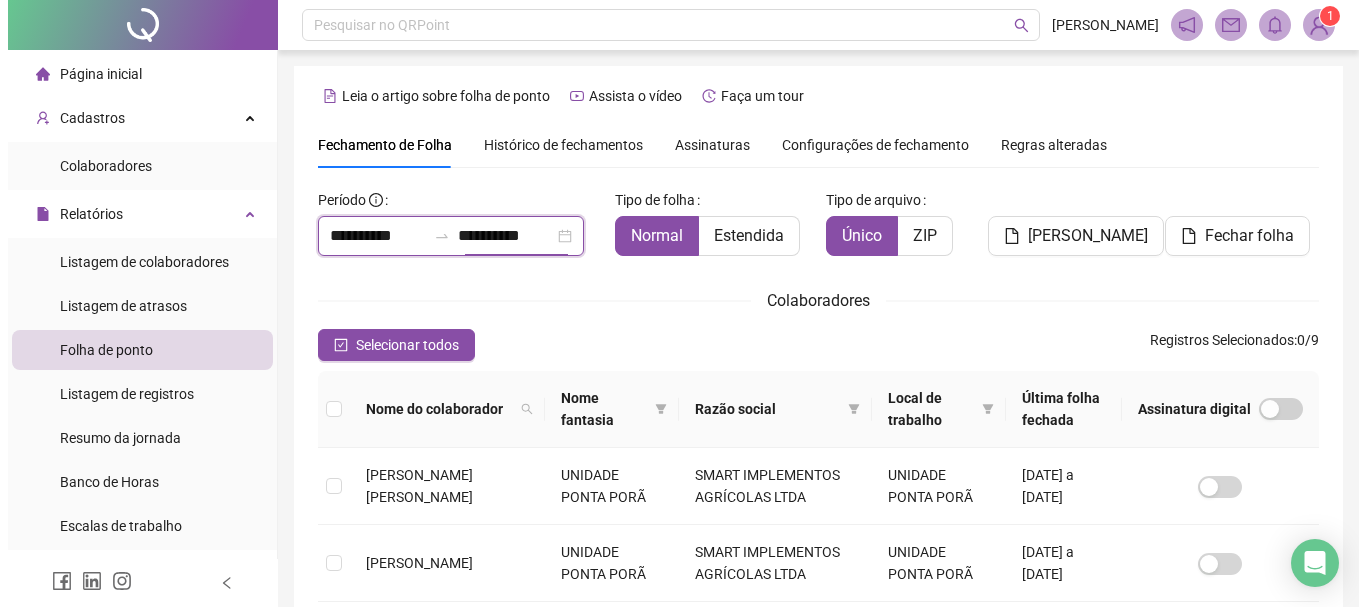 scroll, scrollTop: 106, scrollLeft: 0, axis: vertical 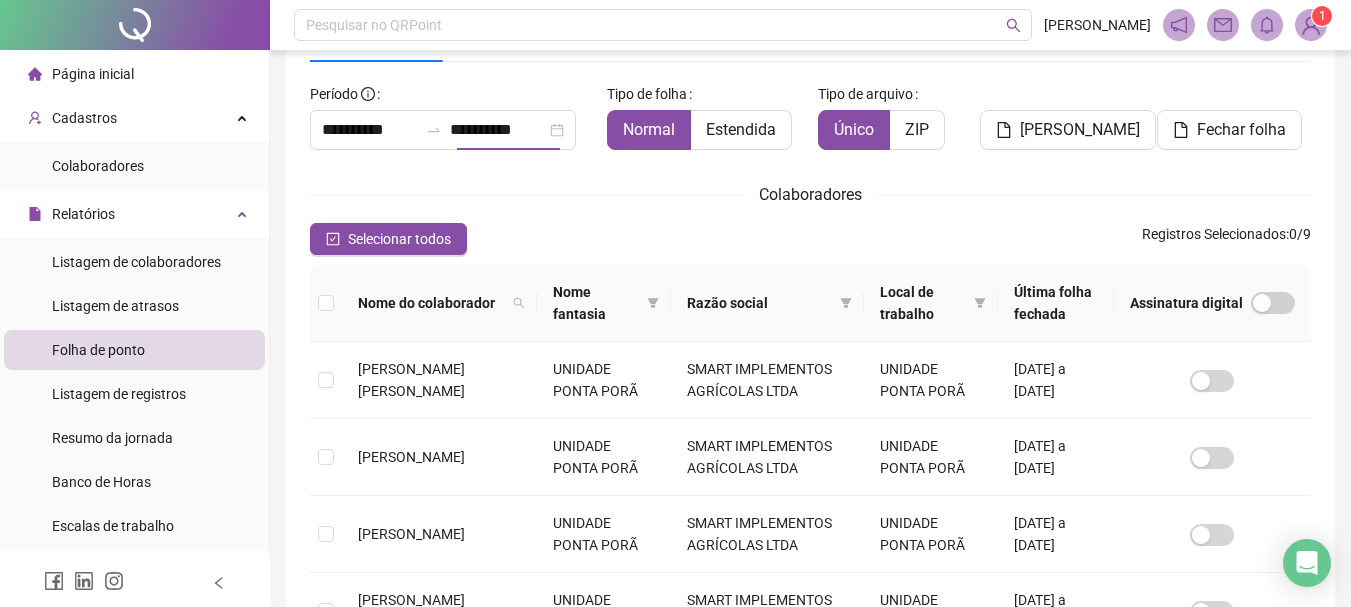 click at bounding box center (1311, 25) 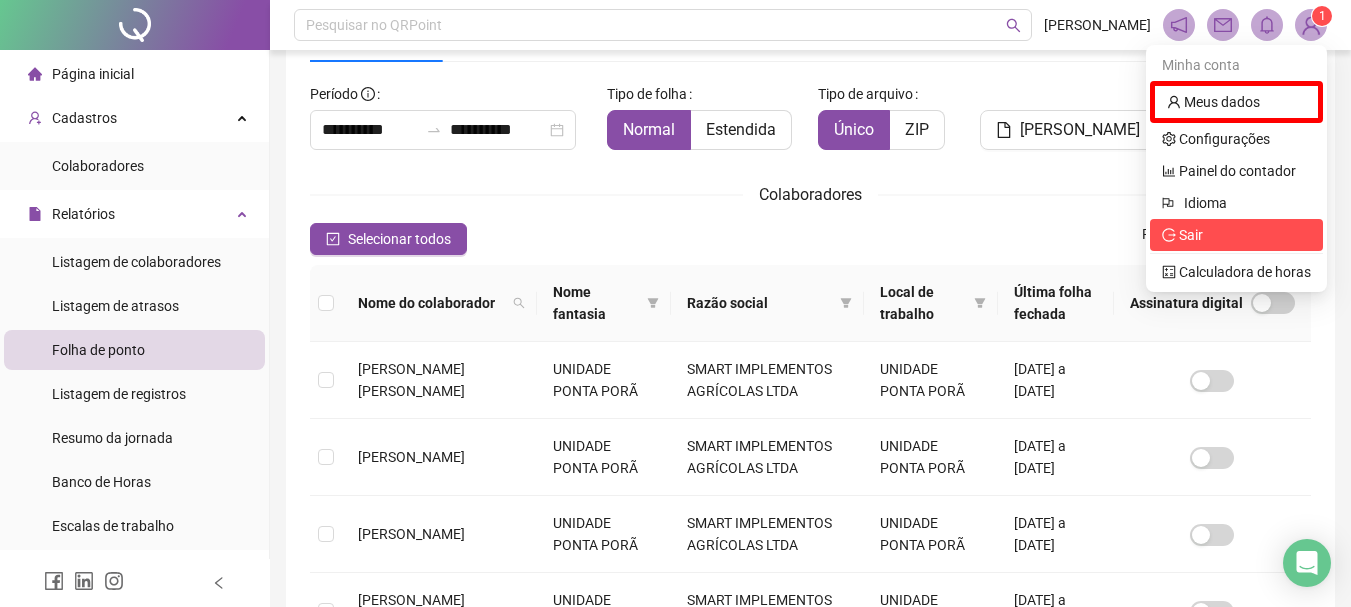 click on "Sair" at bounding box center (1191, 235) 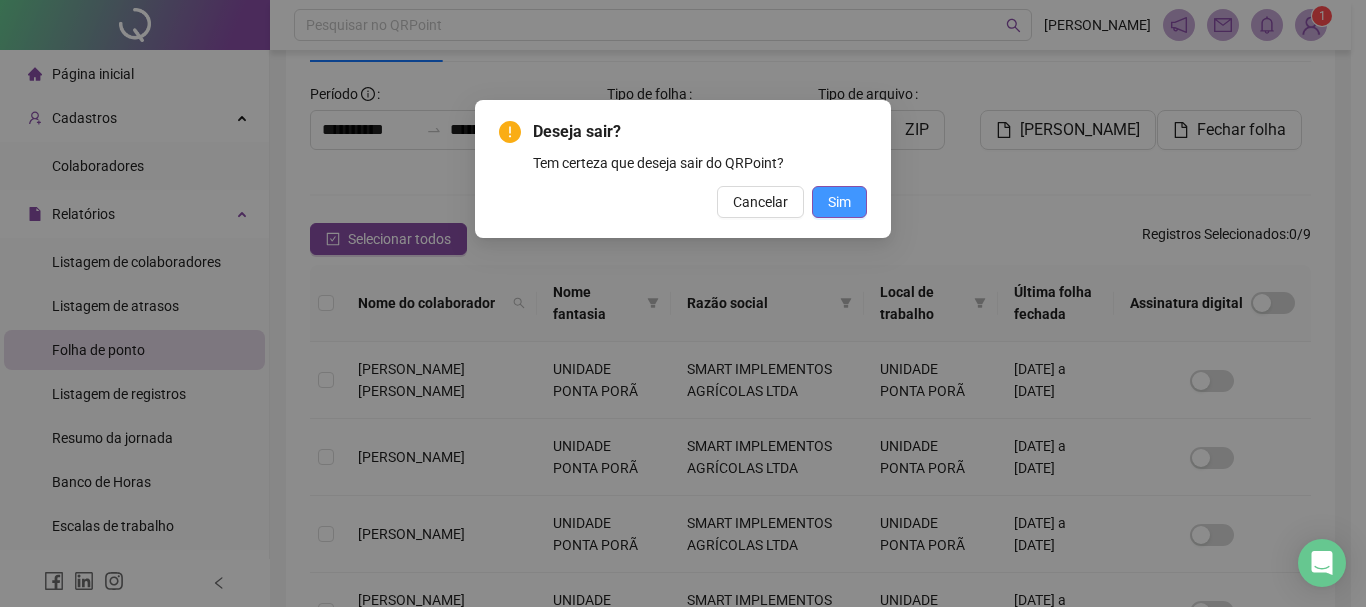 click on "Sim" at bounding box center [839, 202] 